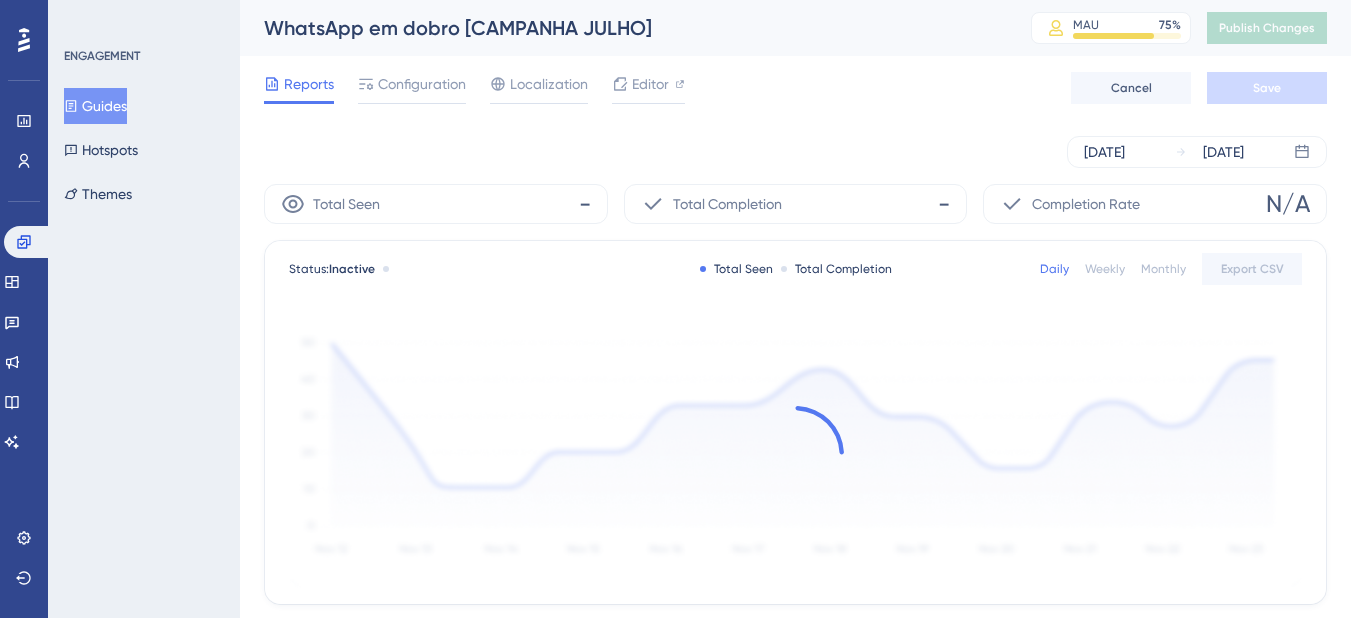 scroll, scrollTop: 0, scrollLeft: 0, axis: both 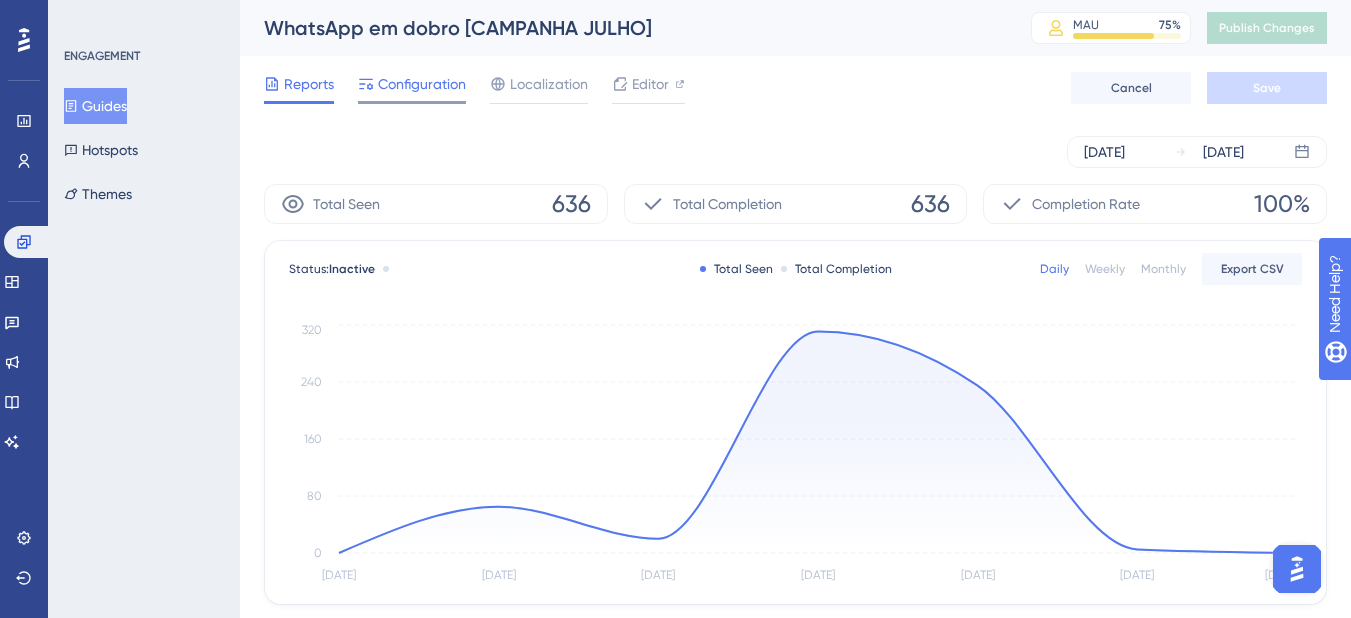 click on "Configuration" at bounding box center [422, 84] 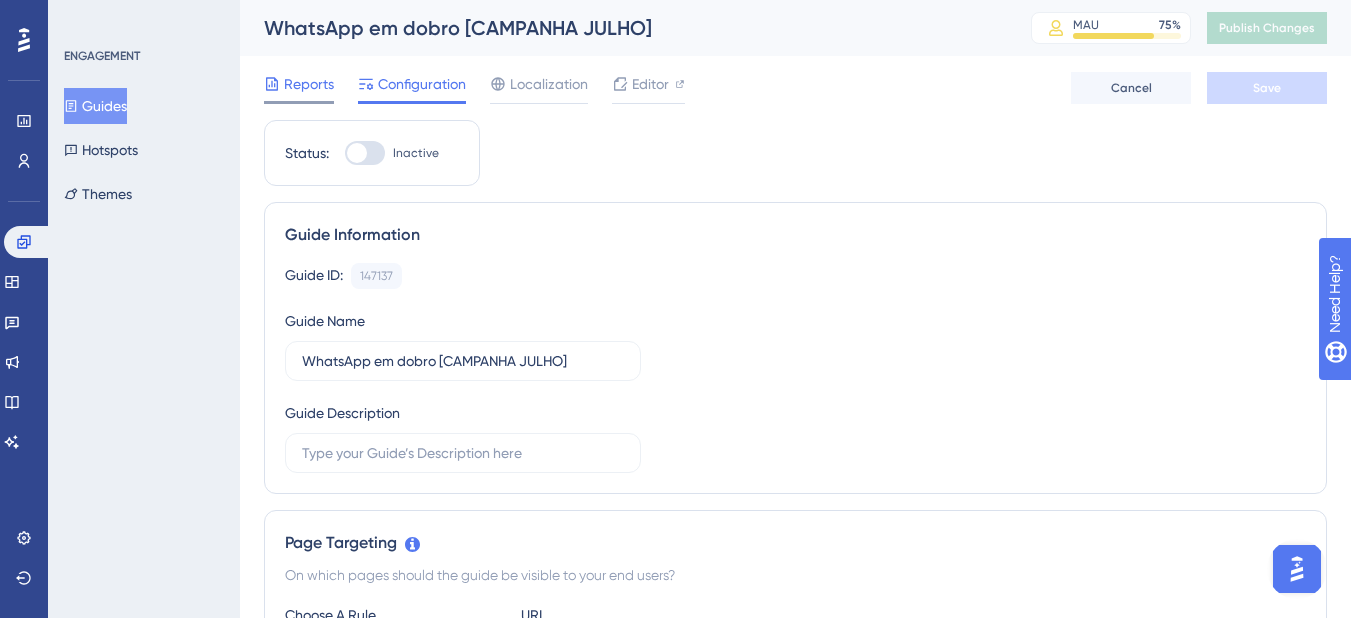 click on "Reports" at bounding box center [309, 84] 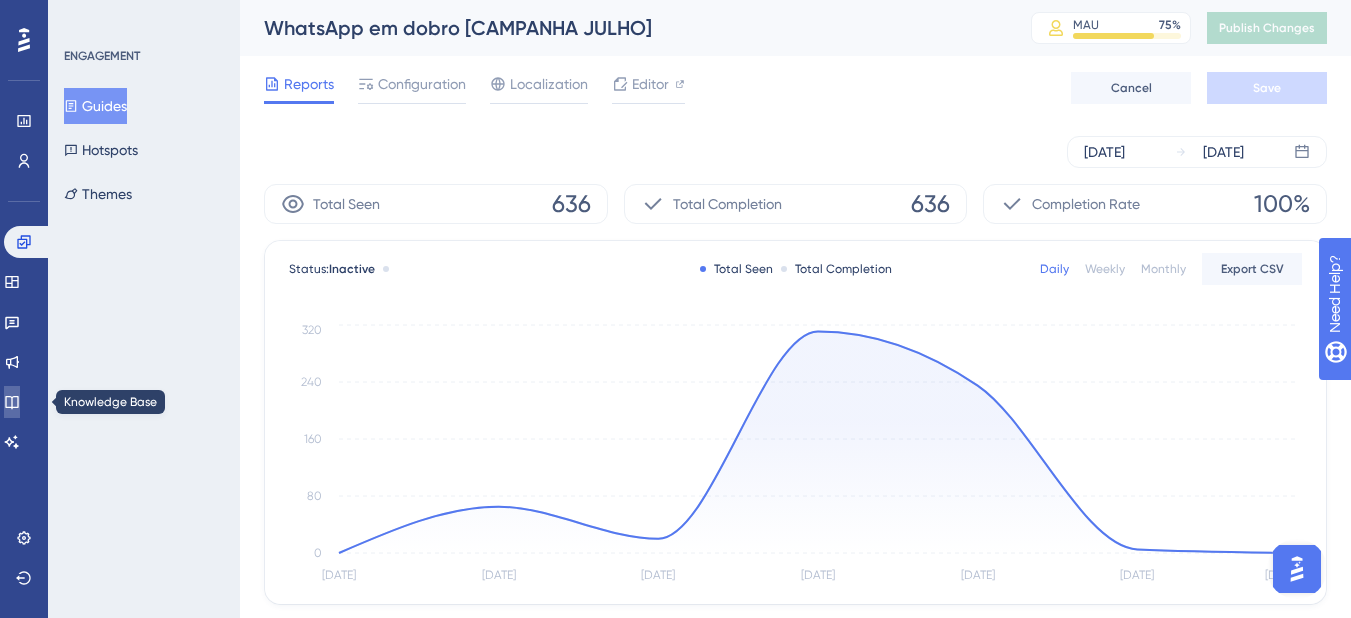 click at bounding box center (12, 402) 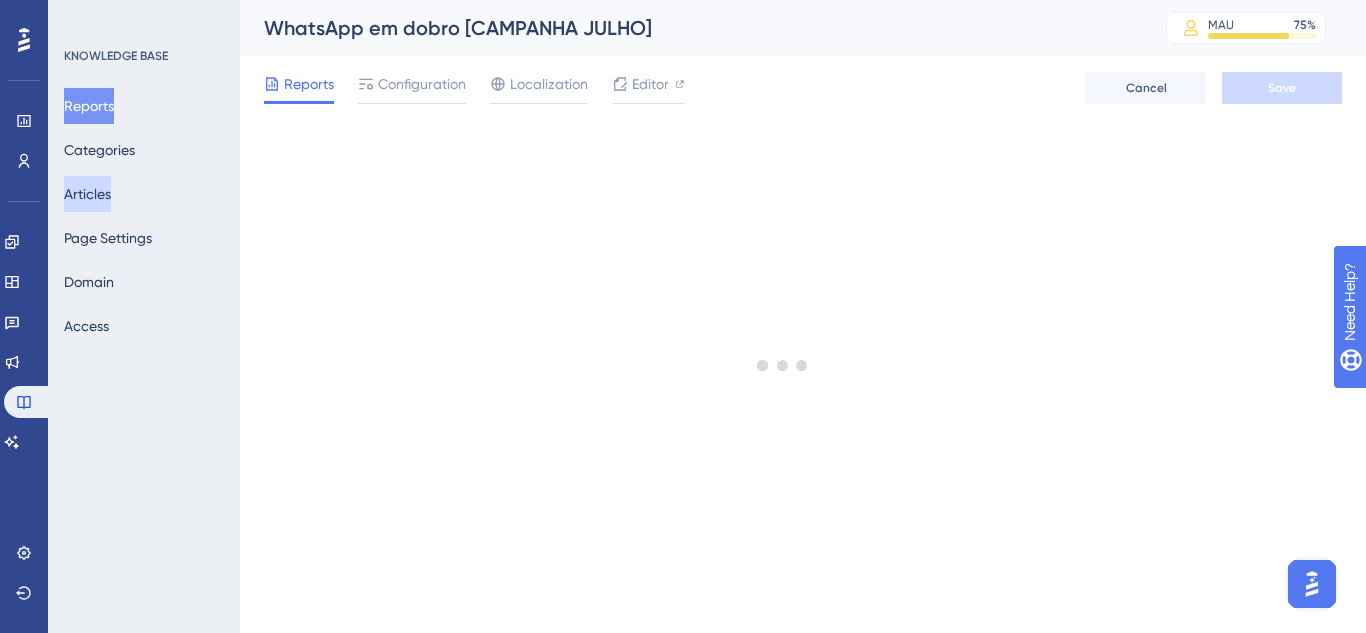 click on "Articles" at bounding box center (87, 194) 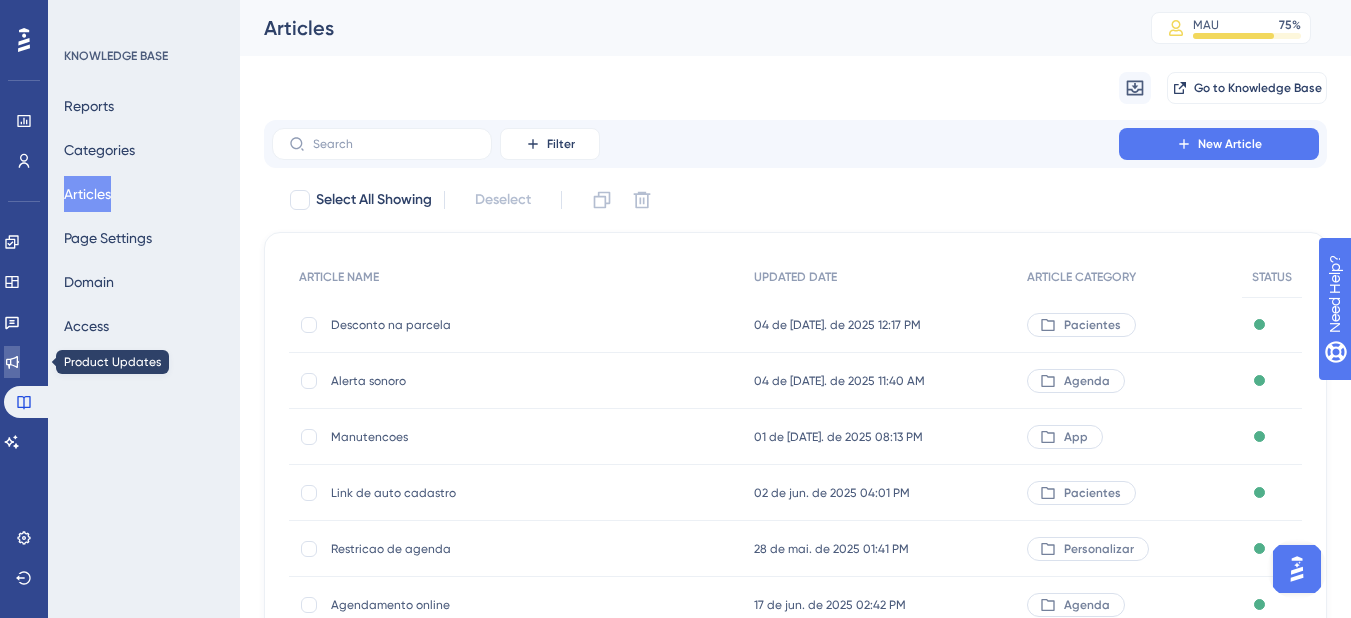 click at bounding box center (12, 362) 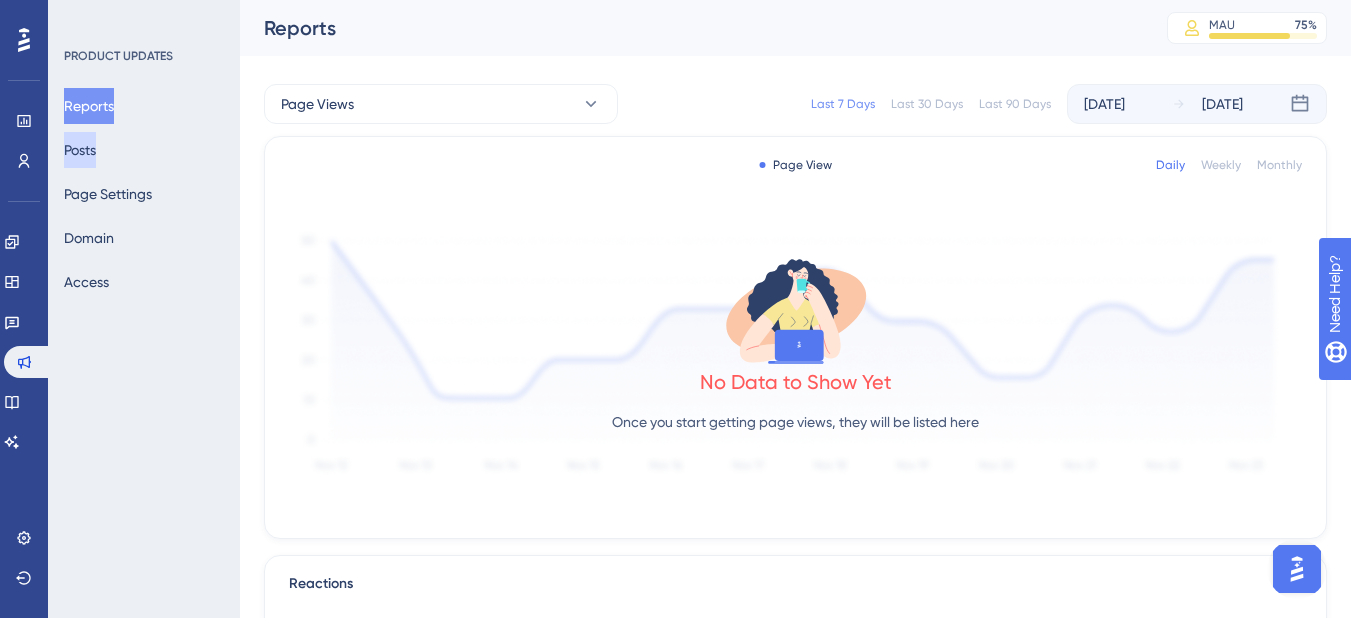 click on "Posts" at bounding box center [80, 150] 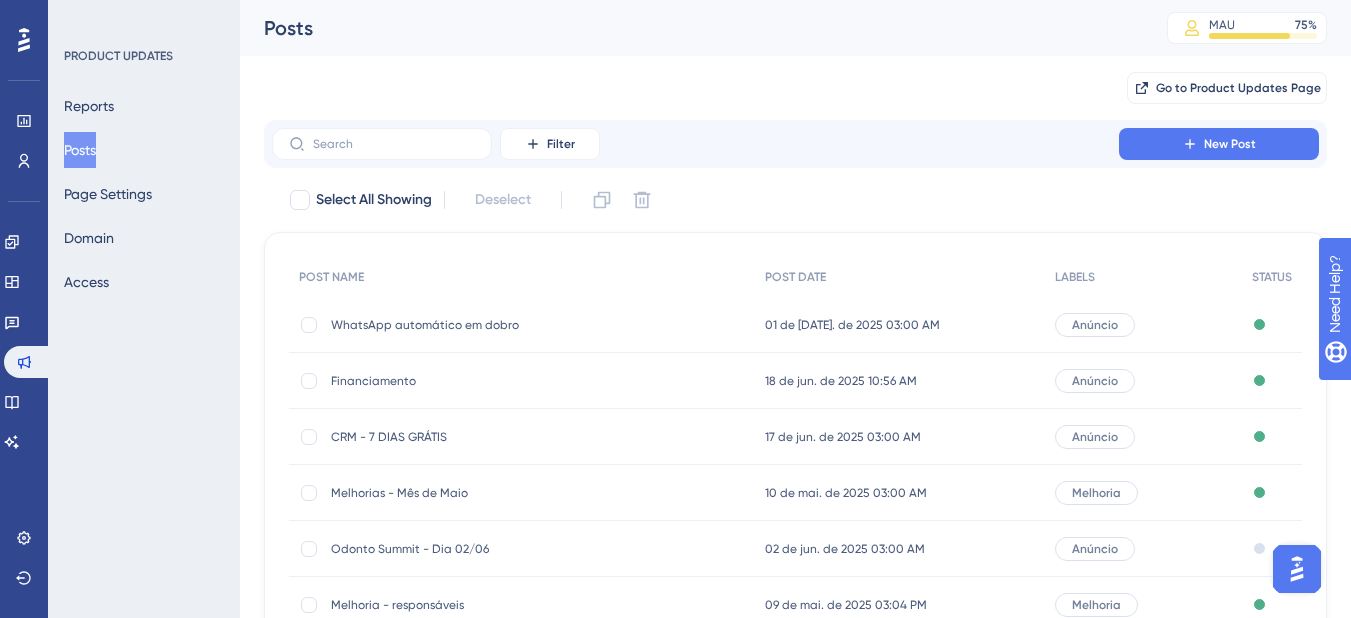 click on "WhatsApp automático em dobro" at bounding box center (491, 325) 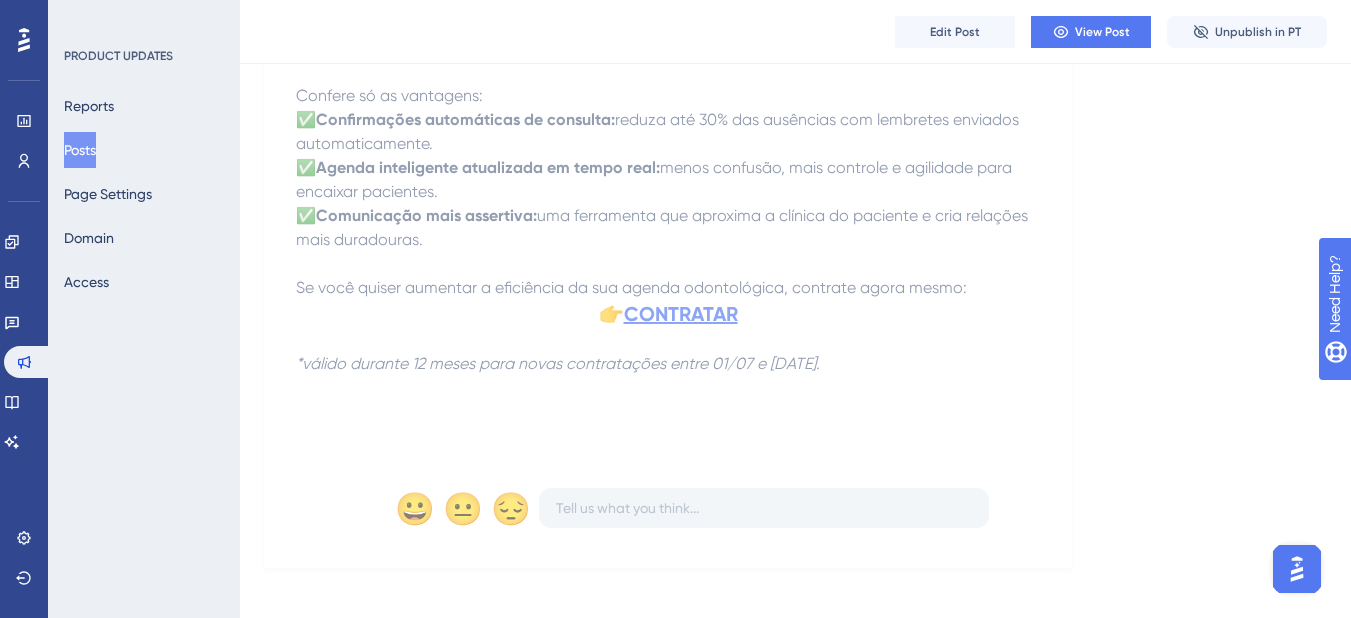 scroll, scrollTop: 854, scrollLeft: 0, axis: vertical 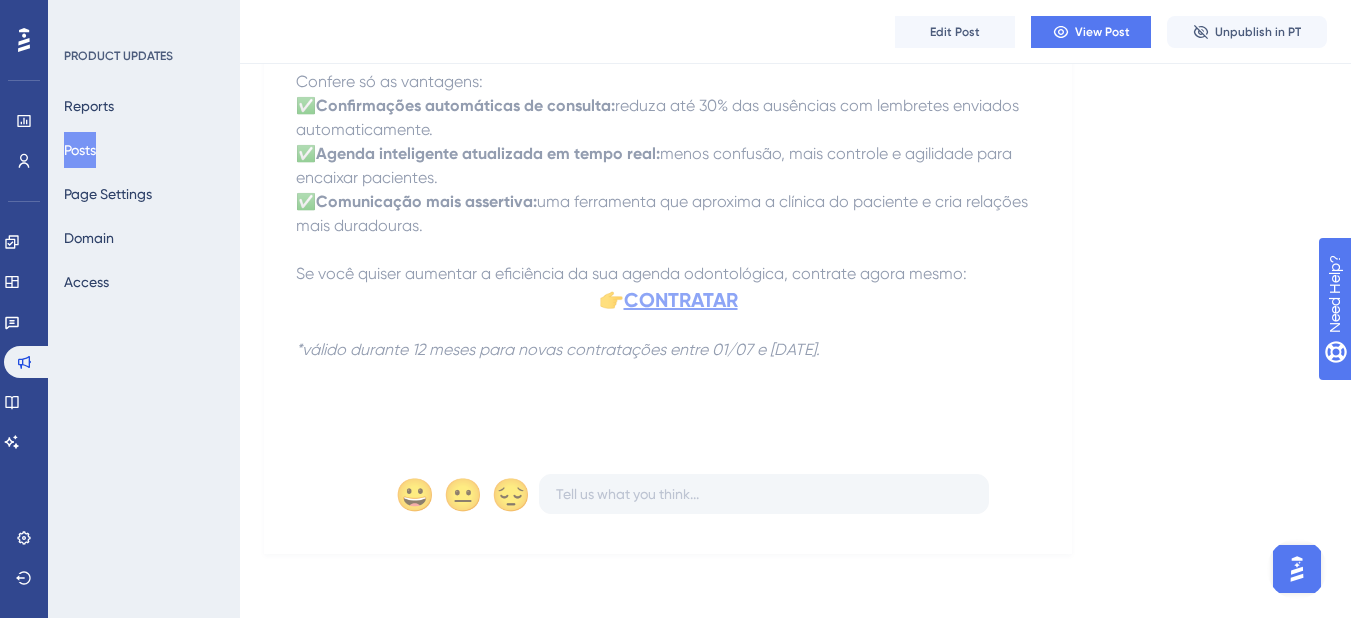 click on "Posts" at bounding box center (80, 150) 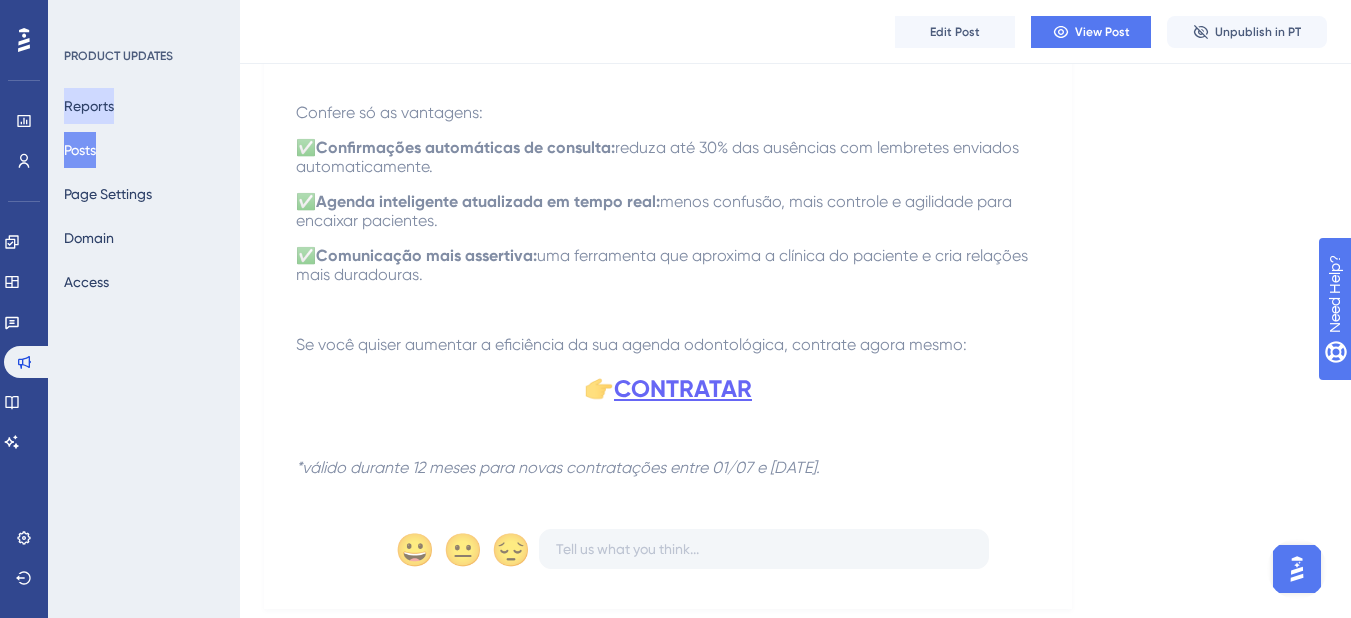scroll, scrollTop: 0, scrollLeft: 0, axis: both 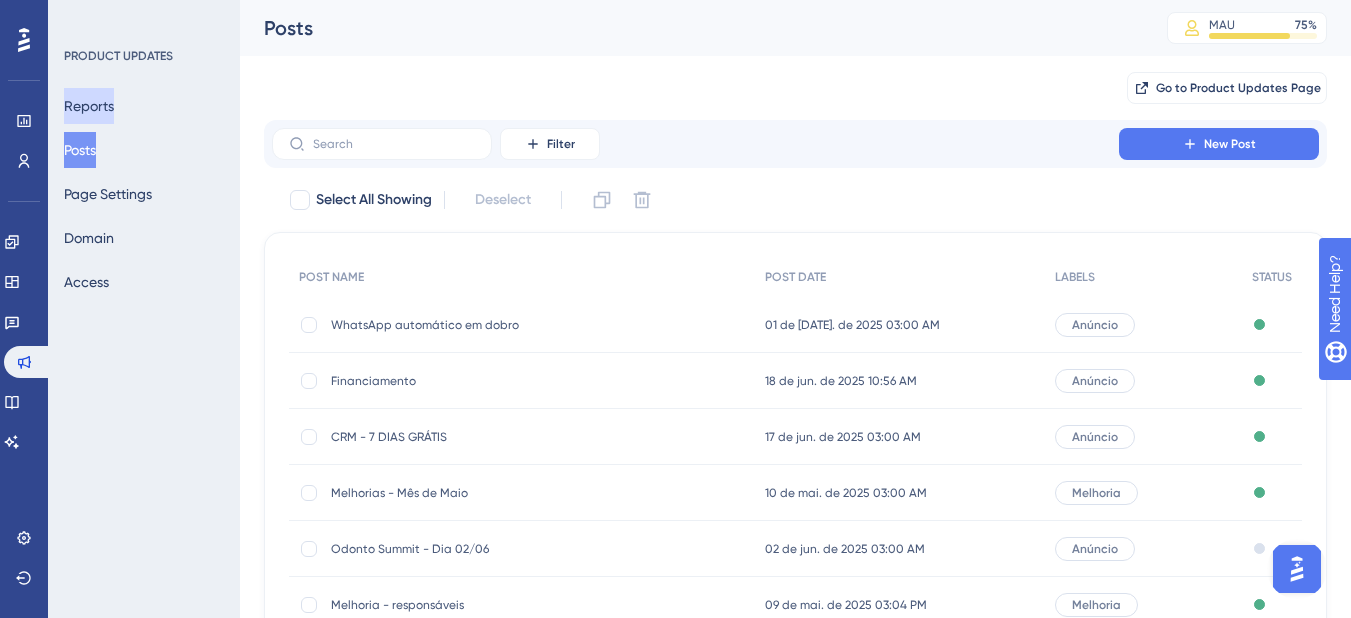 click on "Reports" at bounding box center [89, 106] 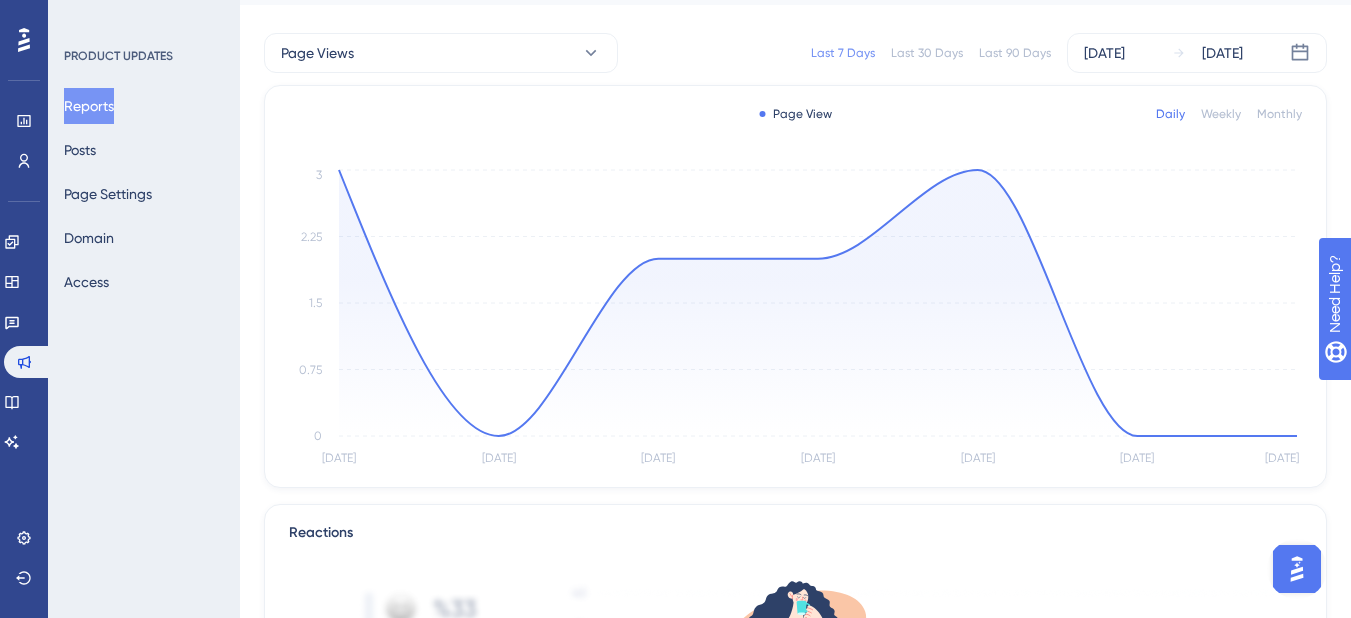 scroll, scrollTop: 0, scrollLeft: 0, axis: both 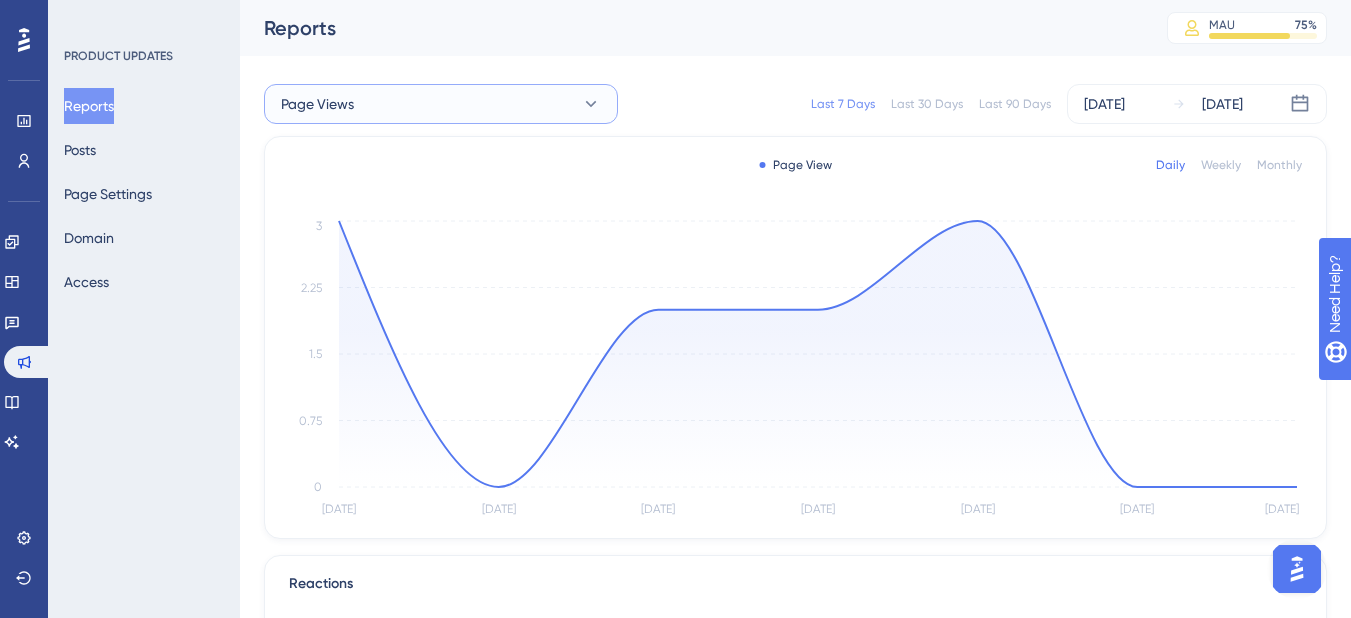click on "Page Views" at bounding box center [441, 104] 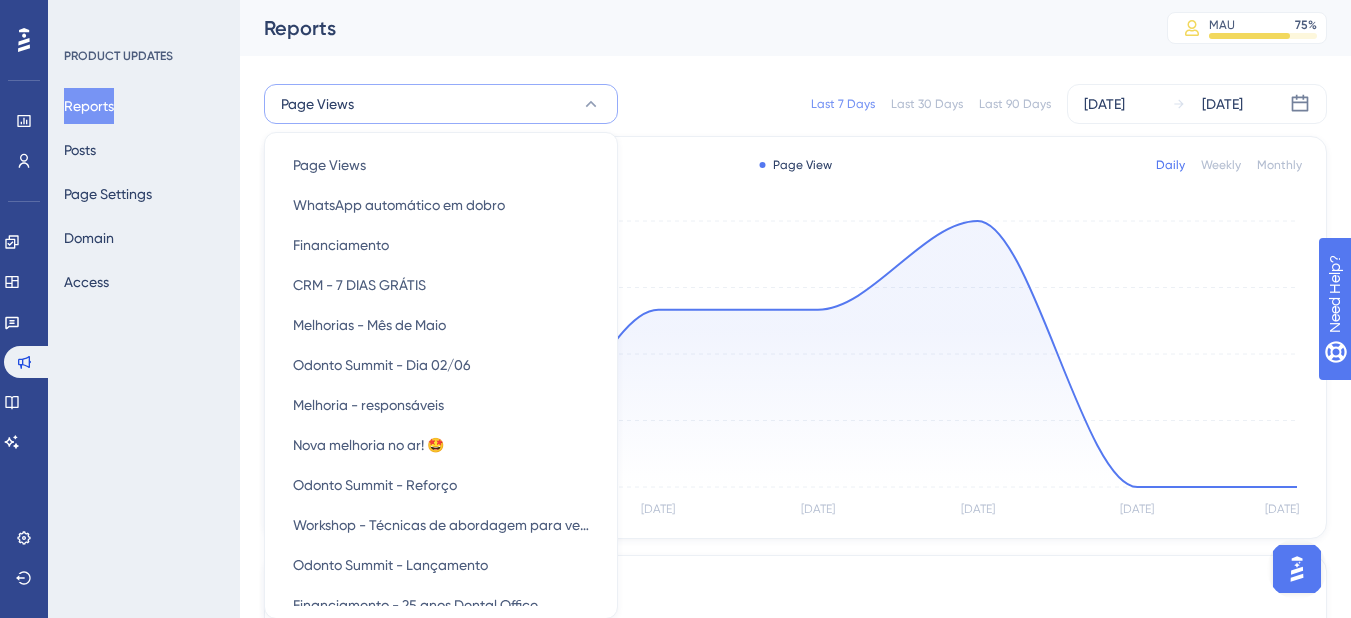 scroll, scrollTop: 62, scrollLeft: 0, axis: vertical 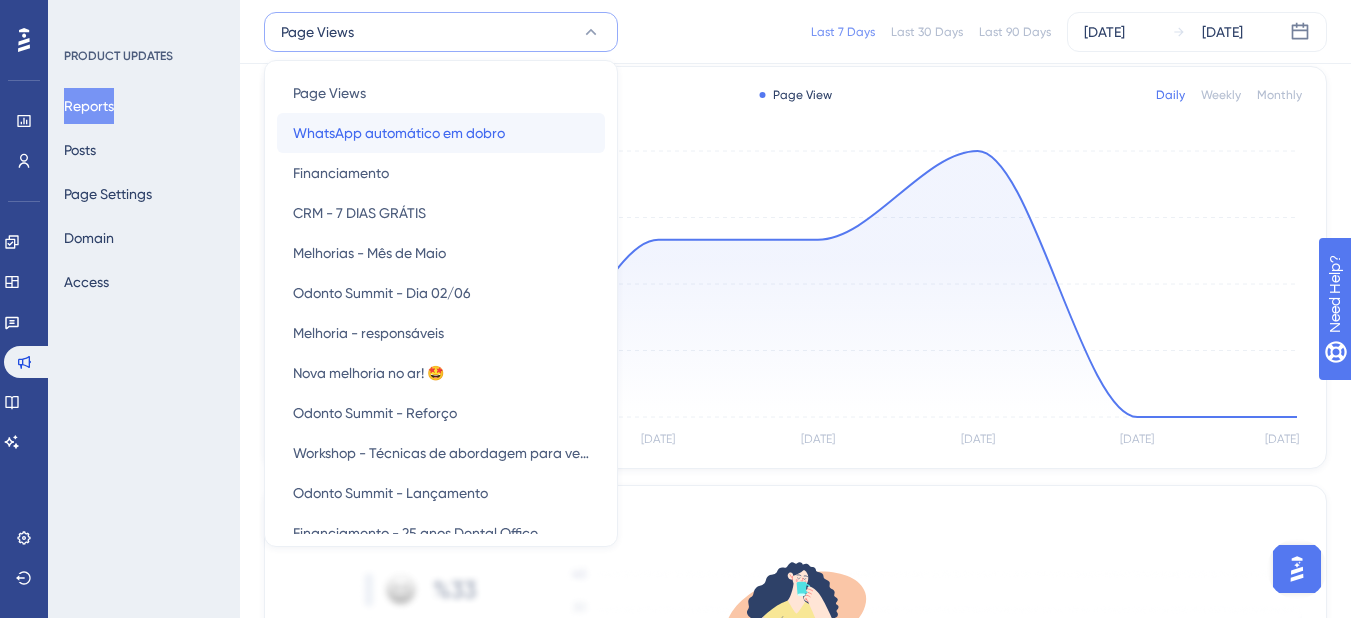 click on "WhatsApp automático em dobro" at bounding box center [399, 133] 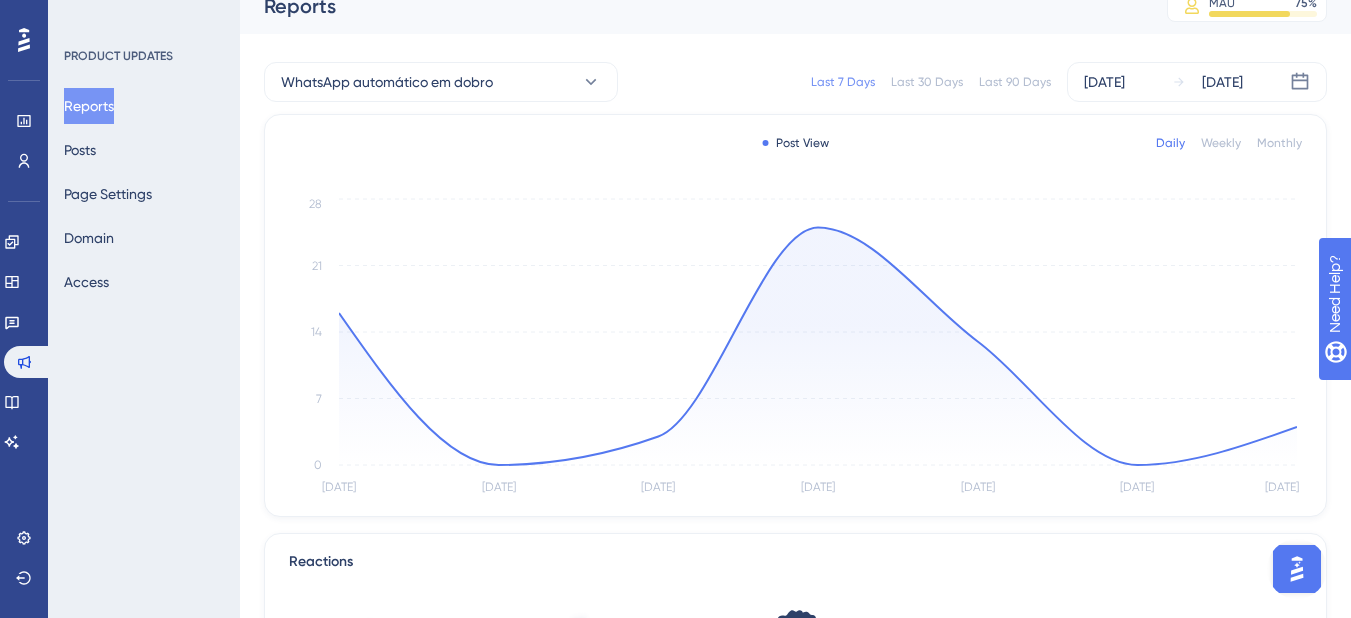 scroll, scrollTop: 0, scrollLeft: 0, axis: both 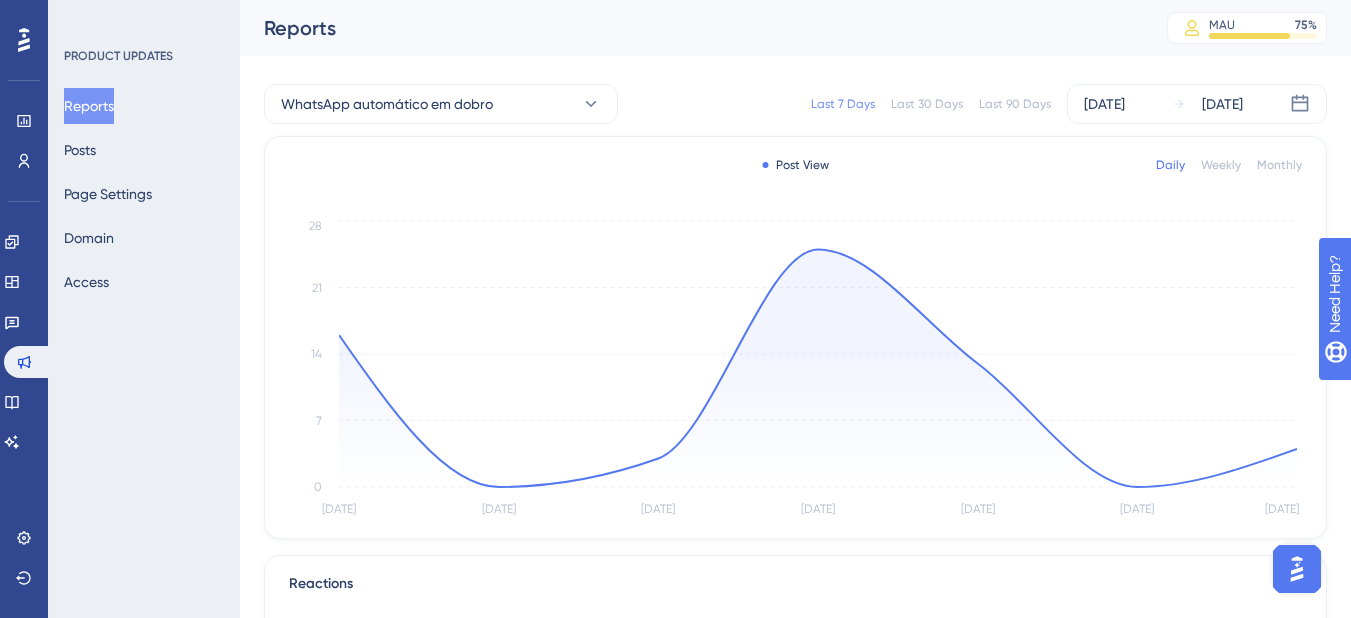 click on "Last 90 Days" at bounding box center (1015, 104) 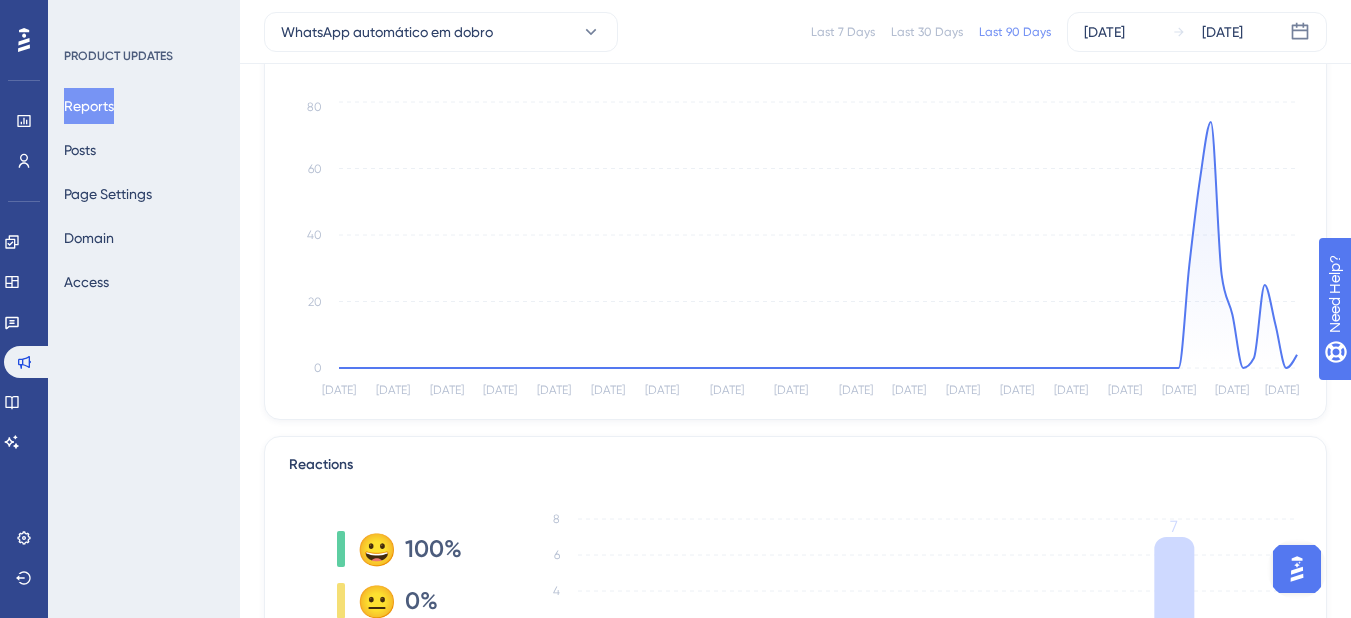 scroll, scrollTop: 0, scrollLeft: 0, axis: both 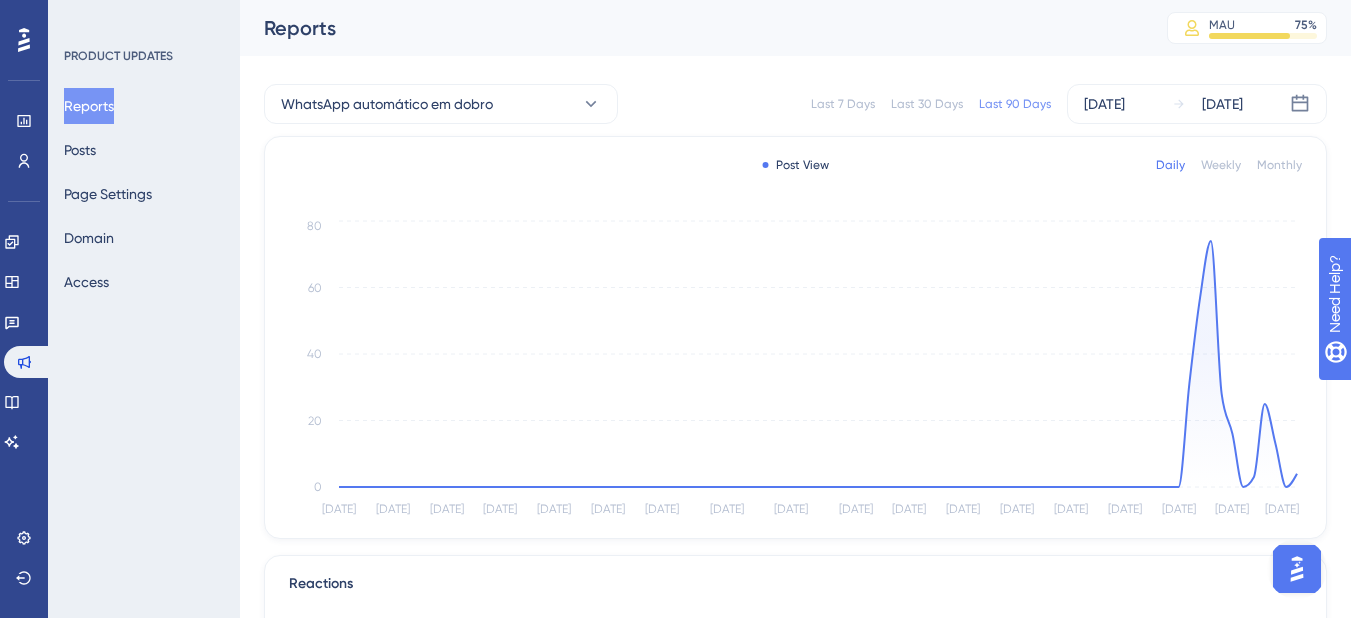 click on "Last 30 Days" at bounding box center [927, 104] 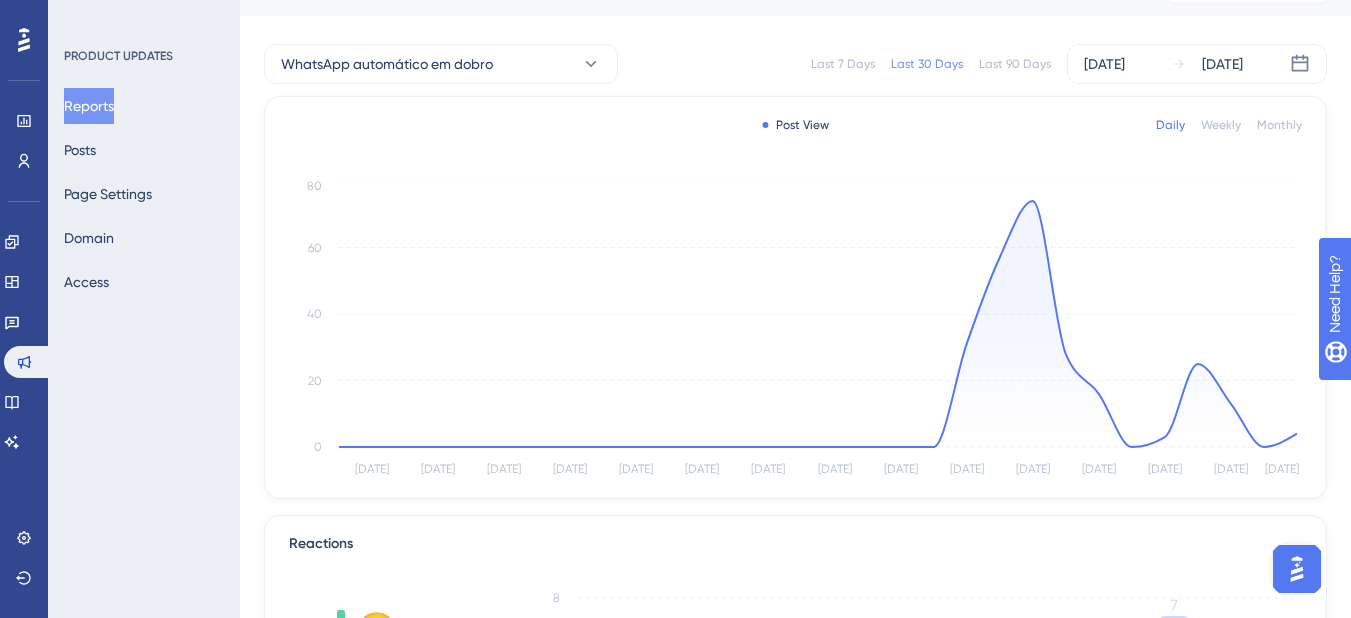 scroll, scrollTop: 0, scrollLeft: 0, axis: both 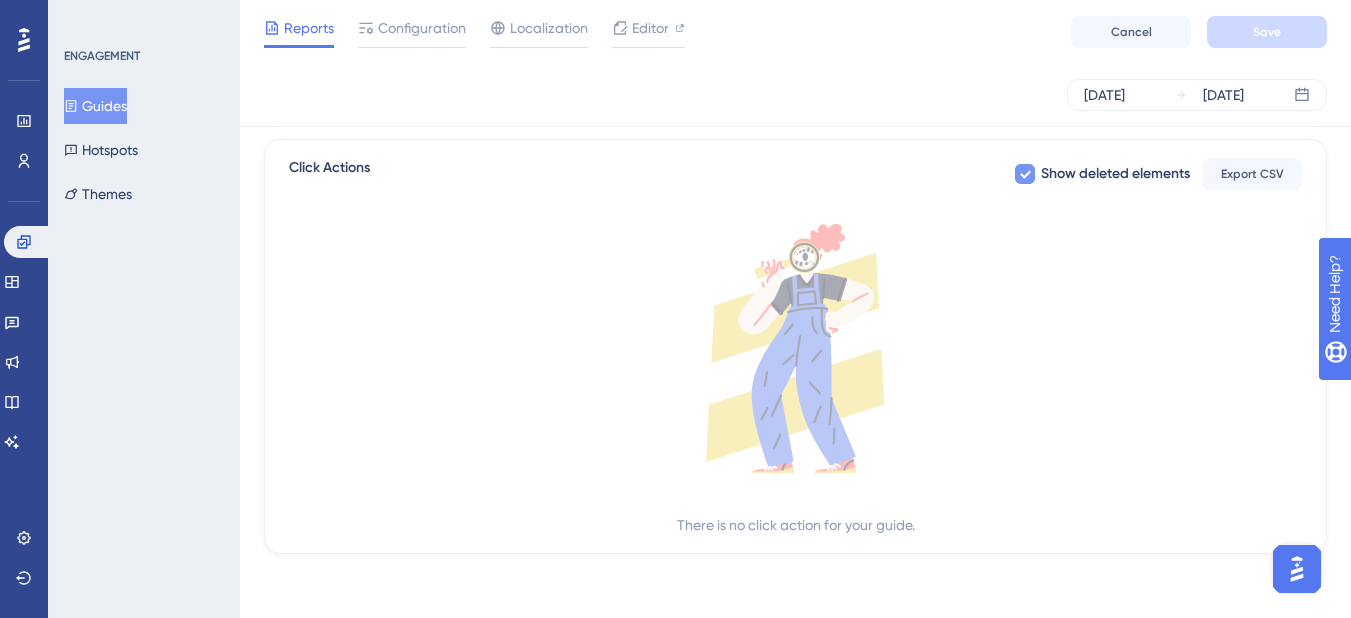 click 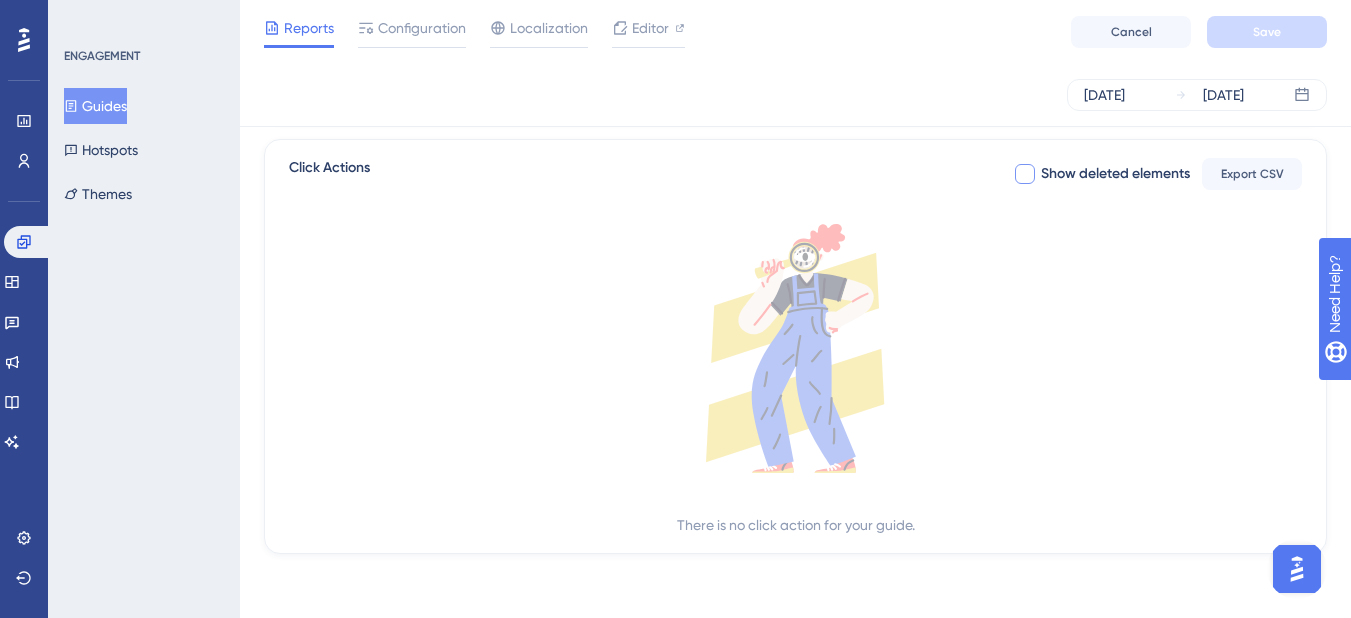 click at bounding box center (1025, 174) 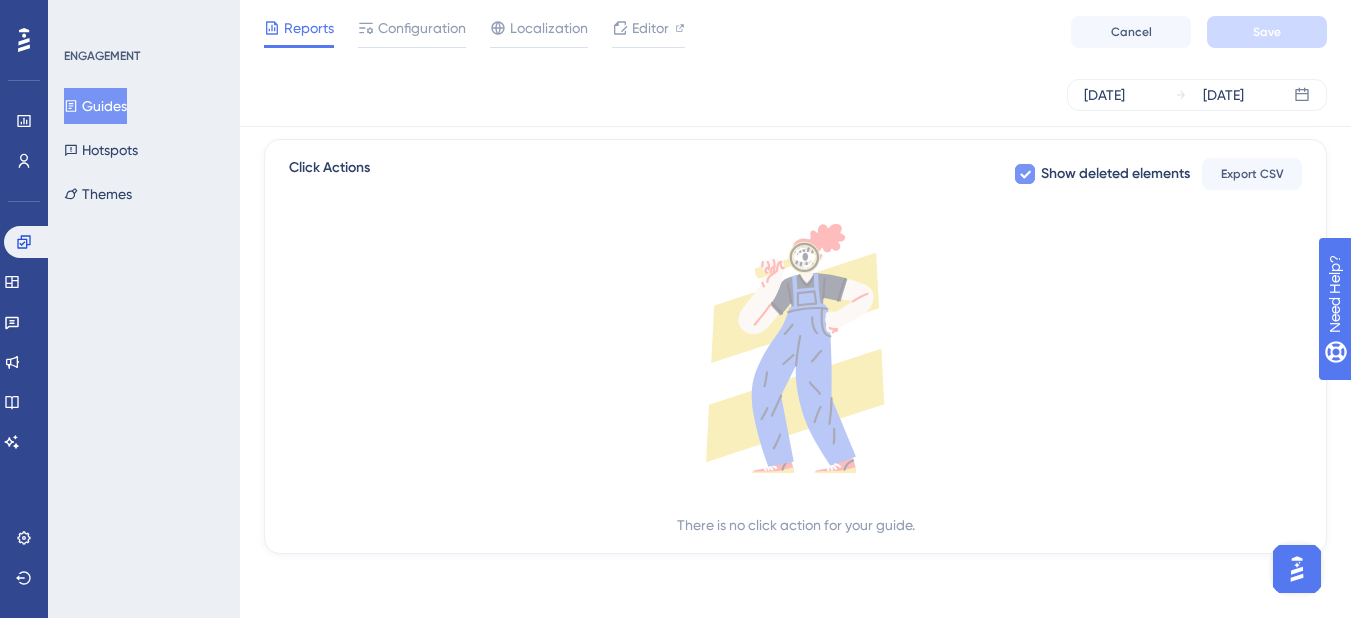 click on "There is no click action for your guide." at bounding box center (796, 525) 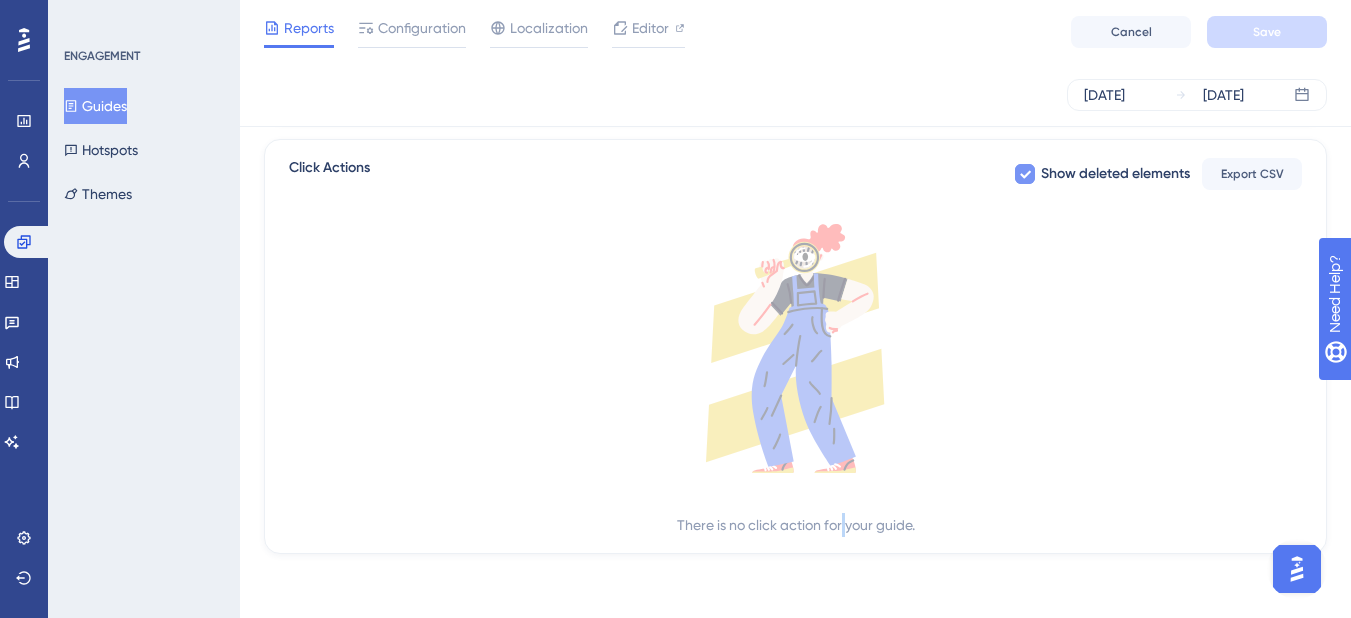 click on "There is no click action for your guide." at bounding box center [796, 525] 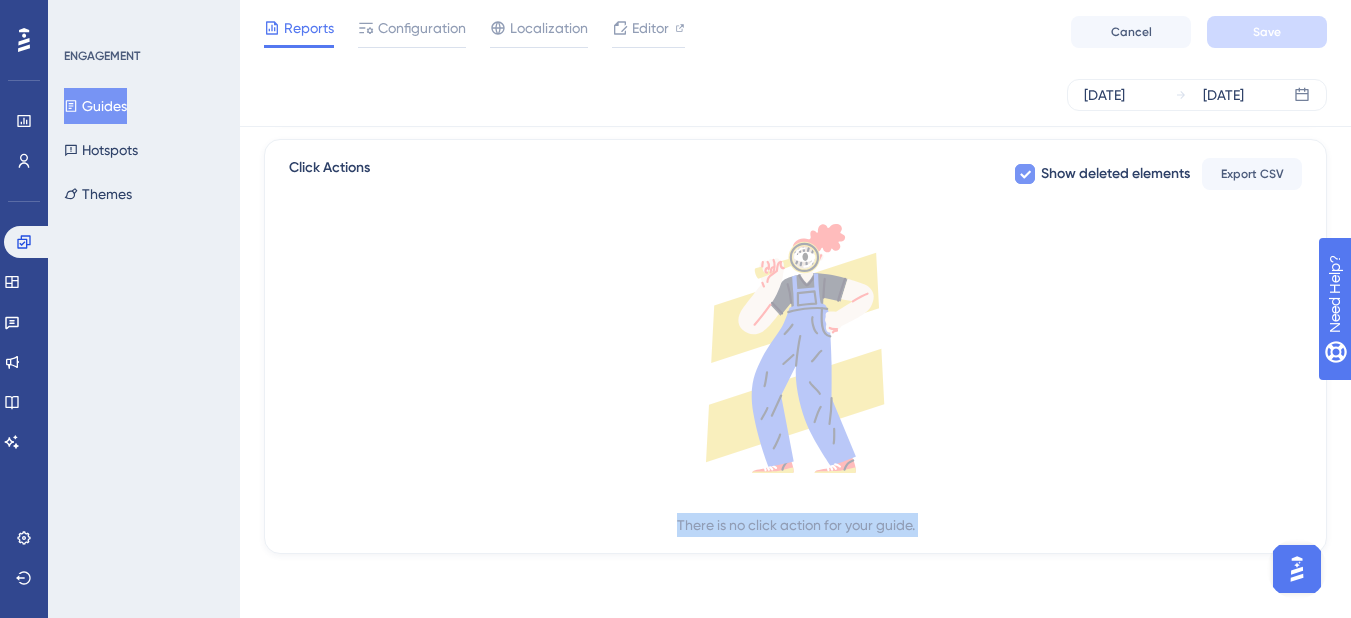 click on "There is no click action for your guide." at bounding box center (796, 525) 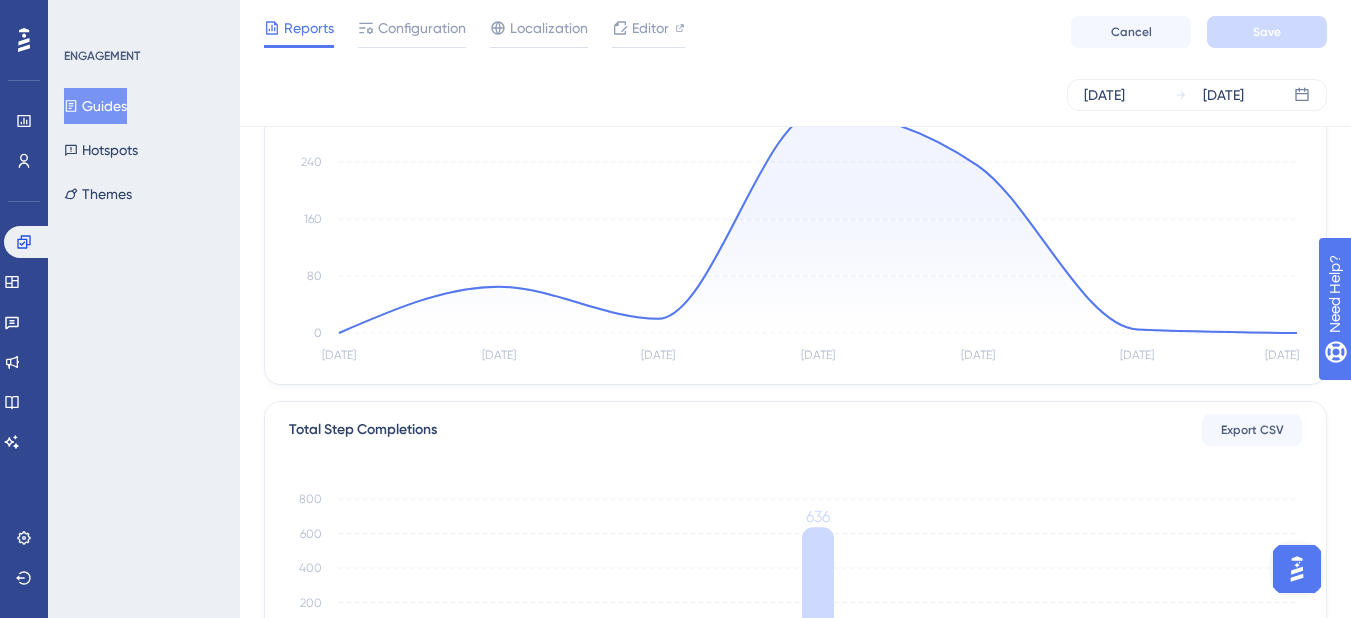 scroll, scrollTop: 0, scrollLeft: 0, axis: both 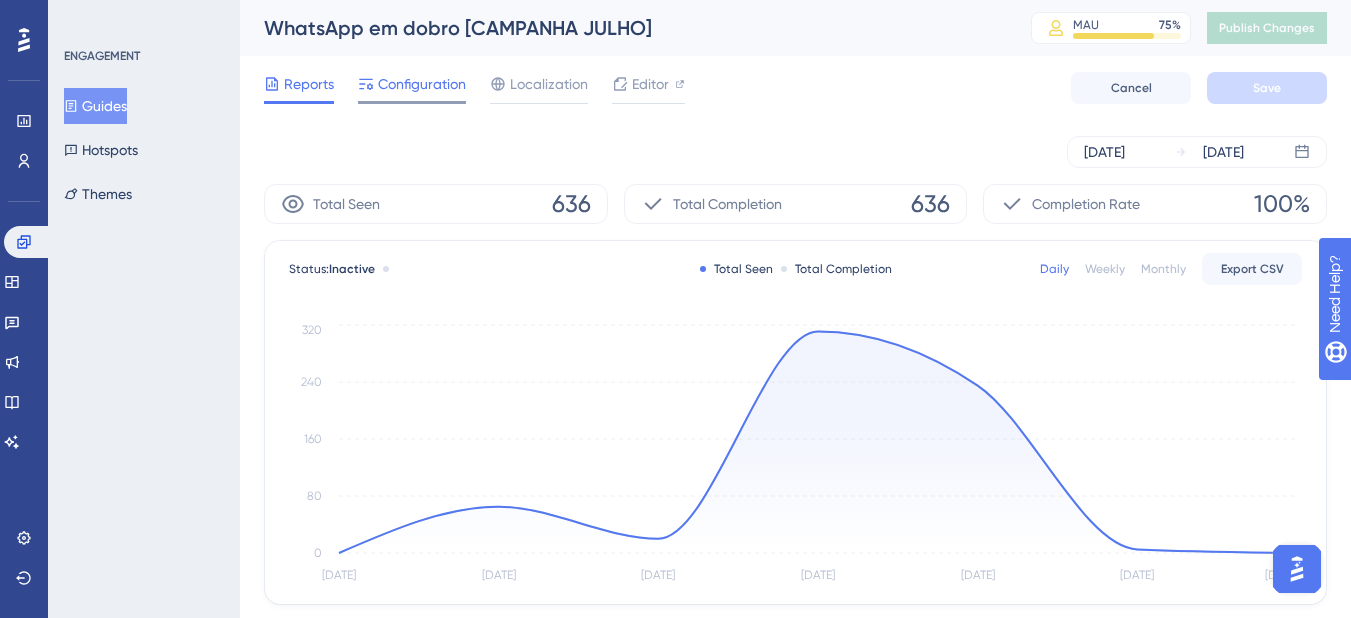 click on "Configuration" at bounding box center (422, 84) 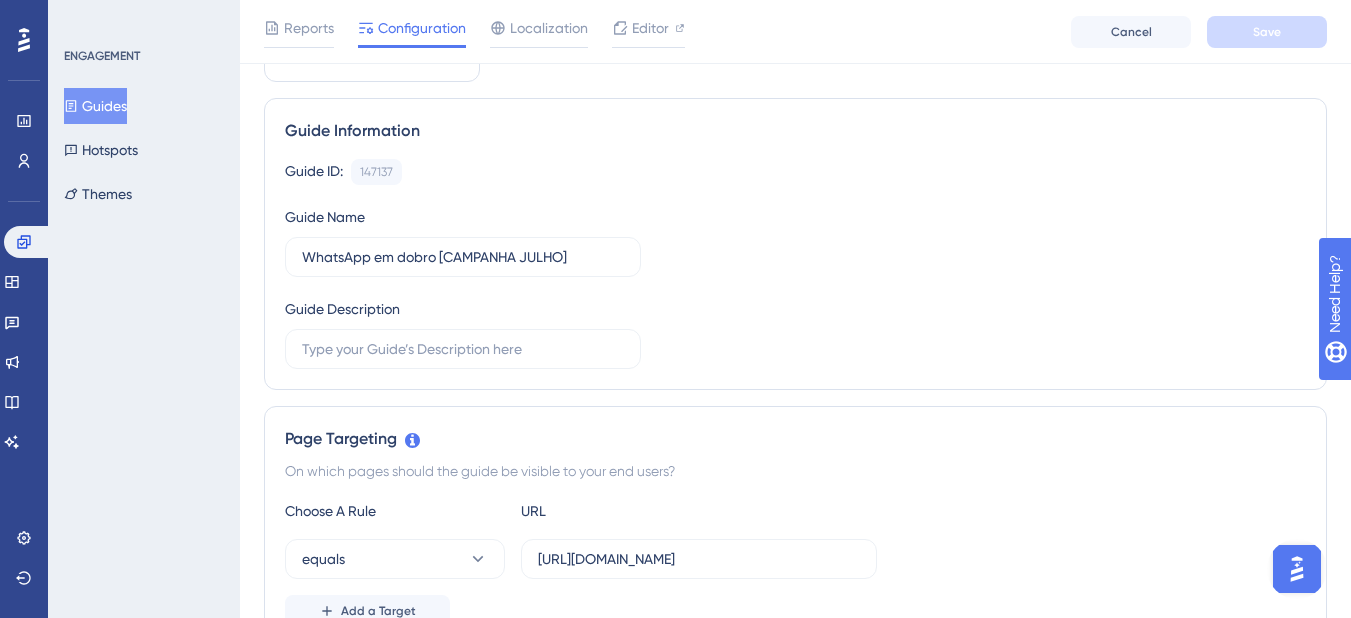 scroll, scrollTop: 0, scrollLeft: 0, axis: both 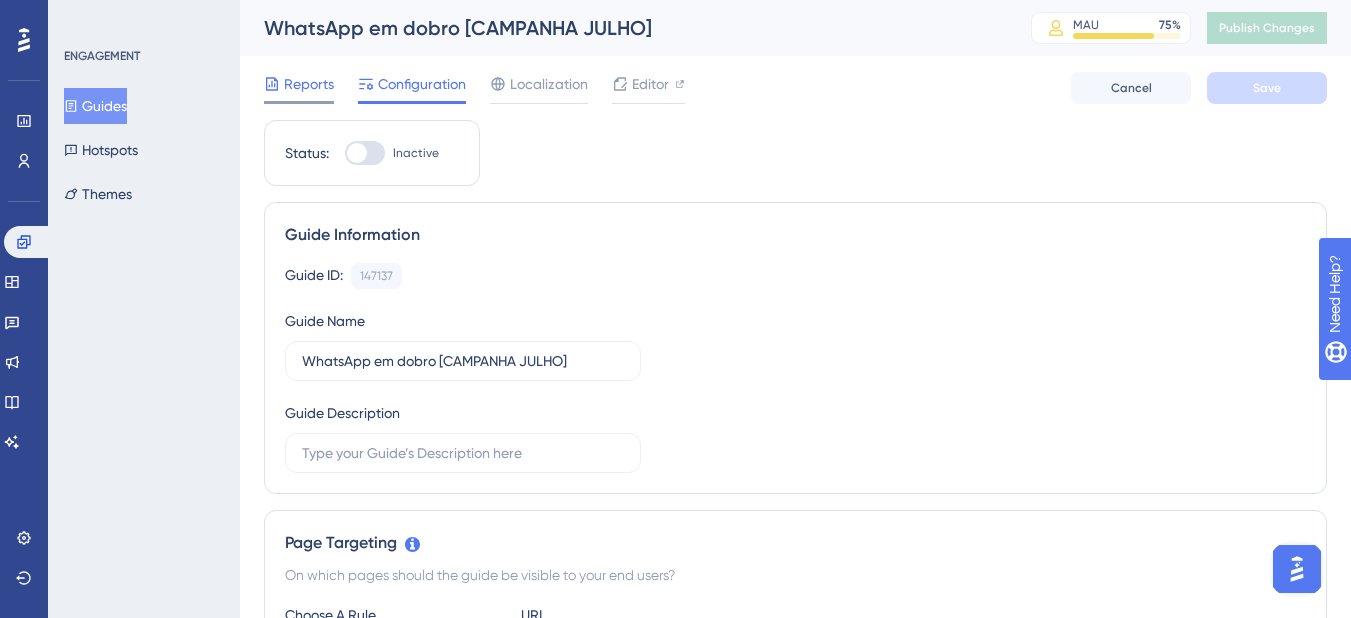 click on "Reports" at bounding box center (309, 84) 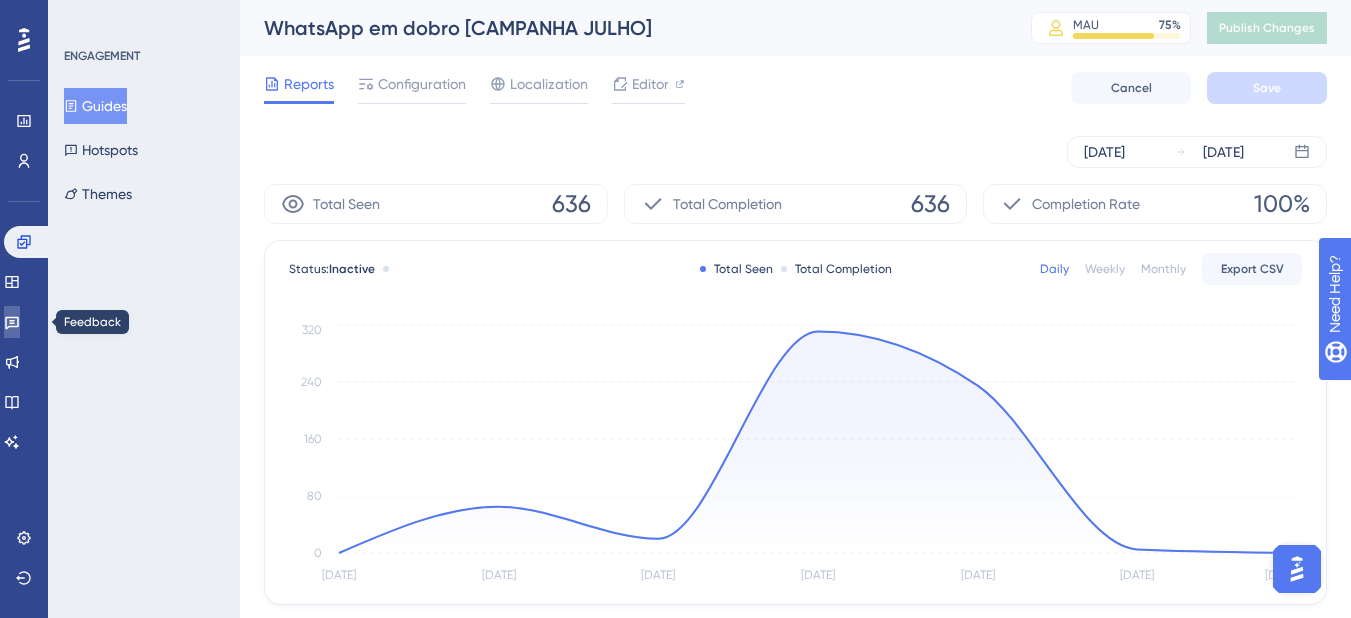 click 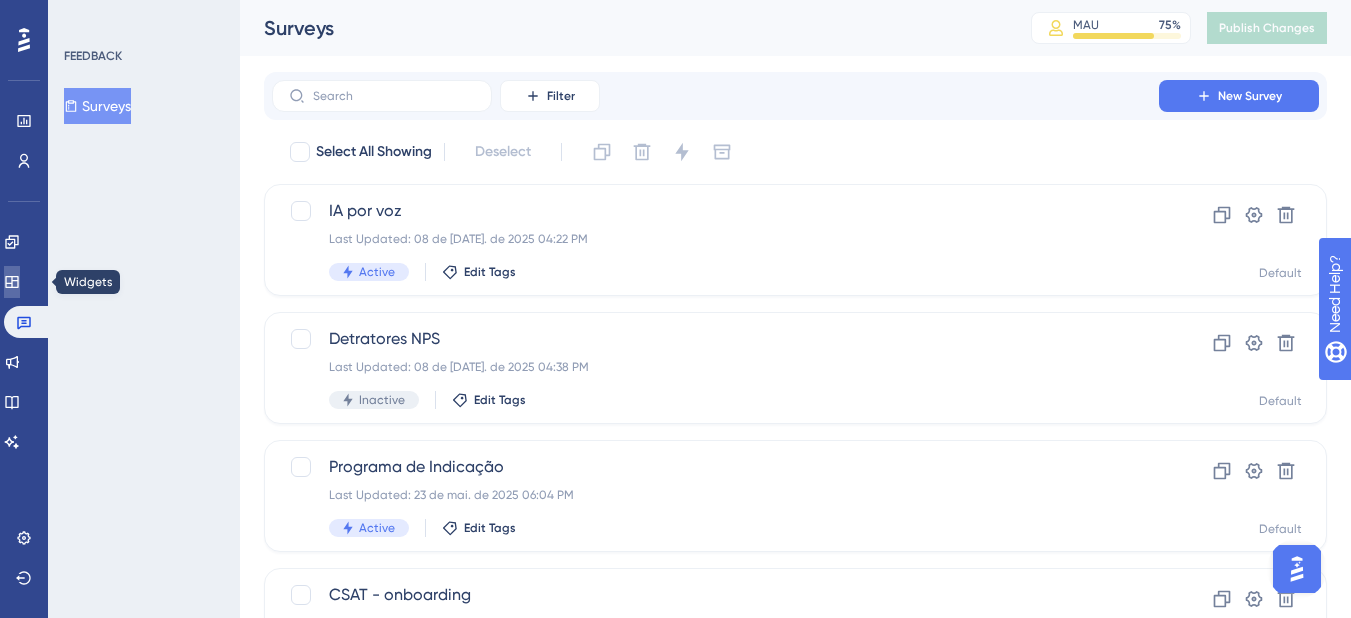 click 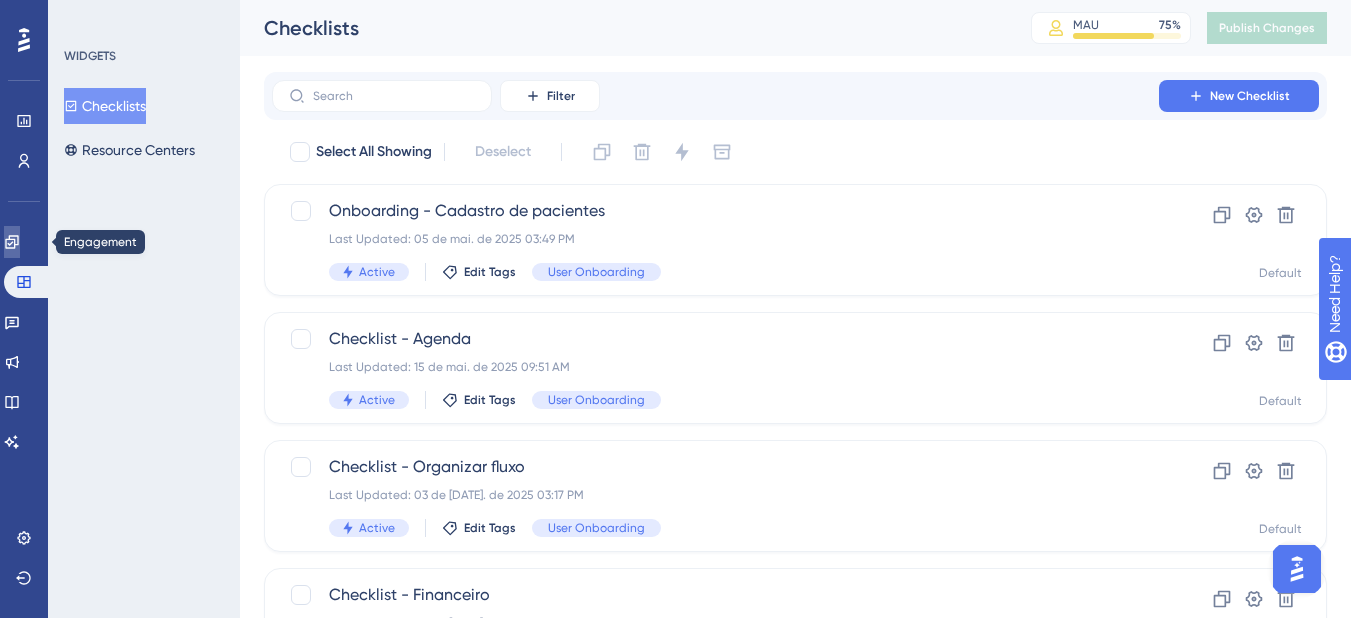 click at bounding box center [12, 242] 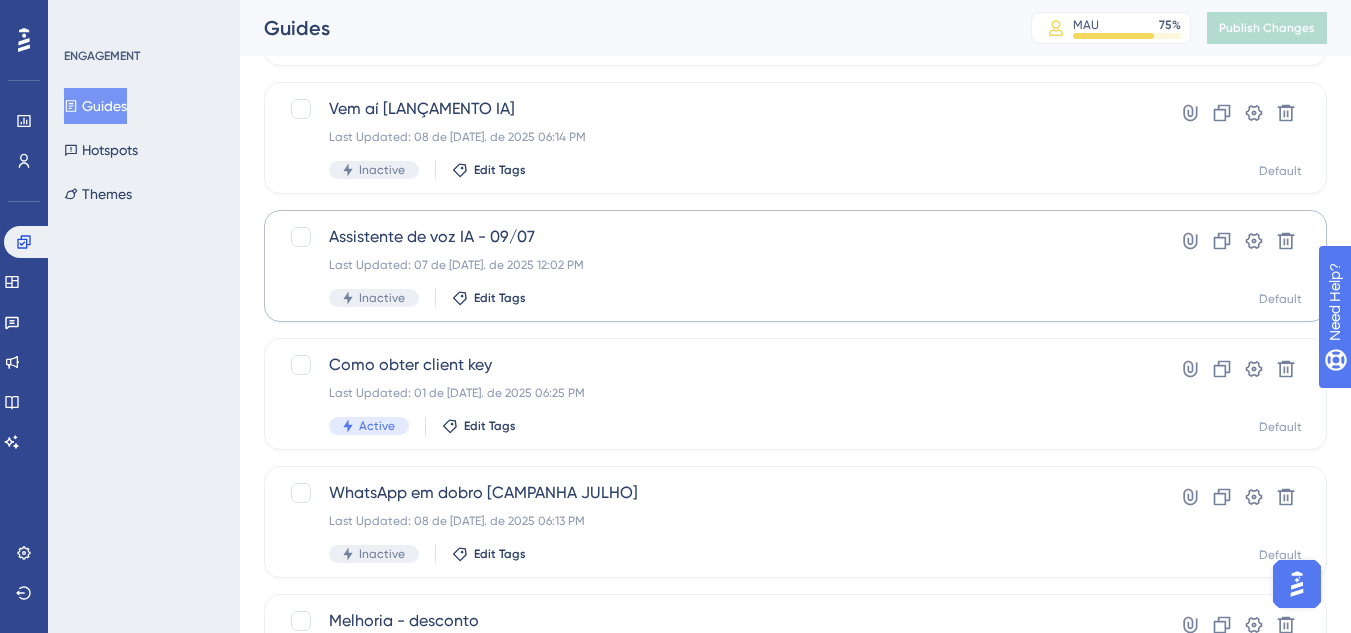 scroll, scrollTop: 600, scrollLeft: 0, axis: vertical 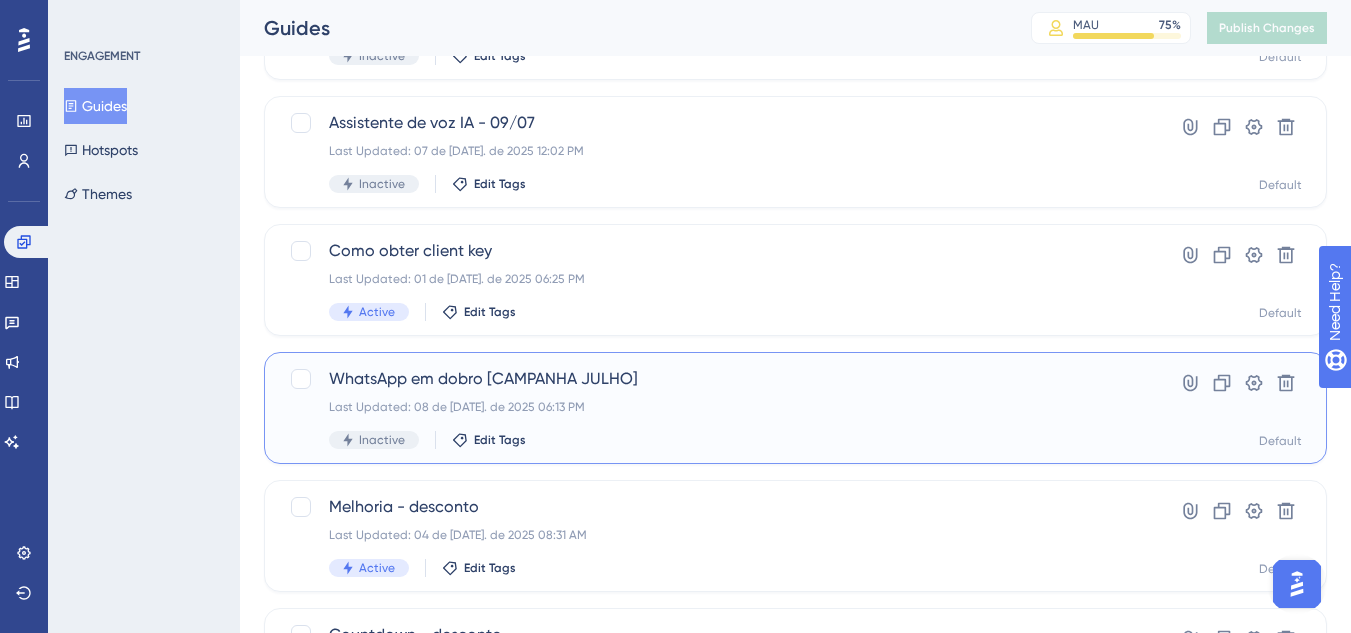 click on "WhatsApp em dobro [CAMPANHA JULHO]" at bounding box center (715, 379) 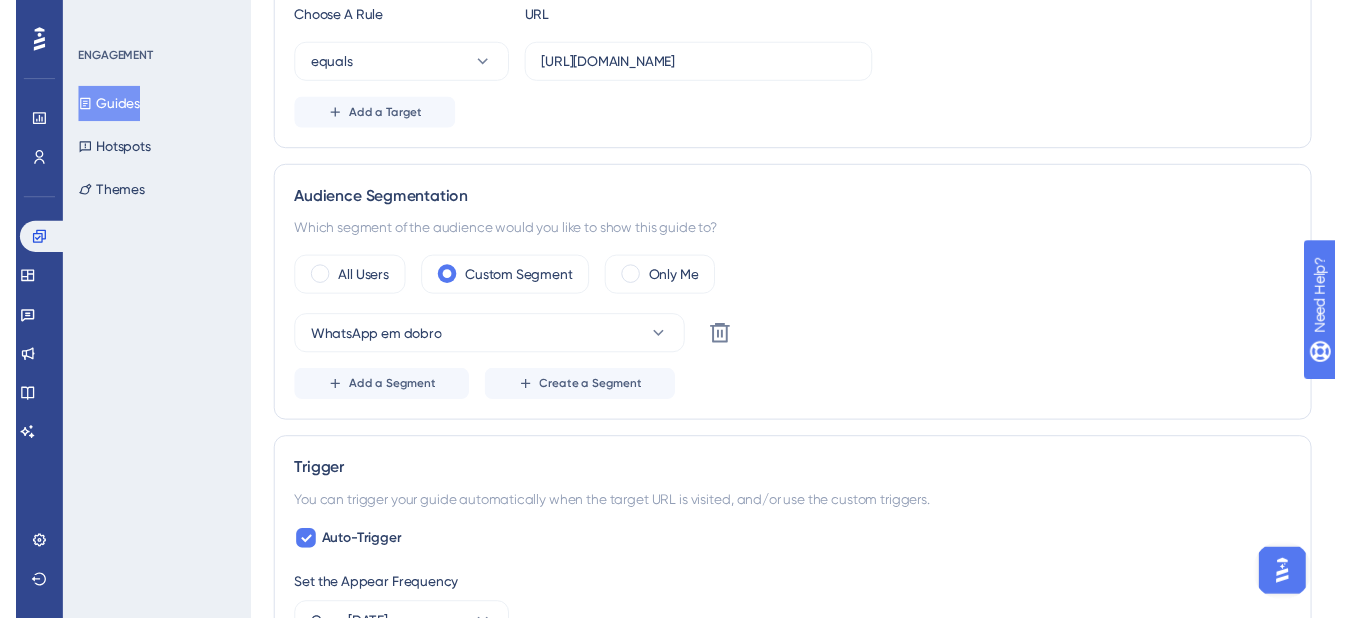 scroll, scrollTop: 0, scrollLeft: 0, axis: both 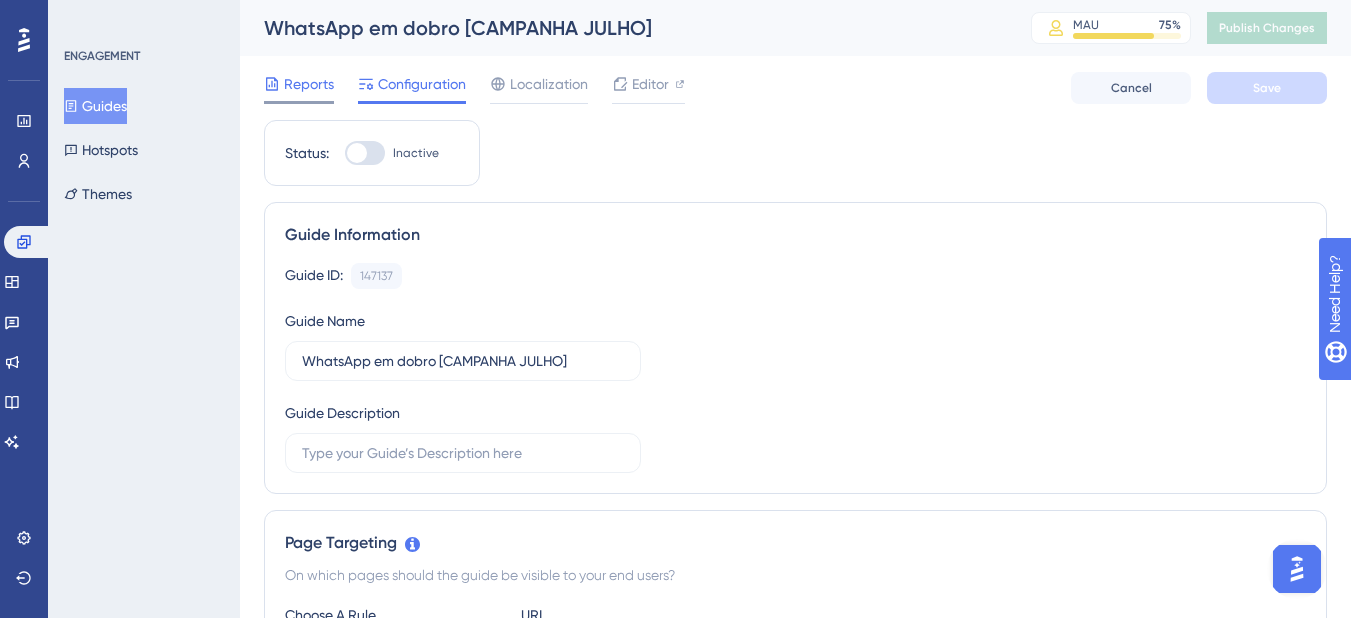 click on "Reports" at bounding box center (299, 88) 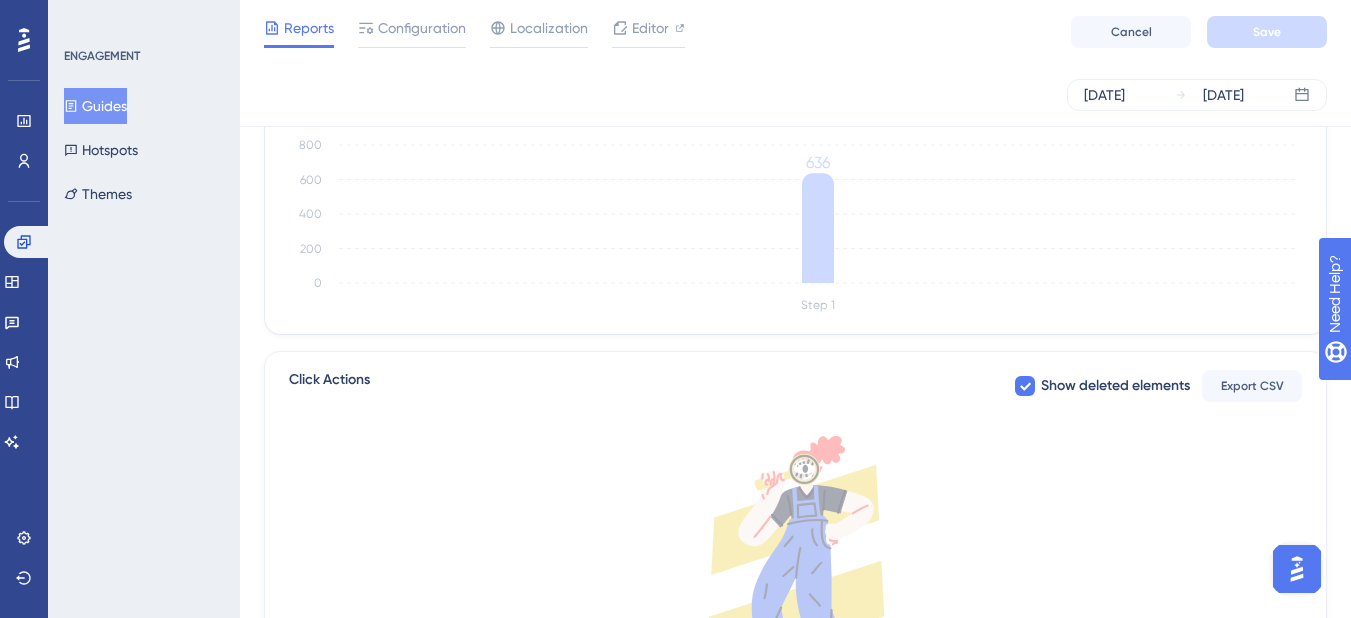 scroll, scrollTop: 700, scrollLeft: 0, axis: vertical 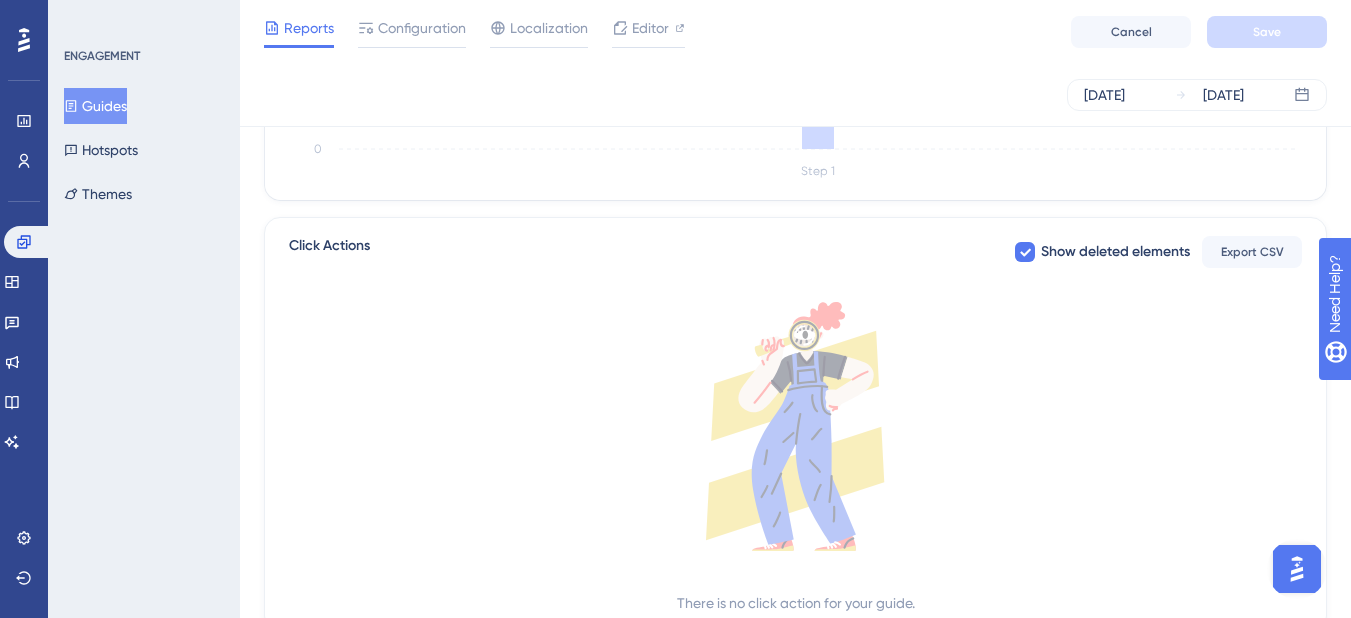 click at bounding box center [1297, 569] 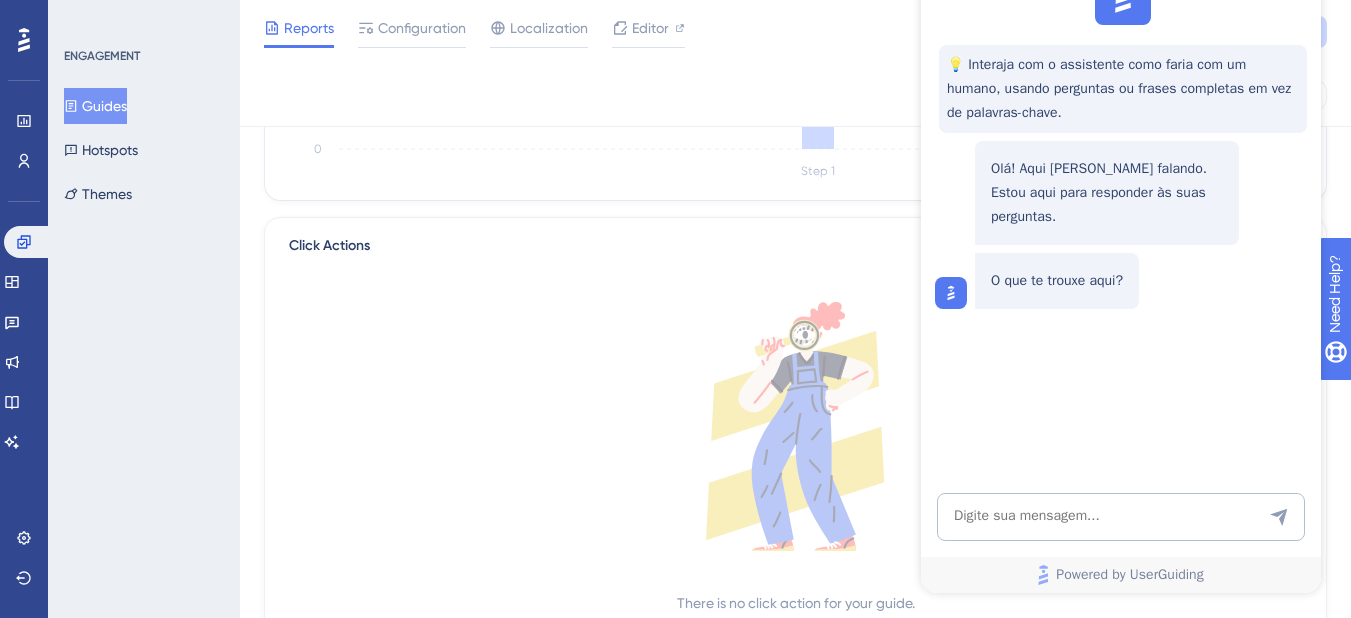 scroll, scrollTop: 0, scrollLeft: 0, axis: both 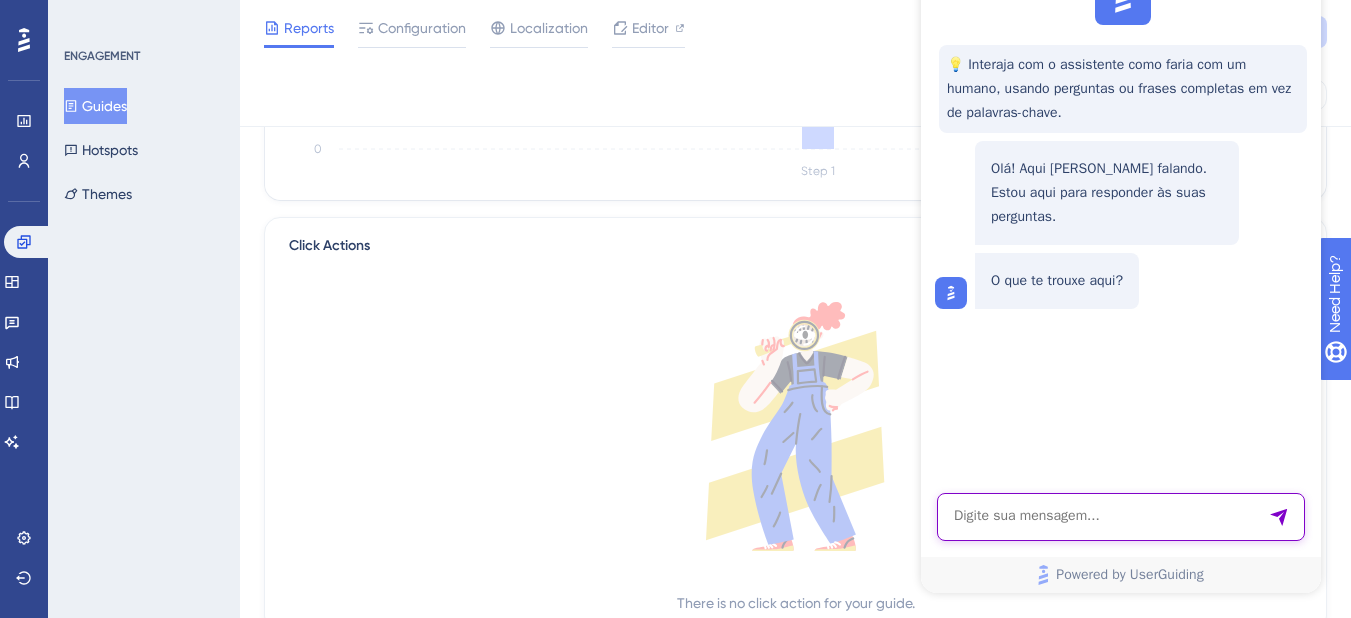 click at bounding box center [1121, 517] 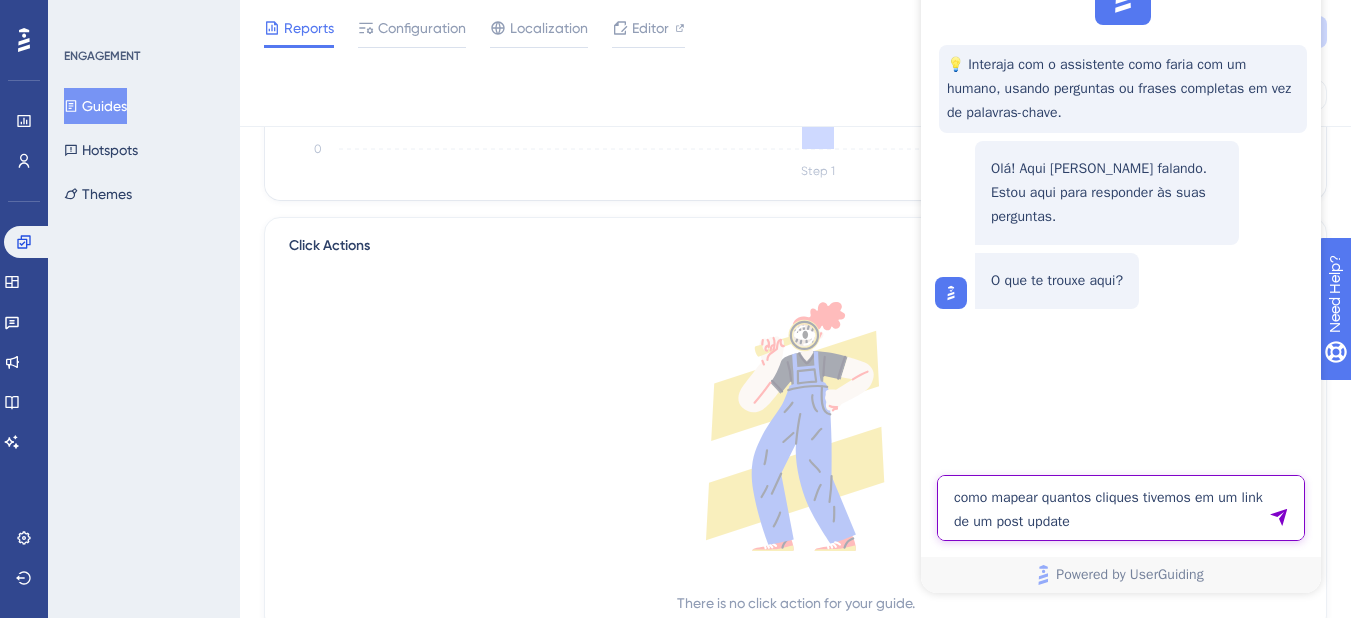 type on "como mapear quantos cliques tivemos em um link de um post update" 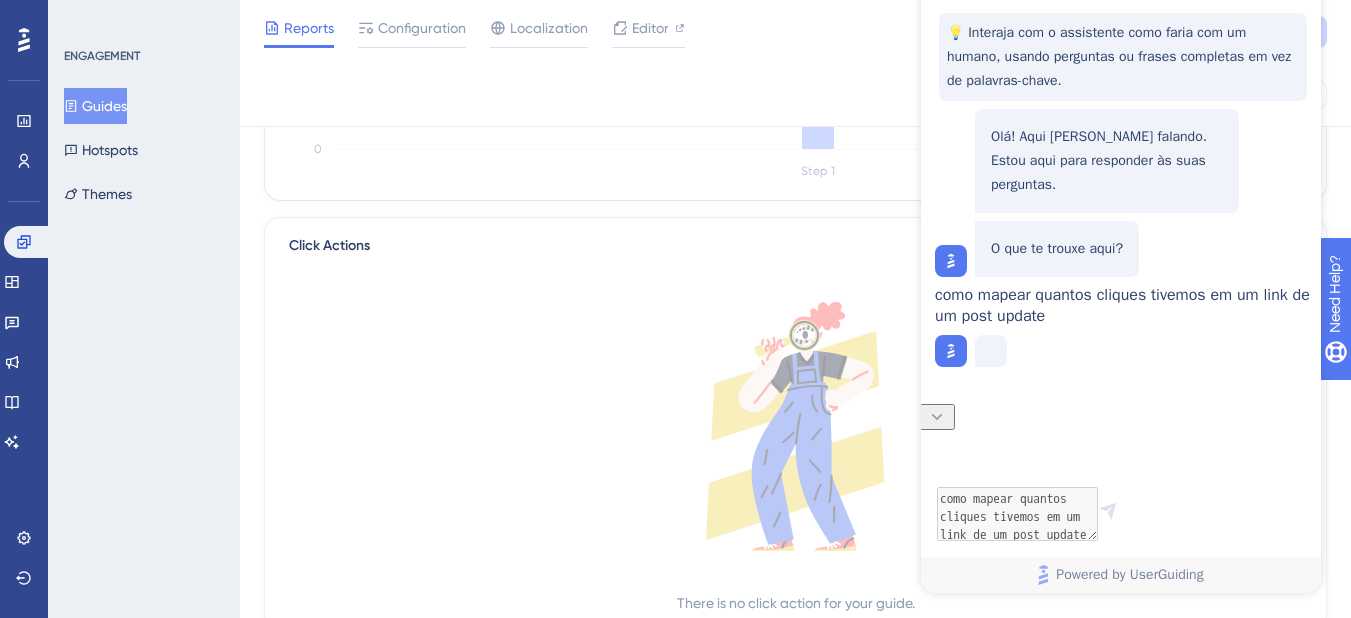 scroll, scrollTop: 20, scrollLeft: 0, axis: vertical 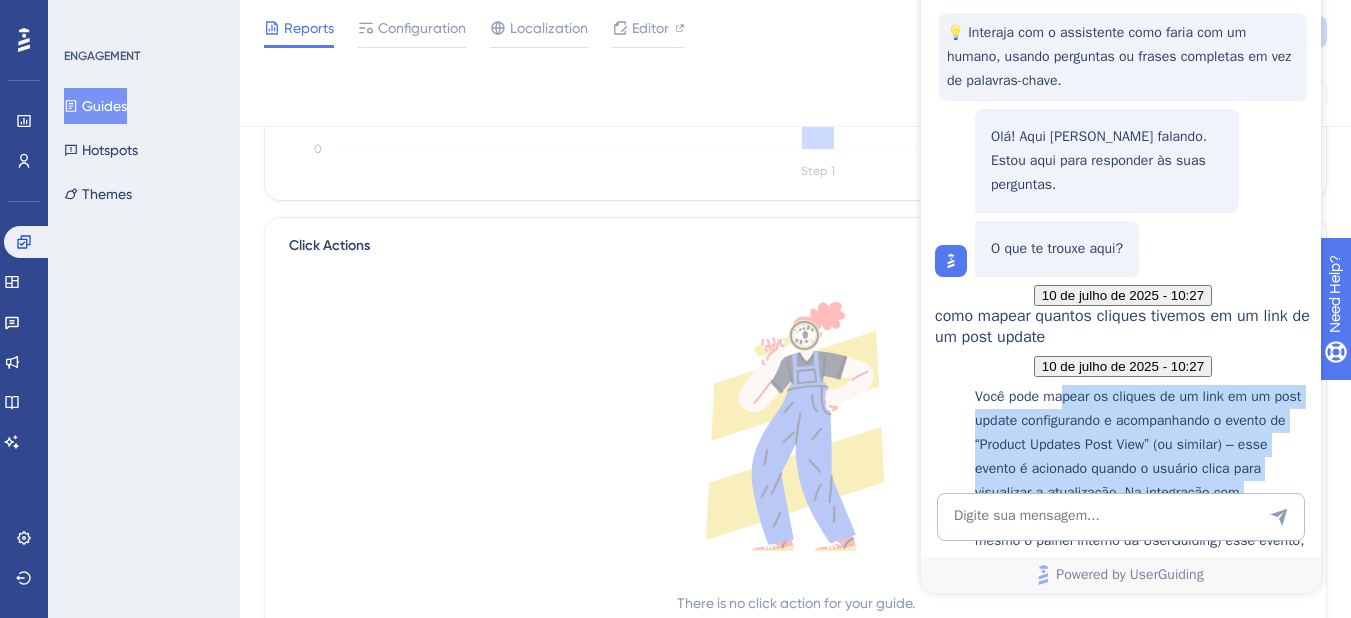 drag, startPoint x: 1078, startPoint y: 257, endPoint x: 1145, endPoint y: 388, distance: 147.13939 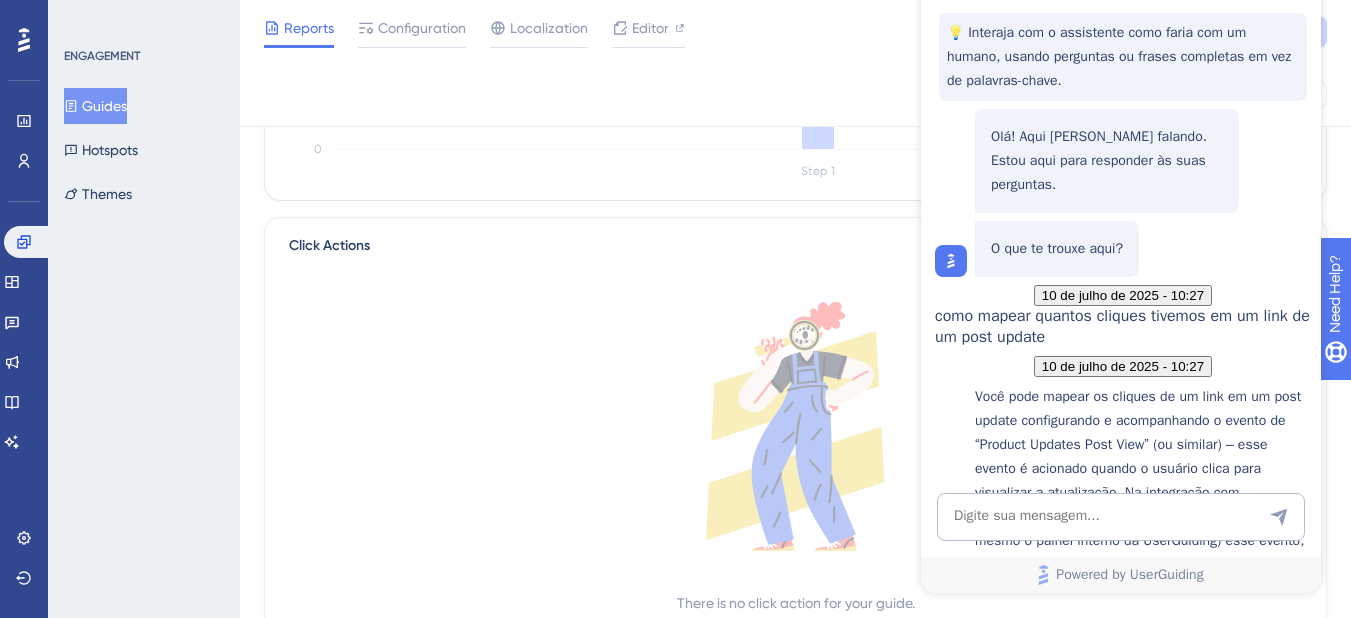 click on "Você pode mapear os cliques de um link em um post update configurando e acompanhando o evento de “Product Updates Post View” (ou similar) – esse evento é acionado quando o usuário clica para visualizar a atualização. Na integração com ferramentas de Analytics (como o Google Analytics ou mesmo o painel interno da UserGuiding) esse evento, que envia dados como postId, postName e pageUrl, é utilizado para contabilizar quantos cliques foram dados no link do post update  ." at bounding box center [1143, 505] 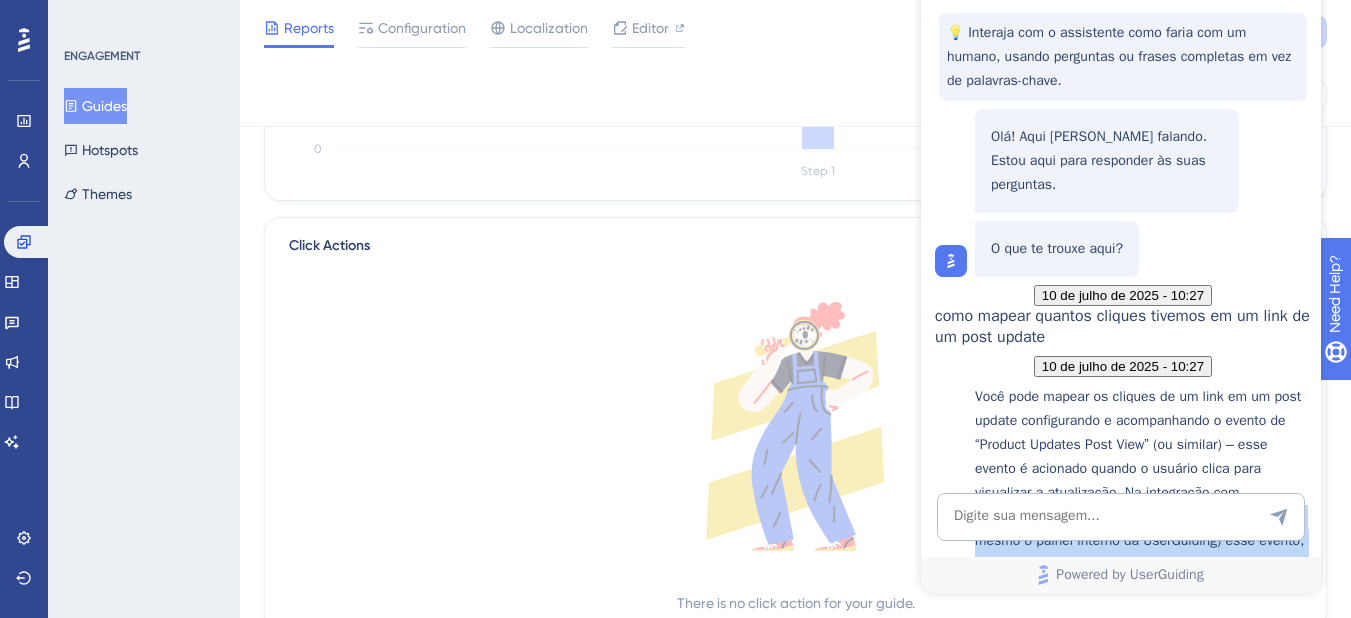 drag, startPoint x: 1158, startPoint y: 295, endPoint x: 1193, endPoint y: 411, distance: 121.16518 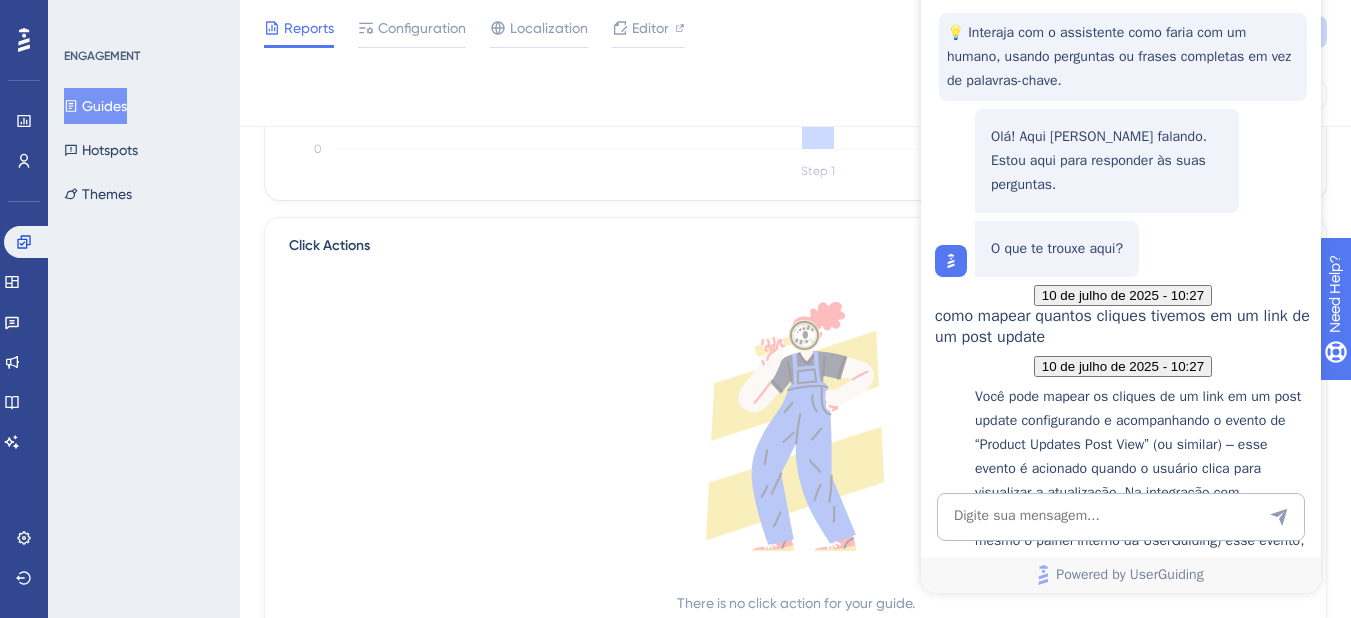 click on "Visão Geral do Painel de Analytics" at bounding box center [1143, 716] 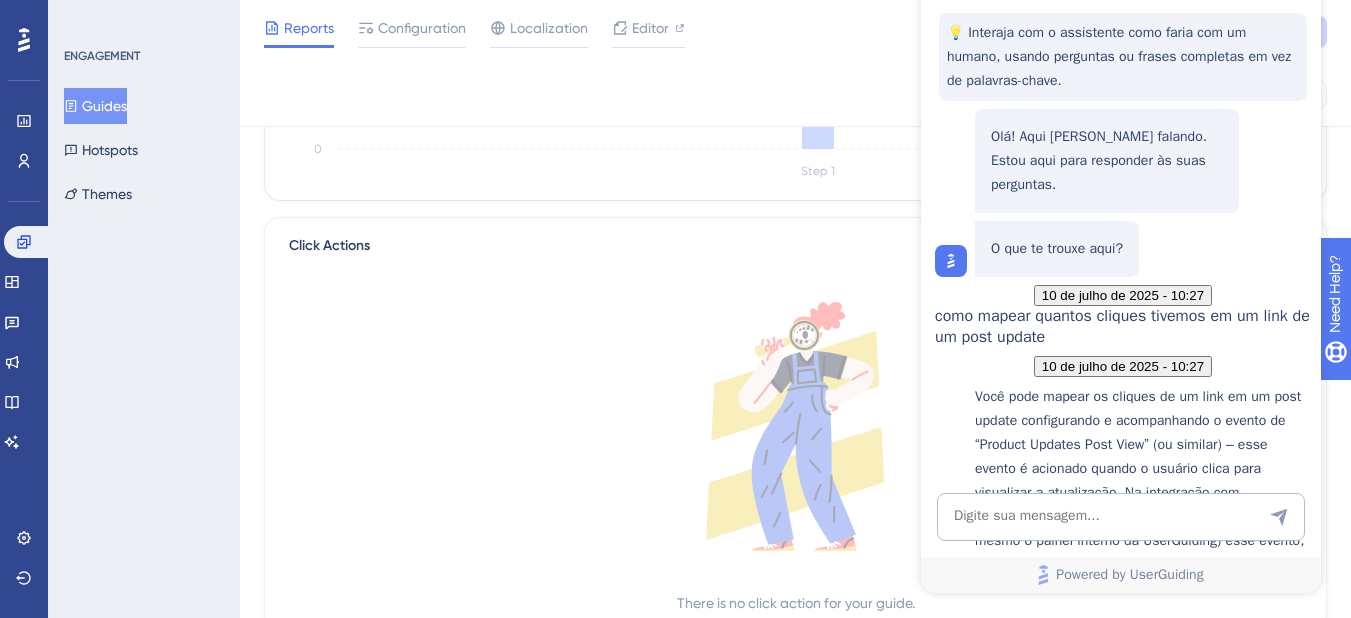 click on "Integração com o Google Analytics" at bounding box center (1143, 669) 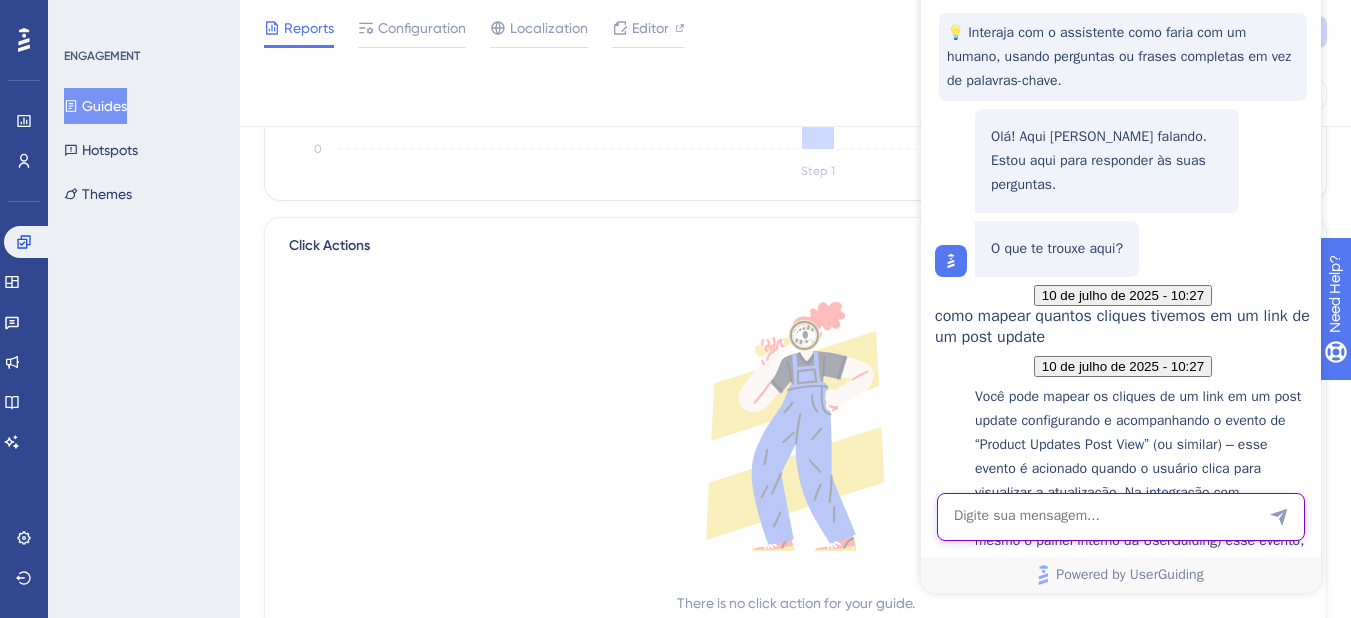 click at bounding box center (1121, 517) 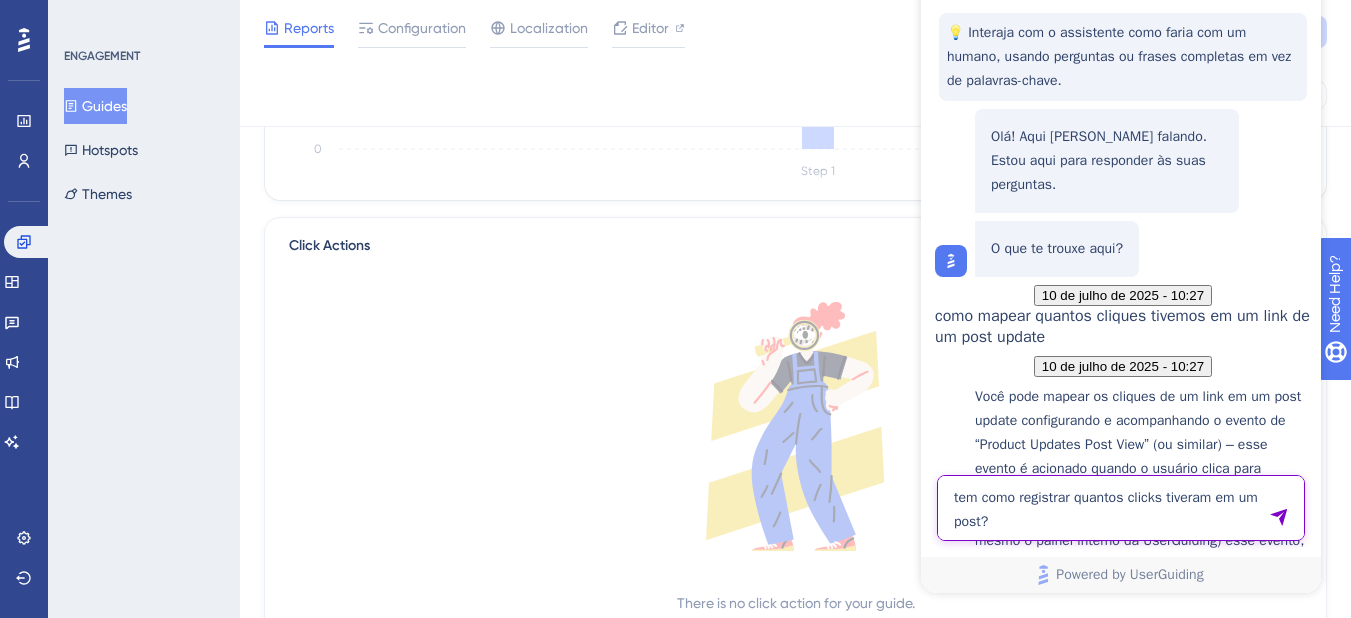 type on "tem como registrar quantos clicks tiveram em um post?" 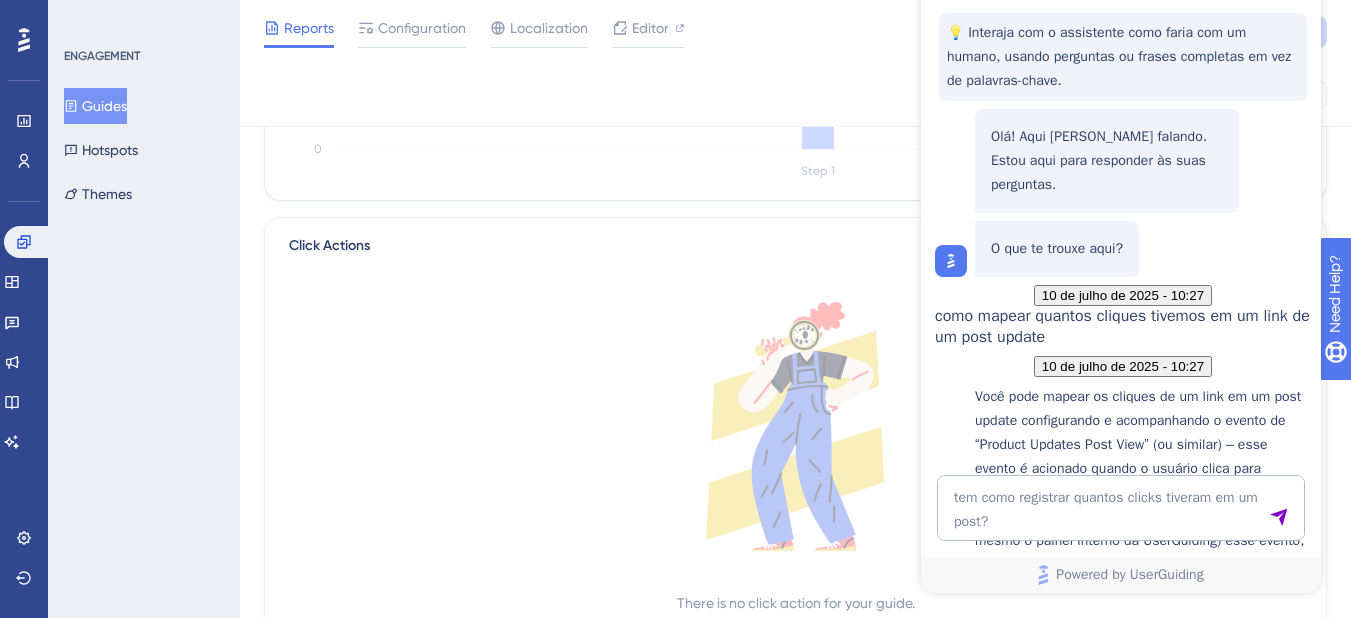 type 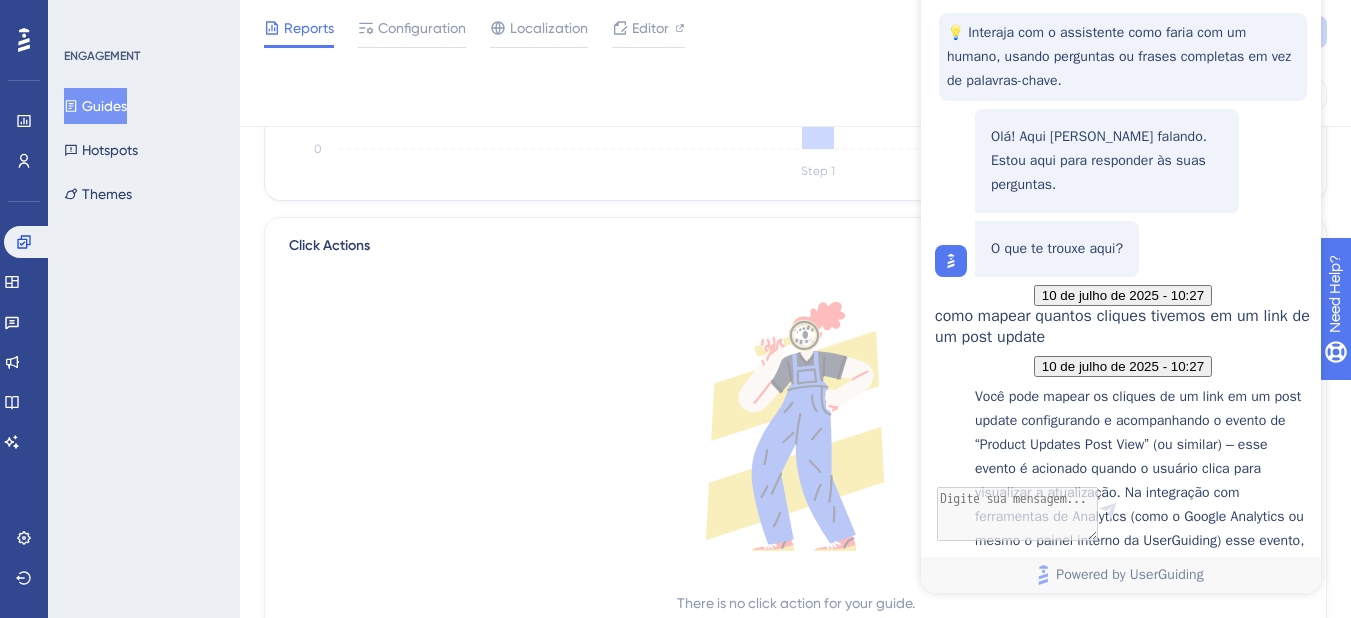 scroll, scrollTop: 662, scrollLeft: 0, axis: vertical 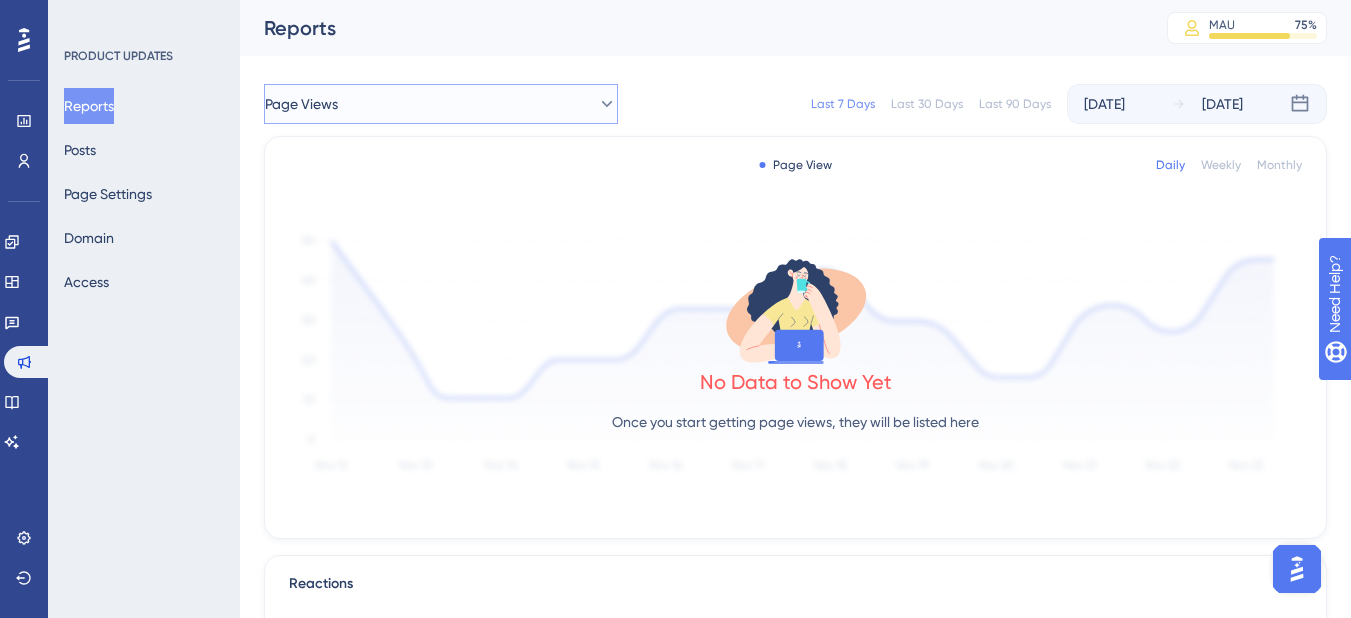 click on "Page Views" at bounding box center (441, 104) 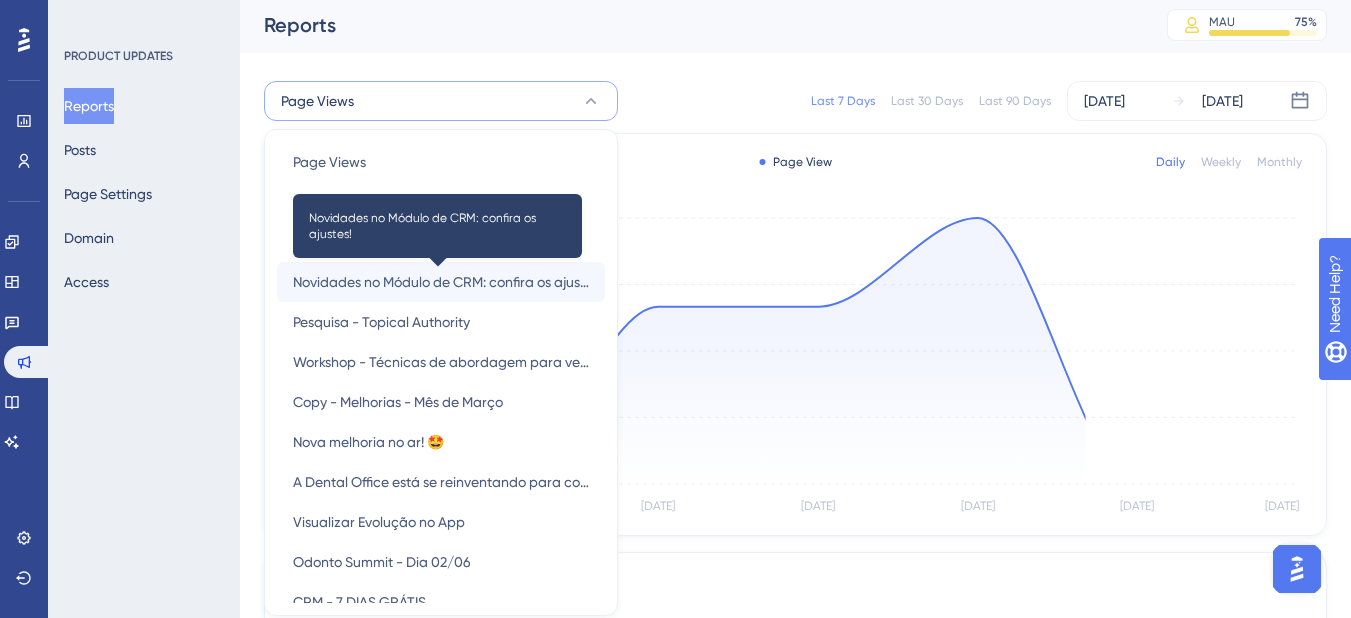 scroll, scrollTop: 0, scrollLeft: 0, axis: both 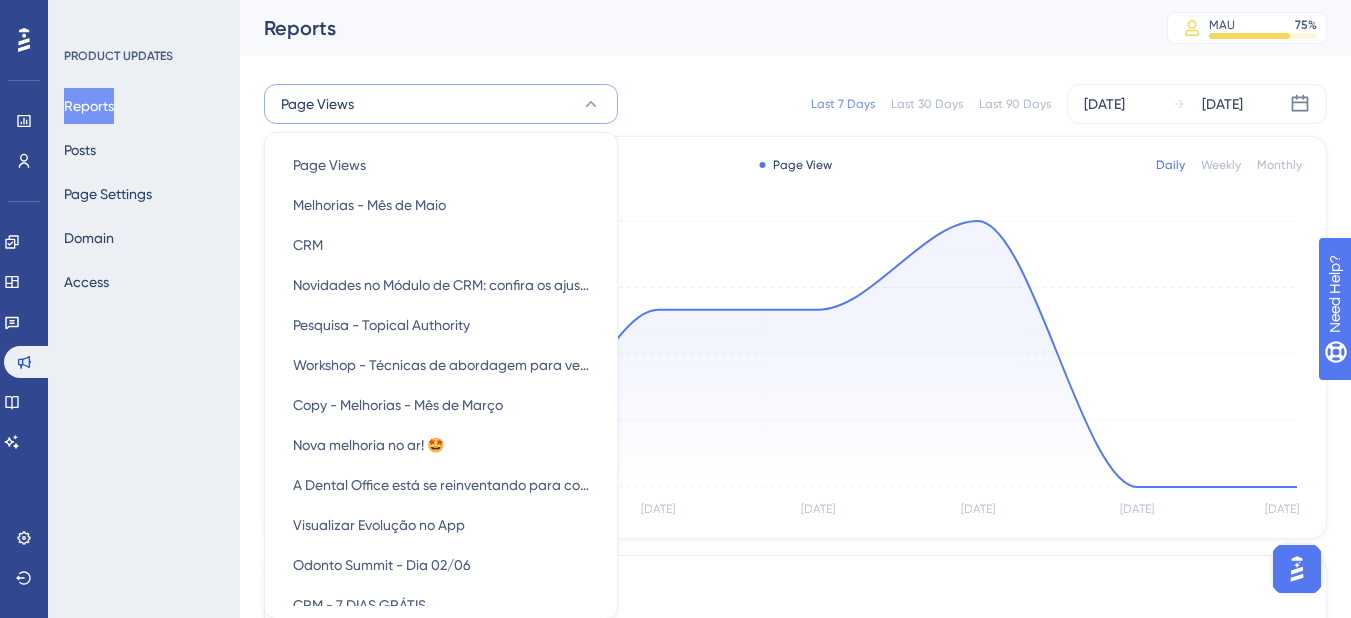 click on "Performance Users Engagement Widgets Feedback Product Updates Knowledge Base AI Assistant Settings Logout PRODUCT UPDATES Reports Posts Page Settings Domain Access Reports MAU 75 % Click to see add-on and upgrade options Page Views Page Views Page Views Melhorias - Mês de Maio Melhorias - Mês de Maio CRM CRM Novidades no Módulo de CRM: confira os ajustes! Novidades no Módulo de CRM: confira os ajustes! Pesquisa - Topical Authority Pesquisa - Topical Authority Workshop - Técnicas de abordagem para venda de tratamentos odontológicos Workshop - Técnicas de abordagem para venda de tratamentos odontológicos Copy - Melhorias - Mês de Março Copy - Melhorias - Mês de Março Nova melhoria no ar! 🤩 Nova melhoria no ar! 🤩 A Dental Office está se reinventando para continuar evoluindo com você A Dental Office está se reinventando para continuar evoluindo com você Visualizar Evolução no App Visualizar Evolução no App Odonto Summit - Dia 02/06 Odonto Summit - Dia 02/06 CRM - 7 DIAS GRÁTIS Page View" at bounding box center [795, 785] 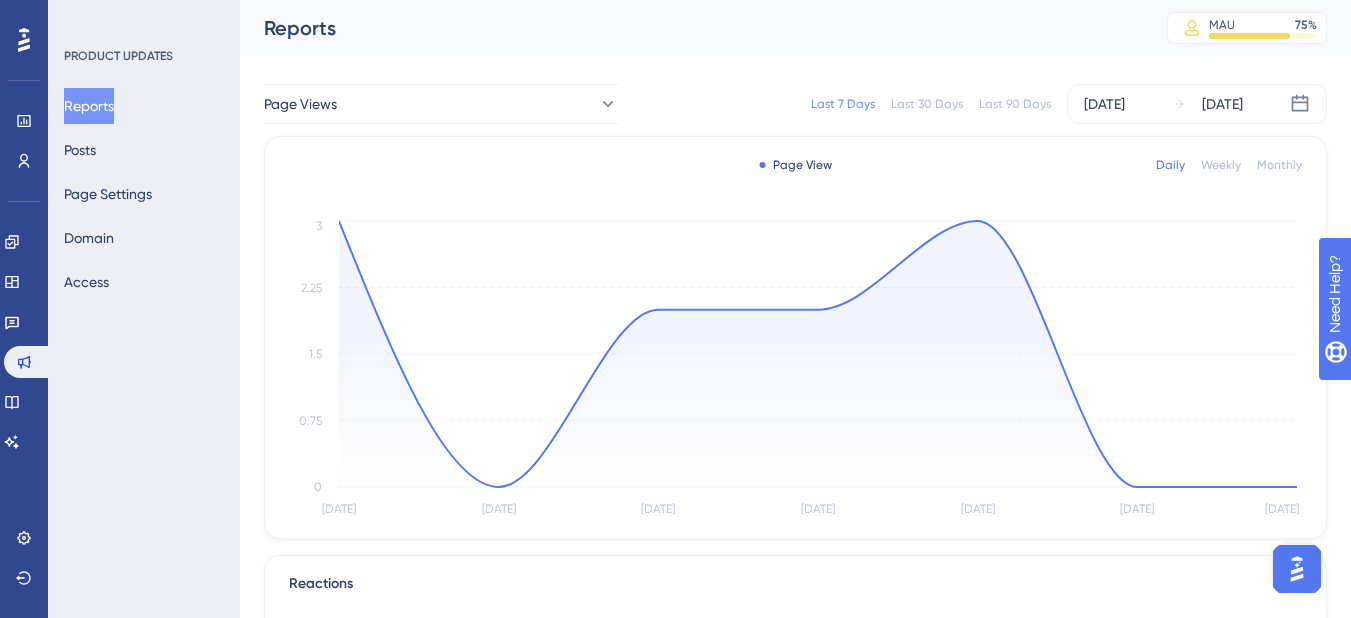 click on "Reports" at bounding box center (89, 106) 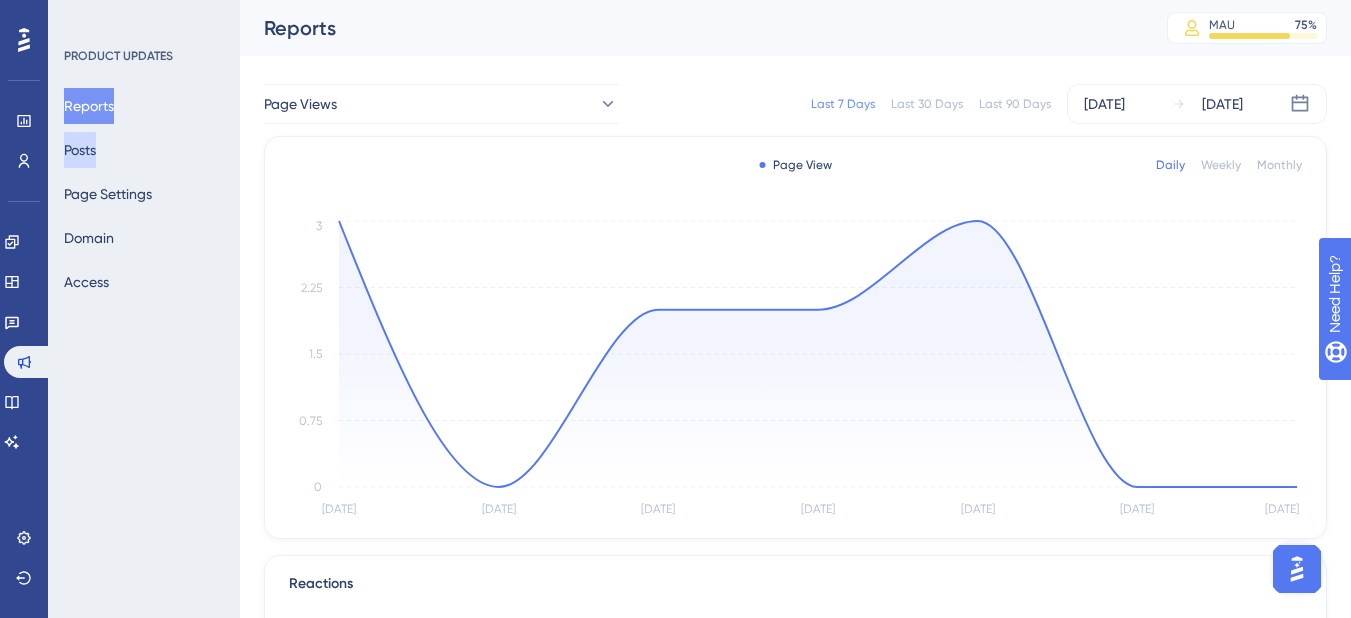click on "Posts" at bounding box center [80, 150] 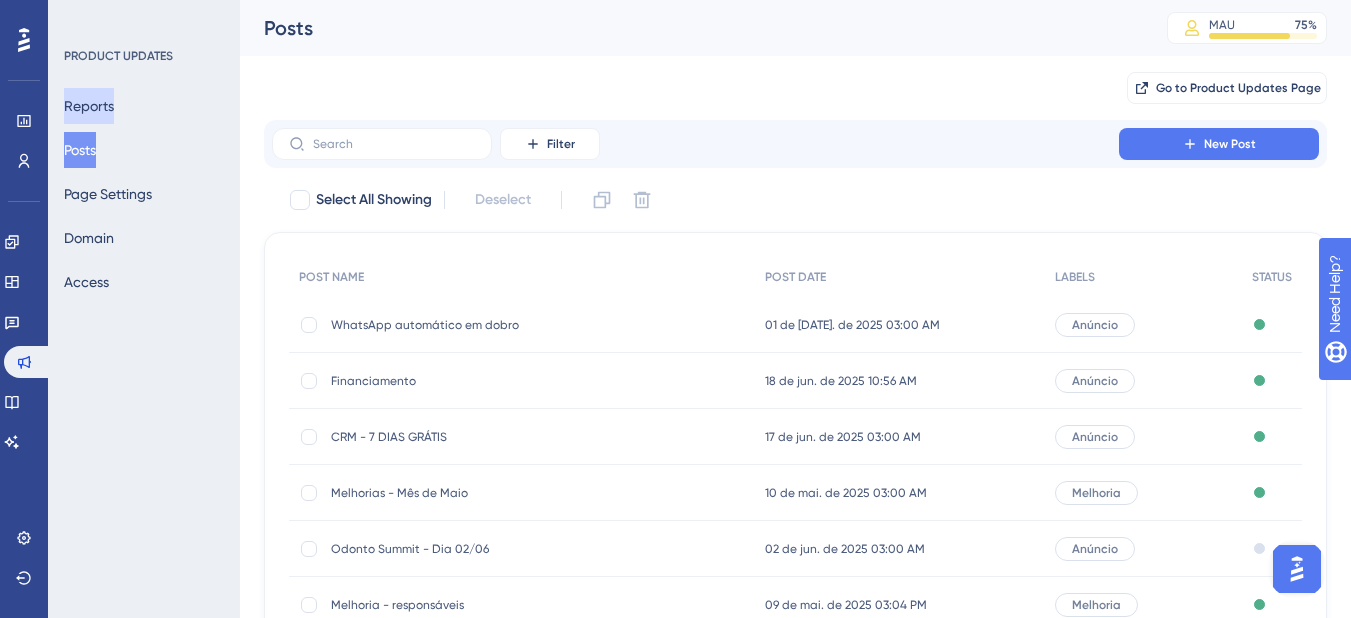 click on "Reports" at bounding box center (89, 106) 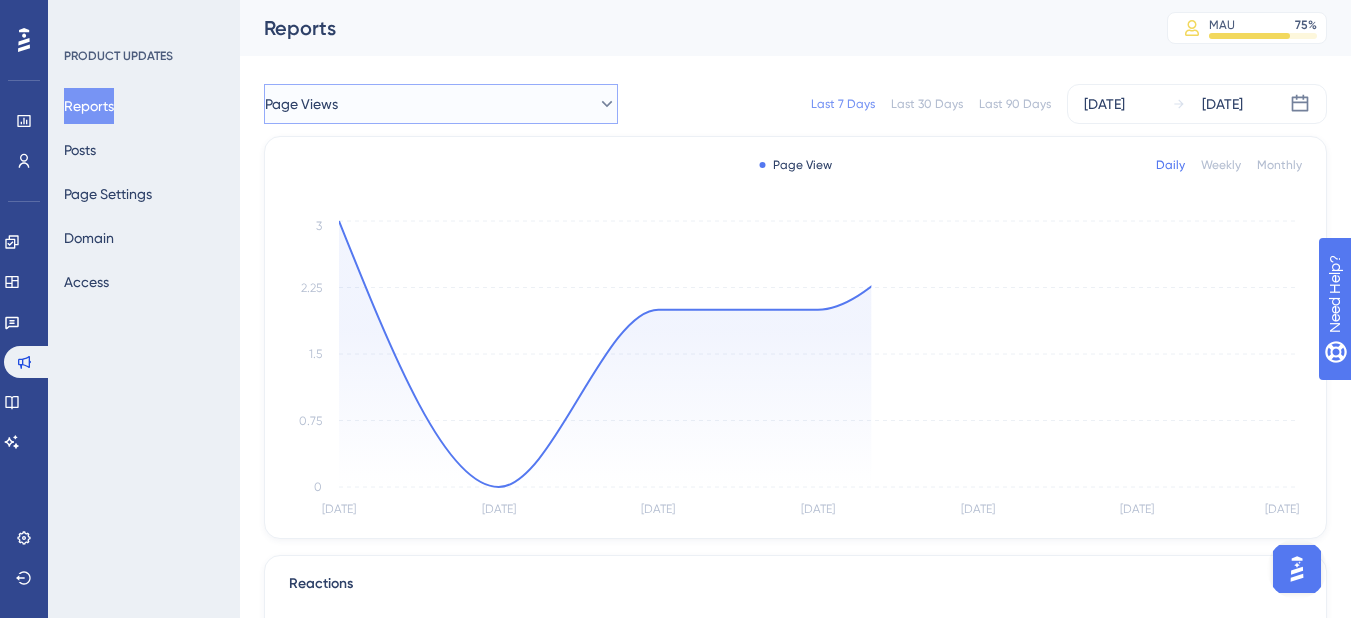 click on "Page Views" at bounding box center [441, 104] 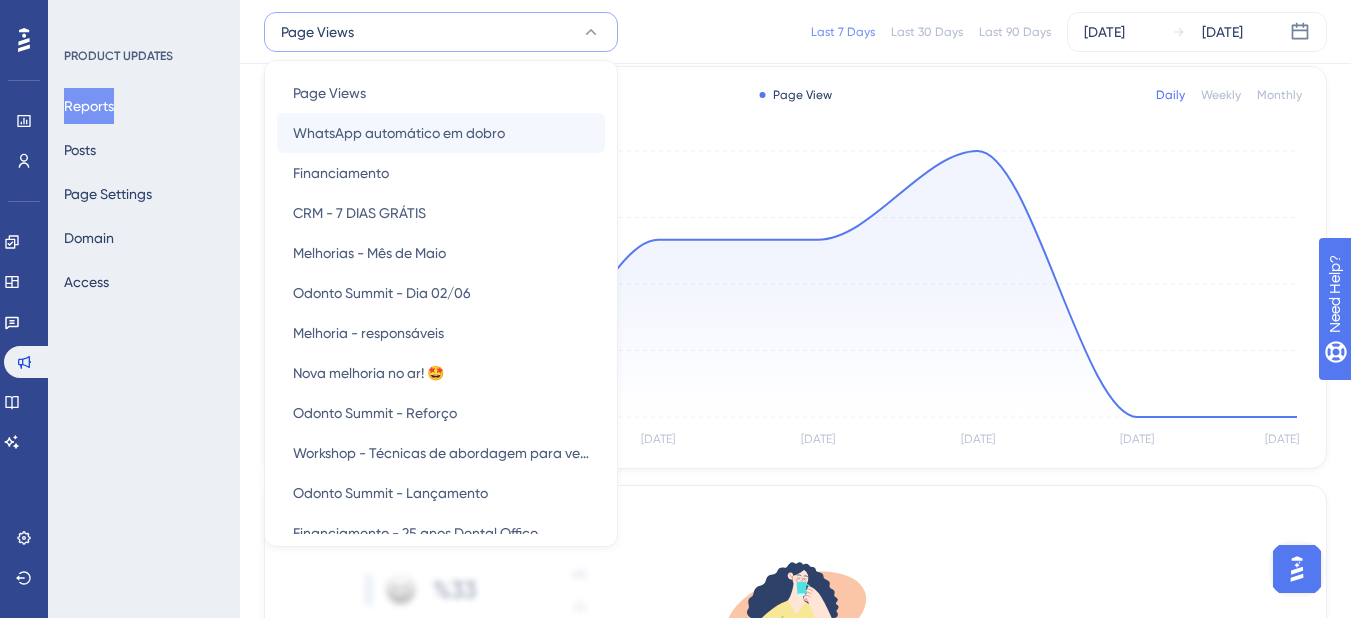 scroll, scrollTop: 0, scrollLeft: 0, axis: both 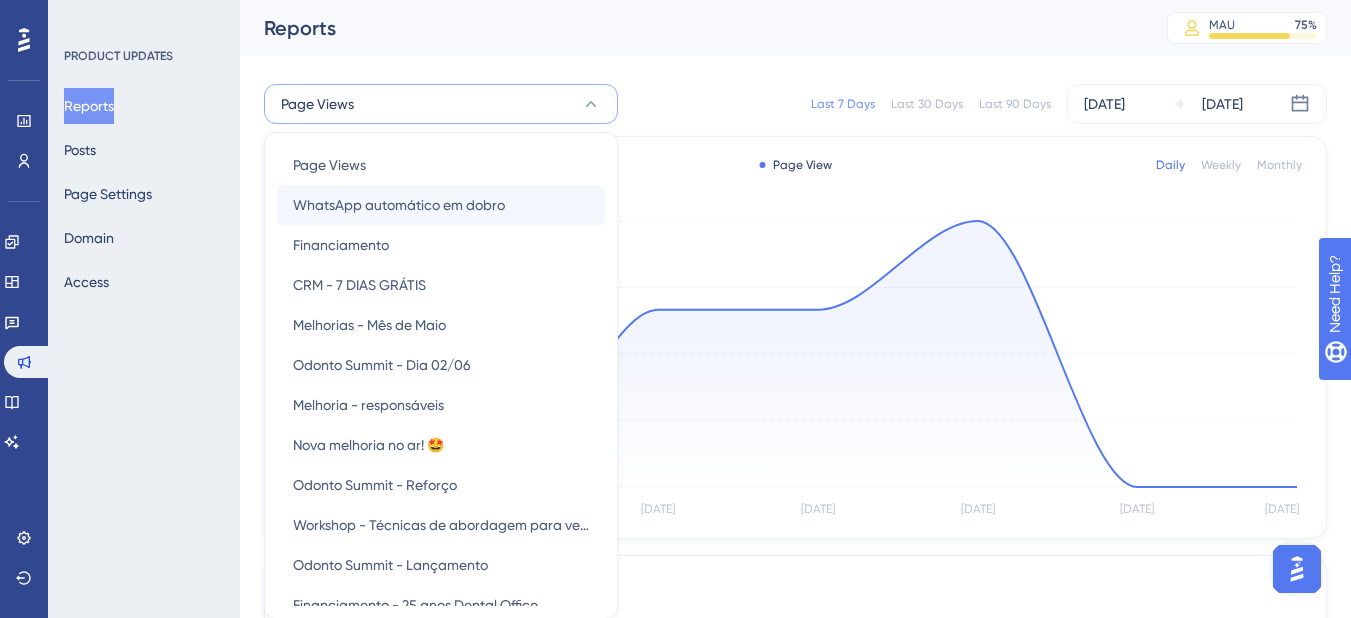 type 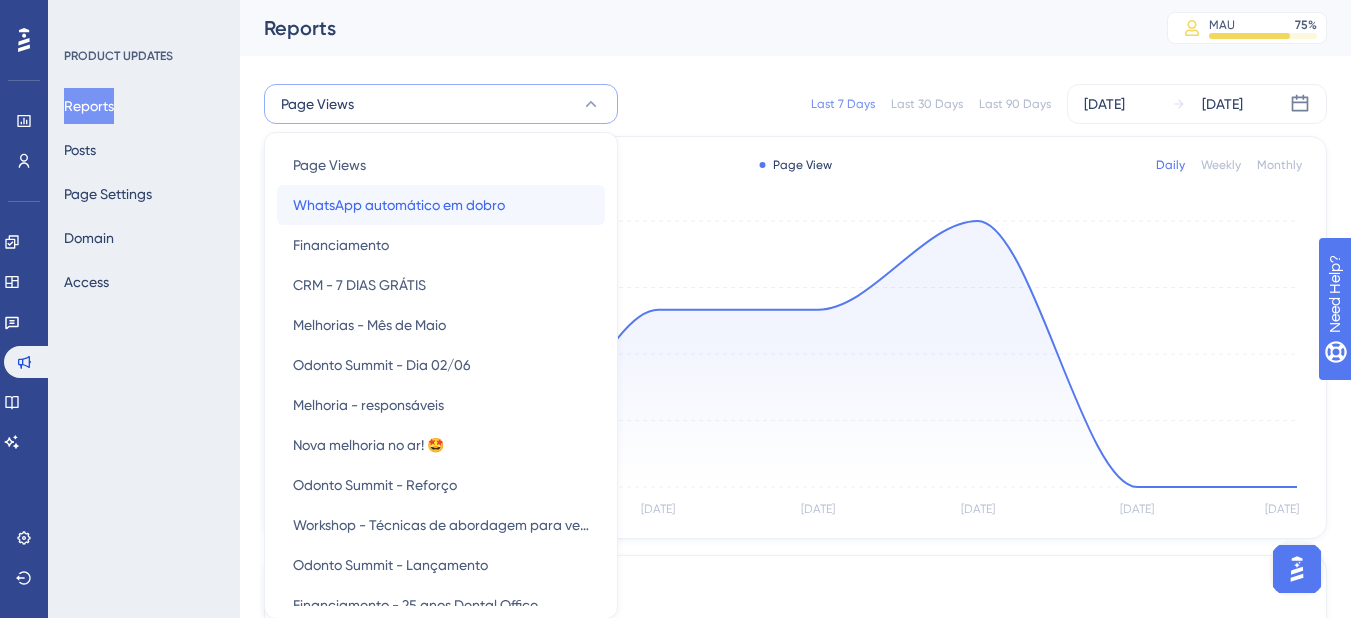 click on "WhatsApp automático em dobro" at bounding box center [399, 205] 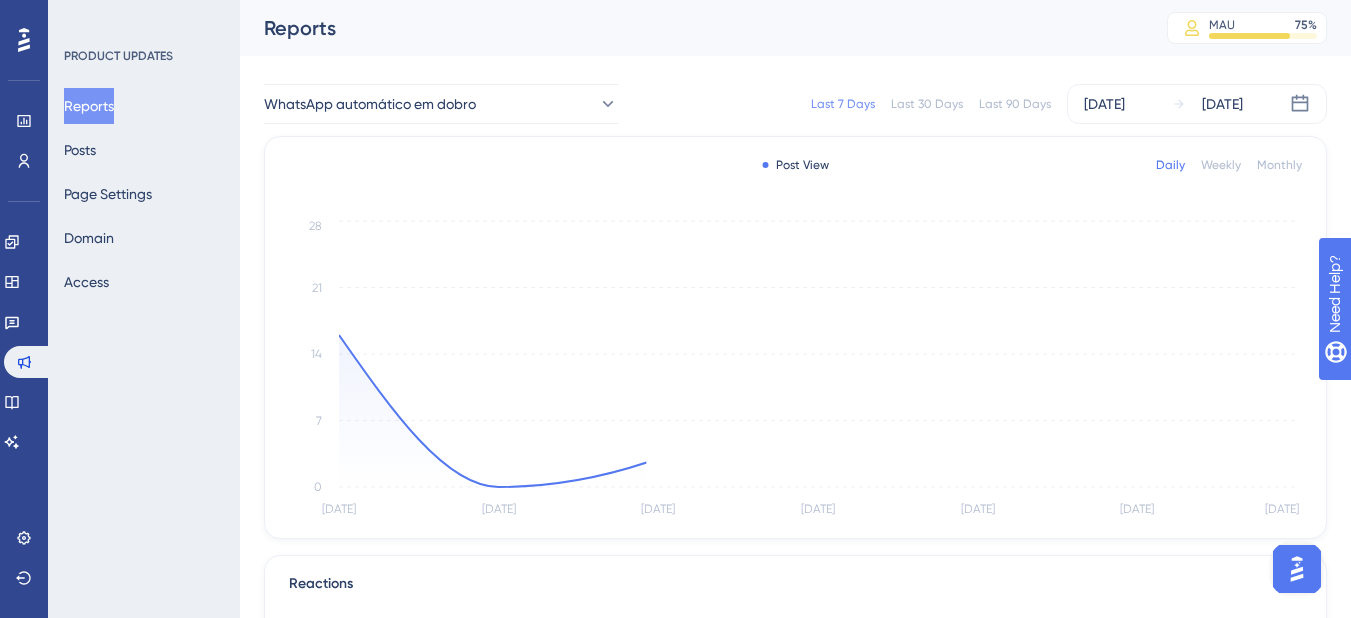click on "WhatsApp automático em dobro Last 7 Days Last 30 Days Last 90 Days Jul 04 2025 Jul 10 2025" at bounding box center [795, 104] 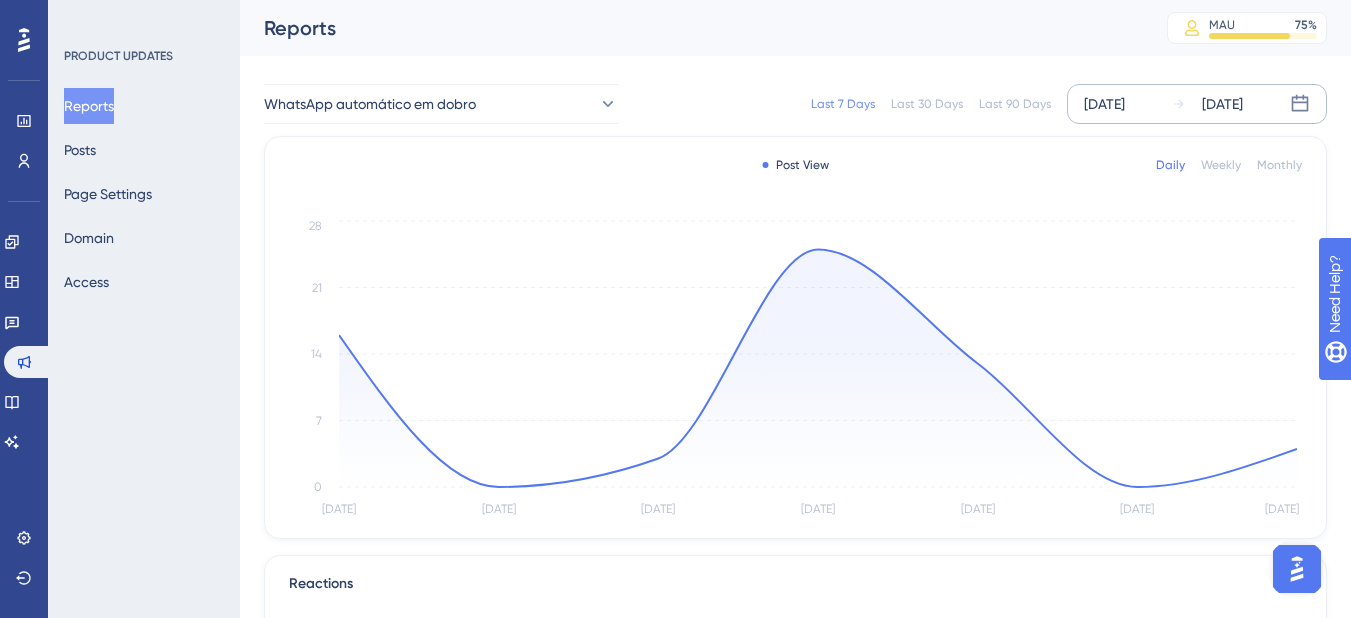 click on "[DATE]" at bounding box center (1104, 104) 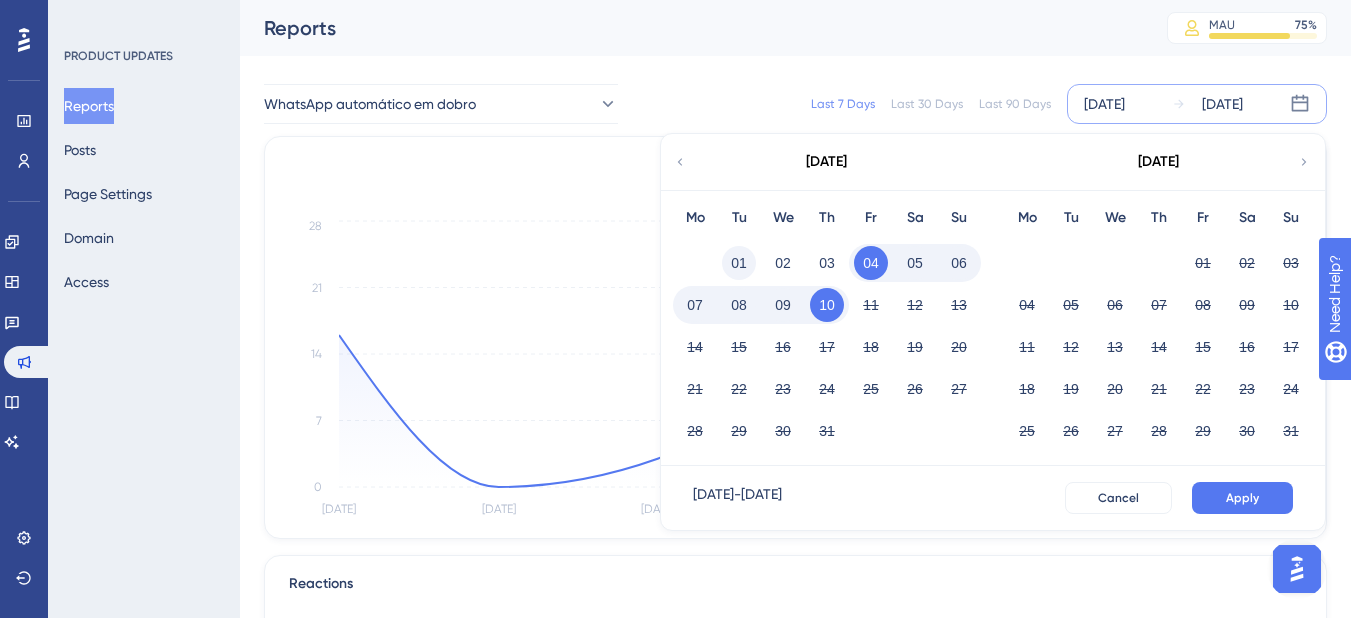 click on "01" at bounding box center [739, 263] 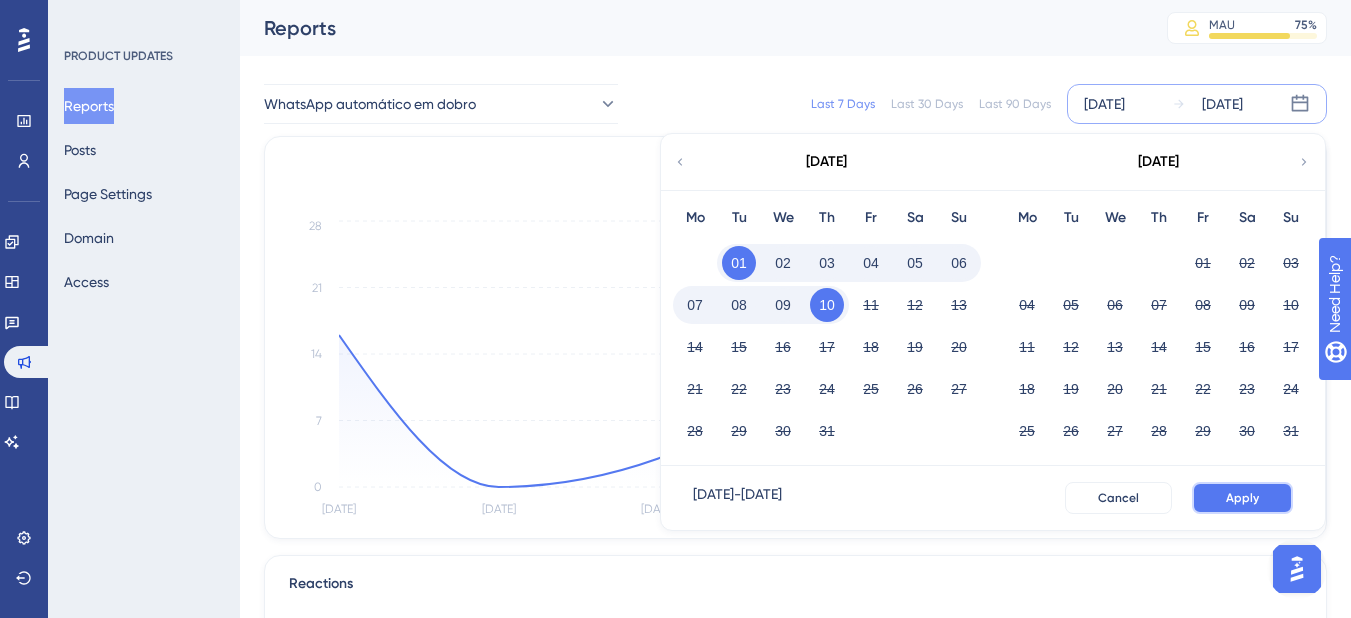 click on "Apply" at bounding box center [1242, 498] 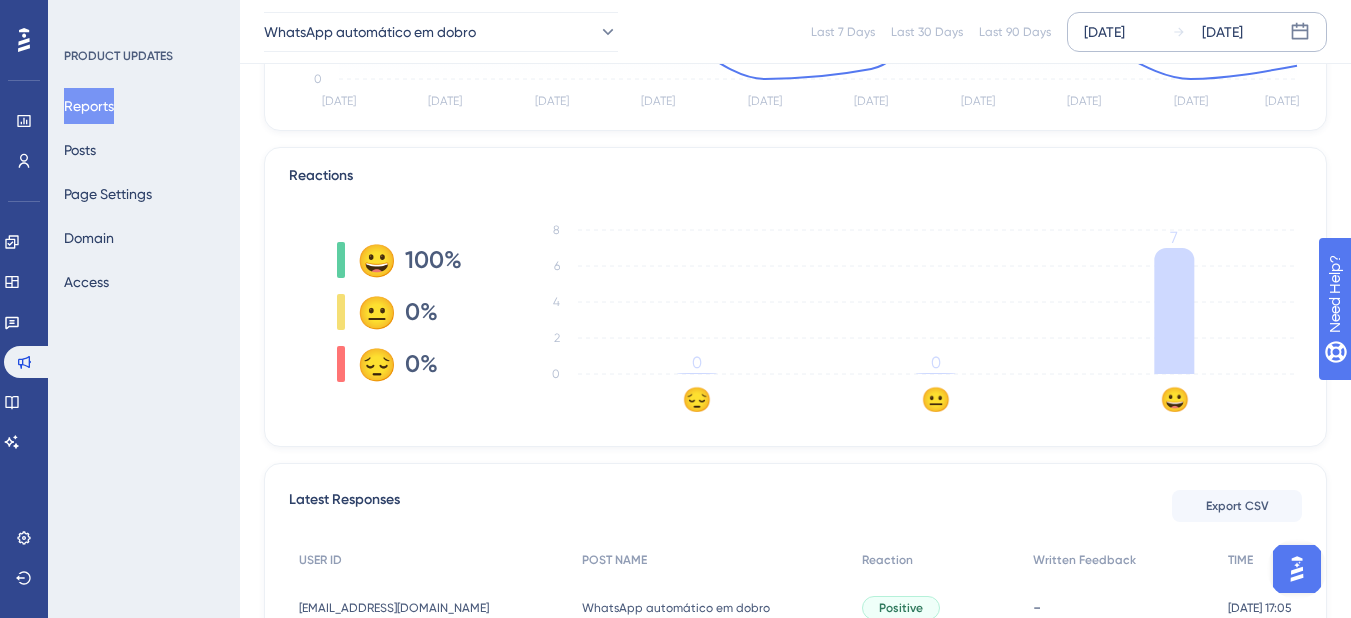 scroll, scrollTop: 0, scrollLeft: 0, axis: both 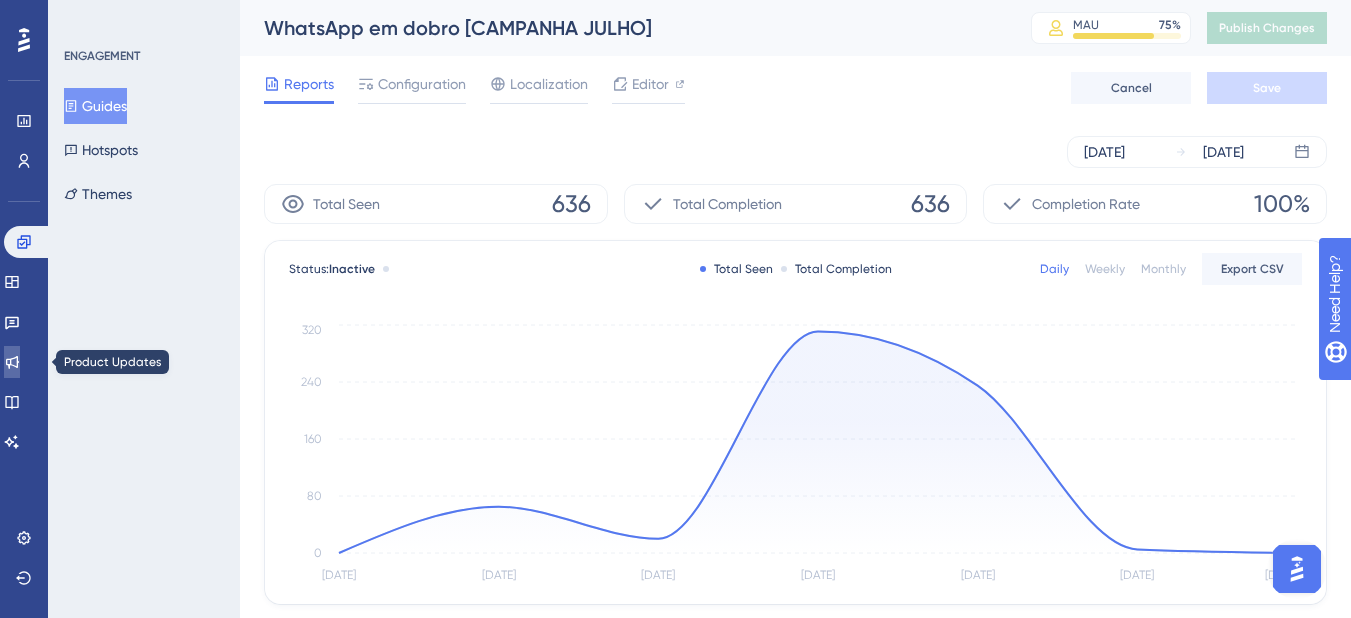 click 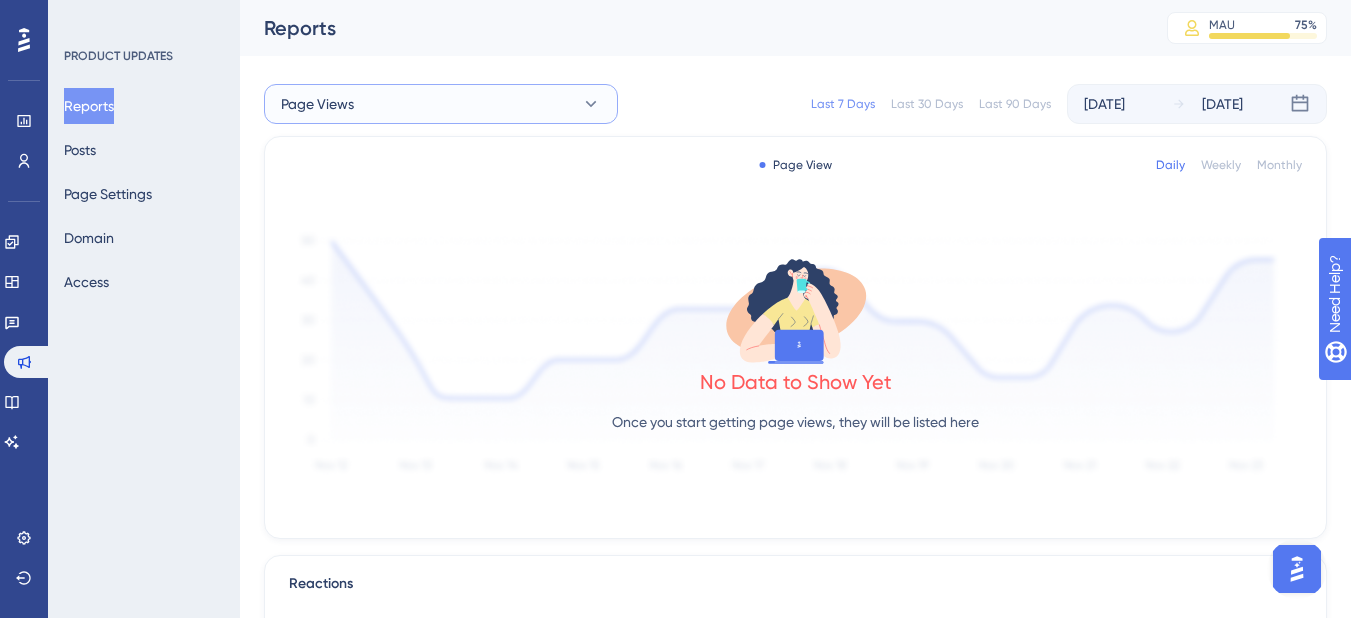 click on "Page Views" at bounding box center (317, 104) 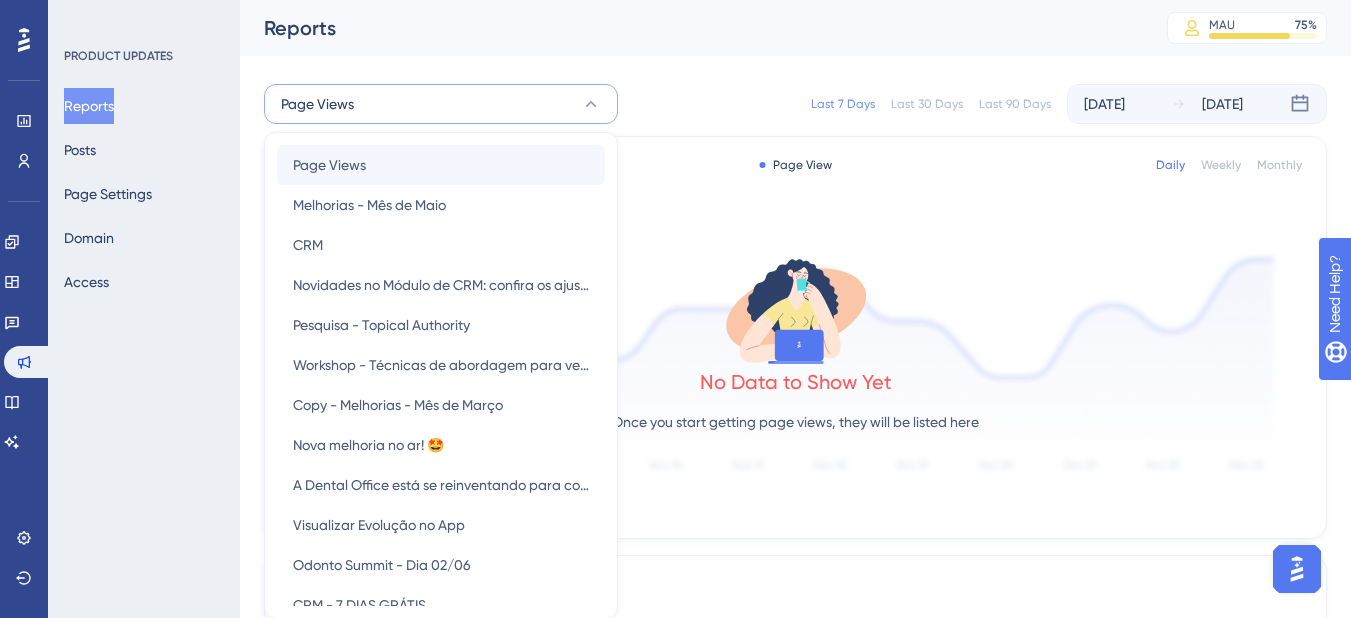 scroll, scrollTop: 19, scrollLeft: 0, axis: vertical 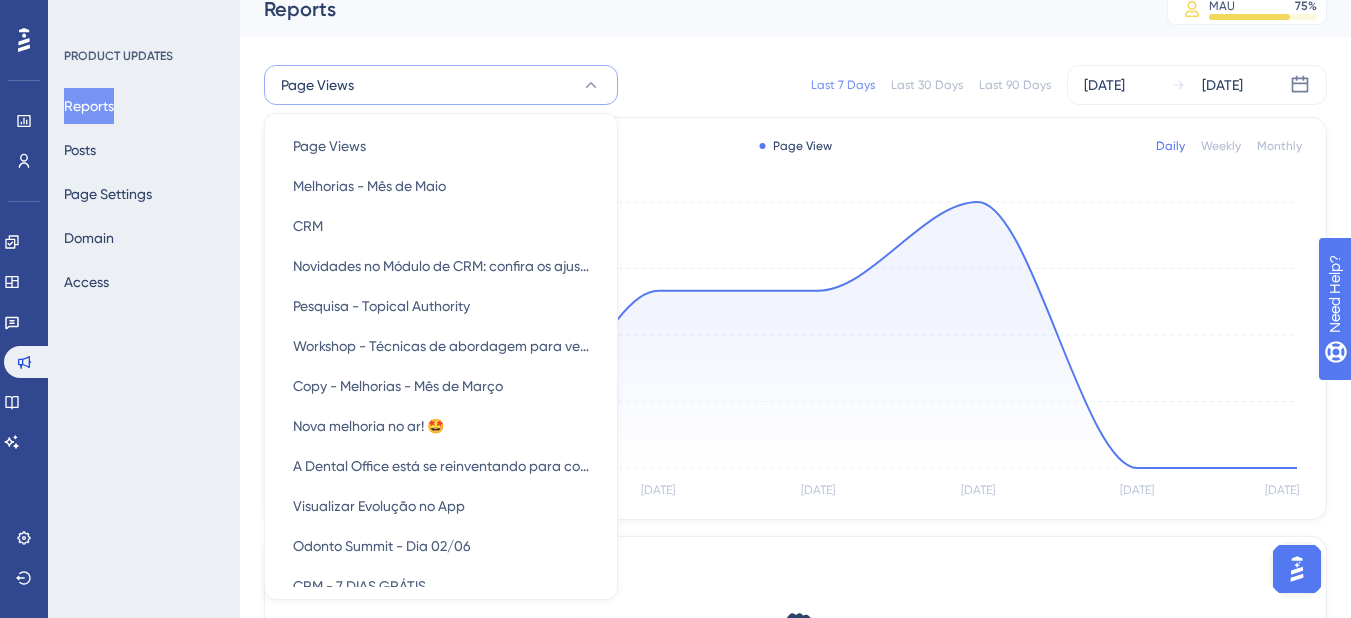 type 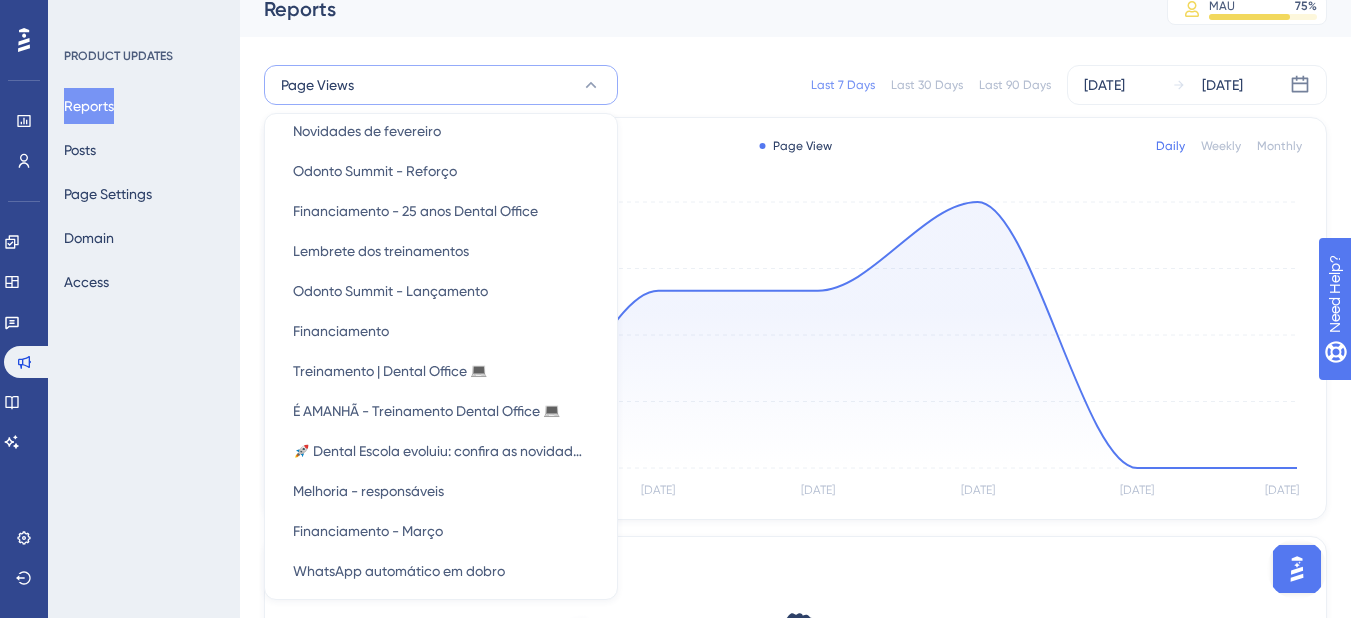 scroll, scrollTop: 600, scrollLeft: 0, axis: vertical 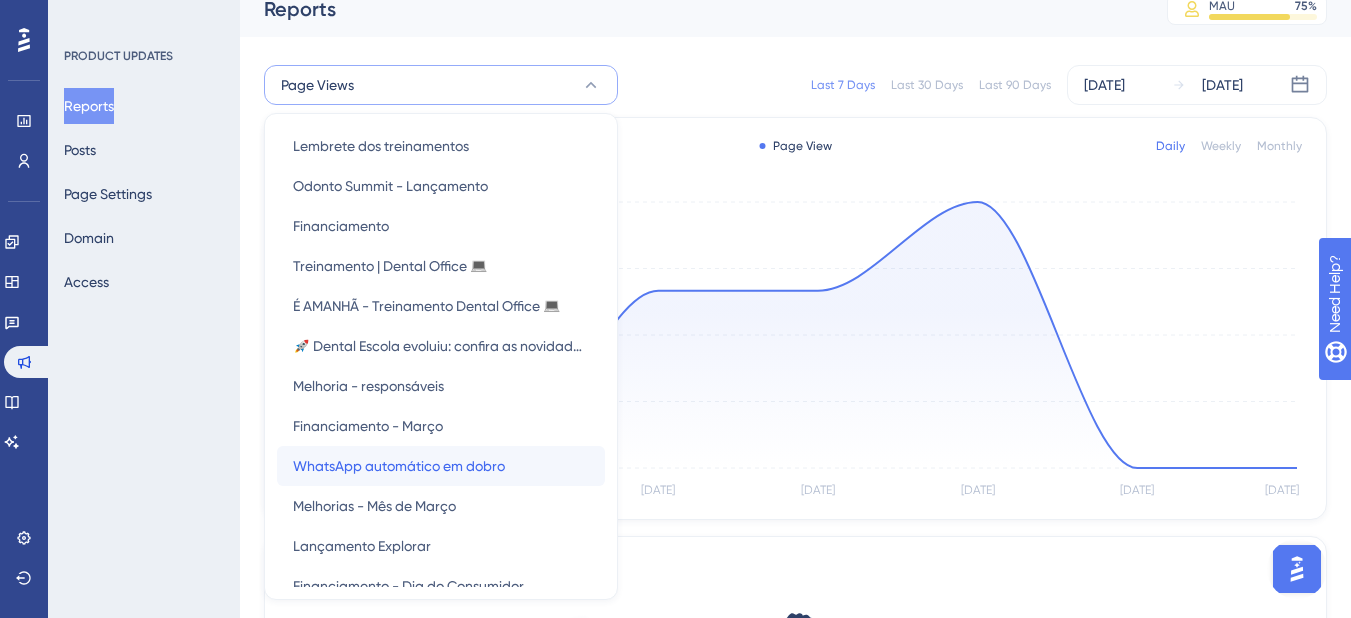 click on "WhatsApp automático em dobro" at bounding box center (399, 466) 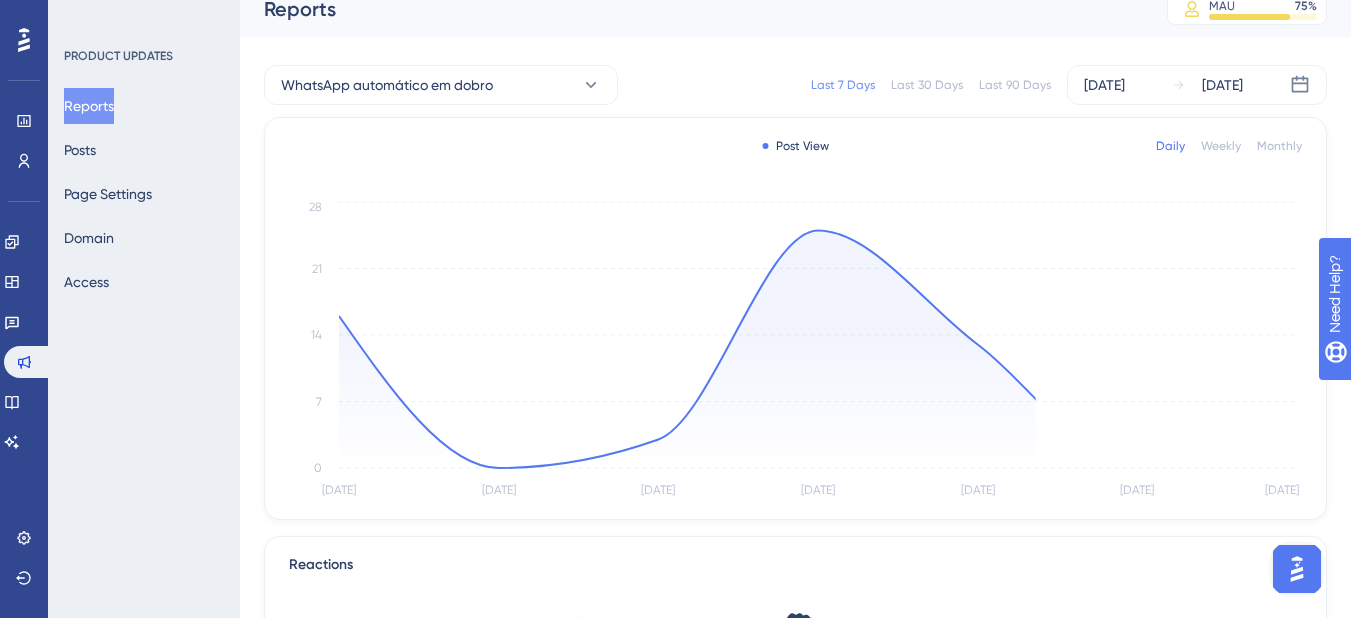 click on "Last 7 Days Last 30 Days Last 90 Days Jul 04 2025 Jul 10 2025" at bounding box center (984, 85) 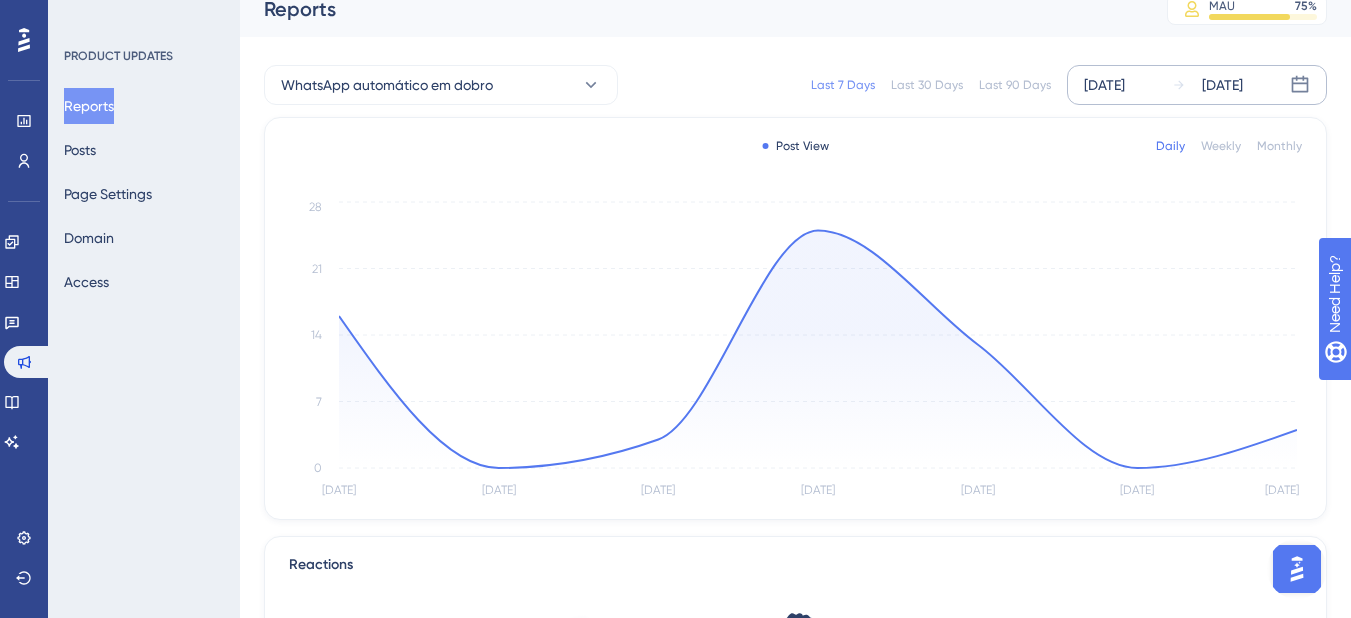 click on "[DATE]" at bounding box center (1104, 85) 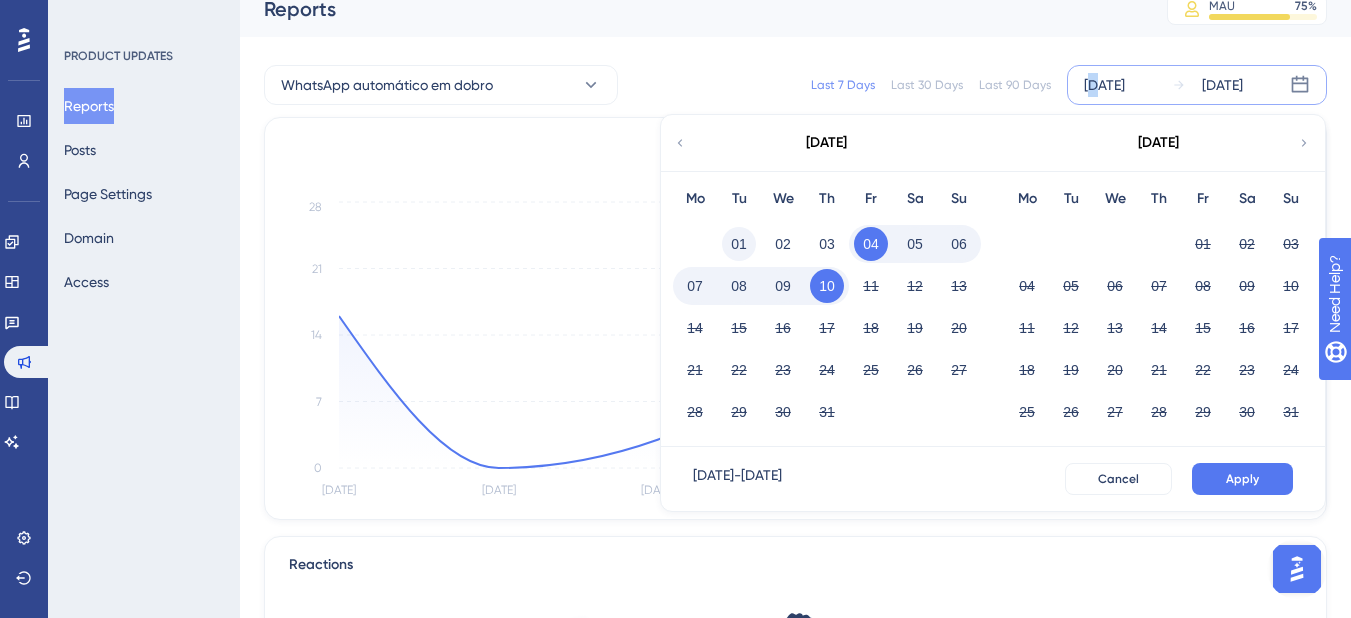 click on "01" at bounding box center (739, 244) 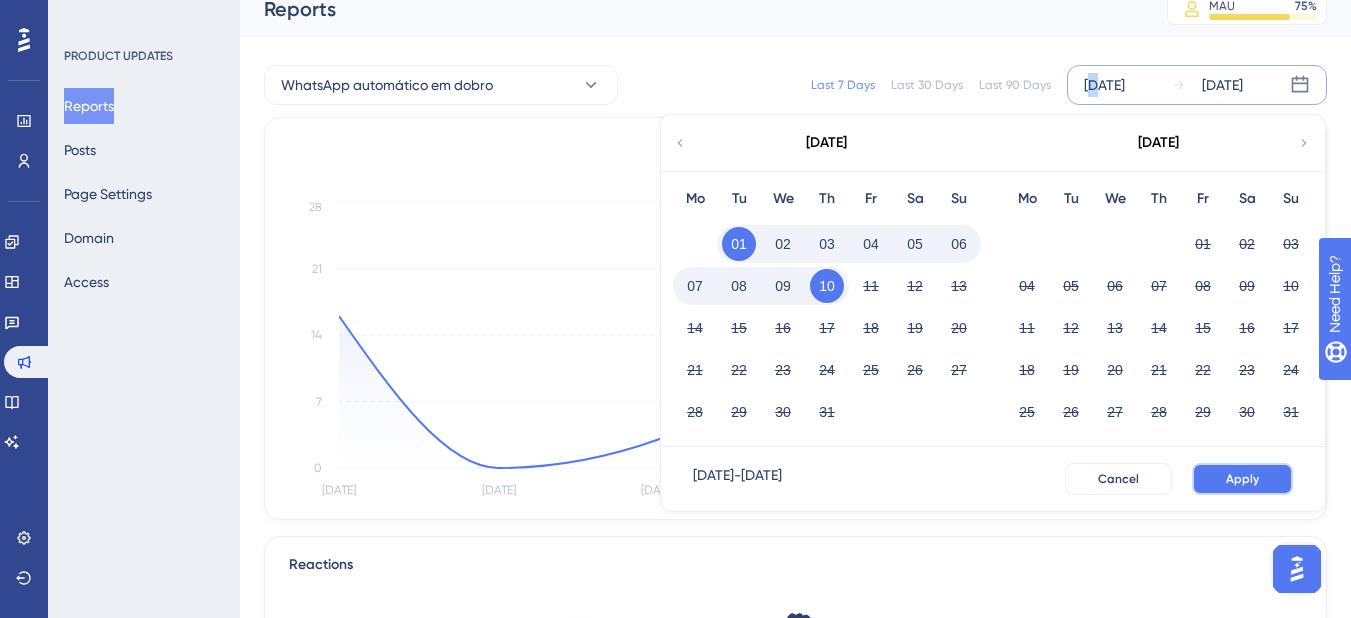 click on "Apply" at bounding box center [1242, 479] 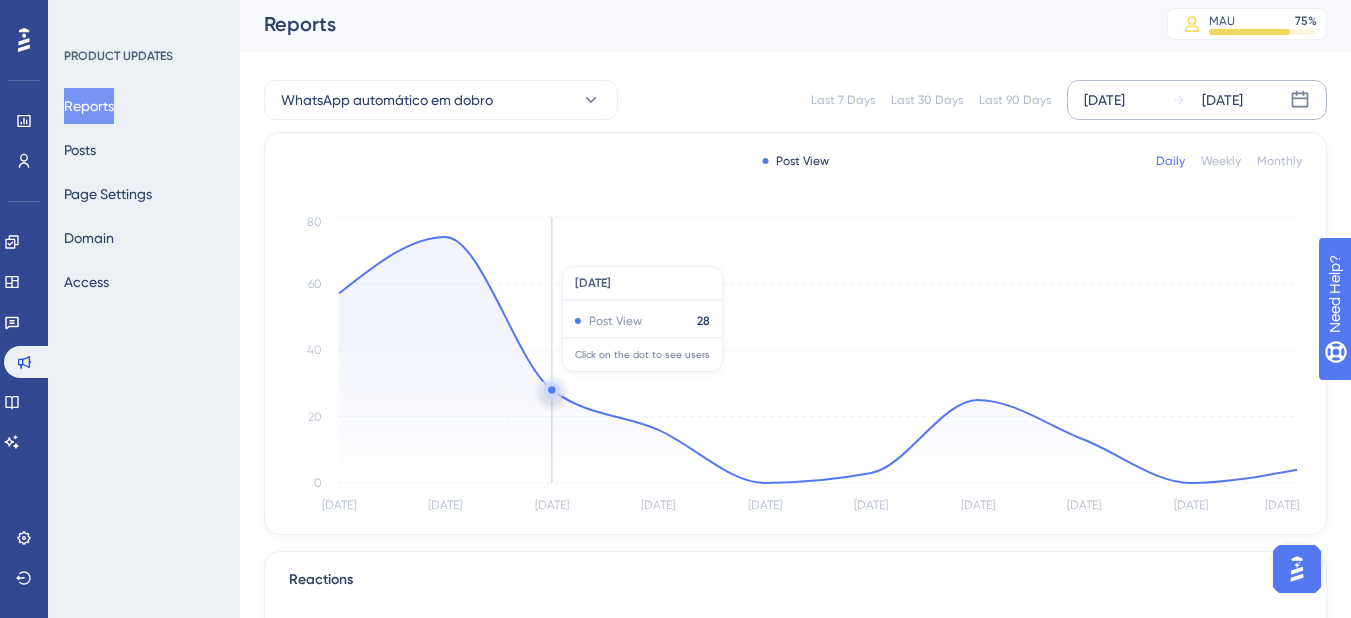 scroll, scrollTop: 0, scrollLeft: 0, axis: both 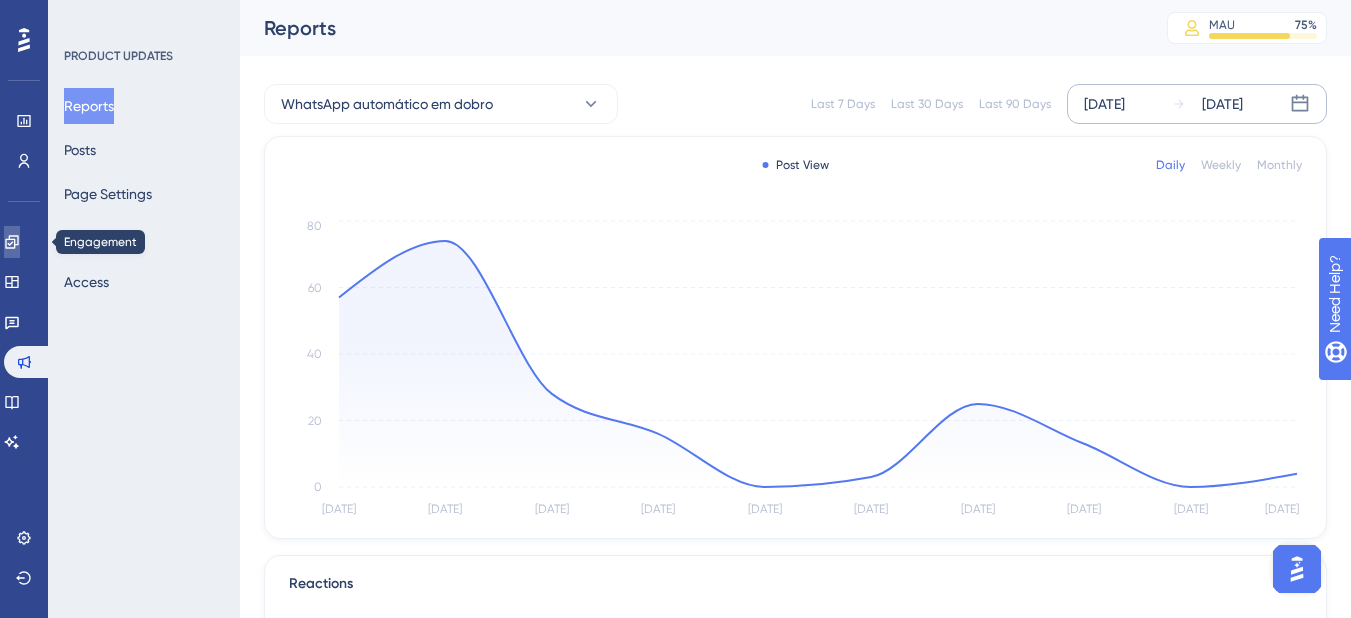 click 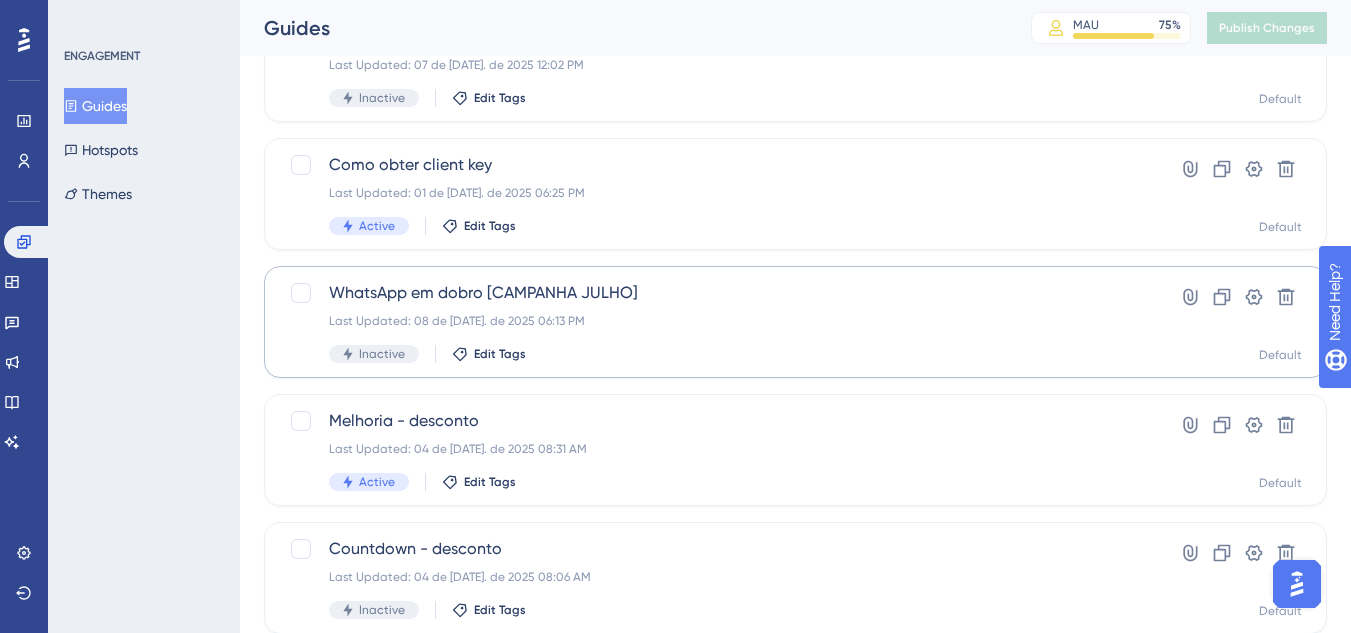 scroll, scrollTop: 700, scrollLeft: 0, axis: vertical 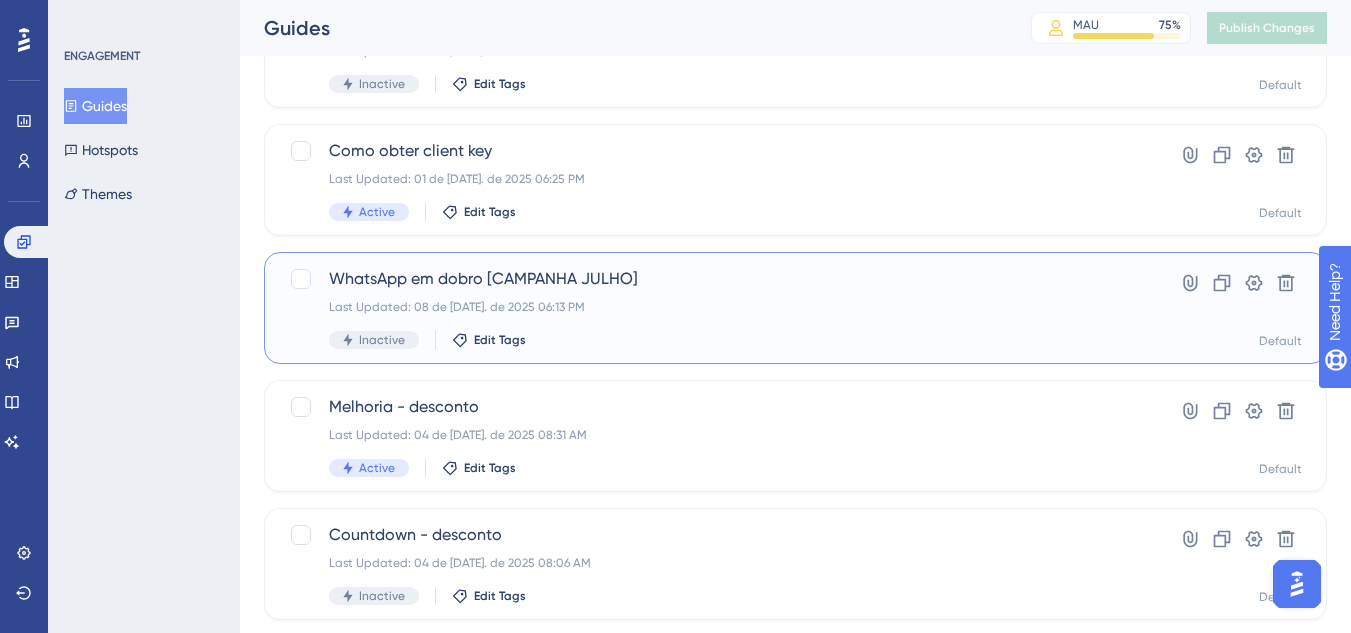 click on "Last Updated: 08 de jul. de 2025 06:13 PM" at bounding box center (715, 307) 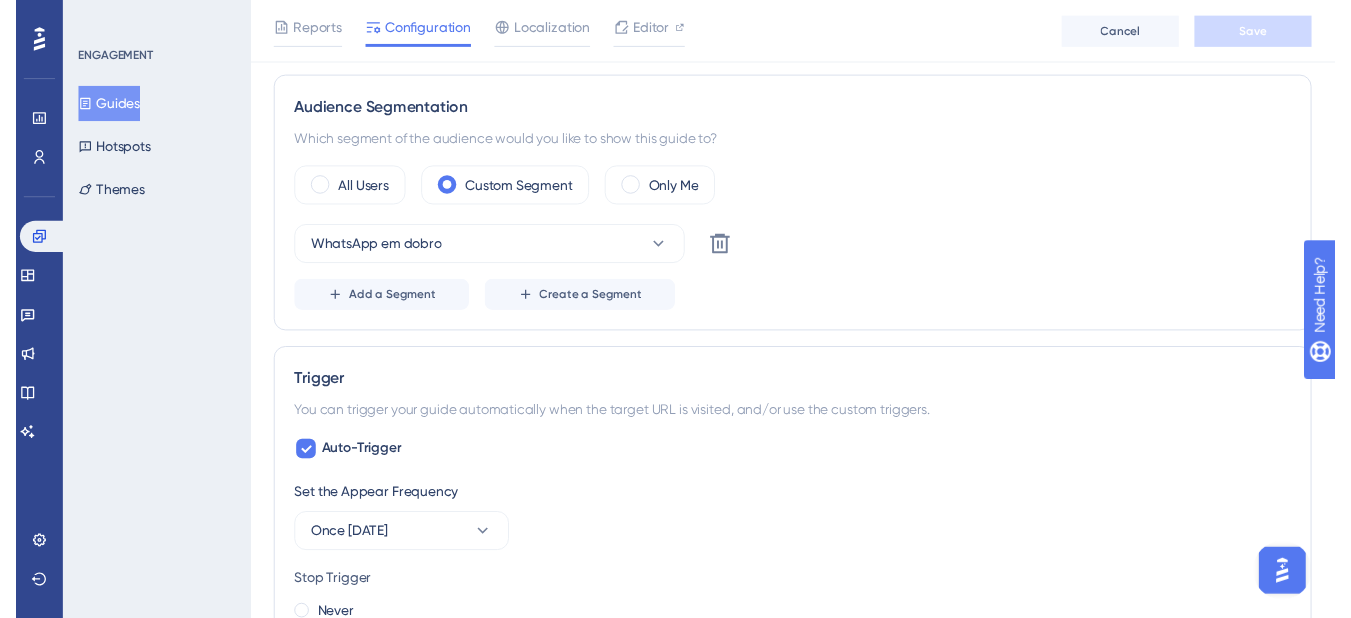 scroll, scrollTop: 0, scrollLeft: 0, axis: both 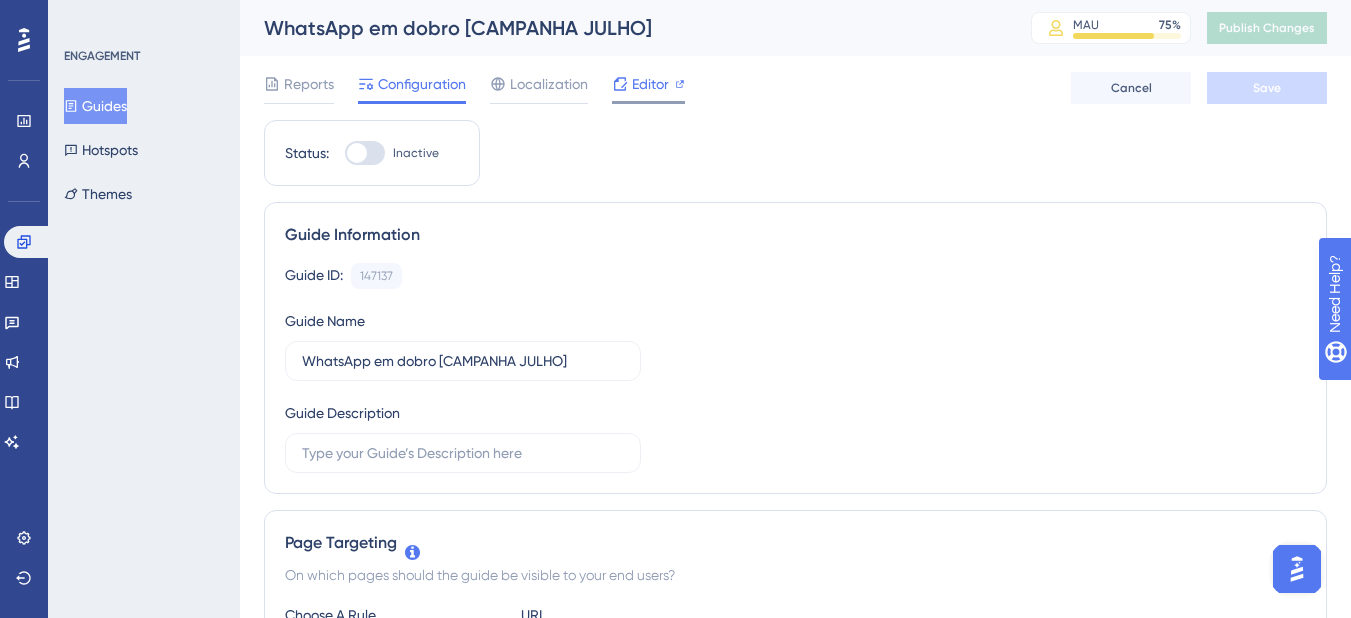 click 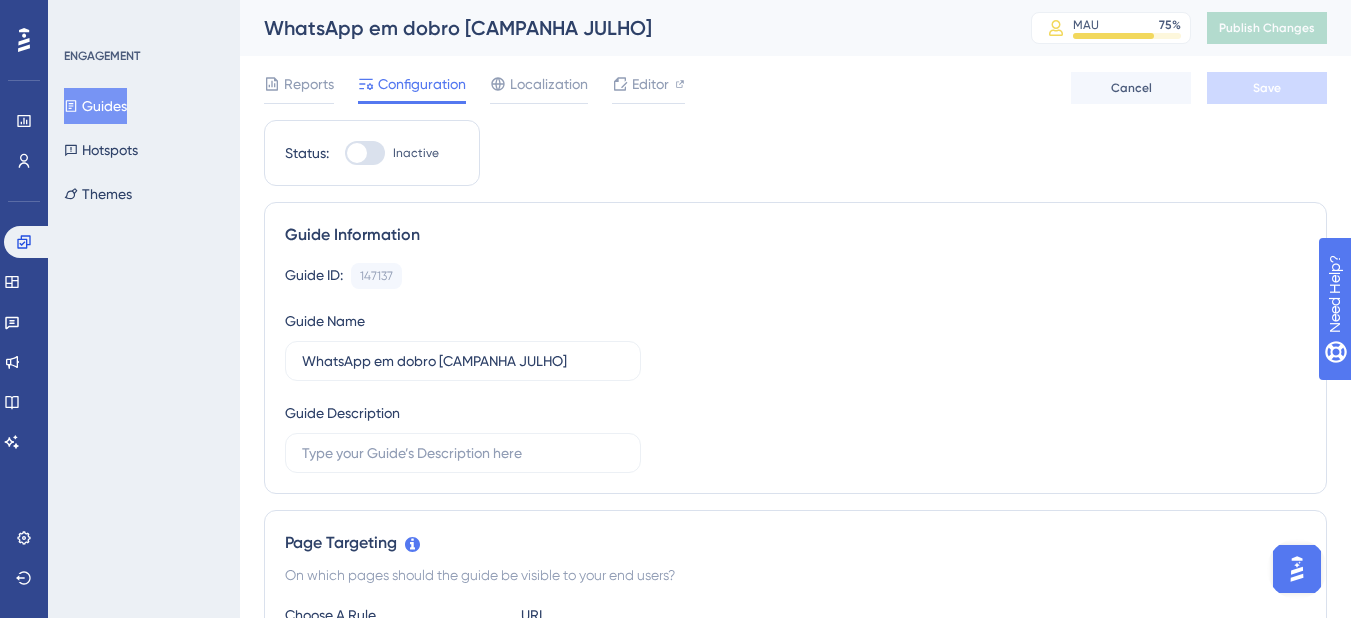 click on "Guides" at bounding box center (95, 106) 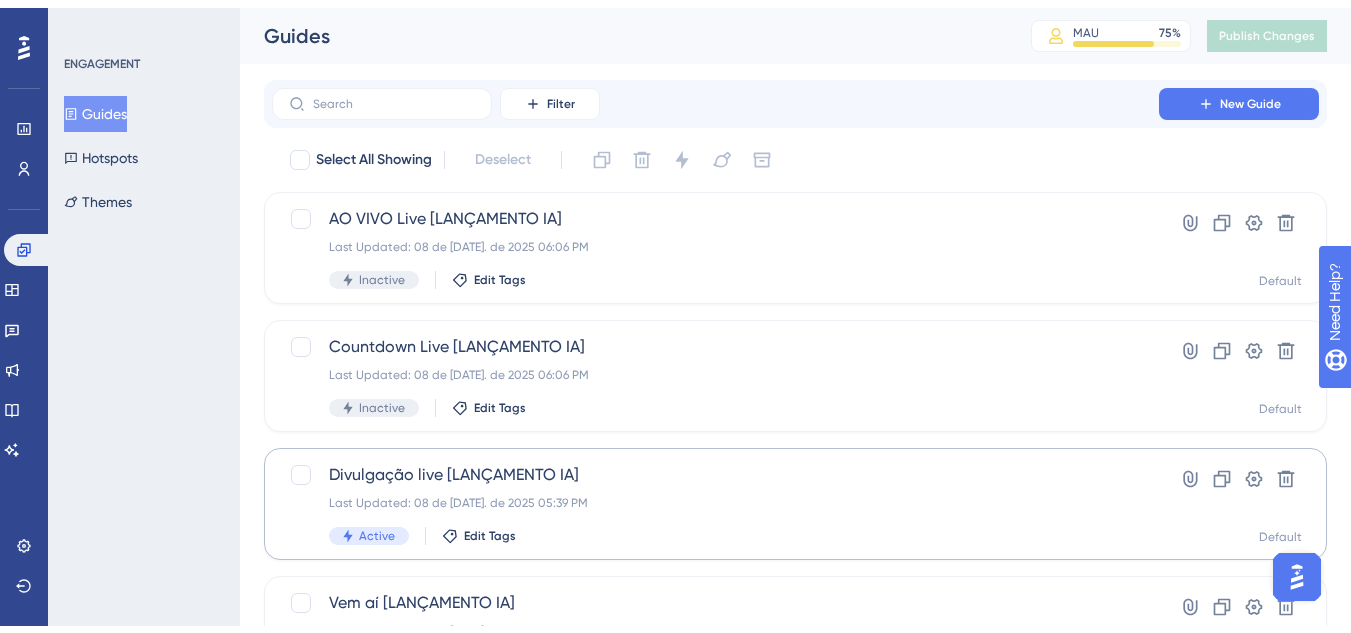 scroll, scrollTop: 100, scrollLeft: 0, axis: vertical 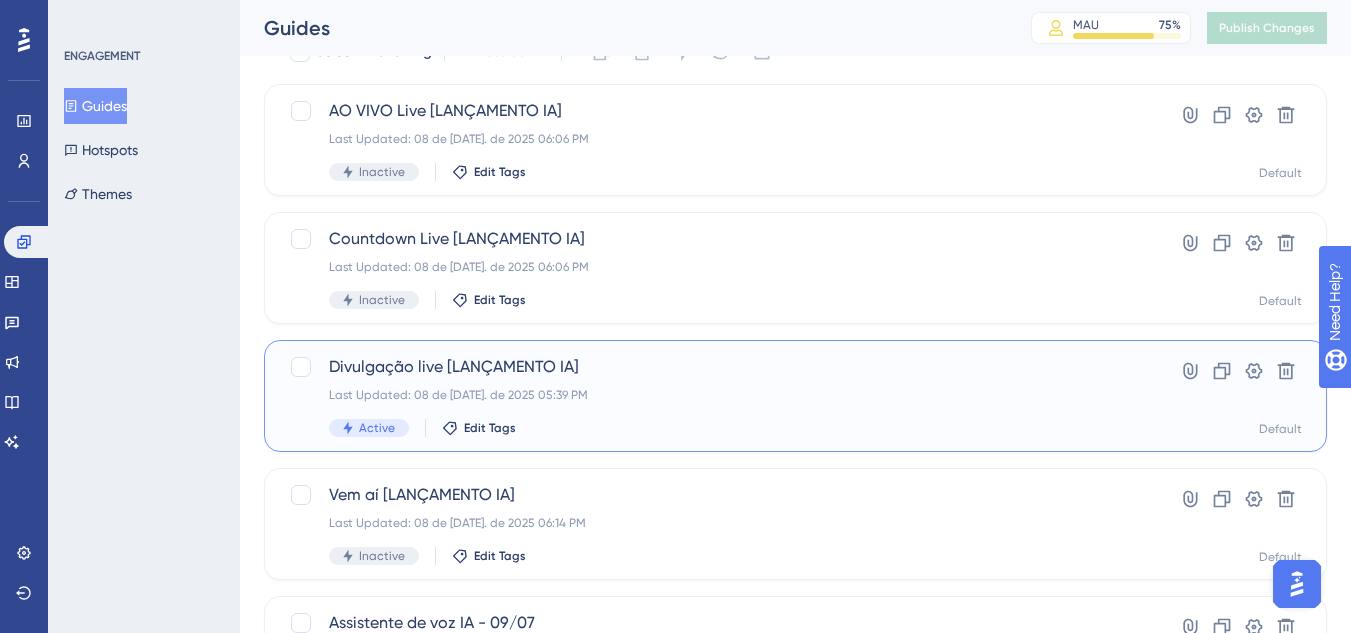 click on "Divulgação live [LANÇAMENTO IA] Last Updated: 08 de jul. de 2025 05:39 PM Active Edit Tags" at bounding box center [715, 396] 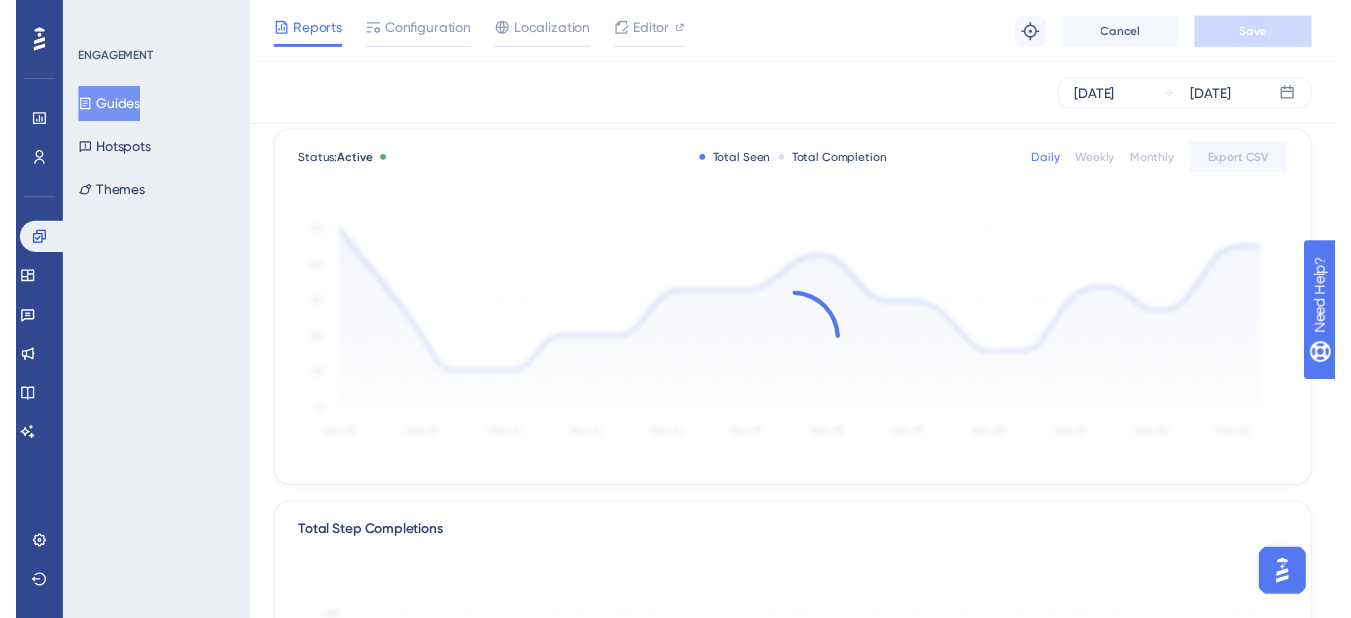 scroll, scrollTop: 0, scrollLeft: 0, axis: both 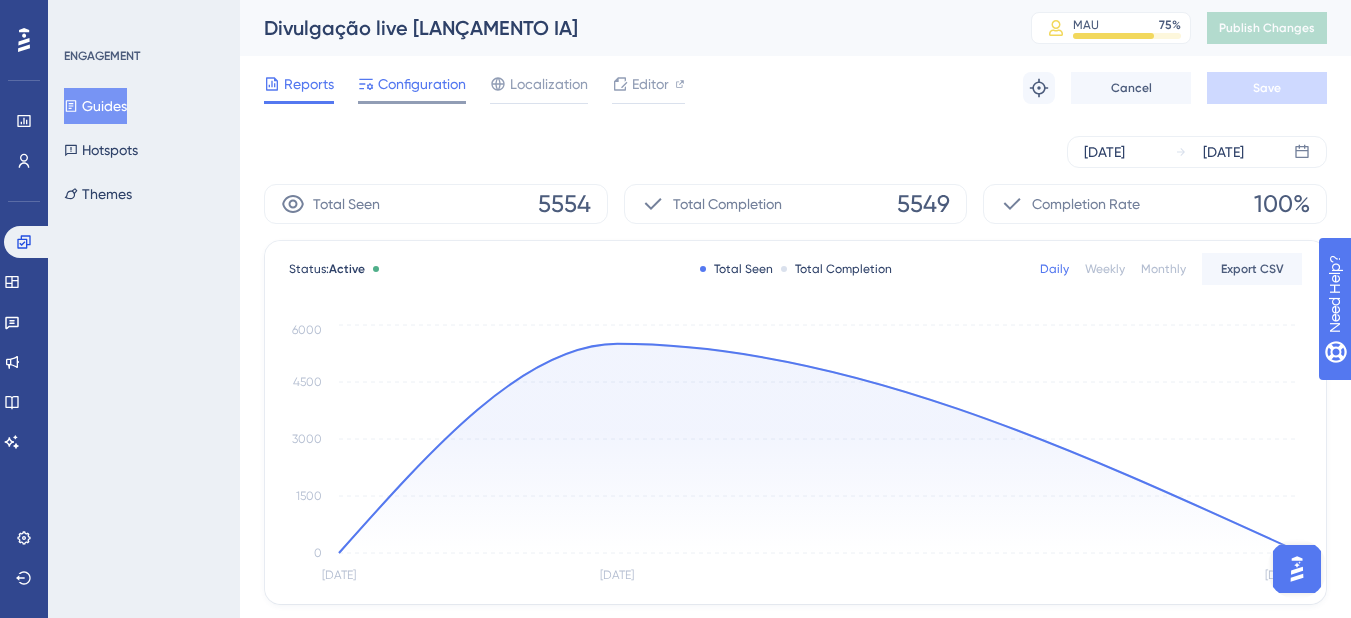 click on "Configuration" at bounding box center [412, 88] 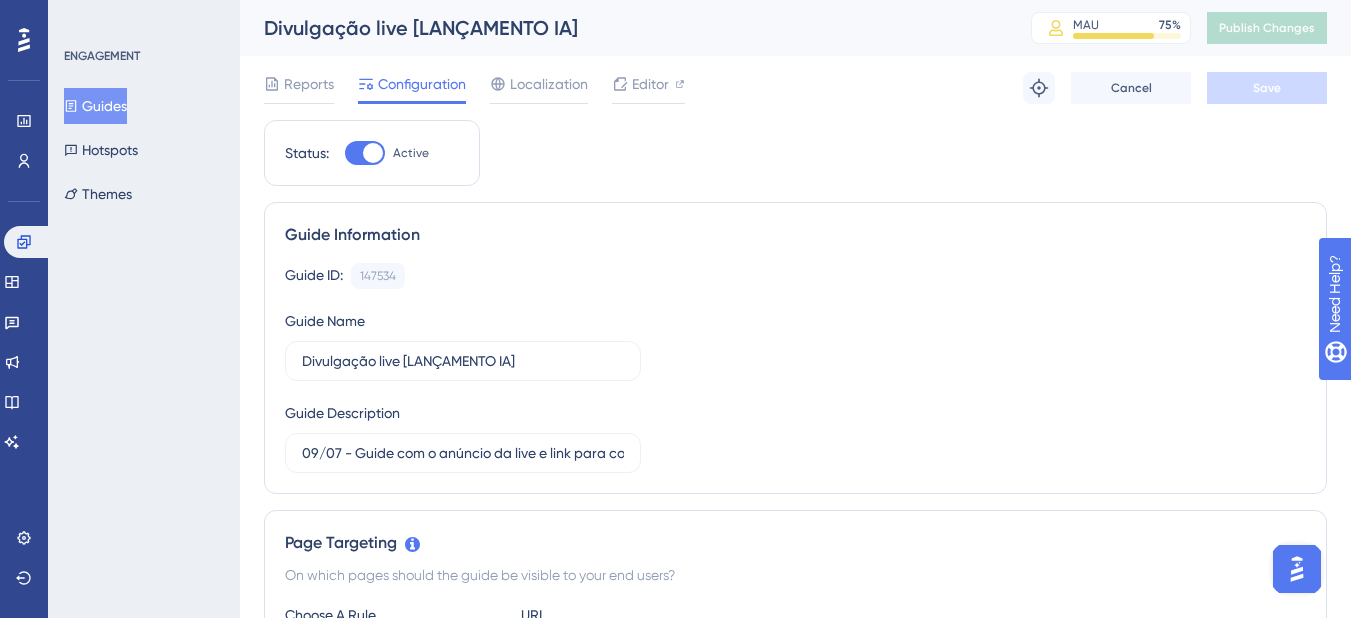 click at bounding box center [373, 153] 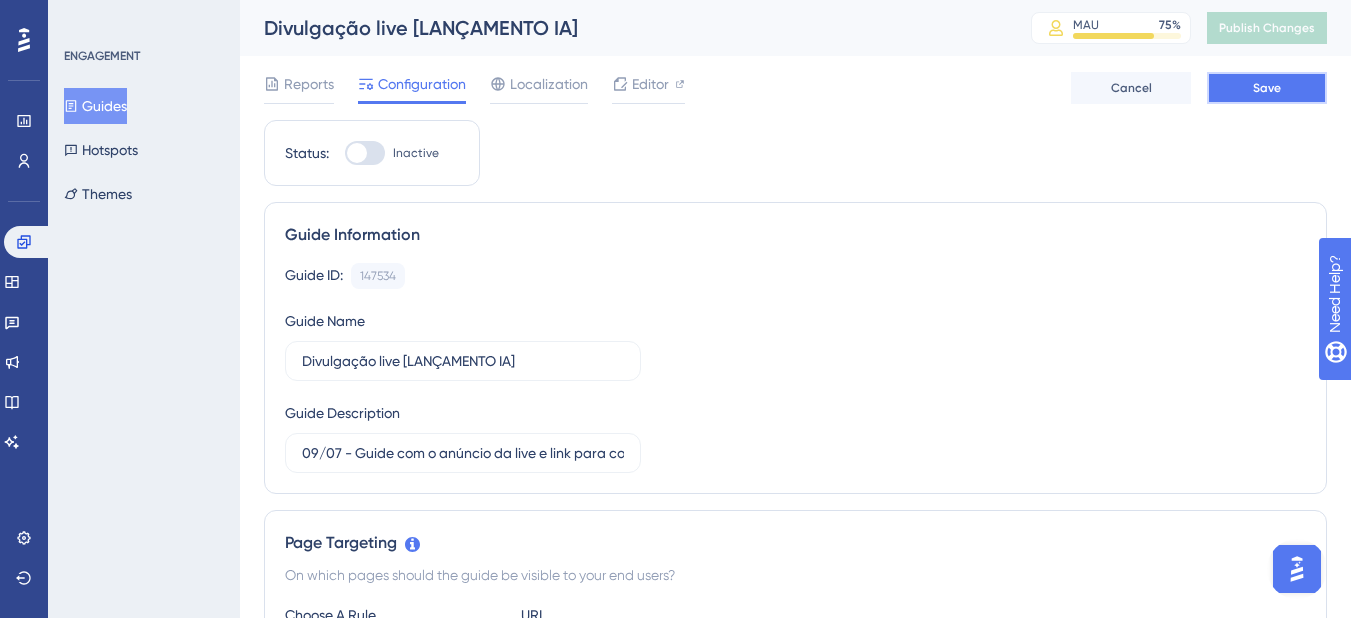 click on "Save" at bounding box center (1267, 88) 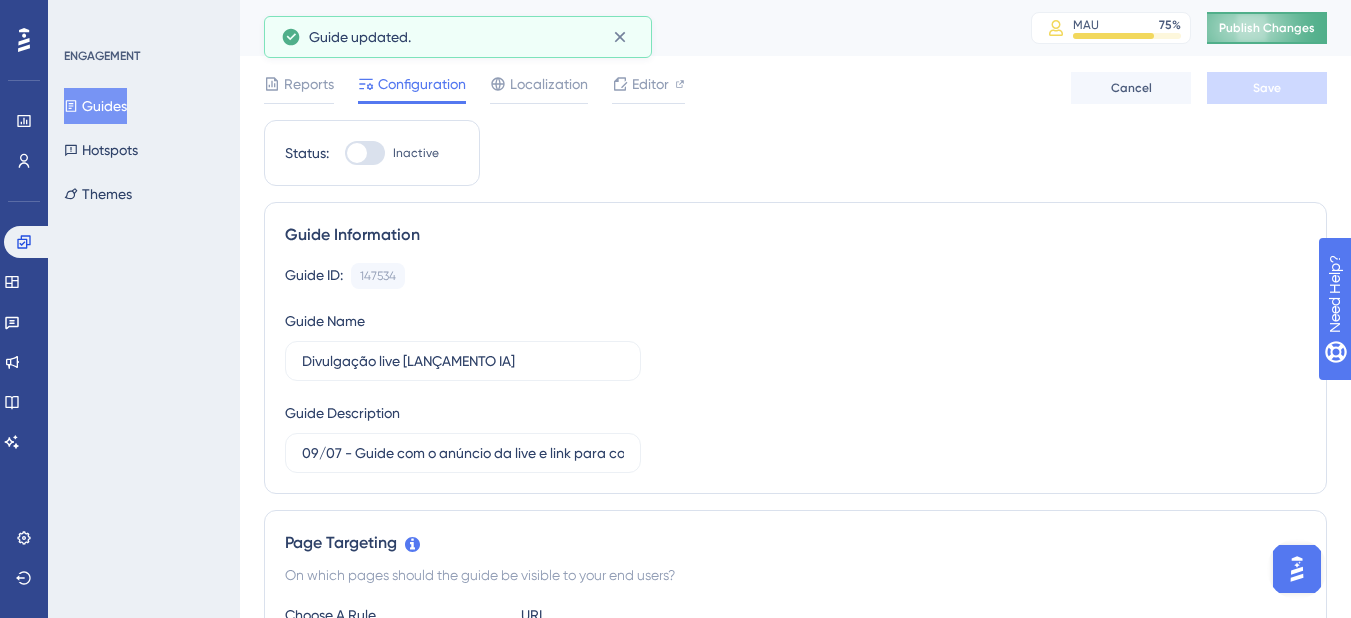 click on "Publish Changes" at bounding box center [1267, 28] 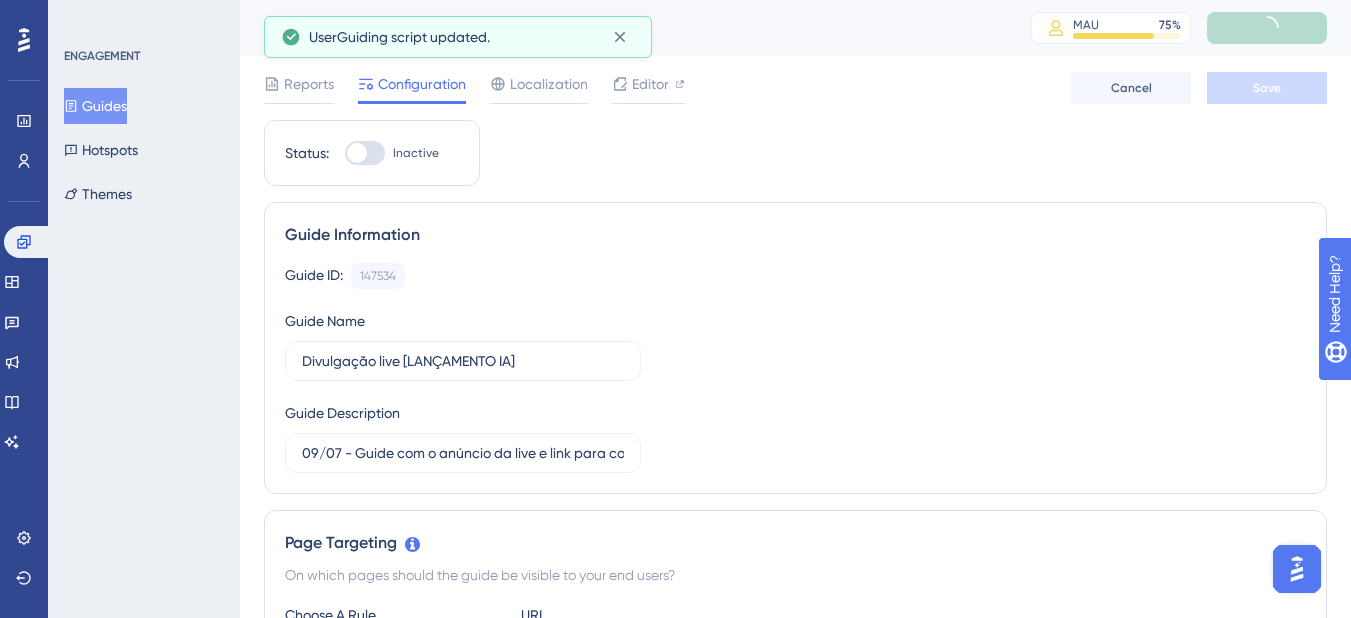 click on "Guides" at bounding box center (95, 106) 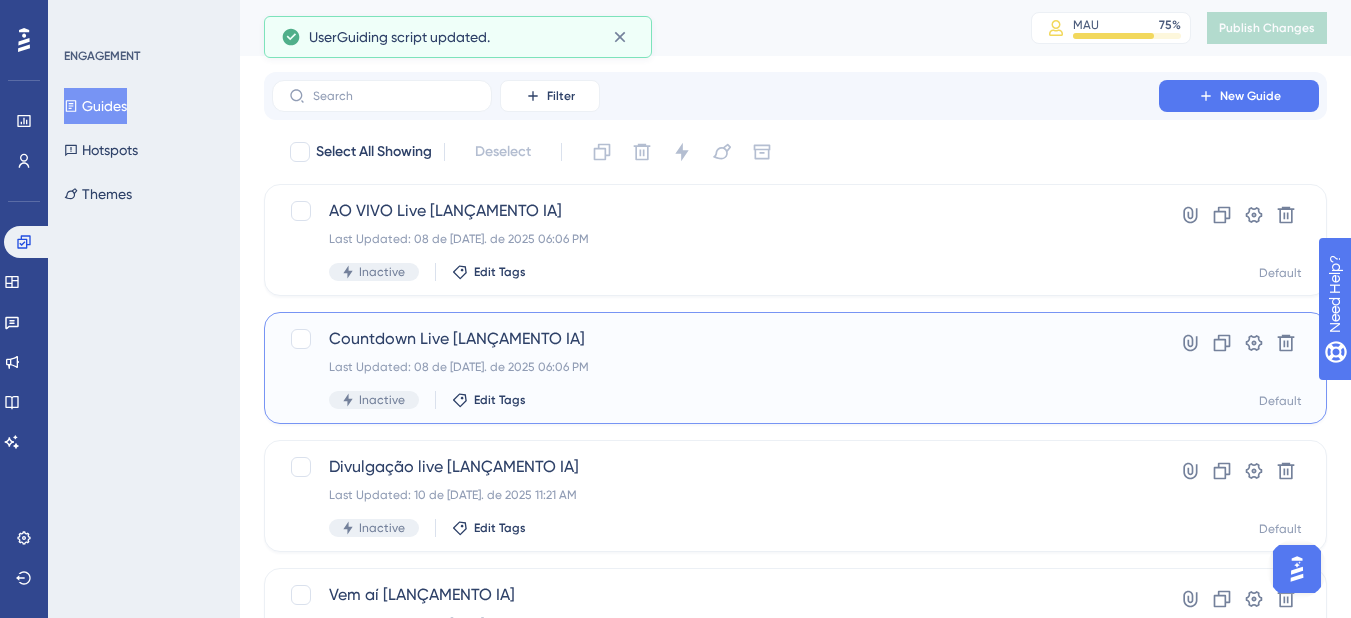 click on "Inactive Edit Tags" at bounding box center (715, 400) 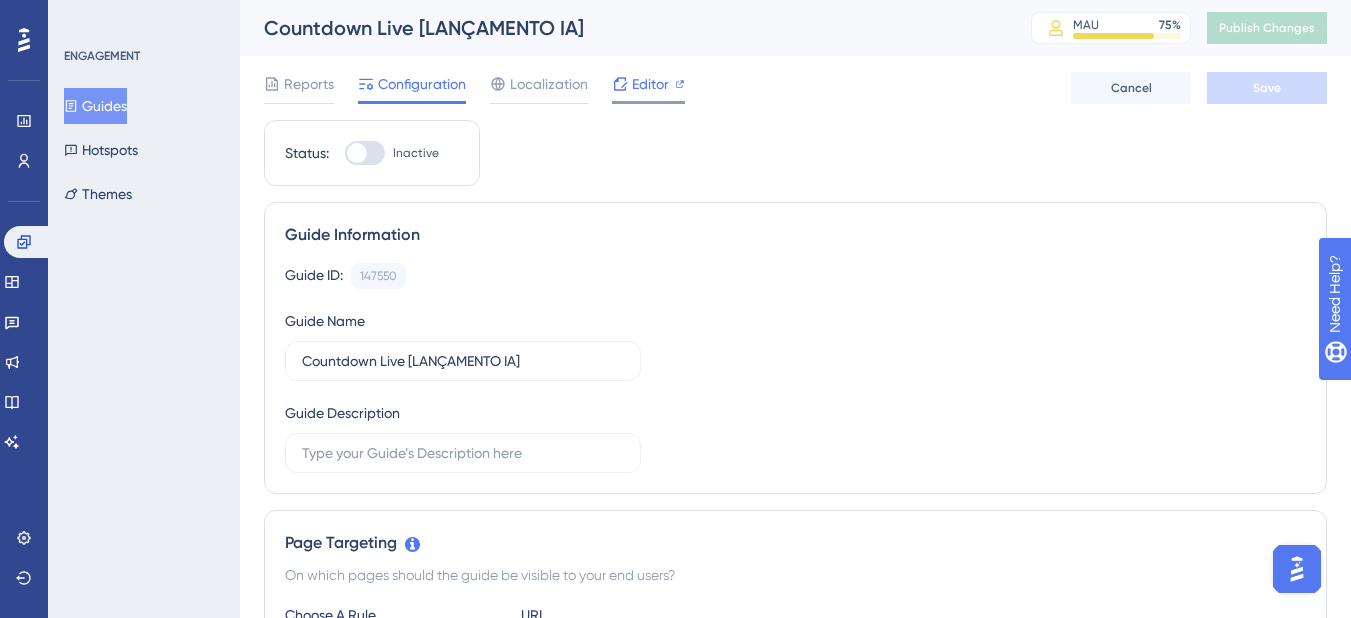 click on "Editor" at bounding box center (650, 84) 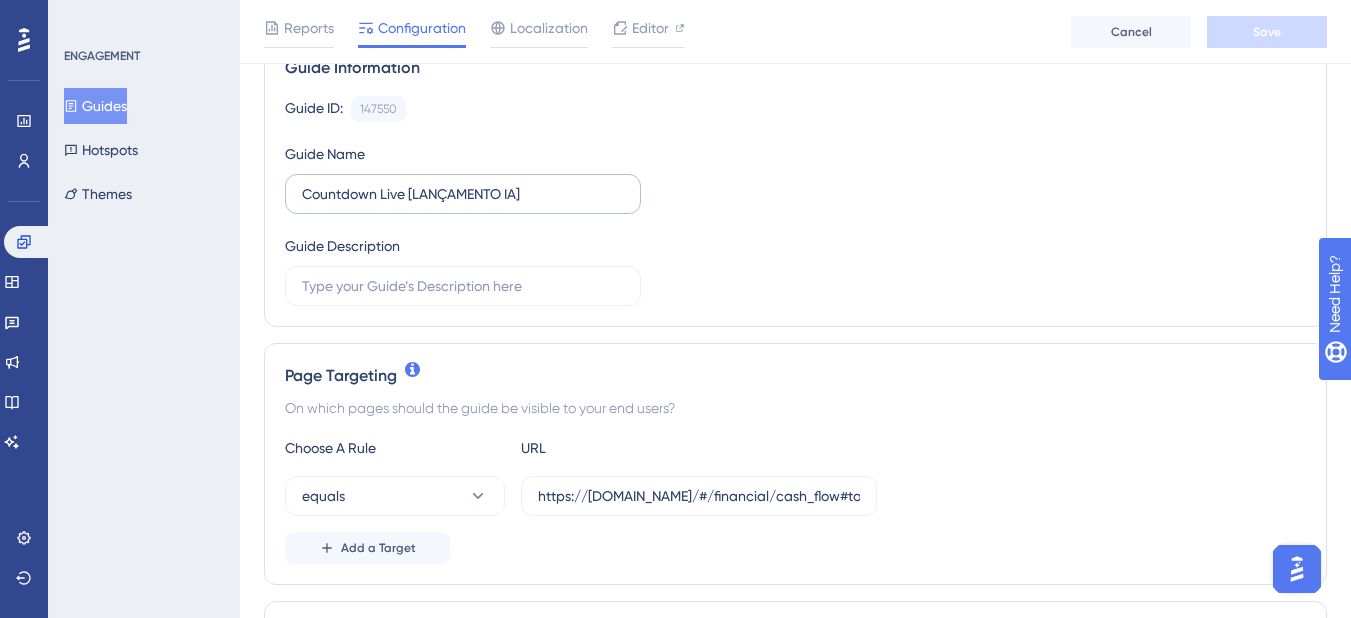 scroll, scrollTop: 400, scrollLeft: 0, axis: vertical 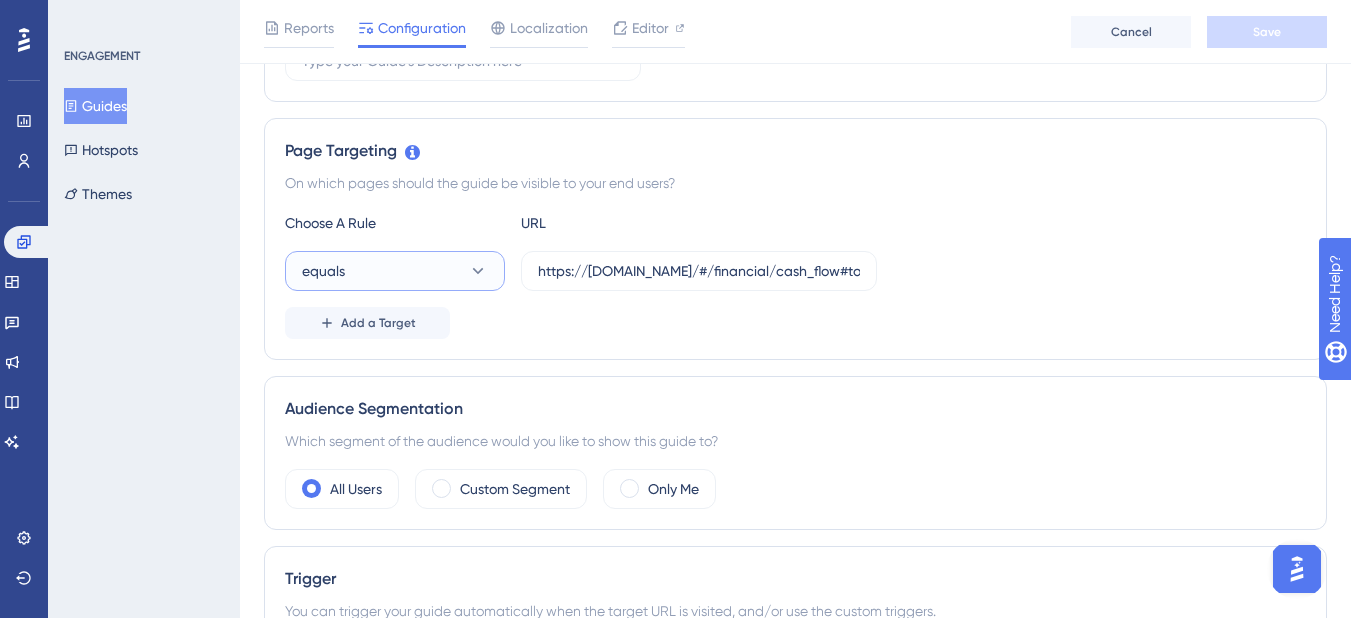 click on "equals" at bounding box center (395, 271) 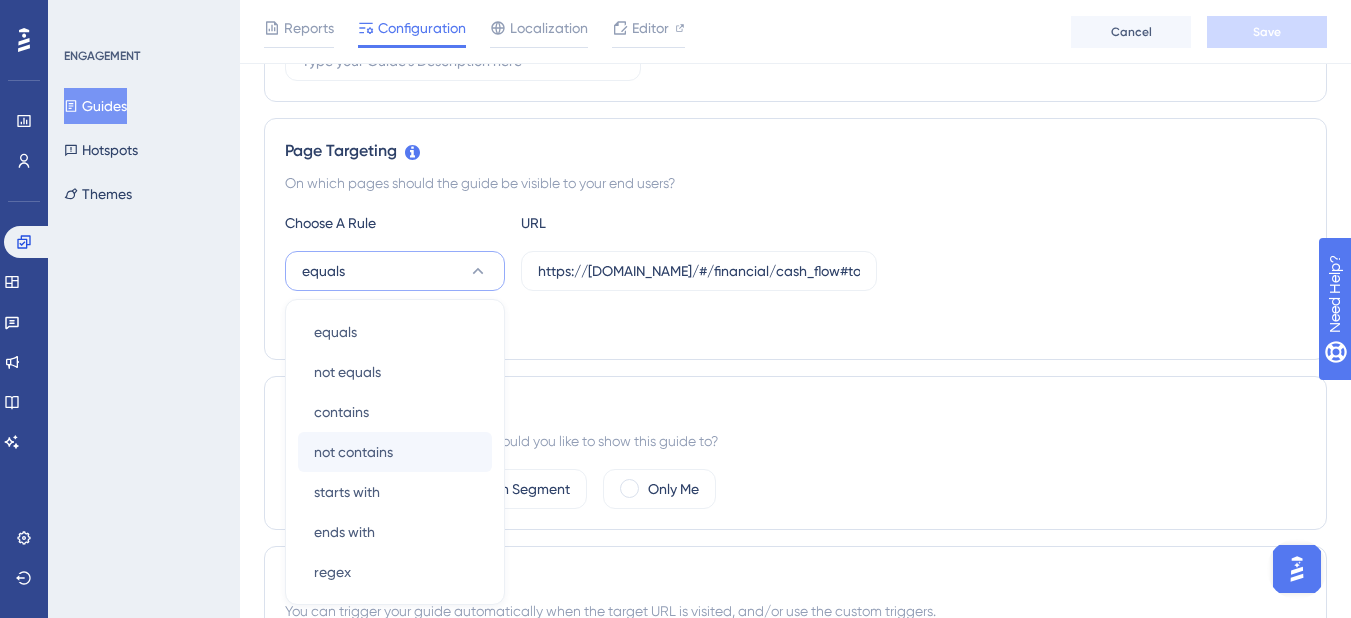 scroll, scrollTop: 543, scrollLeft: 0, axis: vertical 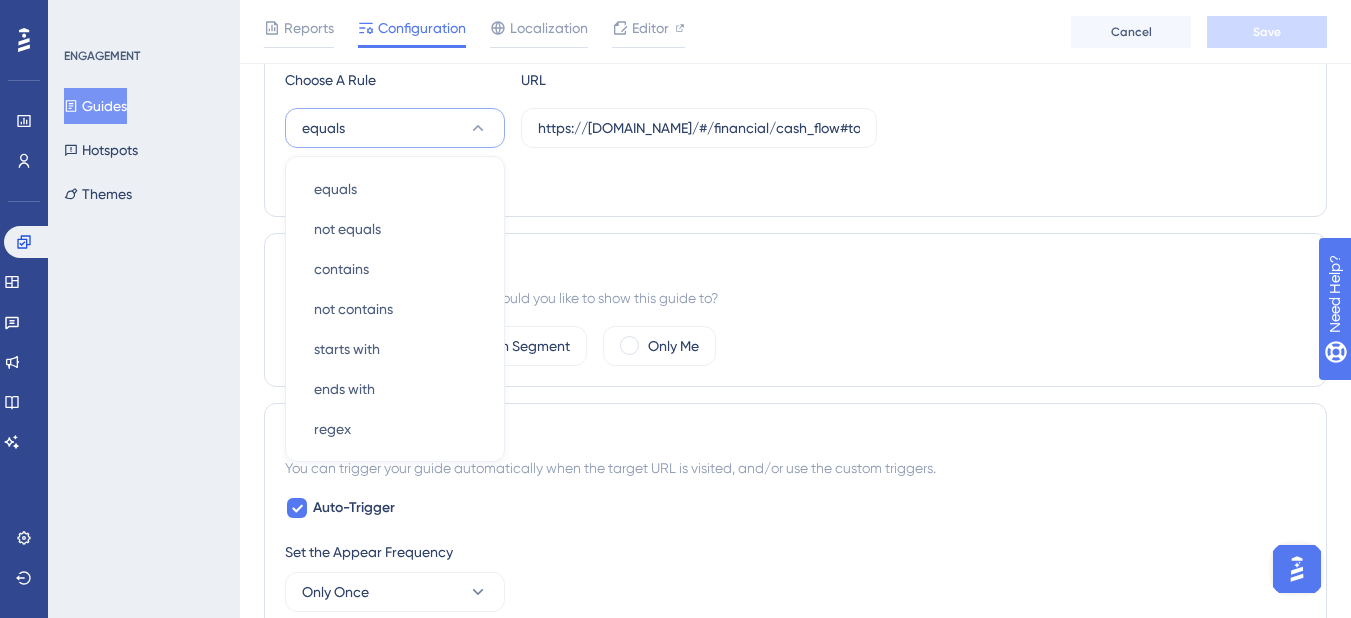 click on "ENGAGEMENT Guides Hotspots Themes" at bounding box center [144, 309] 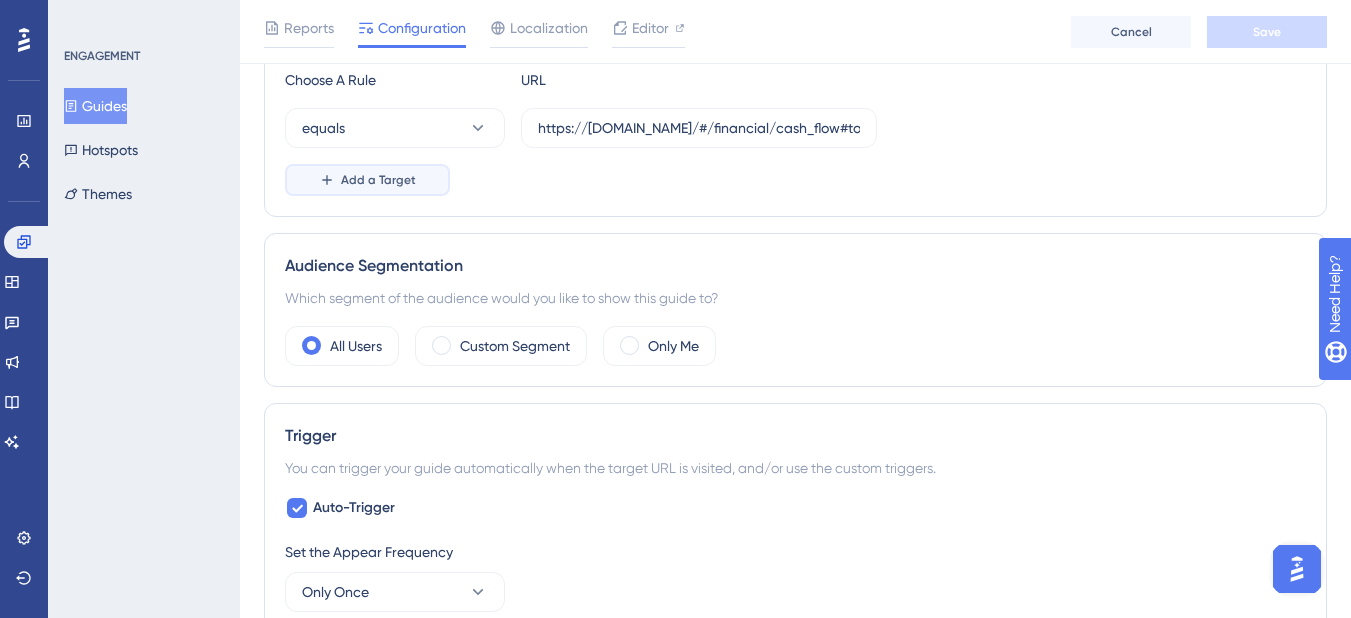 click on "Add a Target" at bounding box center (367, 180) 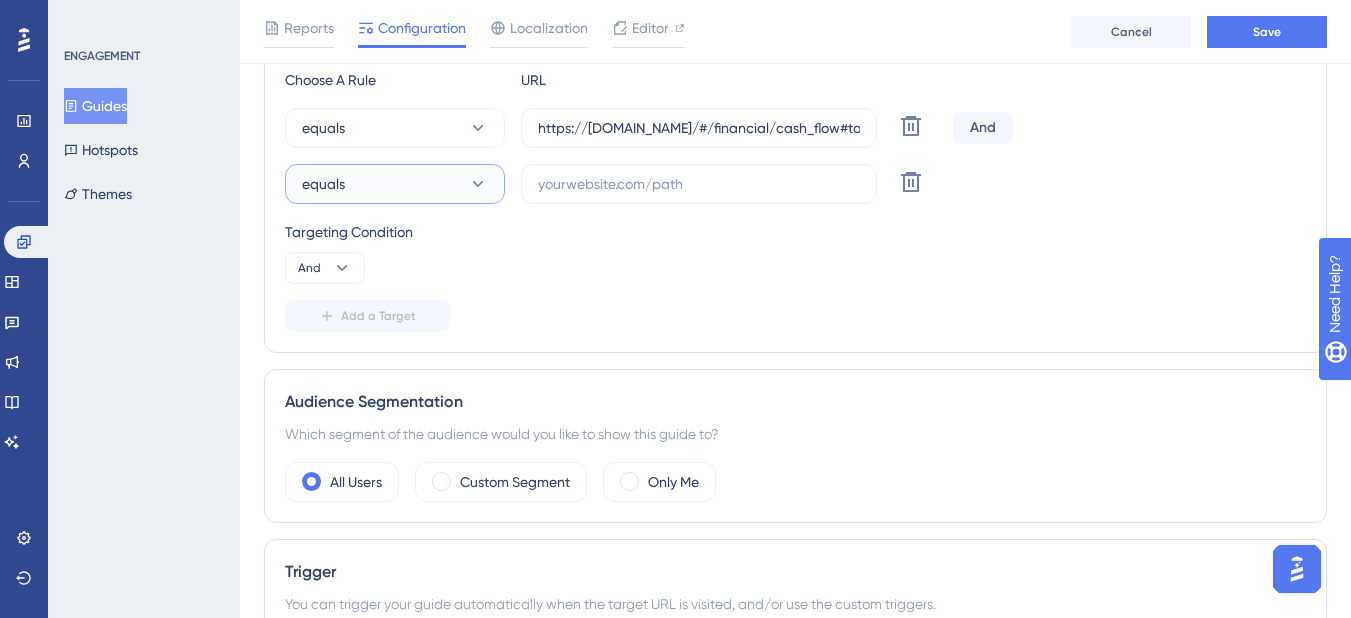 click on "equals" at bounding box center [395, 184] 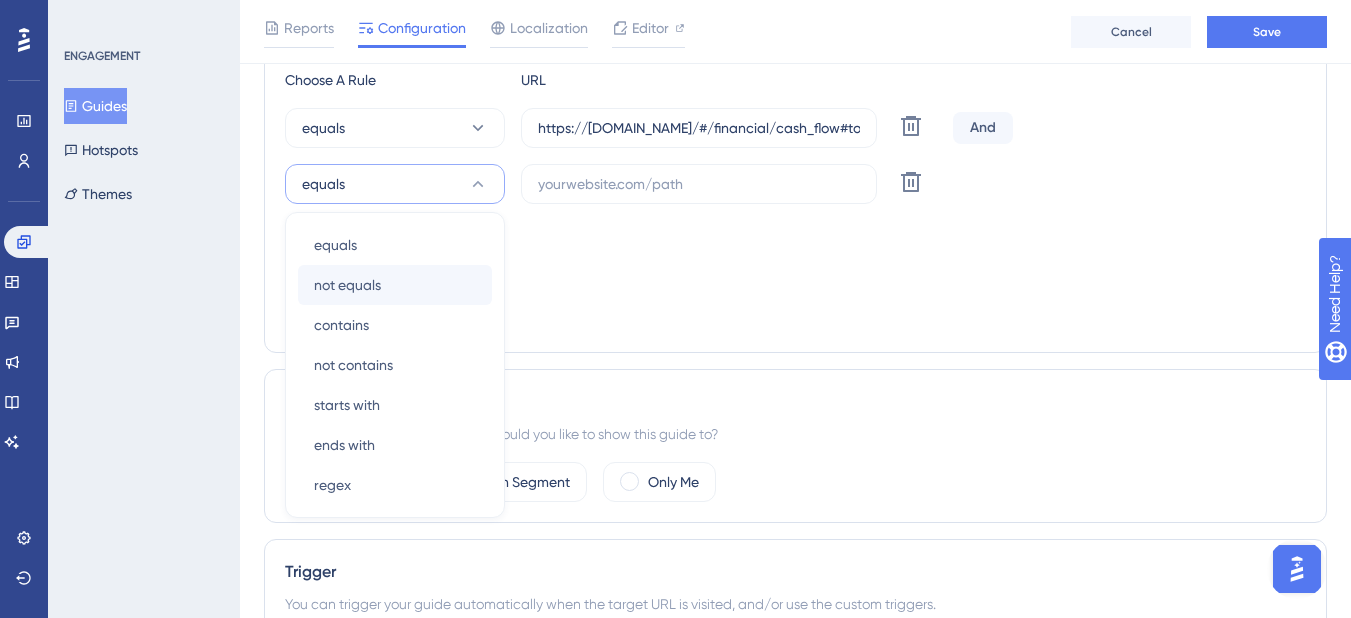 scroll, scrollTop: 596, scrollLeft: 0, axis: vertical 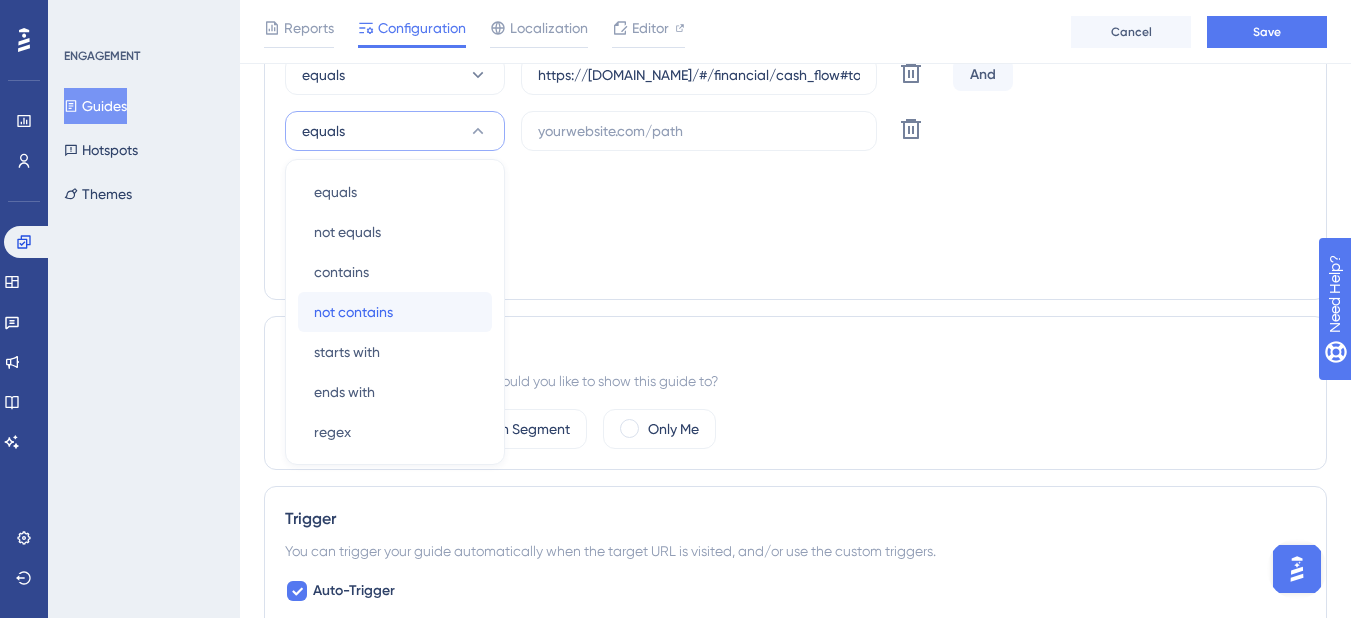 click on "not contains not contains" at bounding box center (395, 312) 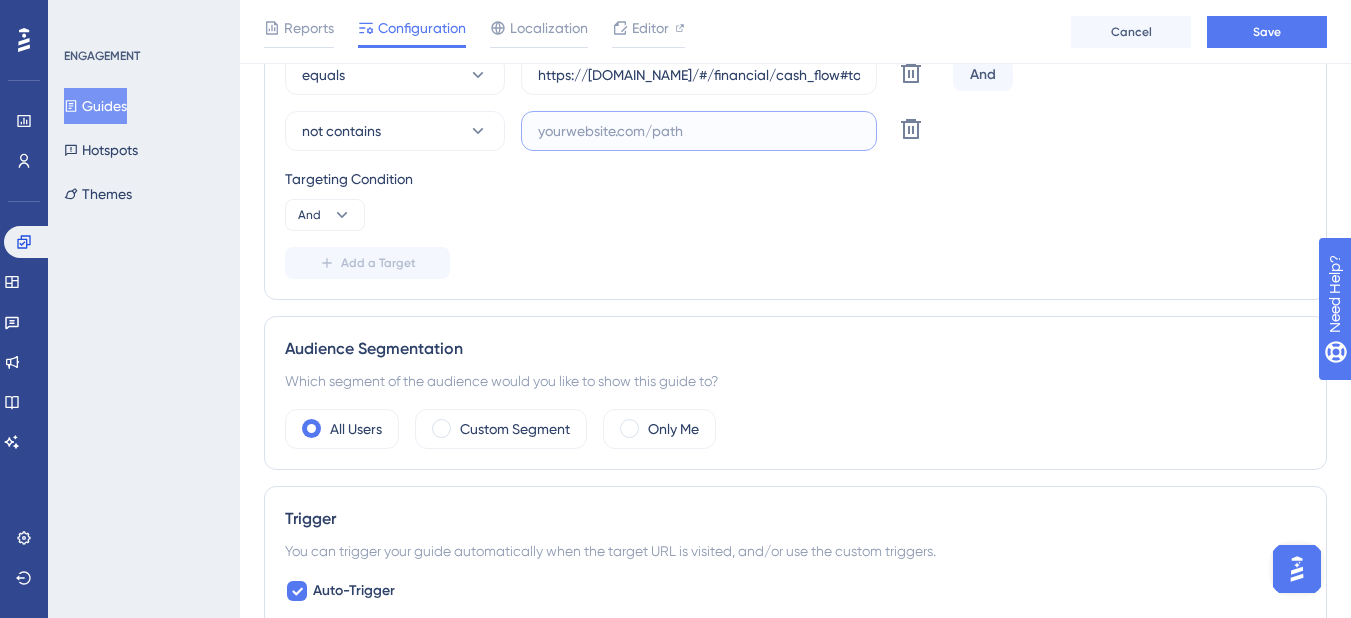 click at bounding box center (699, 131) 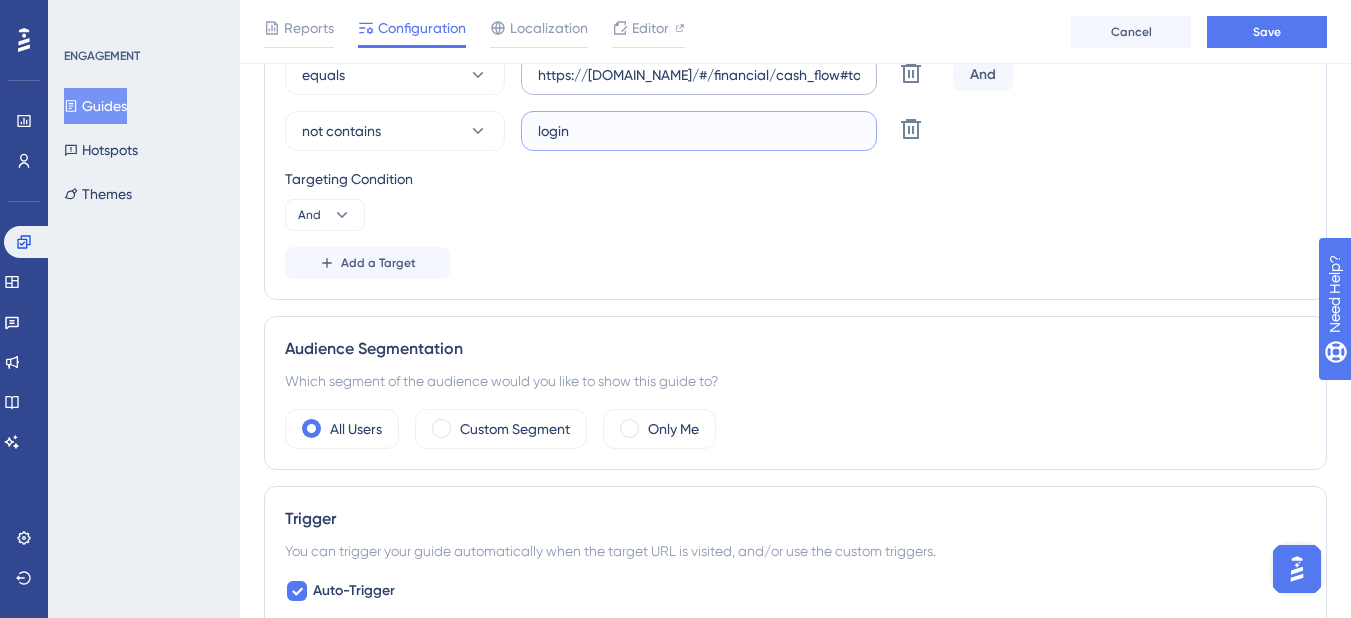 type on "login" 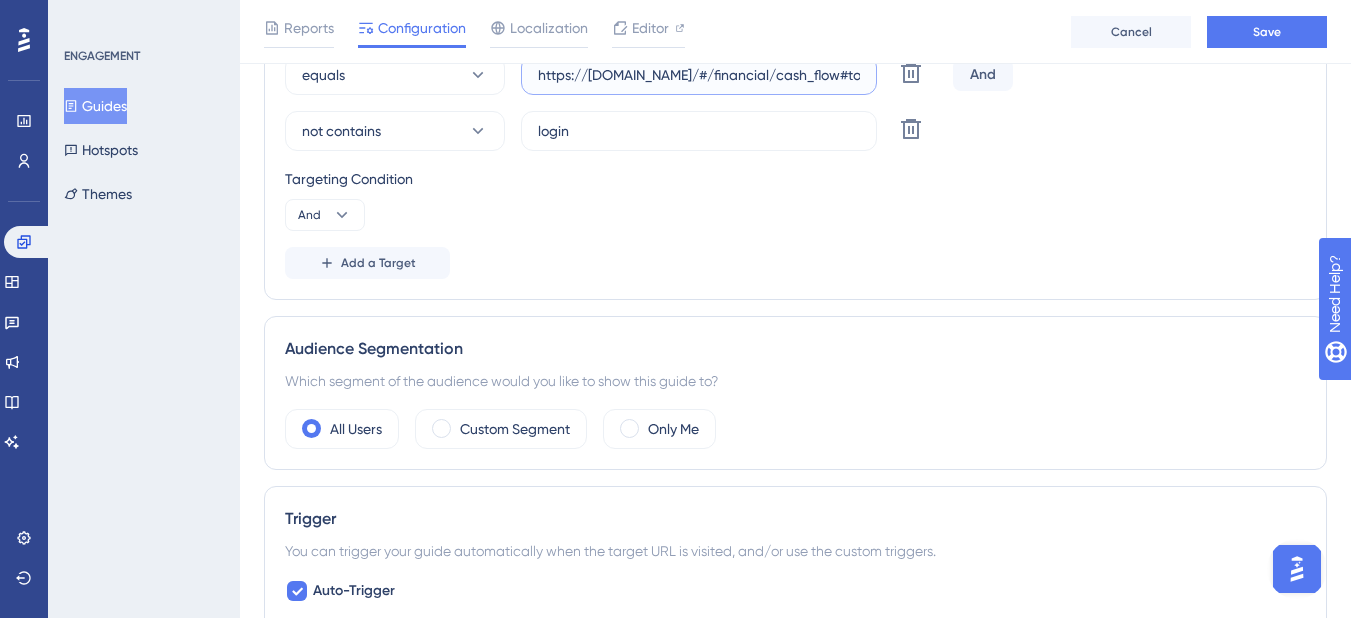 scroll, scrollTop: 0, scrollLeft: 62, axis: horizontal 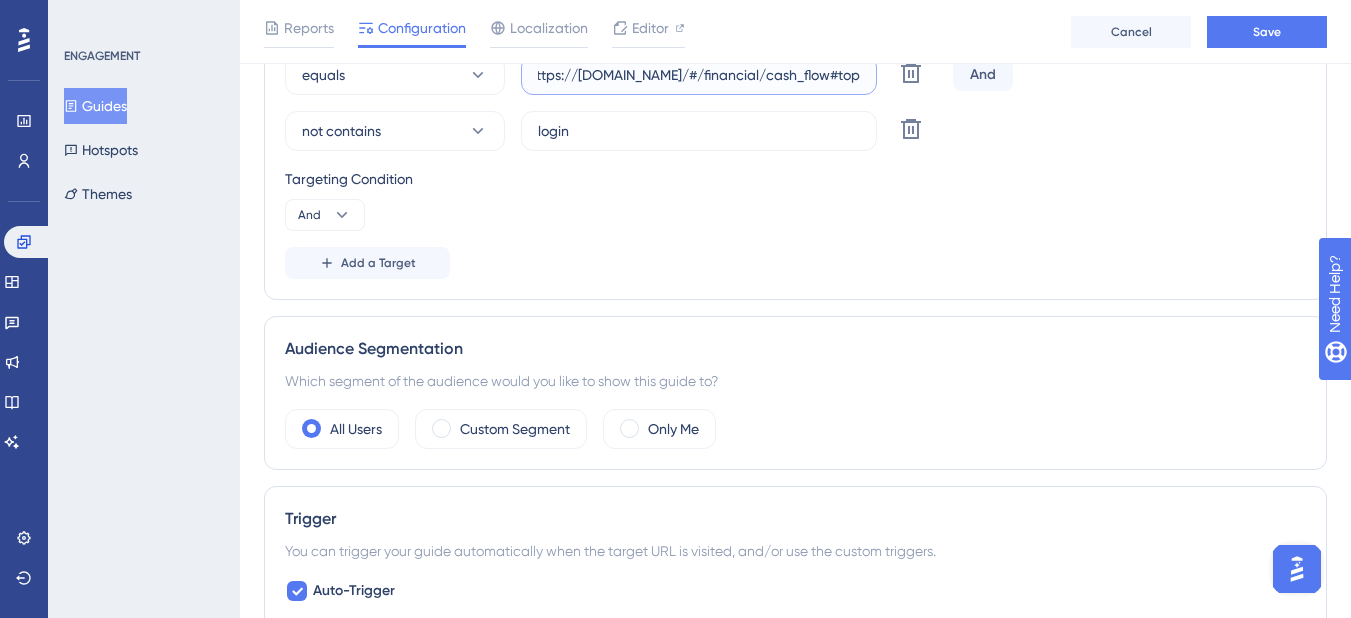 drag, startPoint x: 752, startPoint y: 83, endPoint x: 943, endPoint y: 85, distance: 191.01047 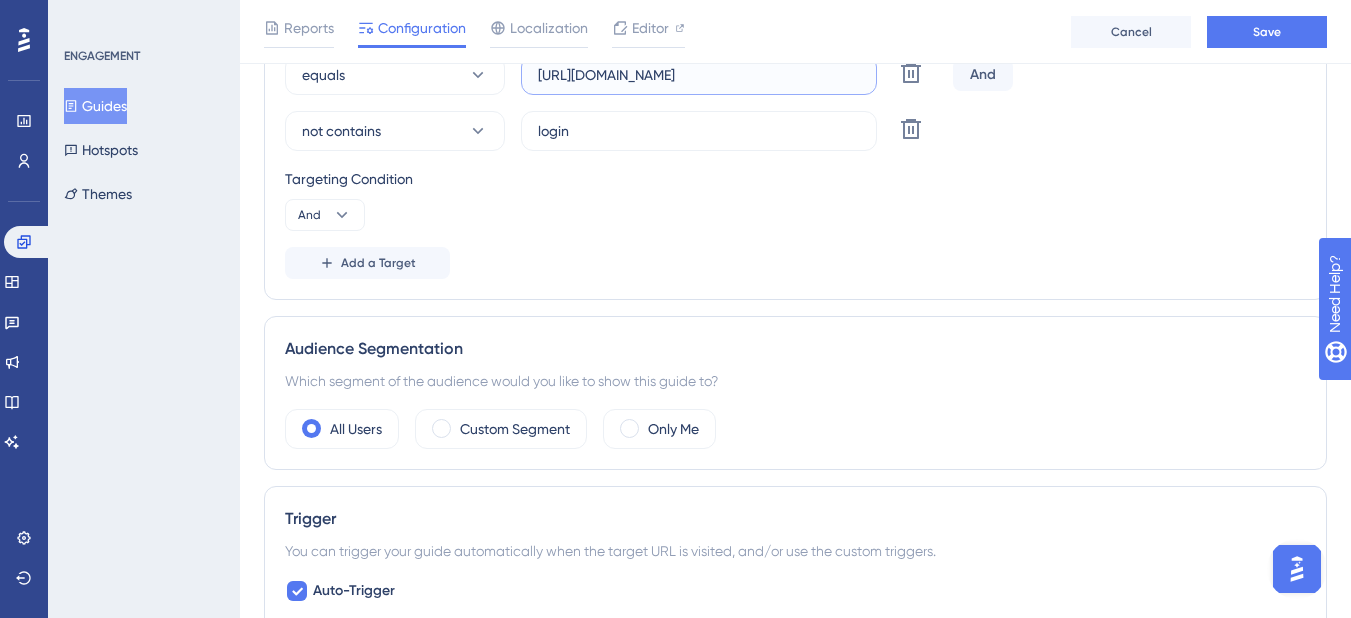 scroll, scrollTop: 0, scrollLeft: 0, axis: both 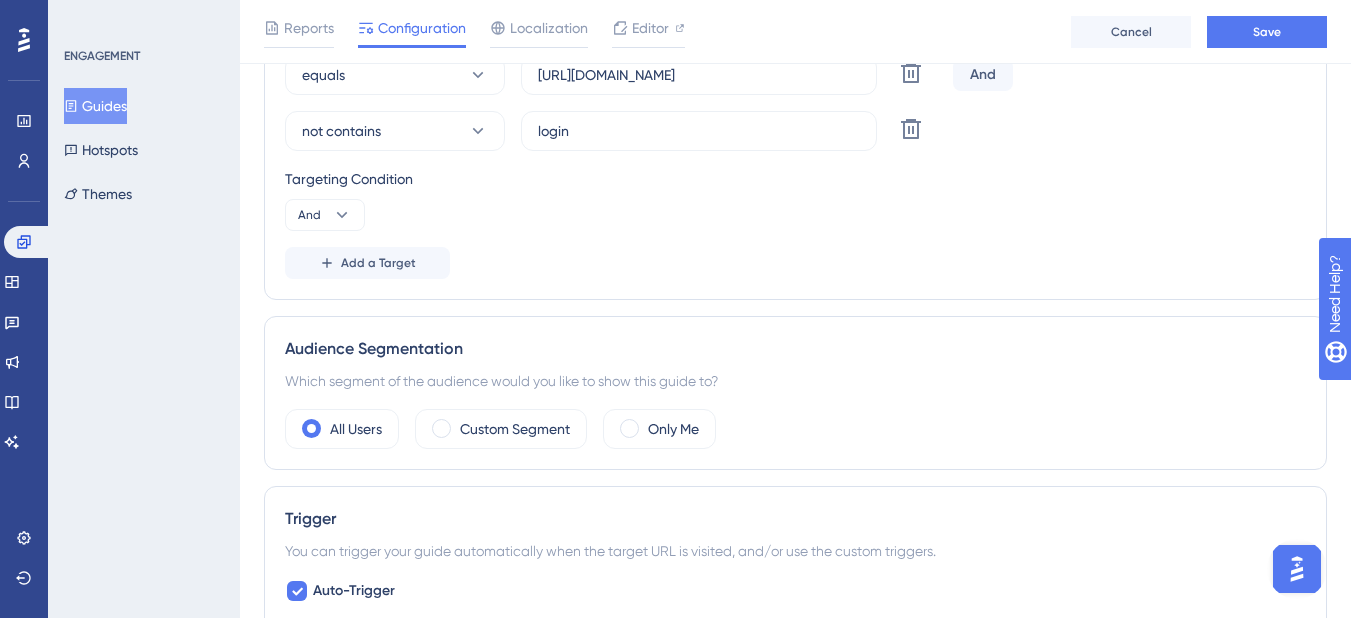 click on "Targeting Condition And" at bounding box center (795, 199) 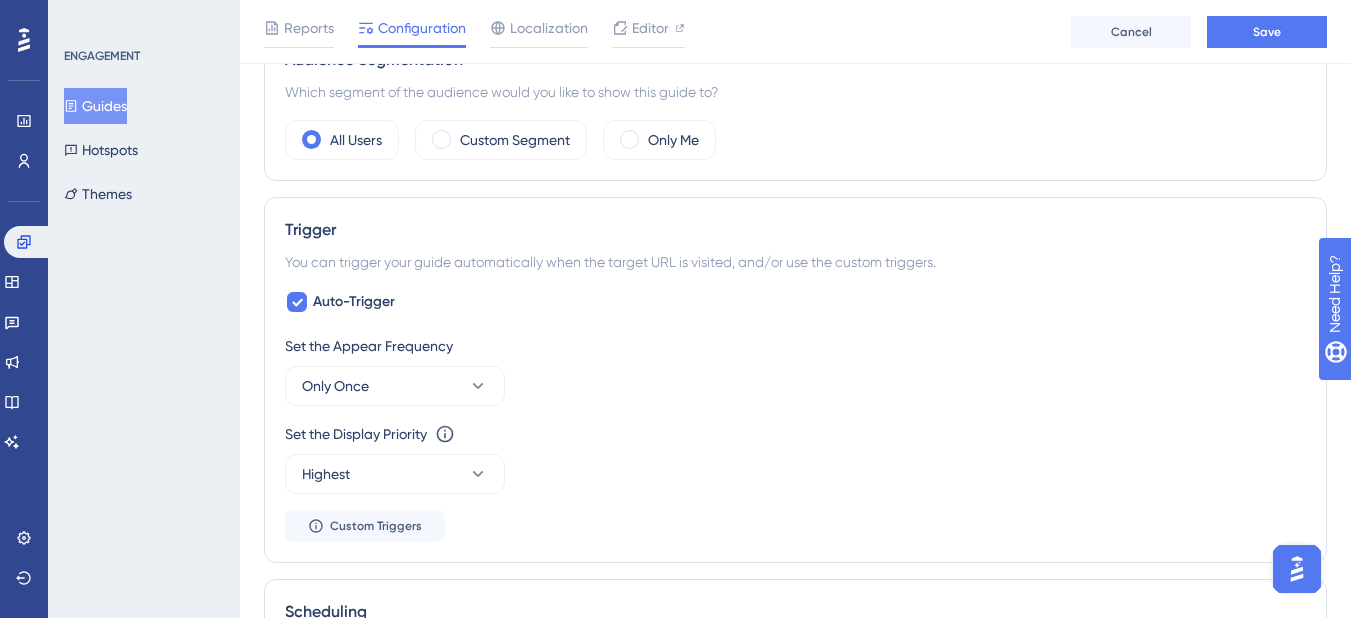 scroll, scrollTop: 896, scrollLeft: 0, axis: vertical 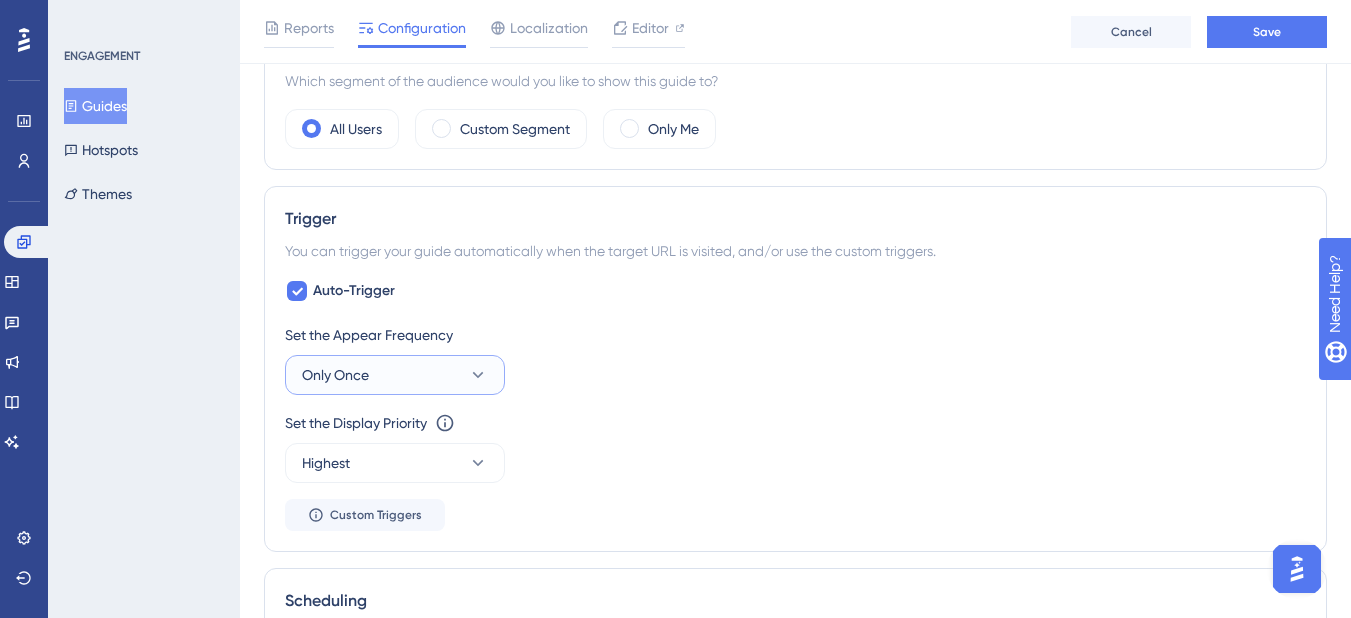 click 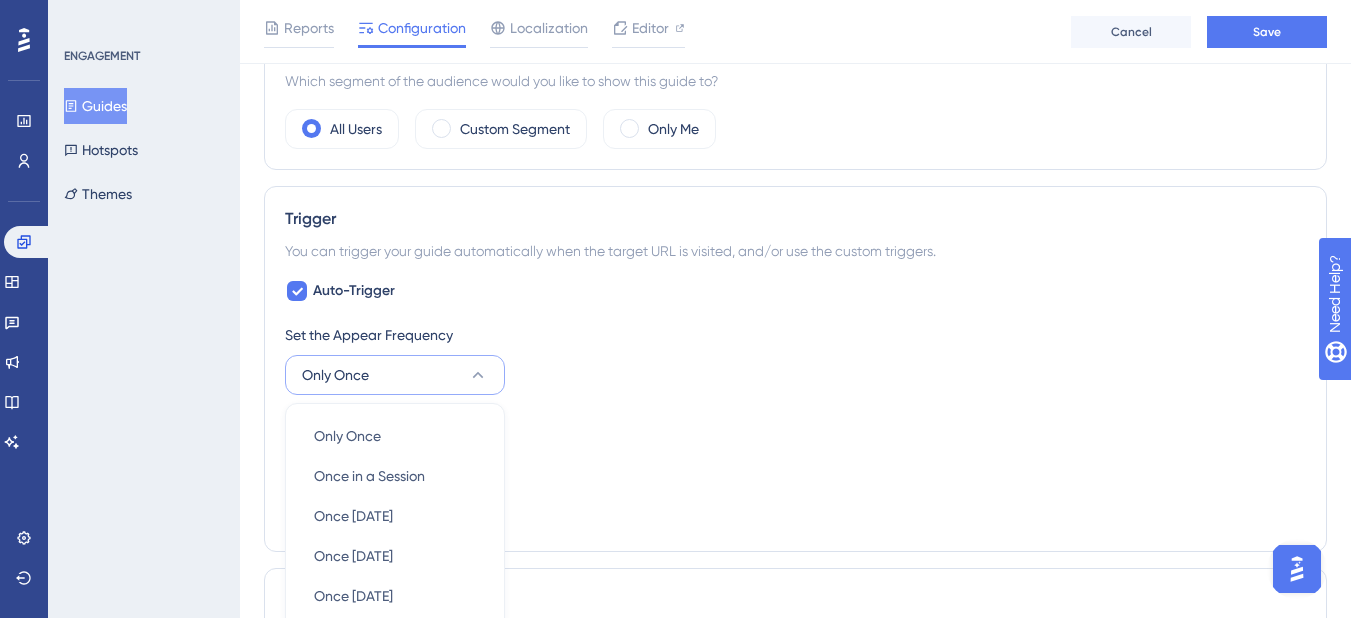 scroll, scrollTop: 1143, scrollLeft: 0, axis: vertical 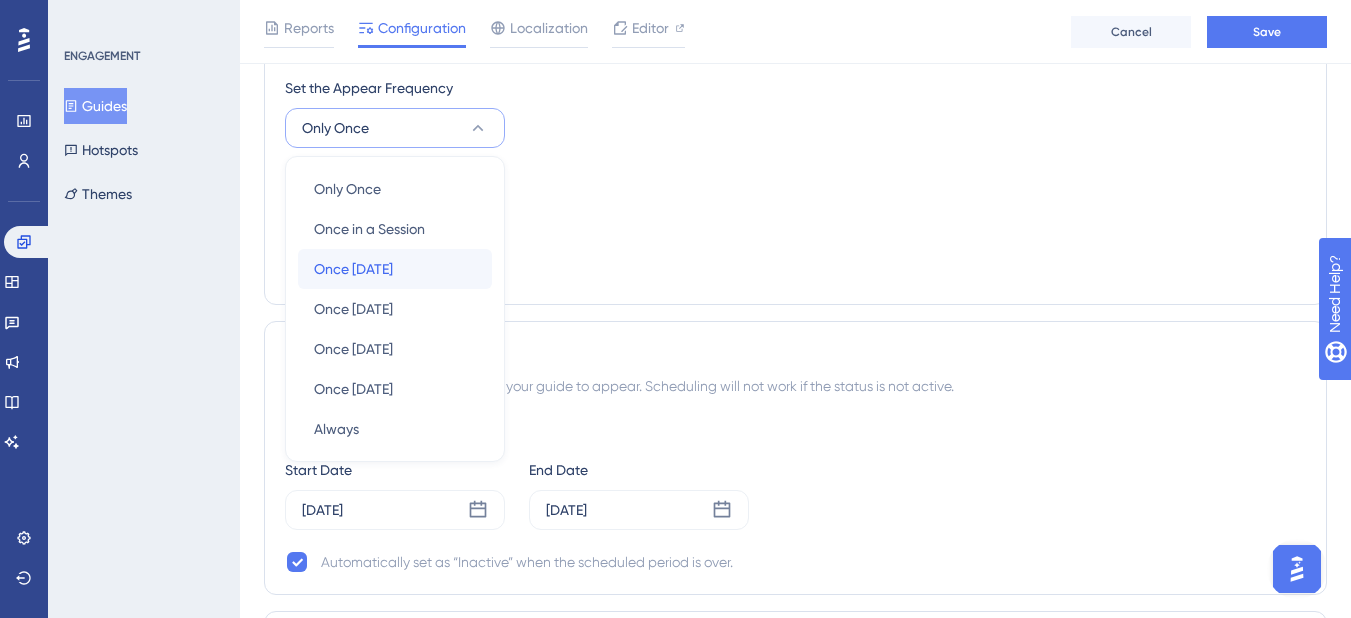 click on "Once in 1 day Once in 1 day" at bounding box center [395, 269] 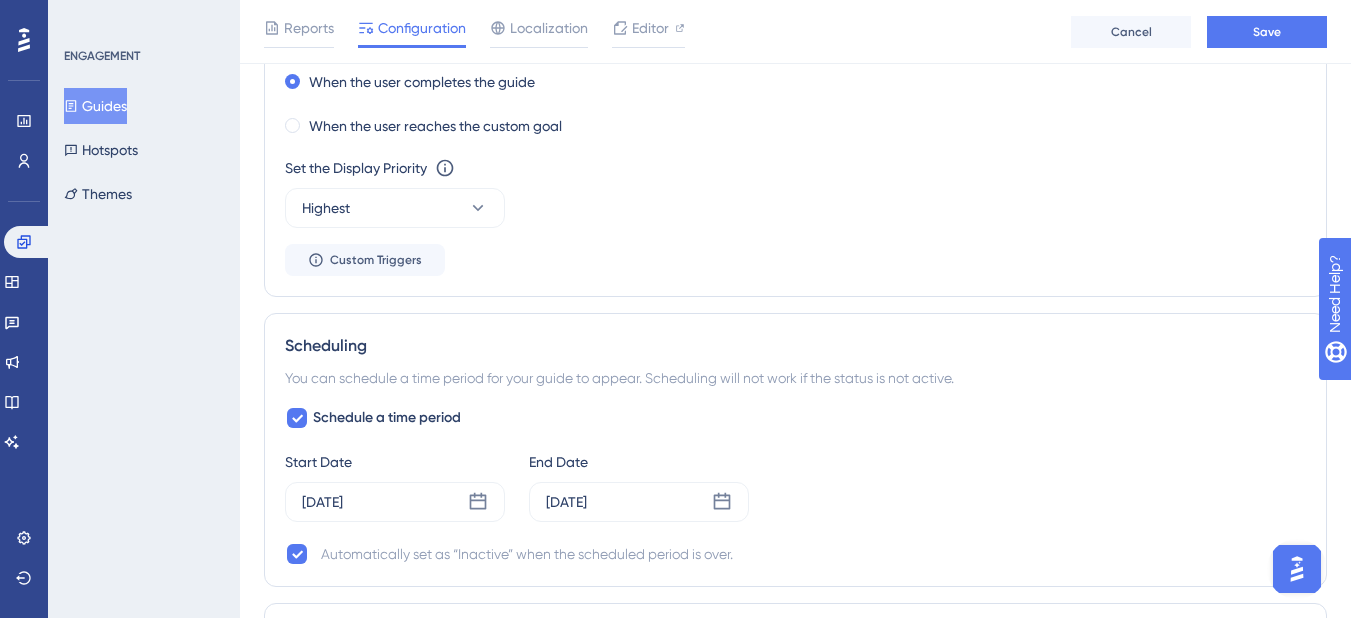 scroll, scrollTop: 1643, scrollLeft: 0, axis: vertical 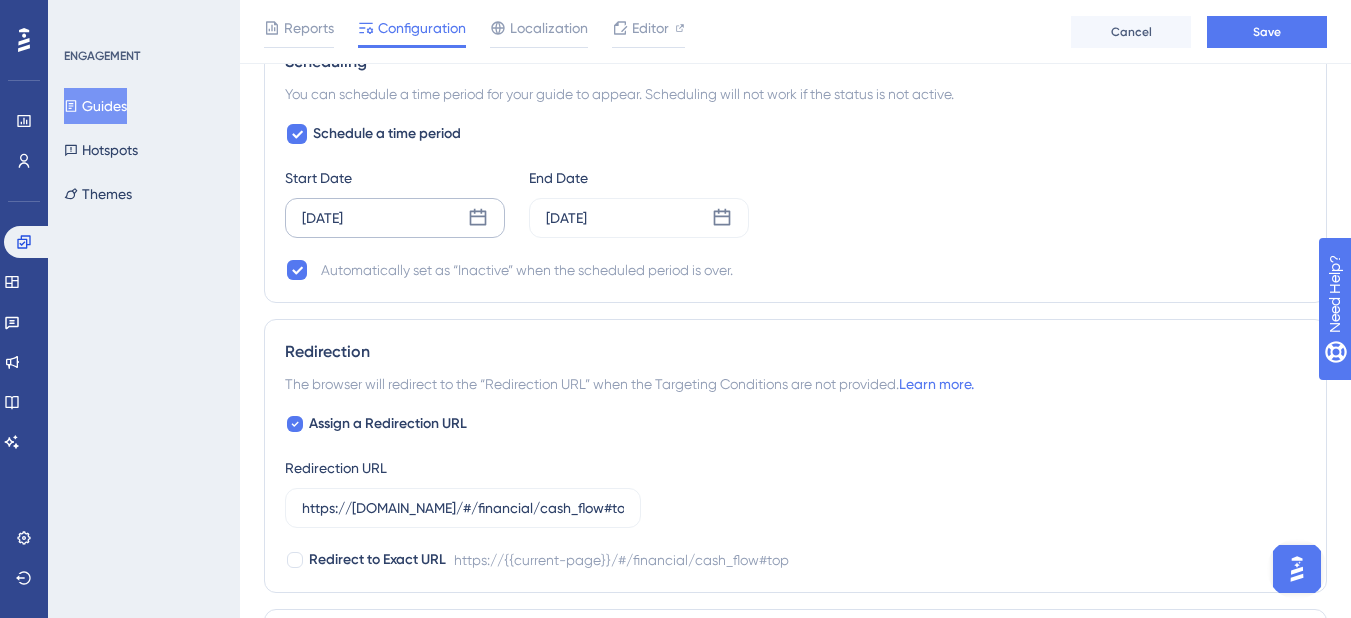click on "Jul 11 2025" at bounding box center [322, 218] 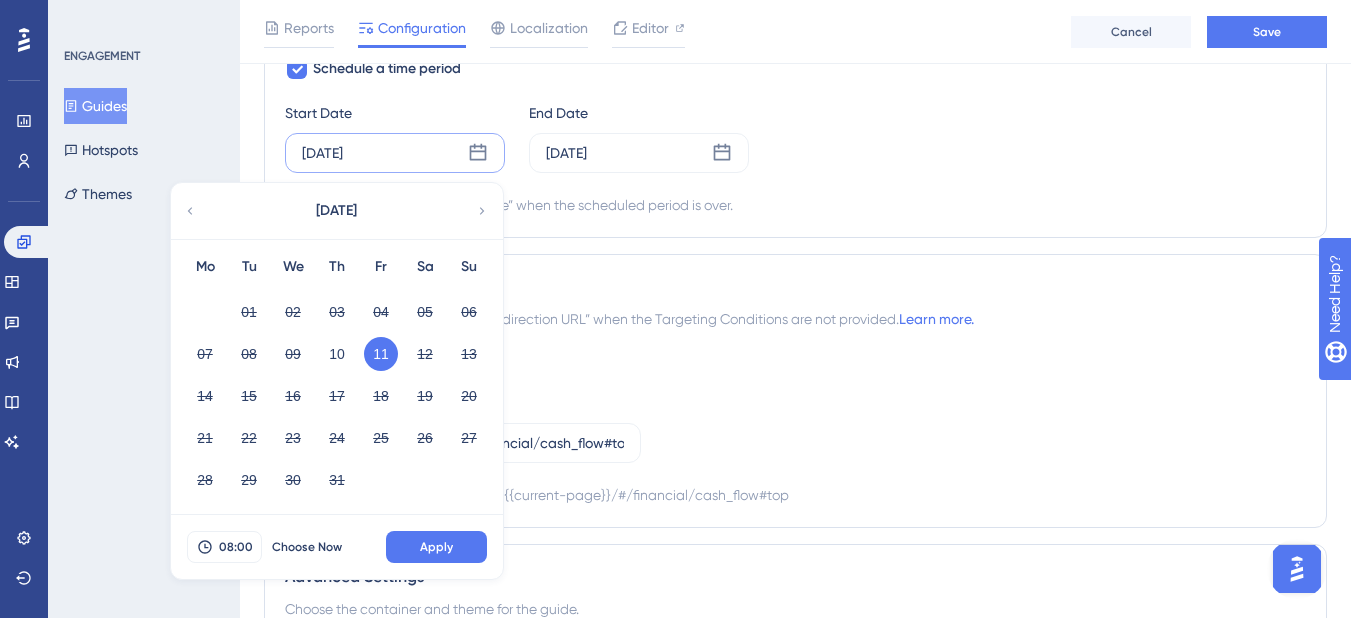 scroll, scrollTop: 1743, scrollLeft: 0, axis: vertical 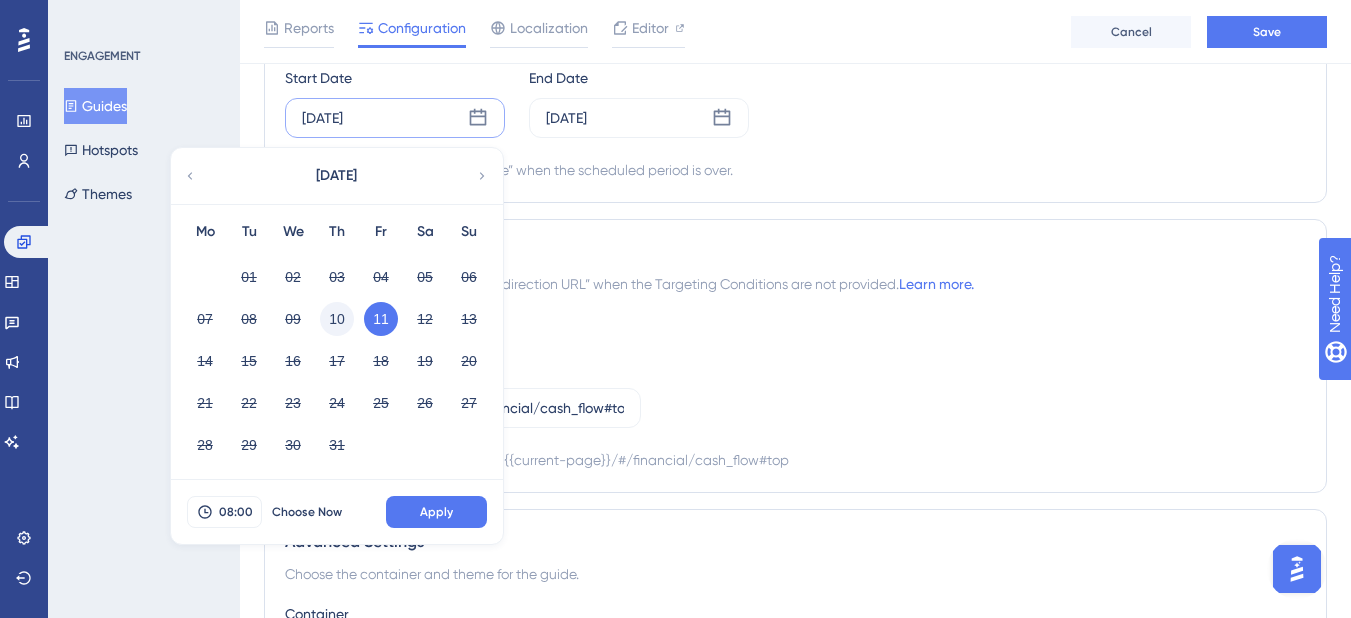 click on "10" at bounding box center [337, 319] 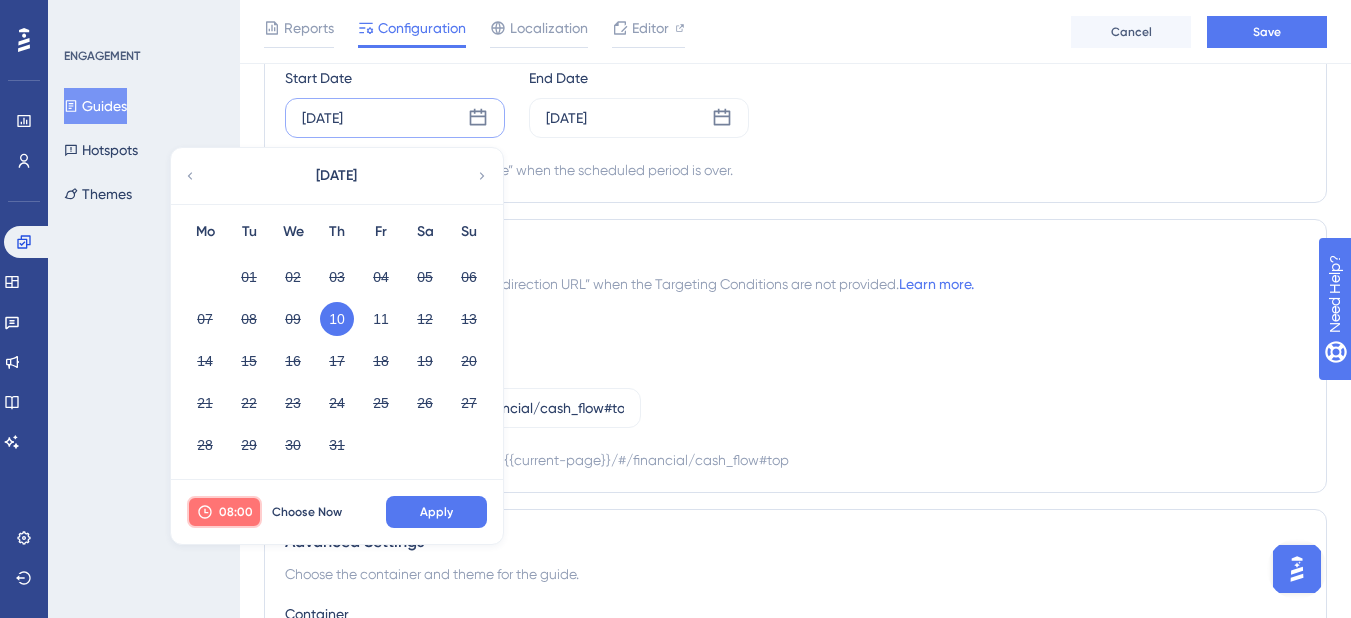 click on "08:00" at bounding box center (236, 512) 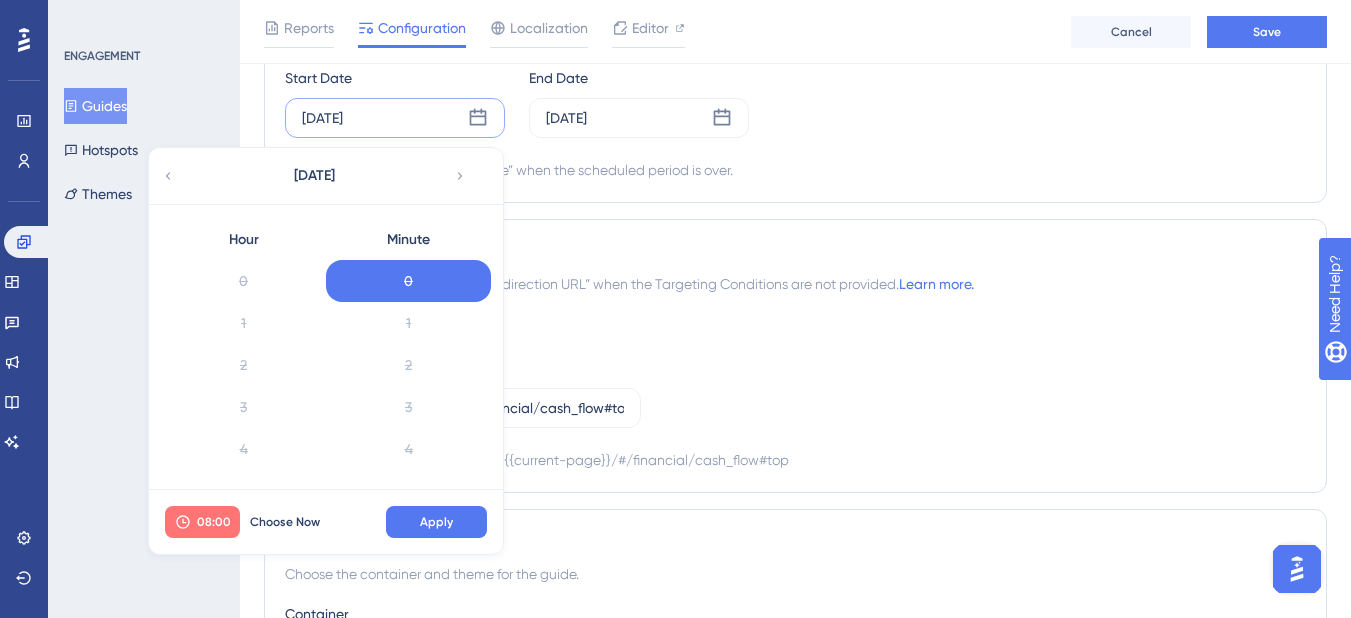 scroll, scrollTop: 1715, scrollLeft: 0, axis: vertical 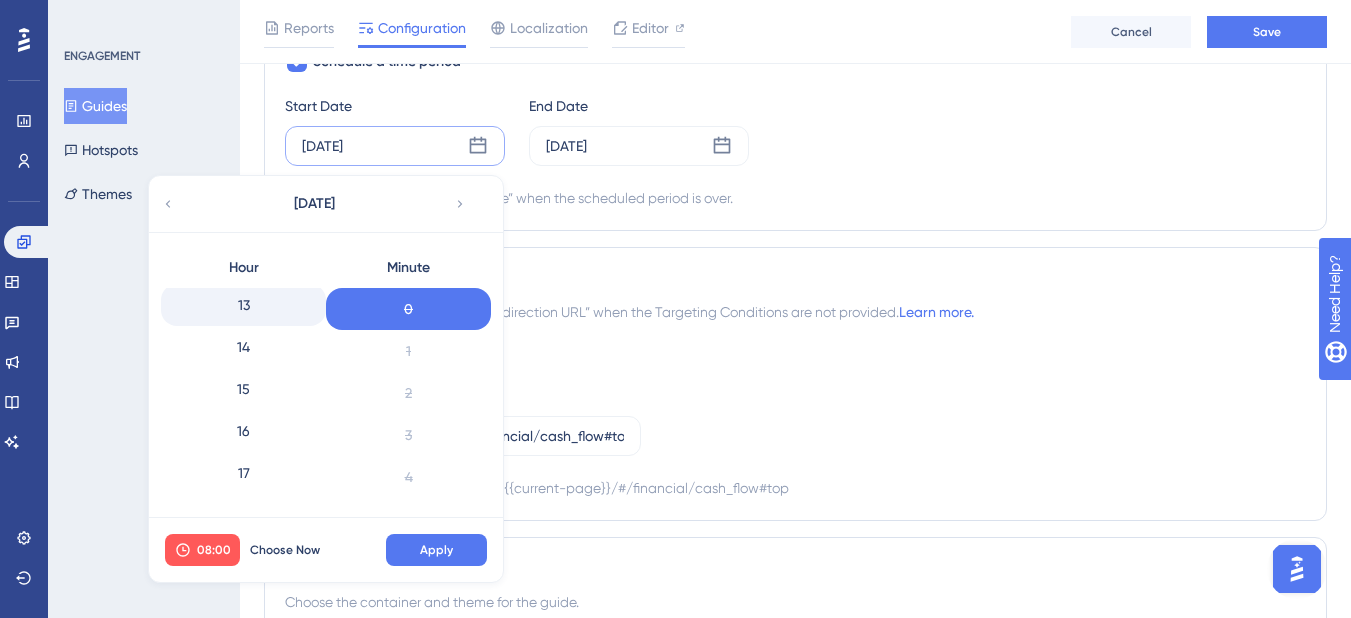 click on "13" at bounding box center (243, 305) 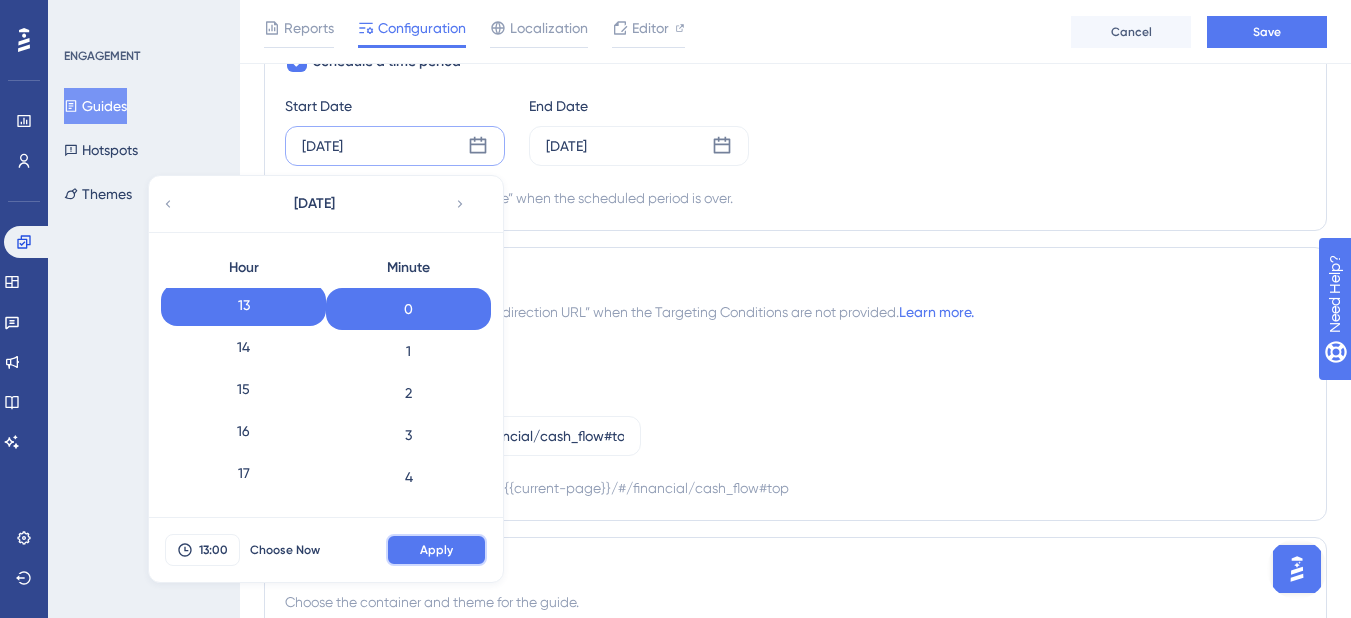 click on "Apply" at bounding box center (436, 550) 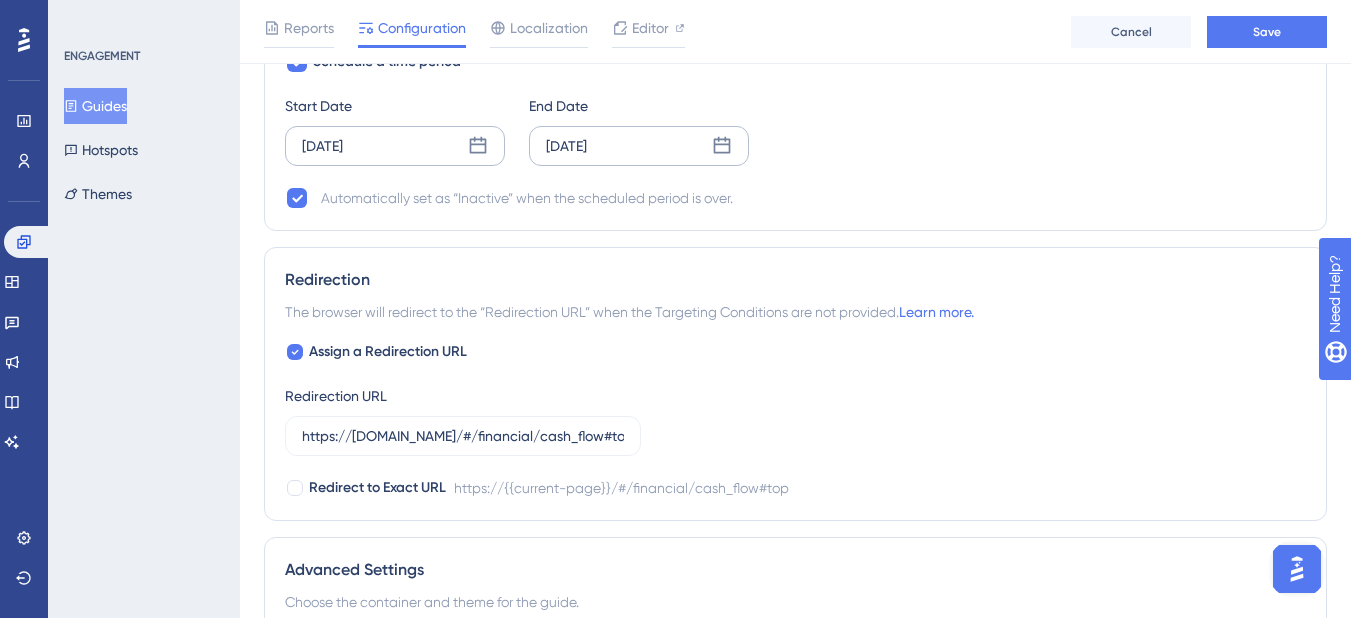 click on "Jul 11 2025" at bounding box center (566, 146) 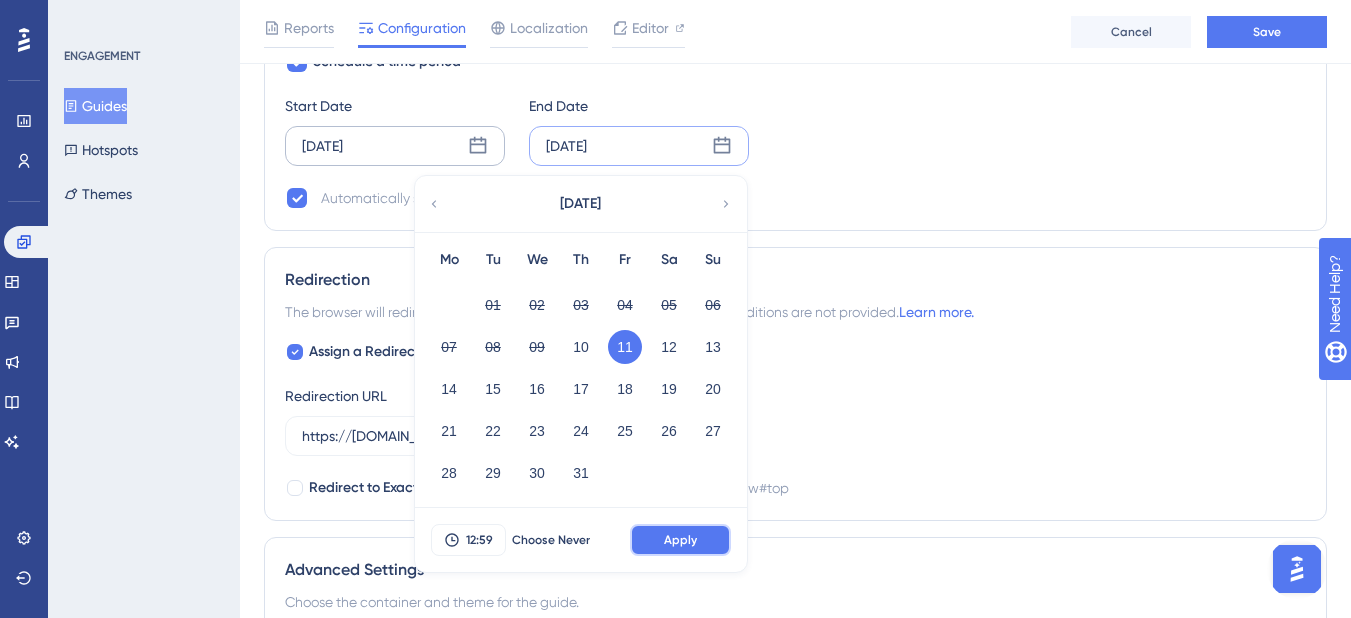 click on "Apply" at bounding box center [680, 540] 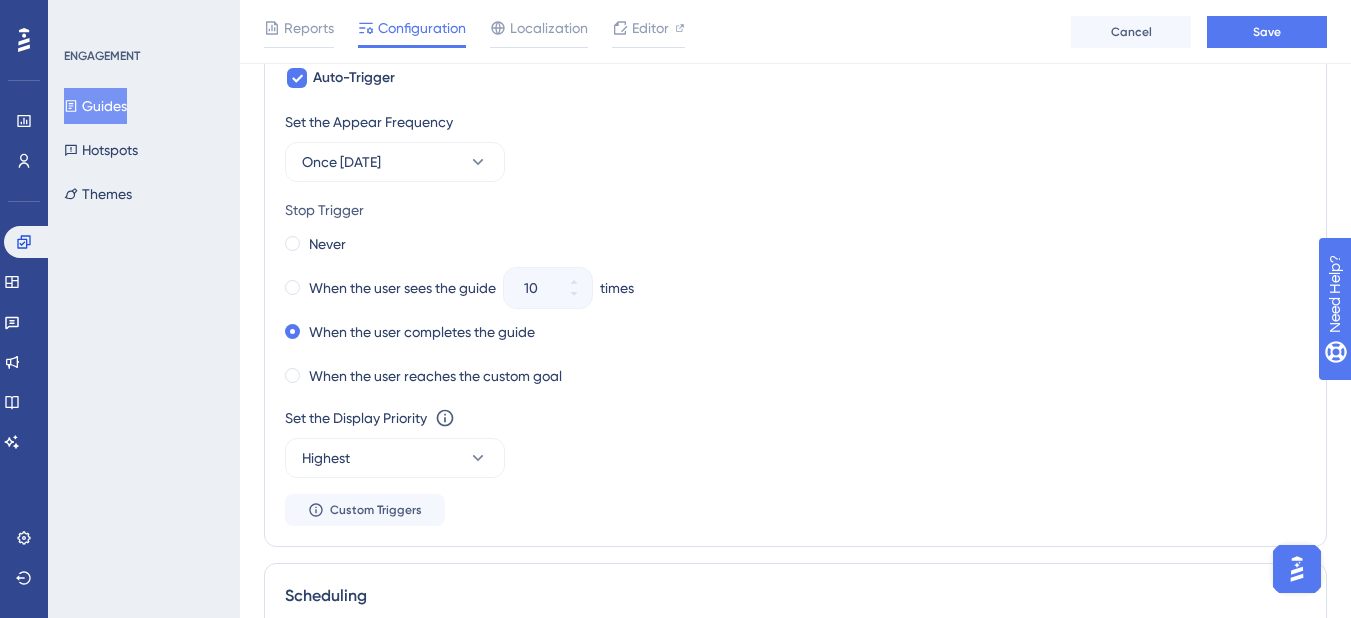 scroll, scrollTop: 1015, scrollLeft: 0, axis: vertical 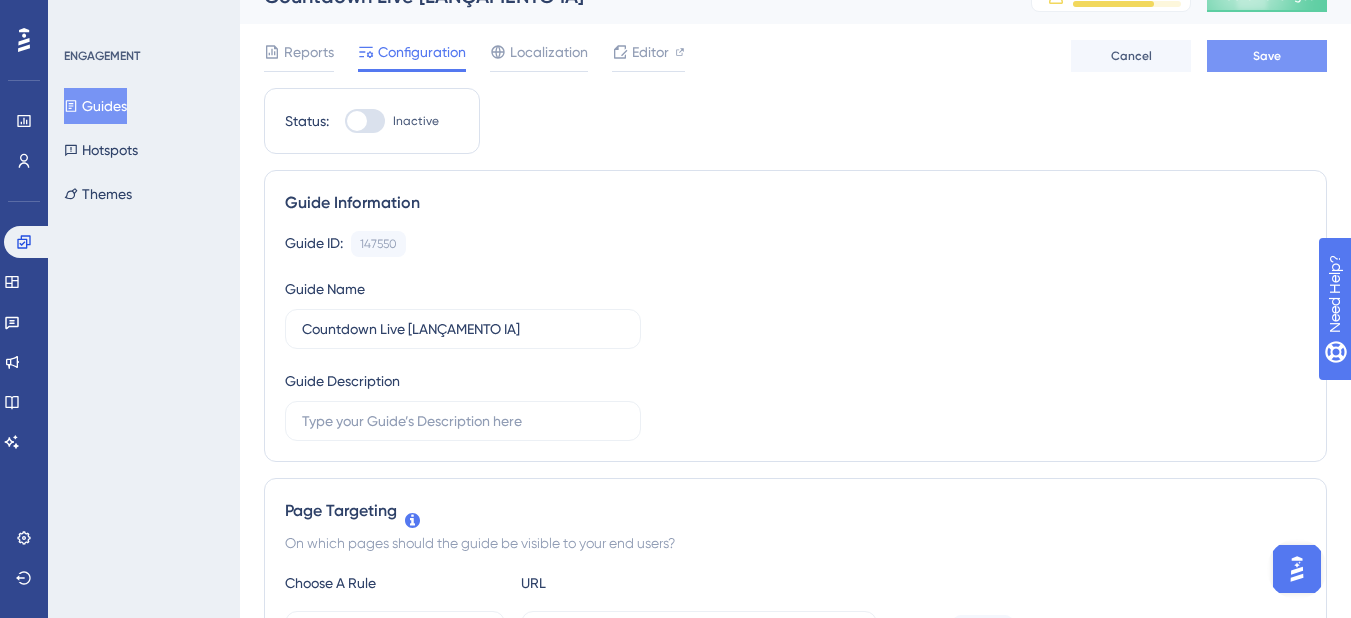 click on "Save" at bounding box center (1267, 56) 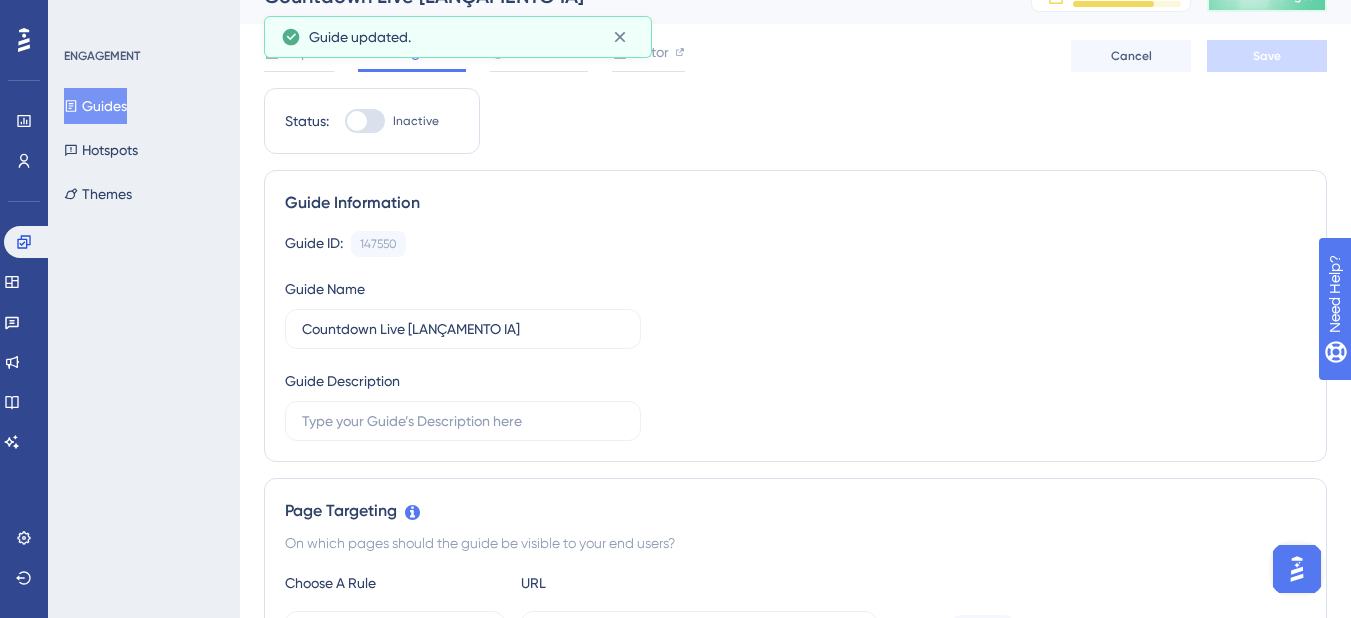 click on "Publish Changes" at bounding box center [1267, -4] 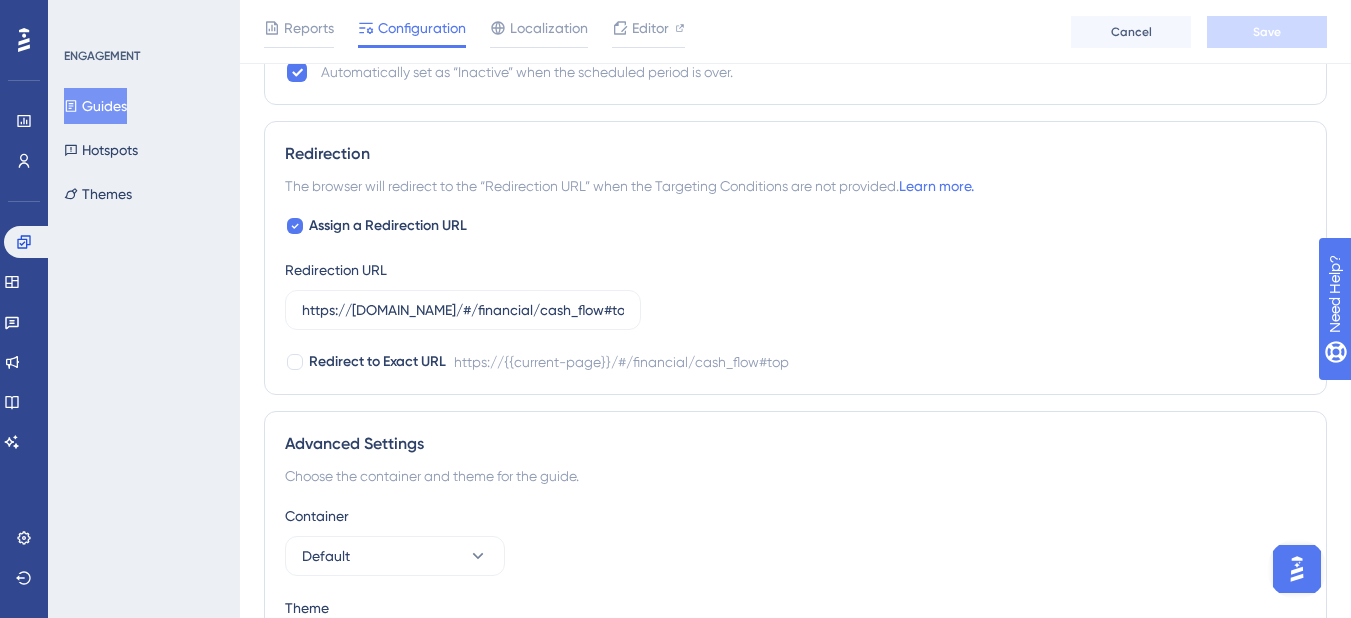 scroll, scrollTop: 1992, scrollLeft: 0, axis: vertical 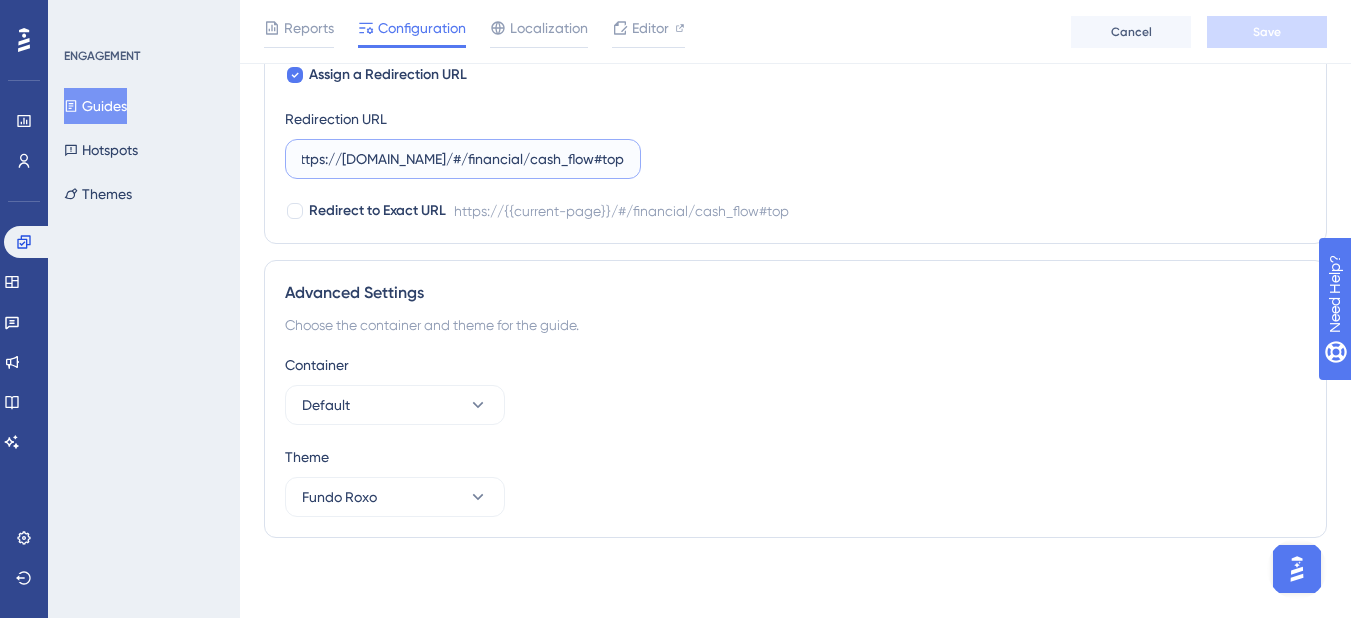 drag, startPoint x: 522, startPoint y: 154, endPoint x: 688, endPoint y: 148, distance: 166.1084 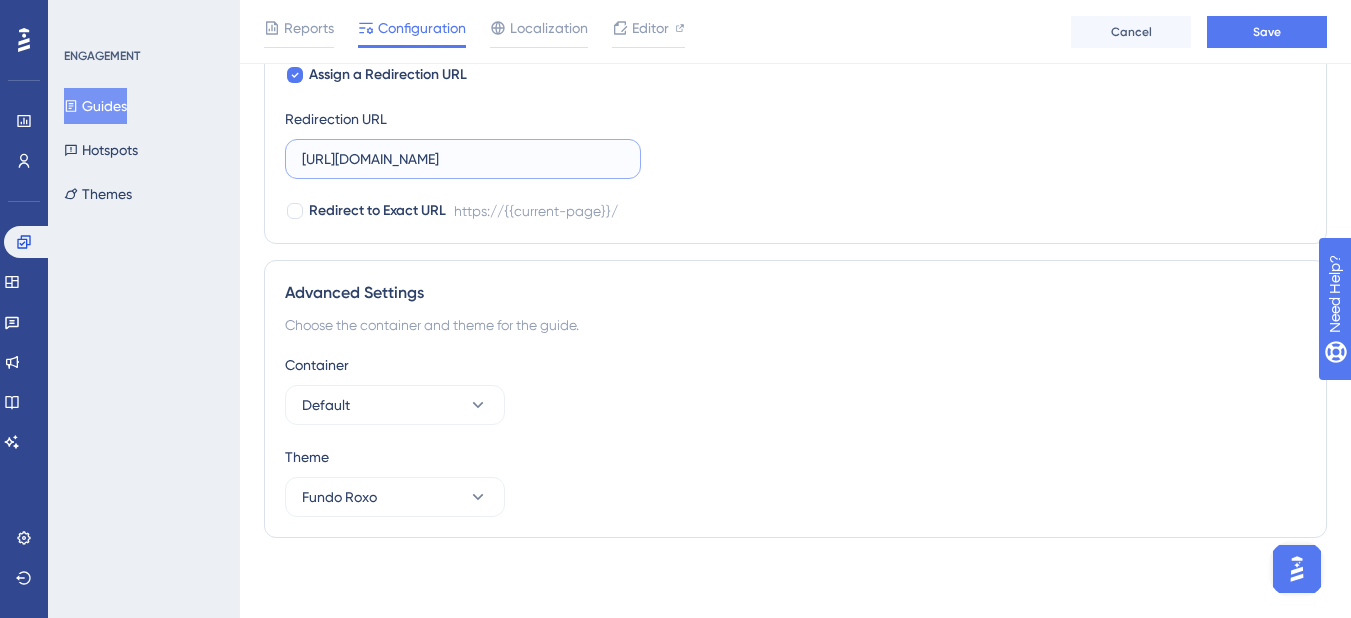 scroll, scrollTop: 0, scrollLeft: 0, axis: both 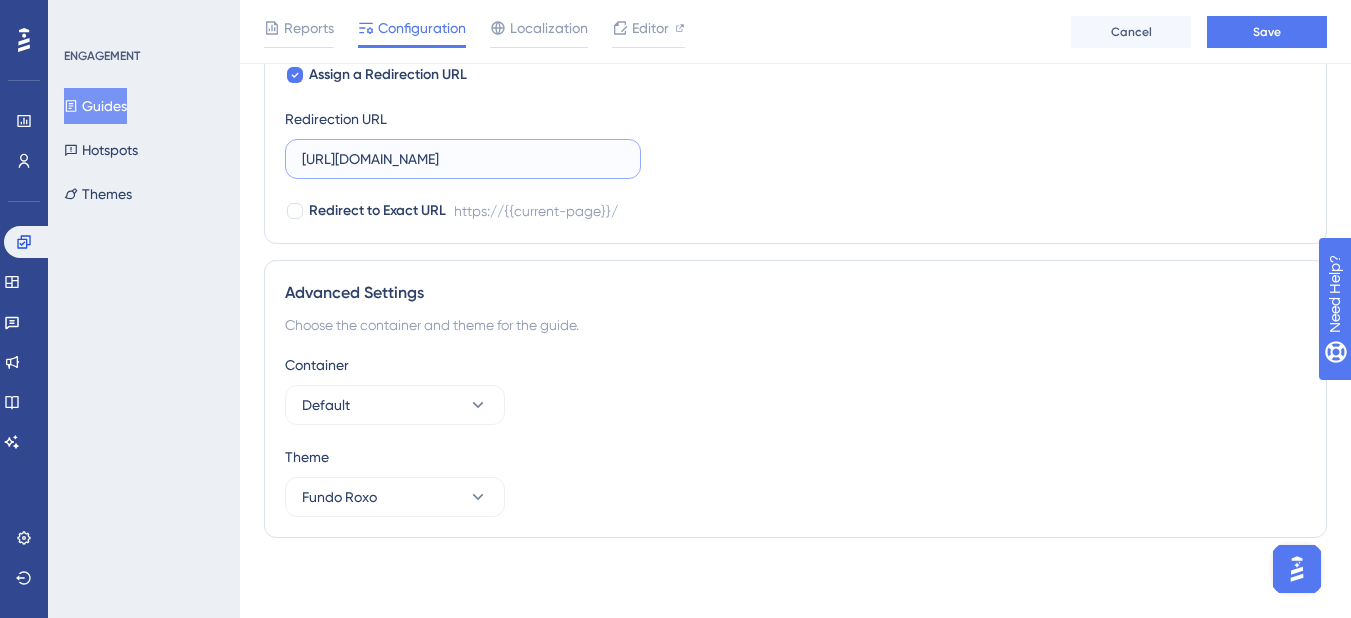 click on "https://app.dentaloffice.com.br/" at bounding box center [463, 159] 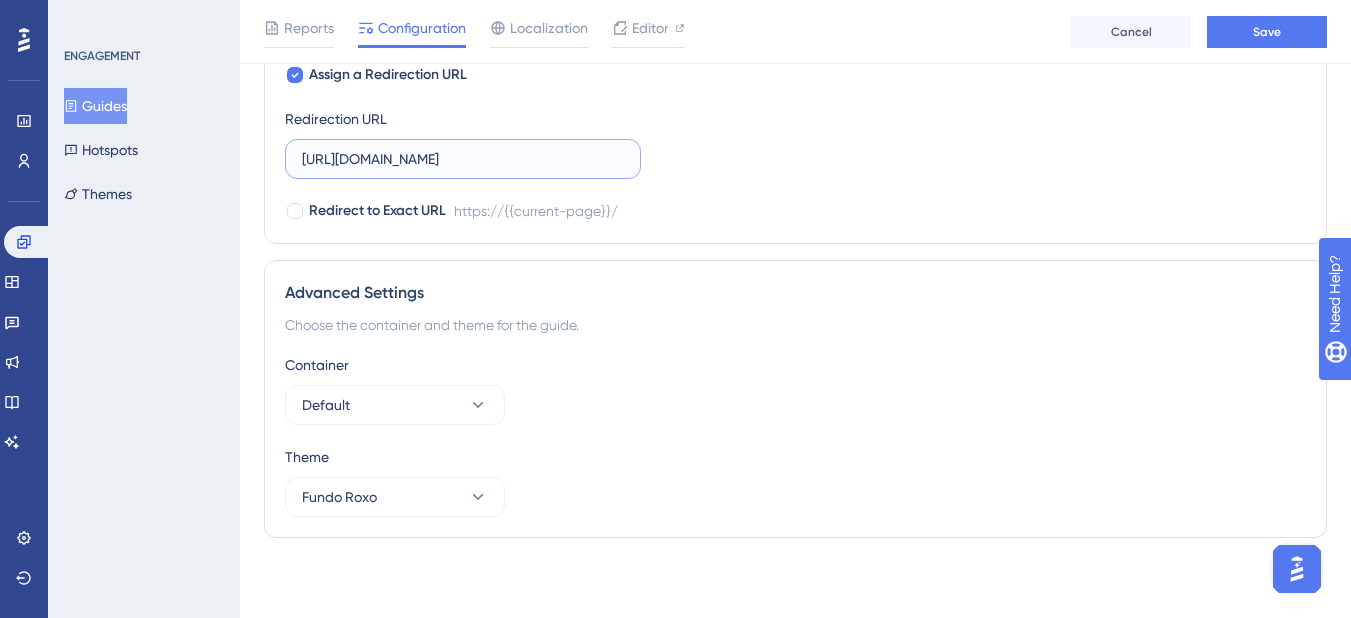 paste on "#/customers/list#top" 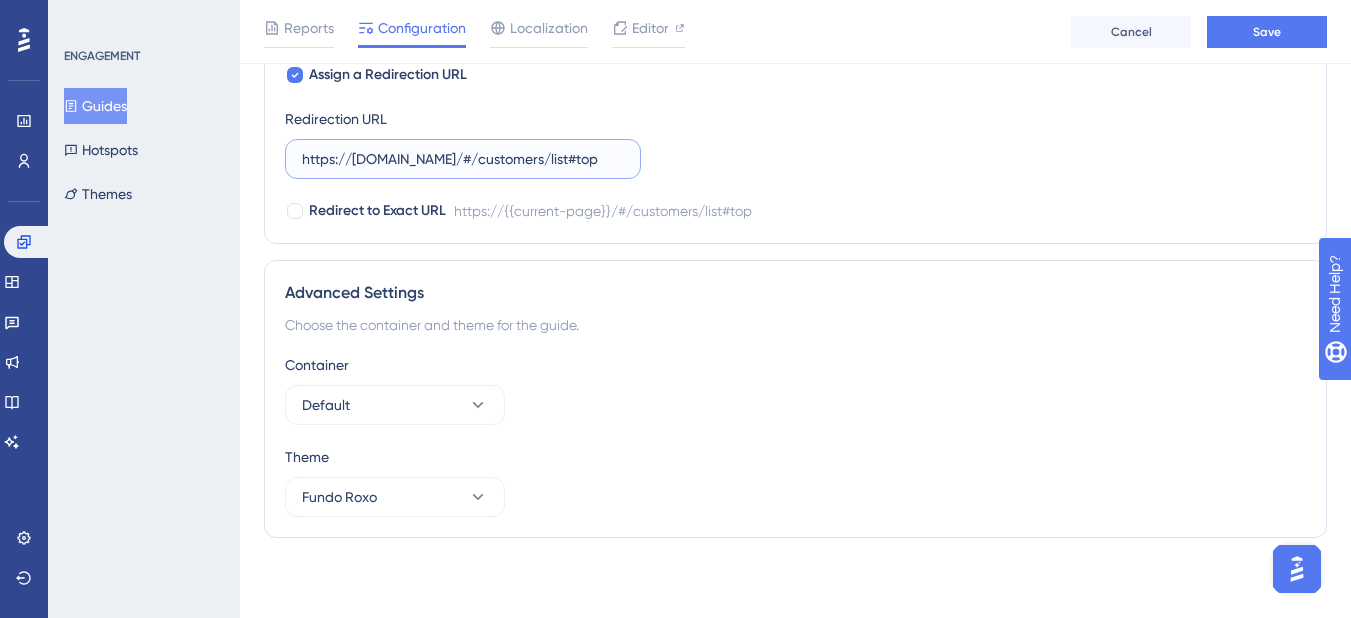 scroll, scrollTop: 0, scrollLeft: 26, axis: horizontal 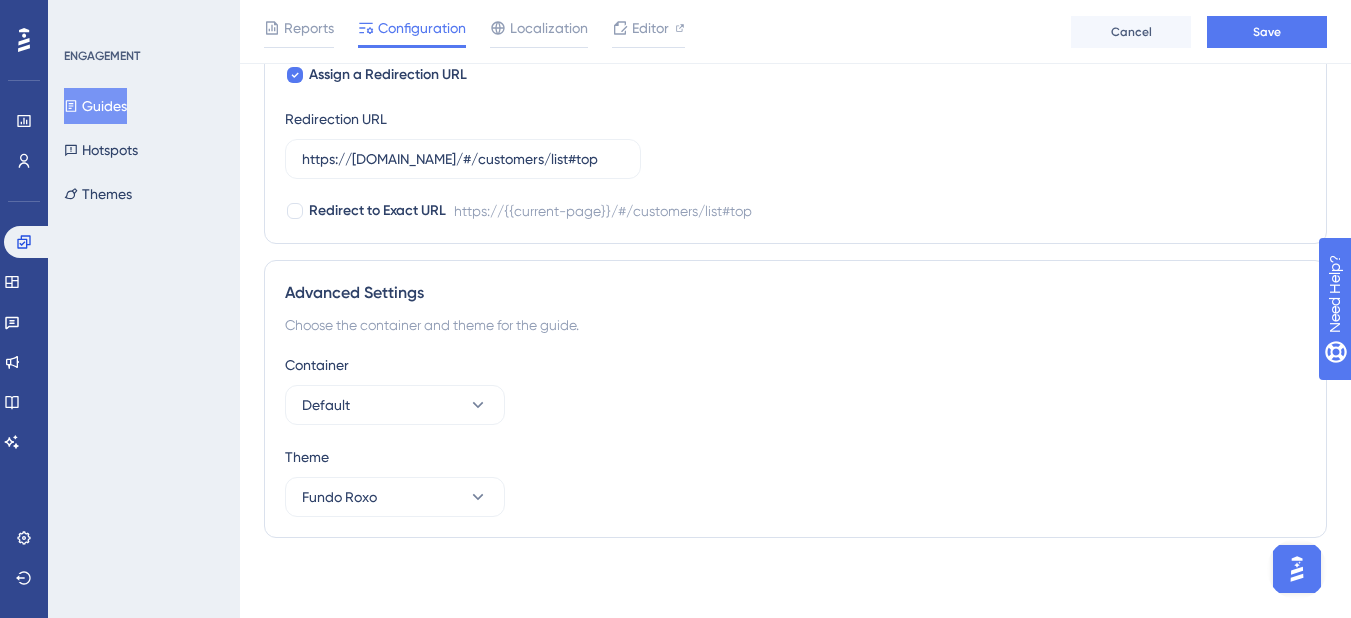 click on "Assign a Redirection URL Redirection URL https://app.dentaloffice.com.br/#/customers/list#top Redirect to Exact URL https://{{current-page}}/#/customers/list#top" at bounding box center [795, 143] 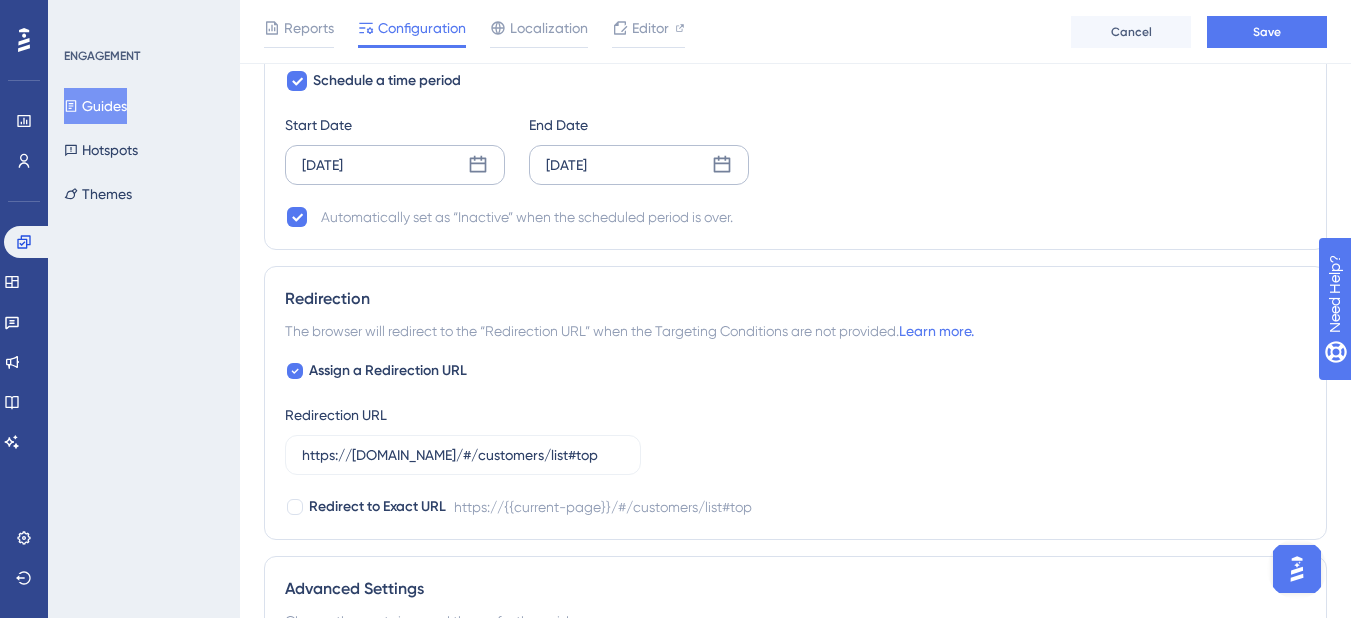 scroll, scrollTop: 1692, scrollLeft: 0, axis: vertical 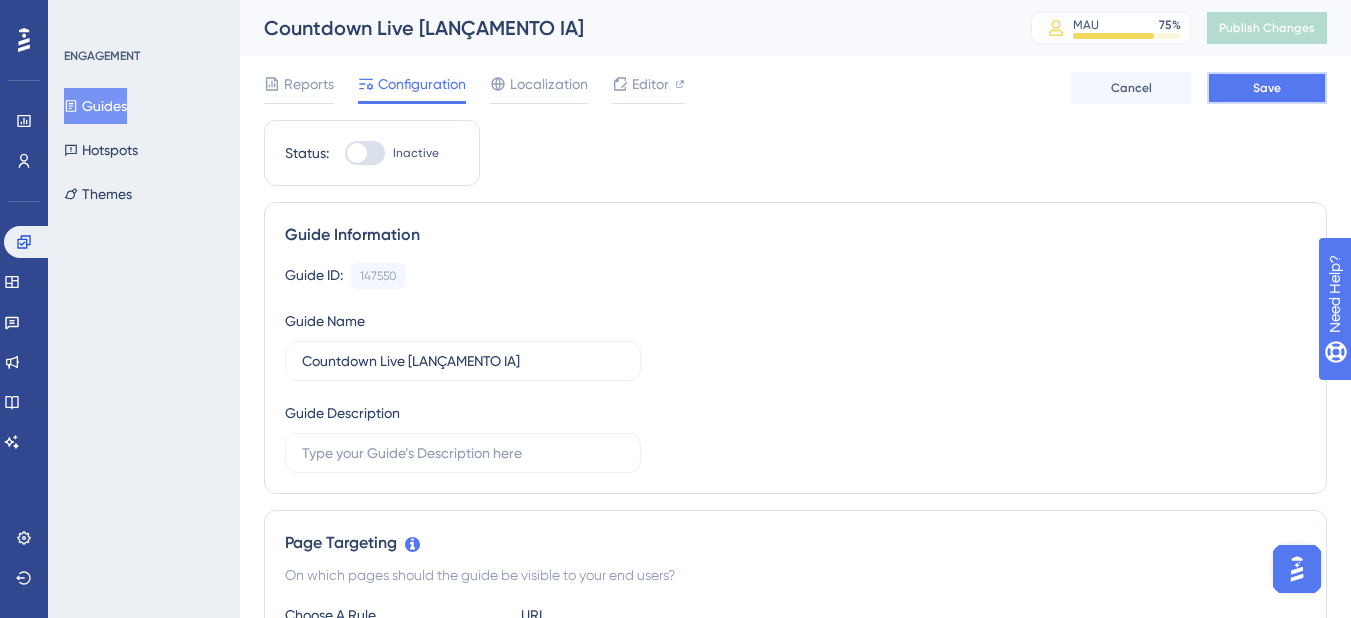 click on "Save" at bounding box center (1267, 88) 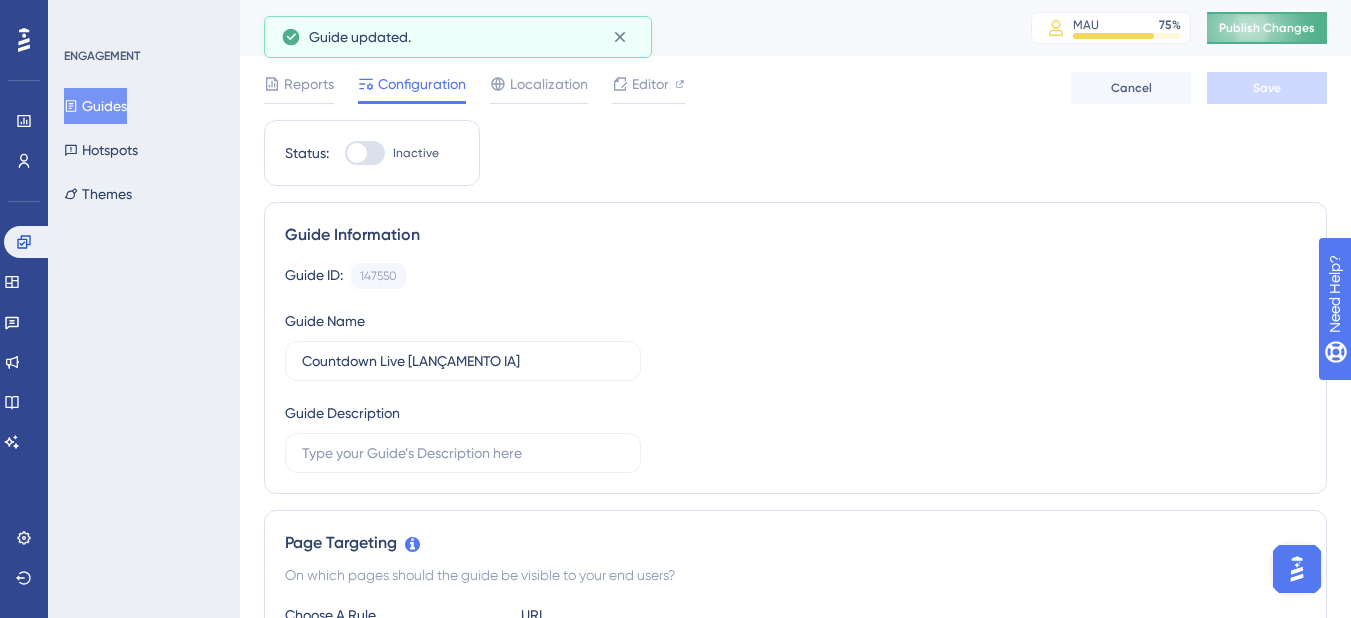 click on "Publish Changes" at bounding box center (1267, 28) 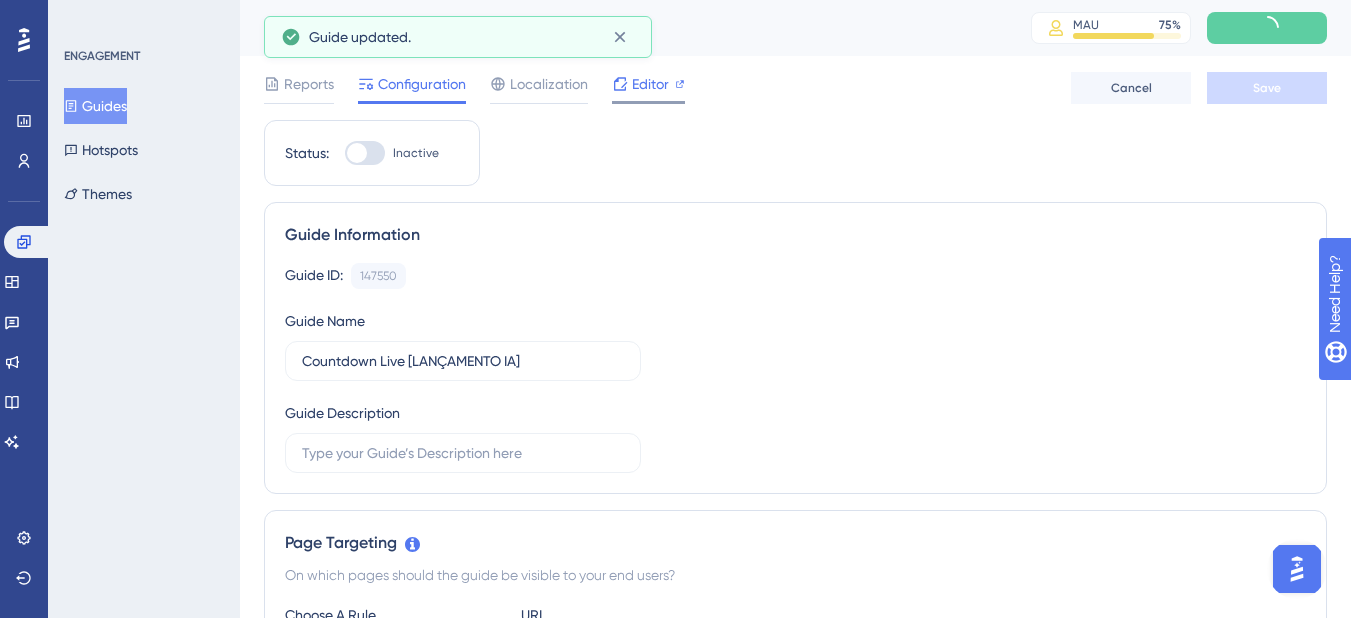 click on "Editor" at bounding box center [650, 84] 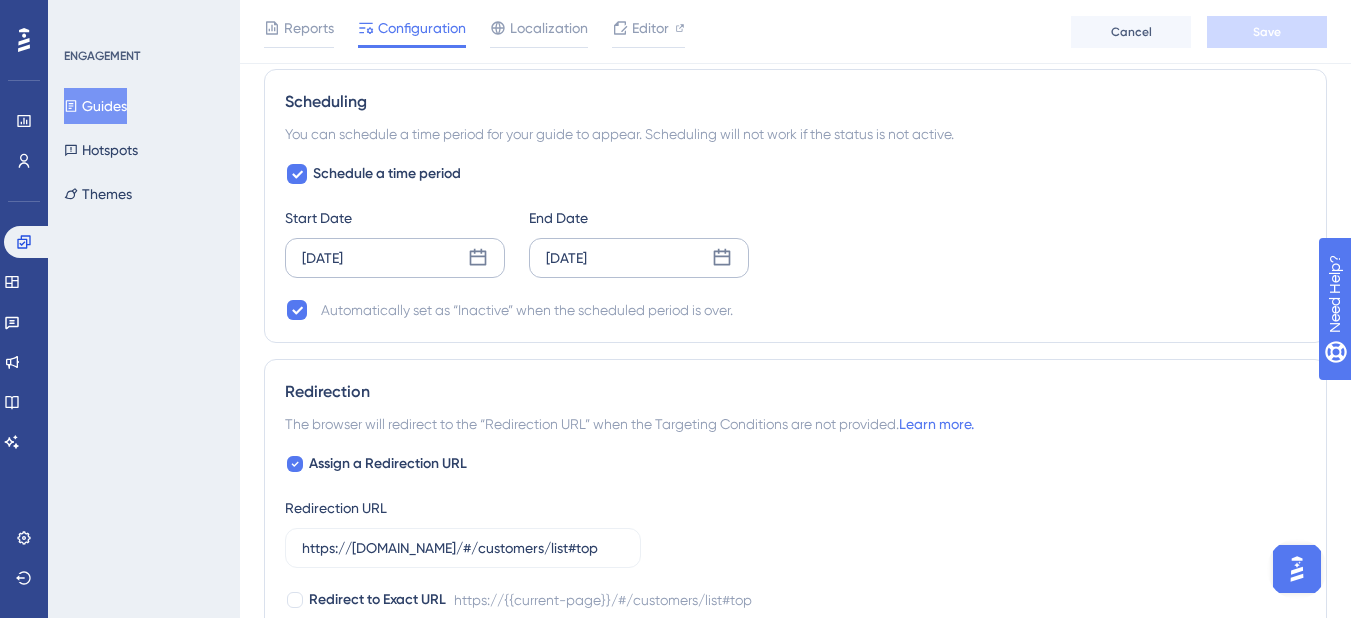 scroll, scrollTop: 1900, scrollLeft: 0, axis: vertical 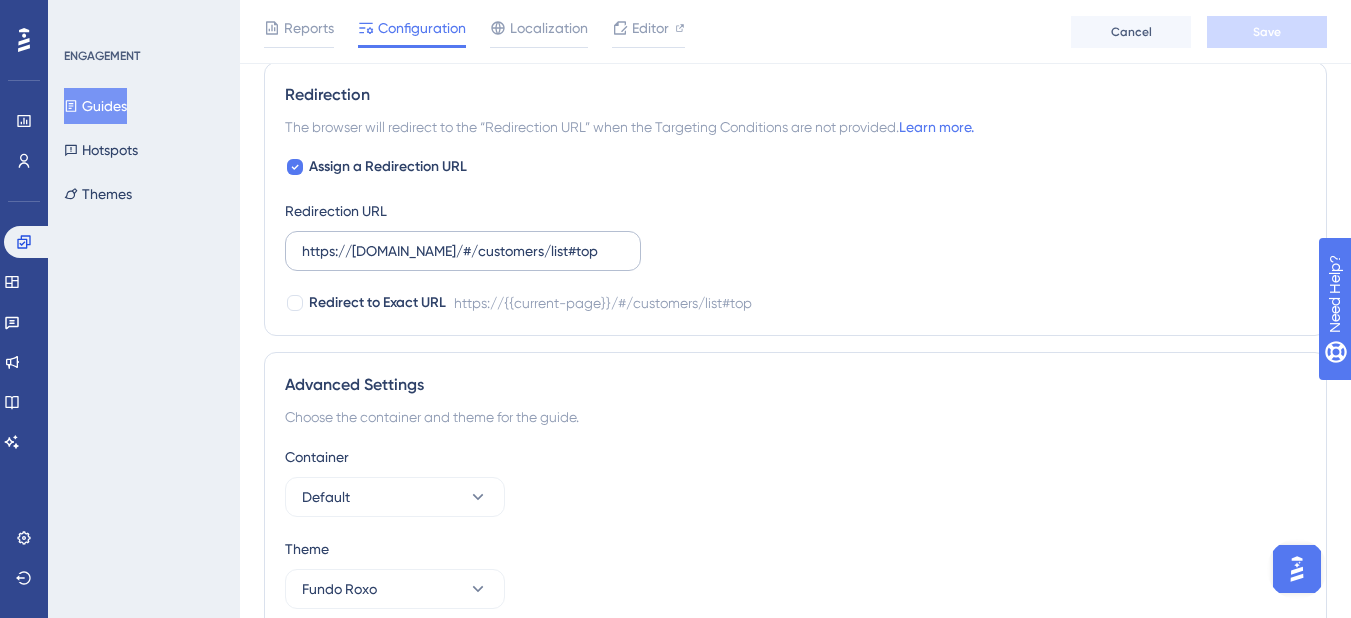 click on "https://app.dentaloffice.com.br/#/customers/list#top" at bounding box center [463, 251] 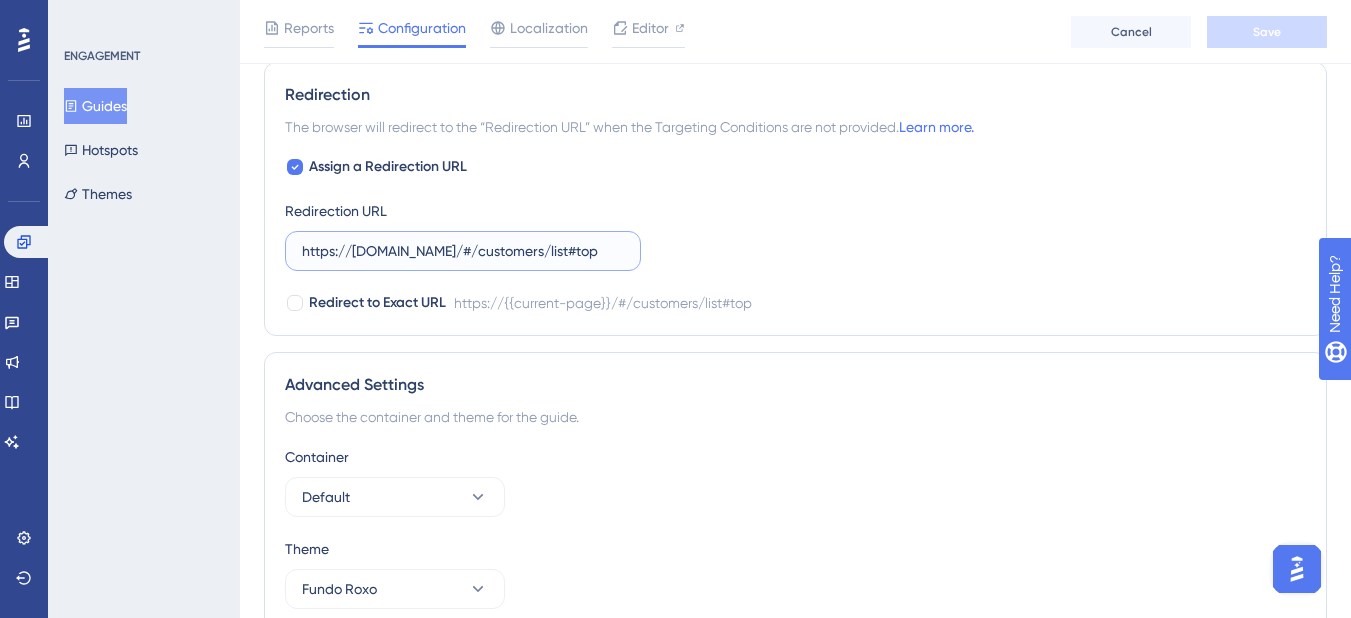 click on "https://app.dentaloffice.com.br/#/customers/list#top" at bounding box center (463, 251) 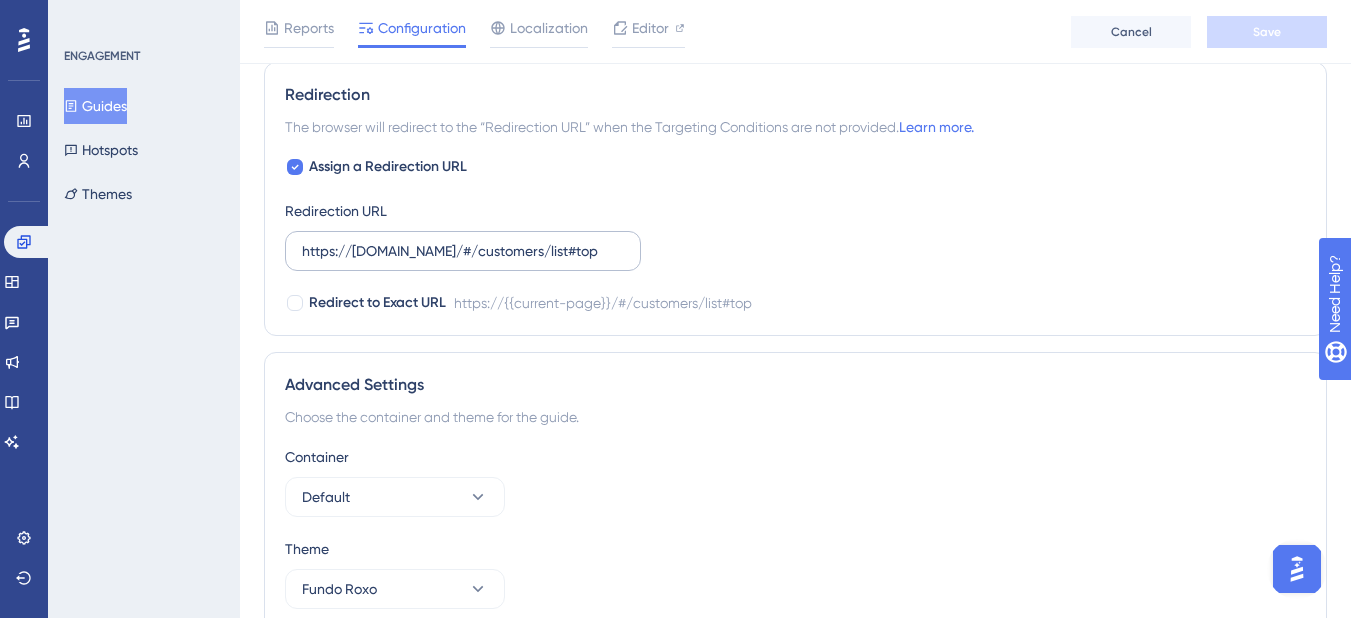 scroll, scrollTop: 0, scrollLeft: 0, axis: both 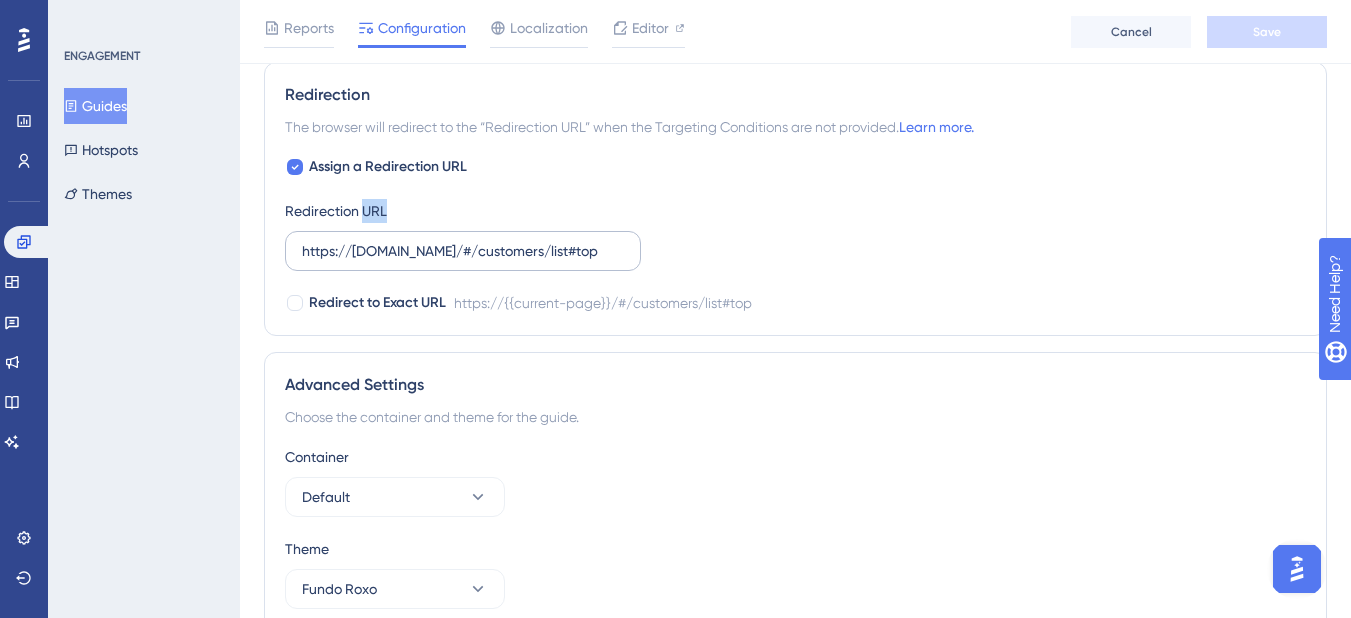 click on "https://app.dentaloffice.com.br/#/customers/list#top" at bounding box center (463, 251) 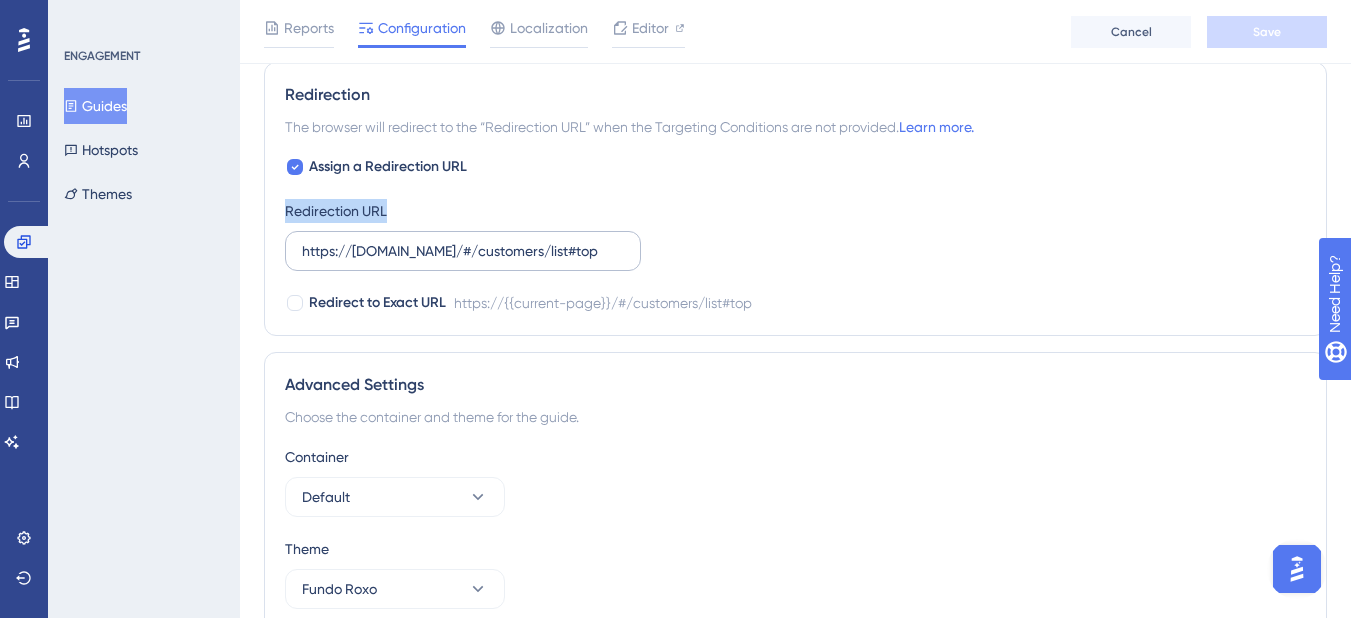 click on "https://app.dentaloffice.com.br/#/customers/list#top" at bounding box center (463, 251) 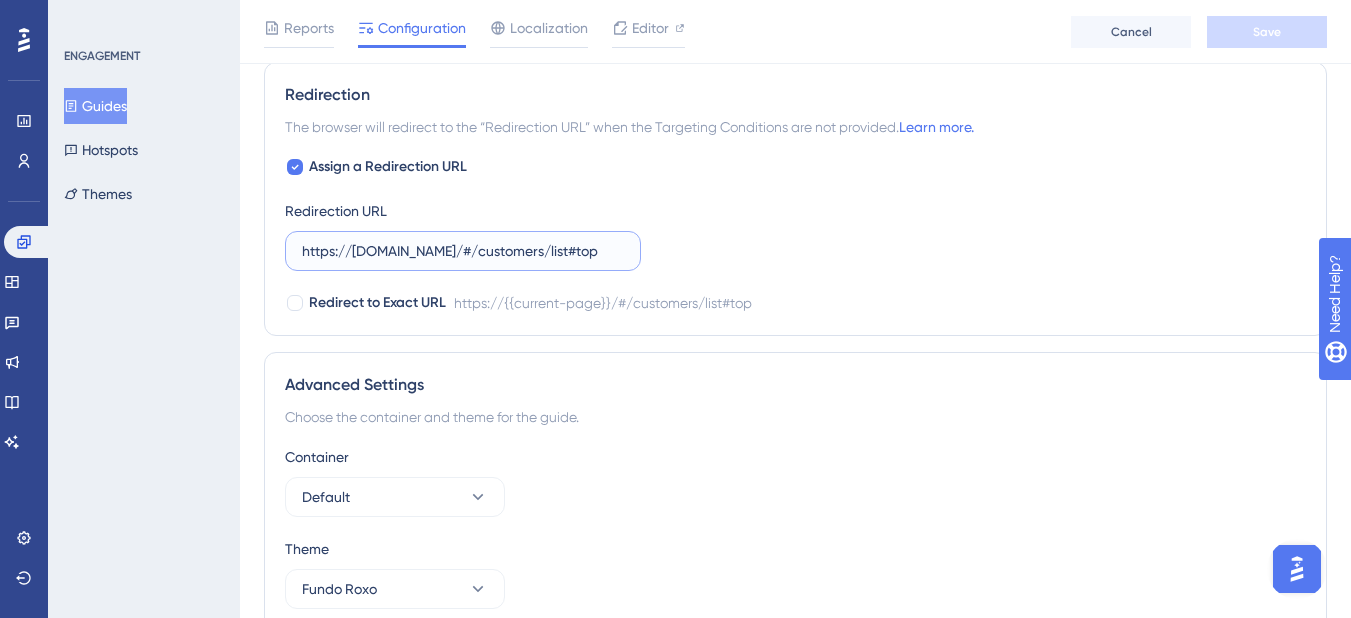 click on "https://app.dentaloffice.com.br/#/customers/list#top" at bounding box center [463, 251] 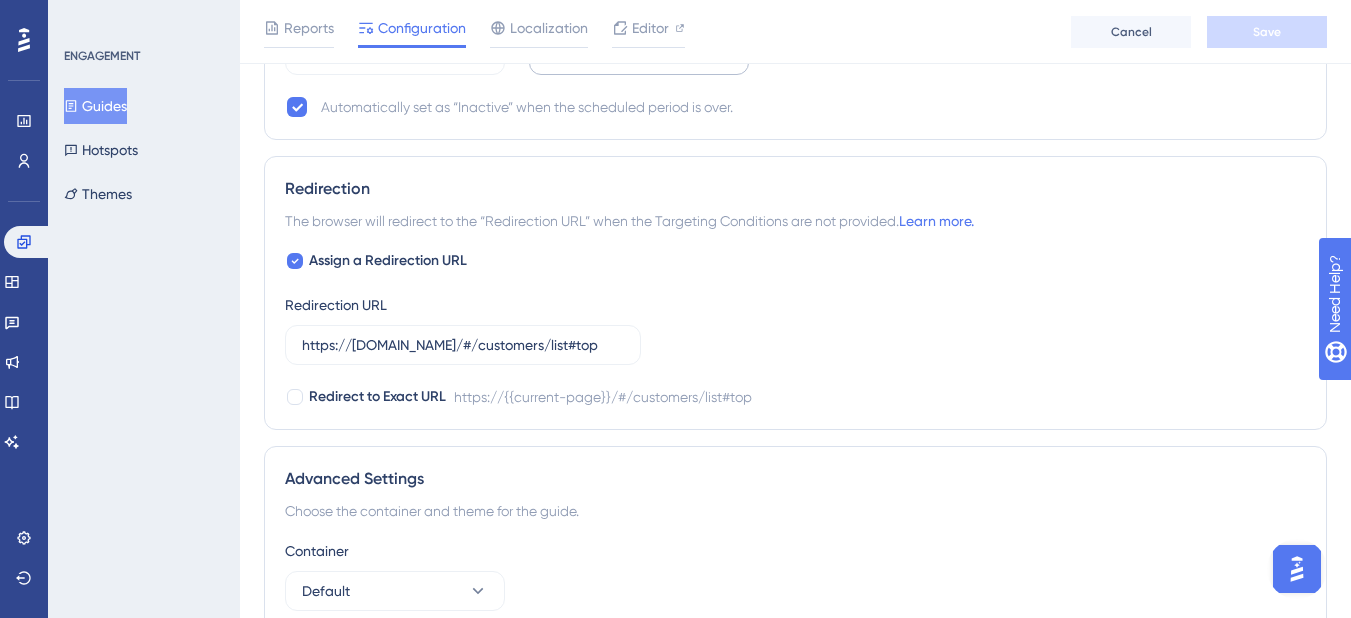 scroll, scrollTop: 1600, scrollLeft: 0, axis: vertical 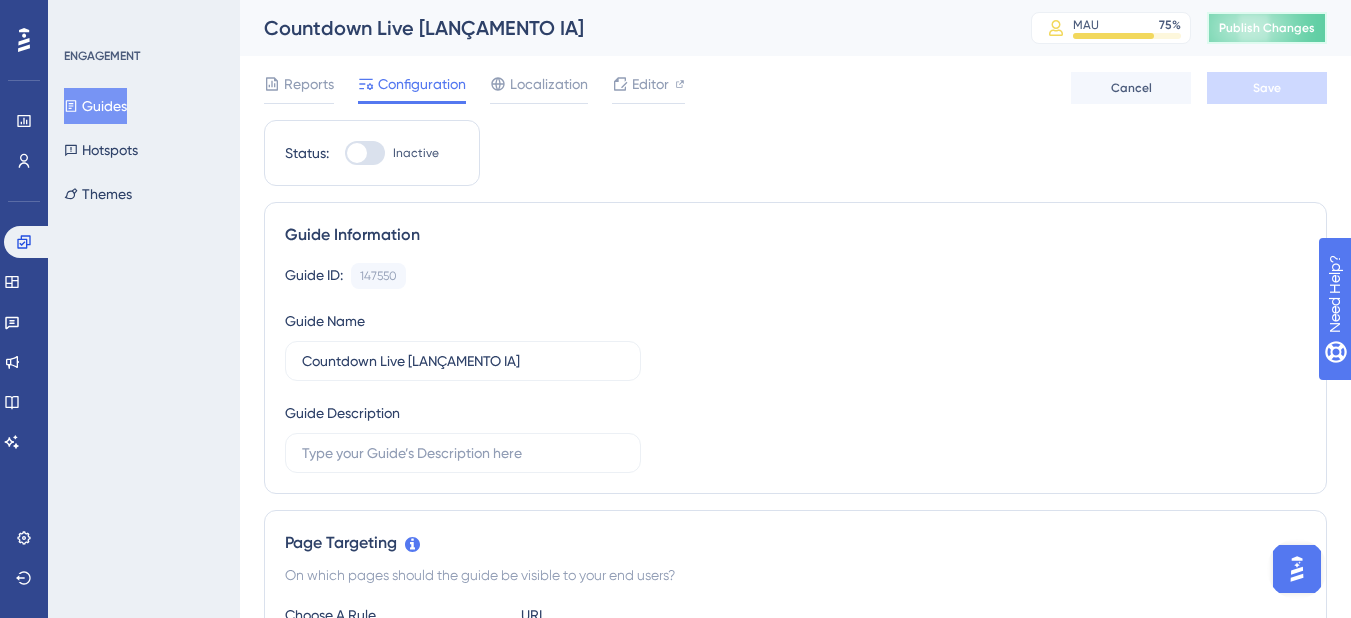 click on "Publish Changes" at bounding box center [1267, 28] 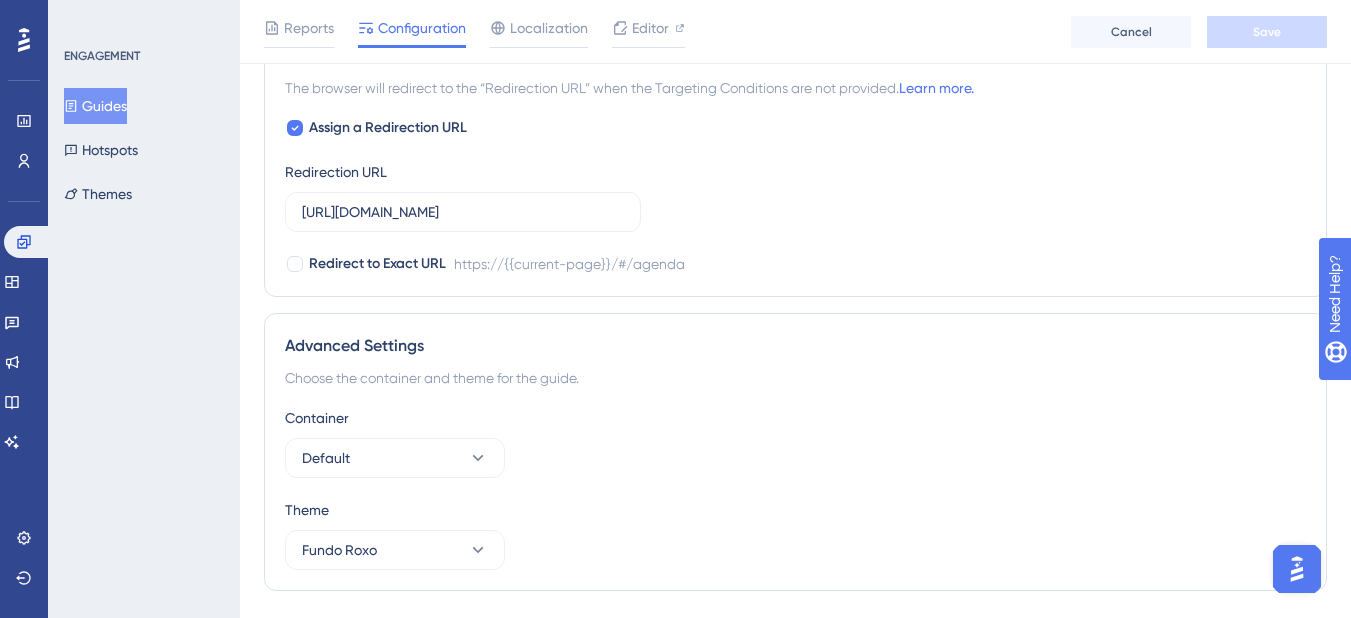 scroll, scrollTop: 1784, scrollLeft: 0, axis: vertical 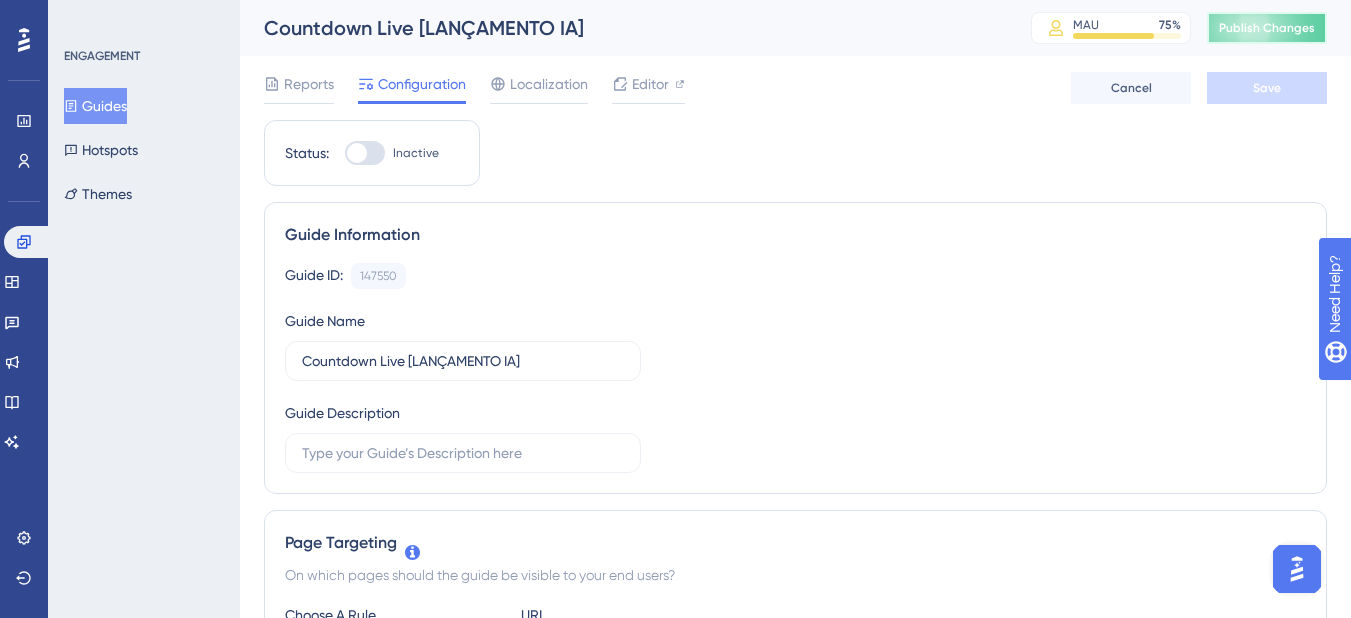 click on "Publish Changes" at bounding box center (1267, 28) 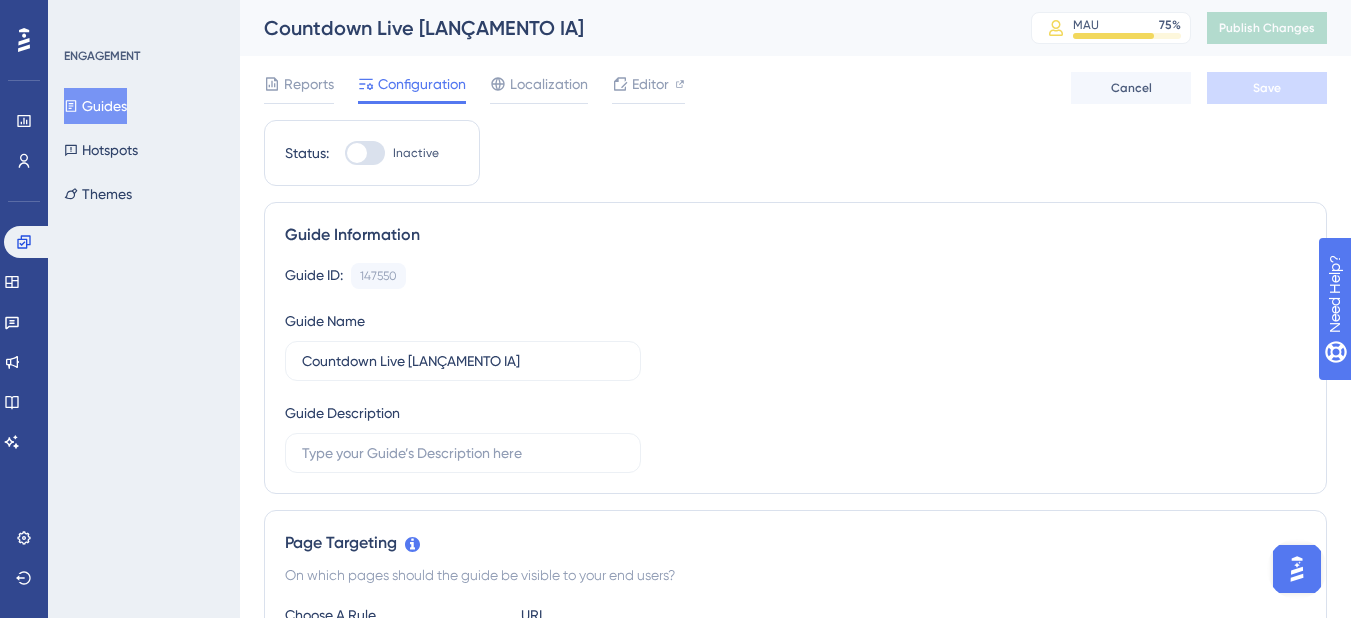click on "Guides" at bounding box center [95, 106] 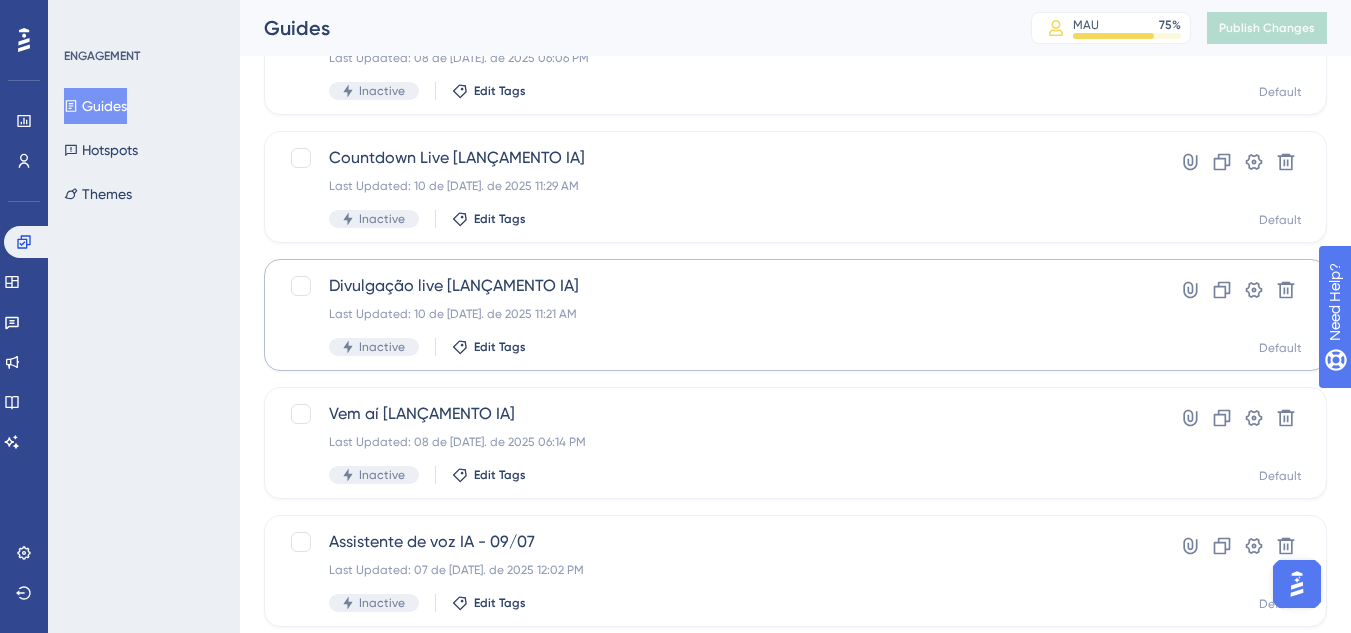 scroll, scrollTop: 200, scrollLeft: 0, axis: vertical 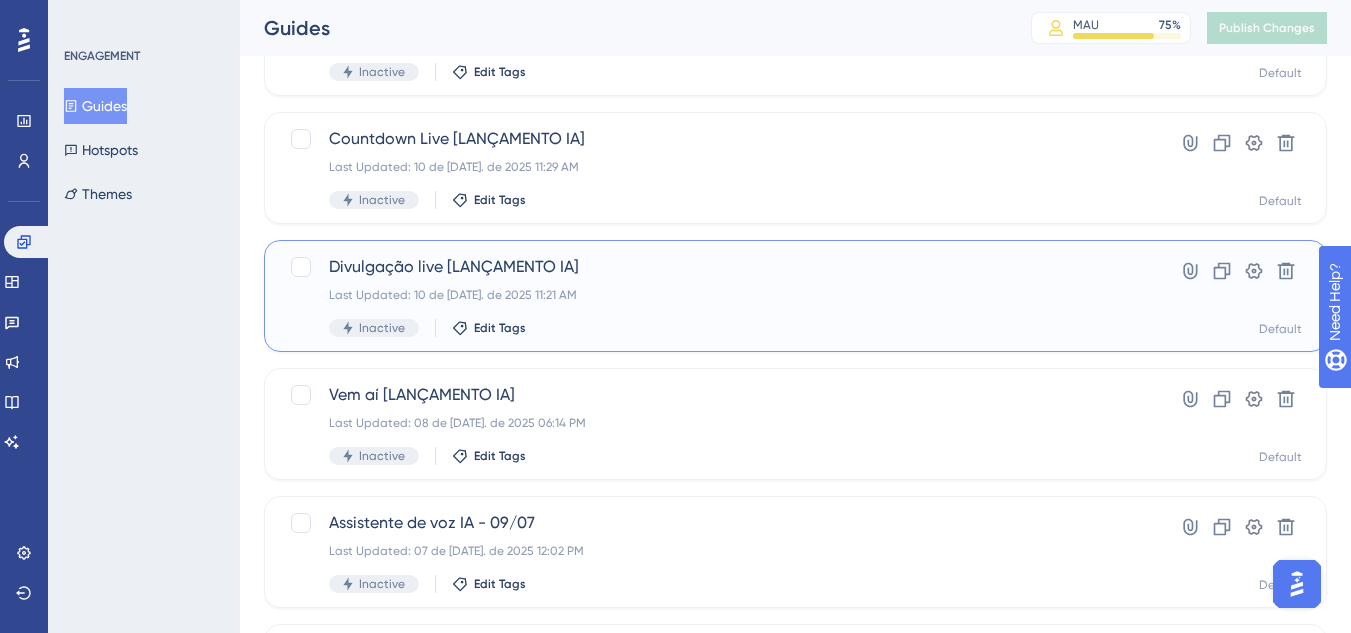 click on "Inactive Edit Tags" at bounding box center [715, 328] 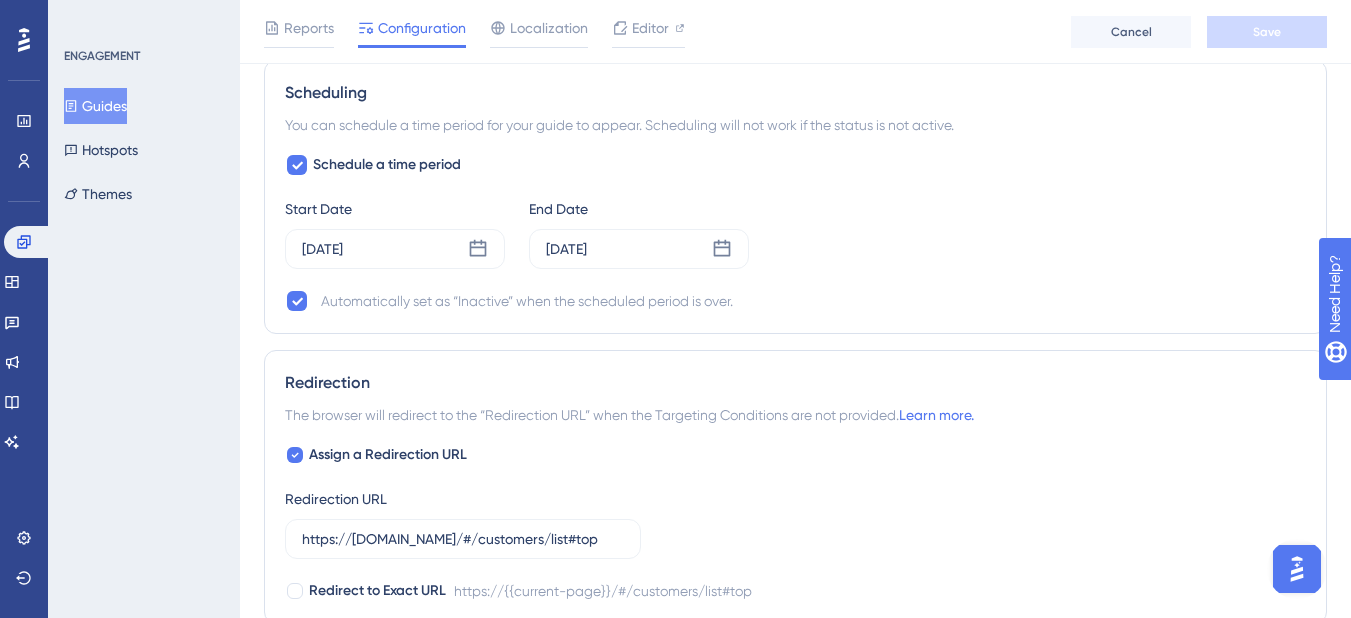 scroll, scrollTop: 1600, scrollLeft: 0, axis: vertical 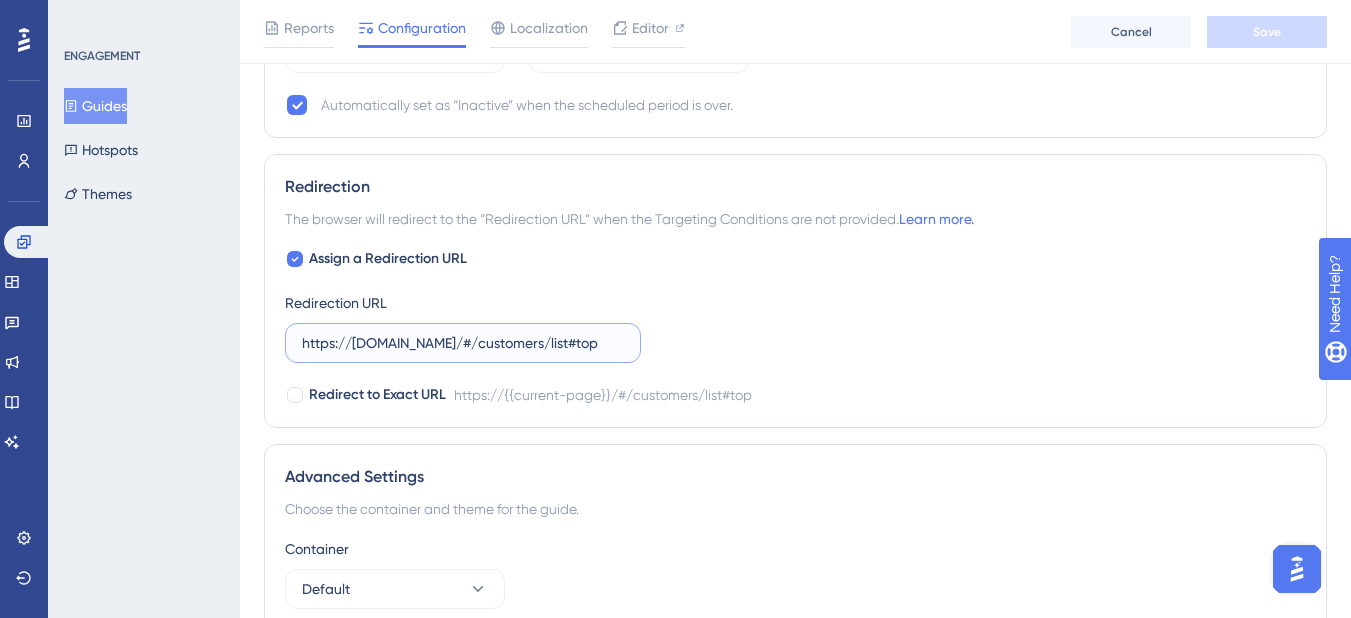 drag, startPoint x: 428, startPoint y: 346, endPoint x: 677, endPoint y: 326, distance: 249.80193 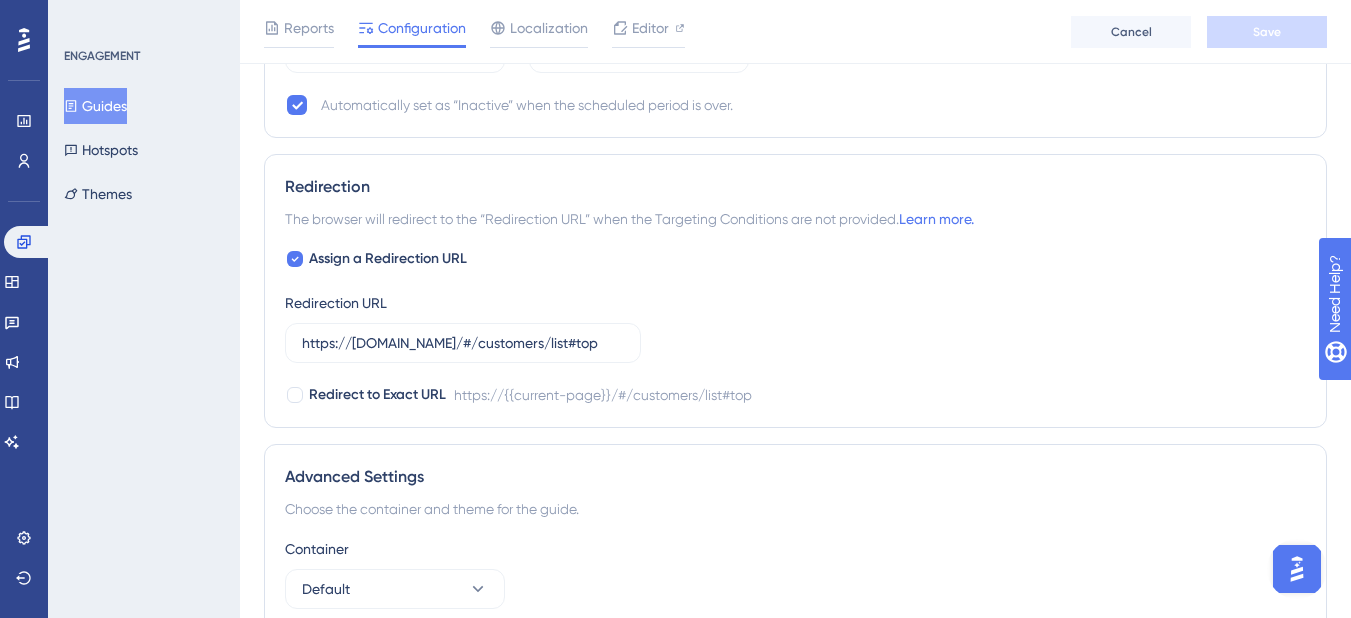 click on "Guides" at bounding box center [95, 106] 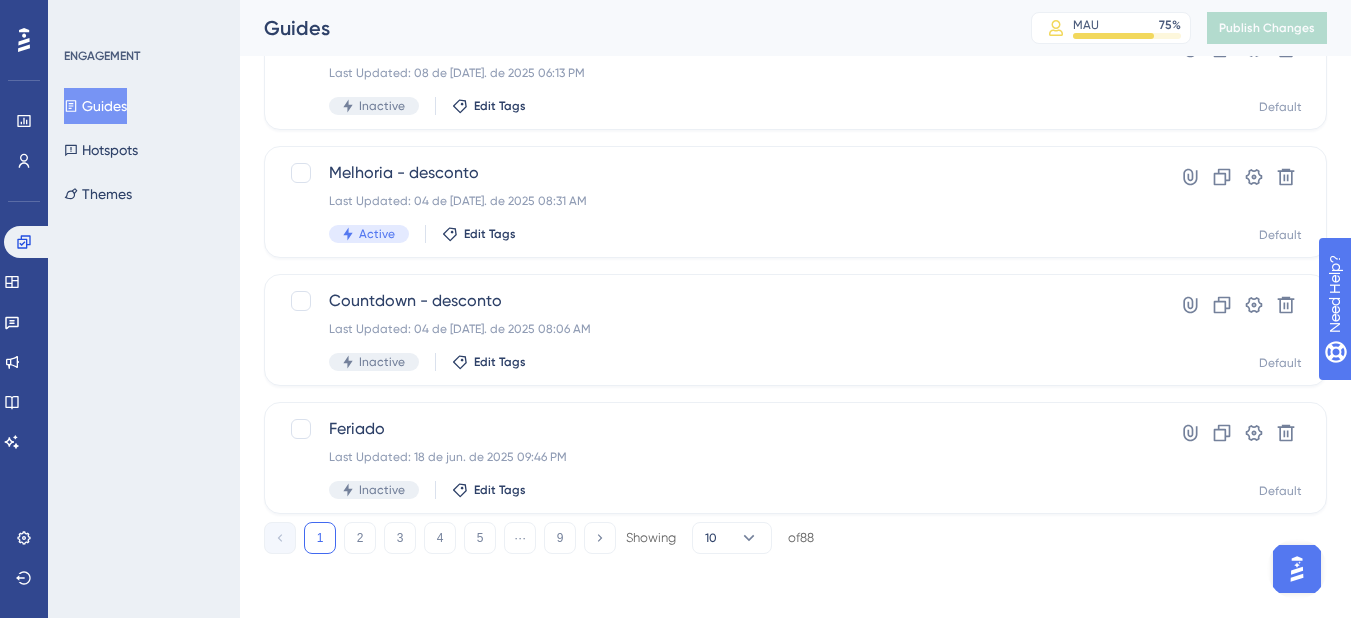 scroll, scrollTop: 0, scrollLeft: 0, axis: both 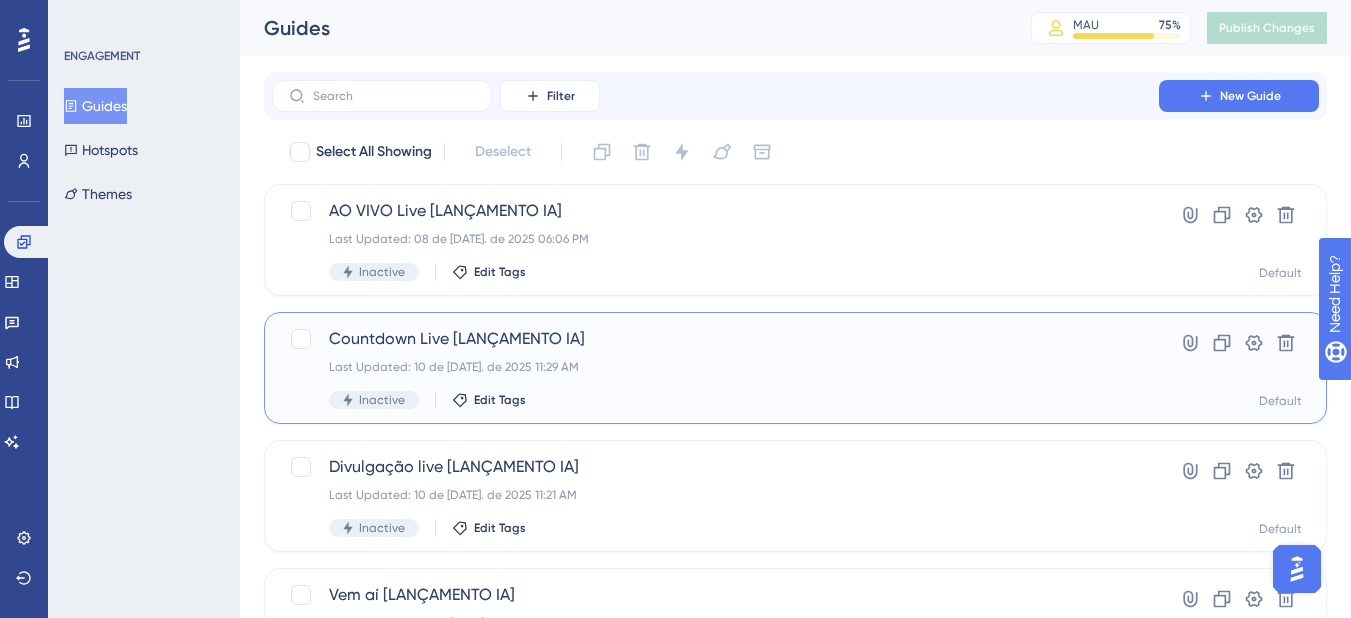 click on "Last Updated: 10 de jul. de 2025 11:29 AM" at bounding box center [715, 367] 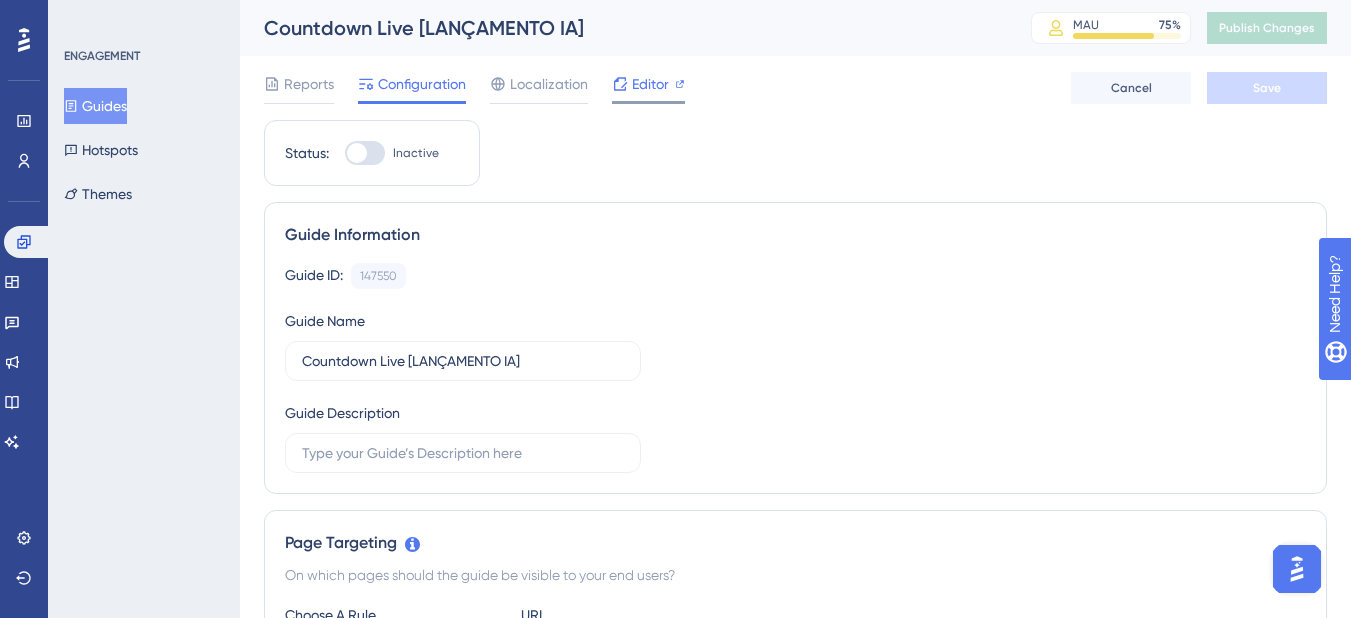 click on "Editor" at bounding box center [648, 88] 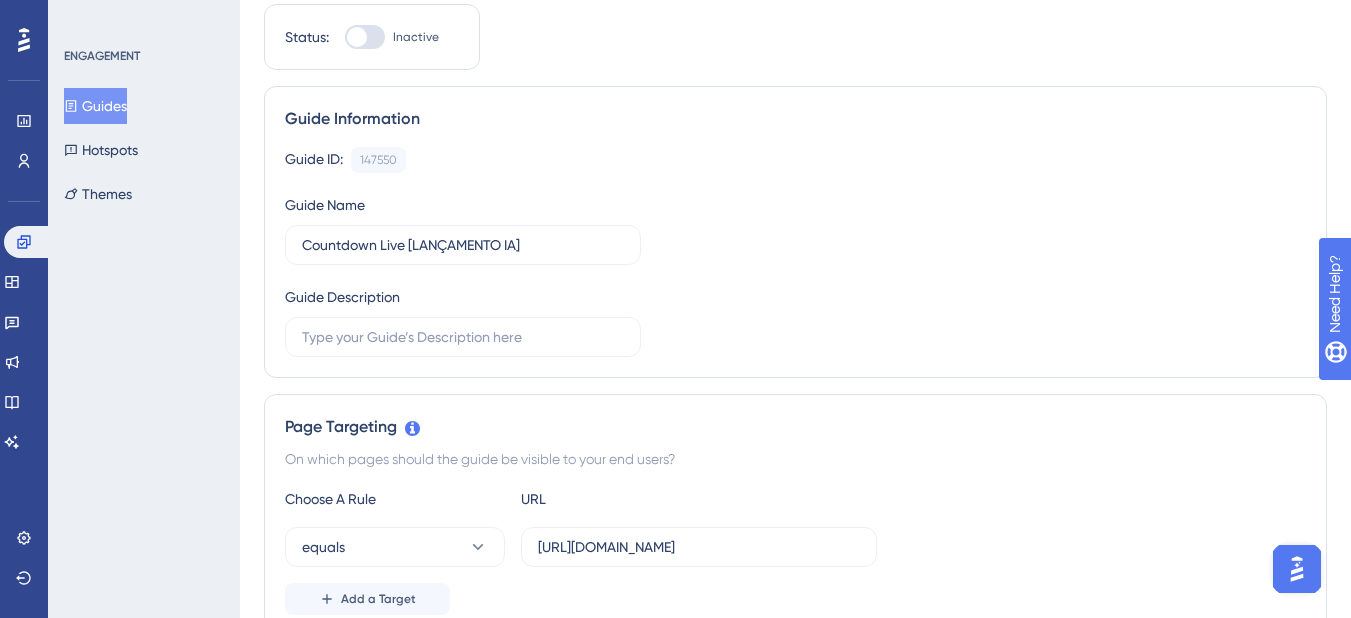 scroll, scrollTop: 300, scrollLeft: 0, axis: vertical 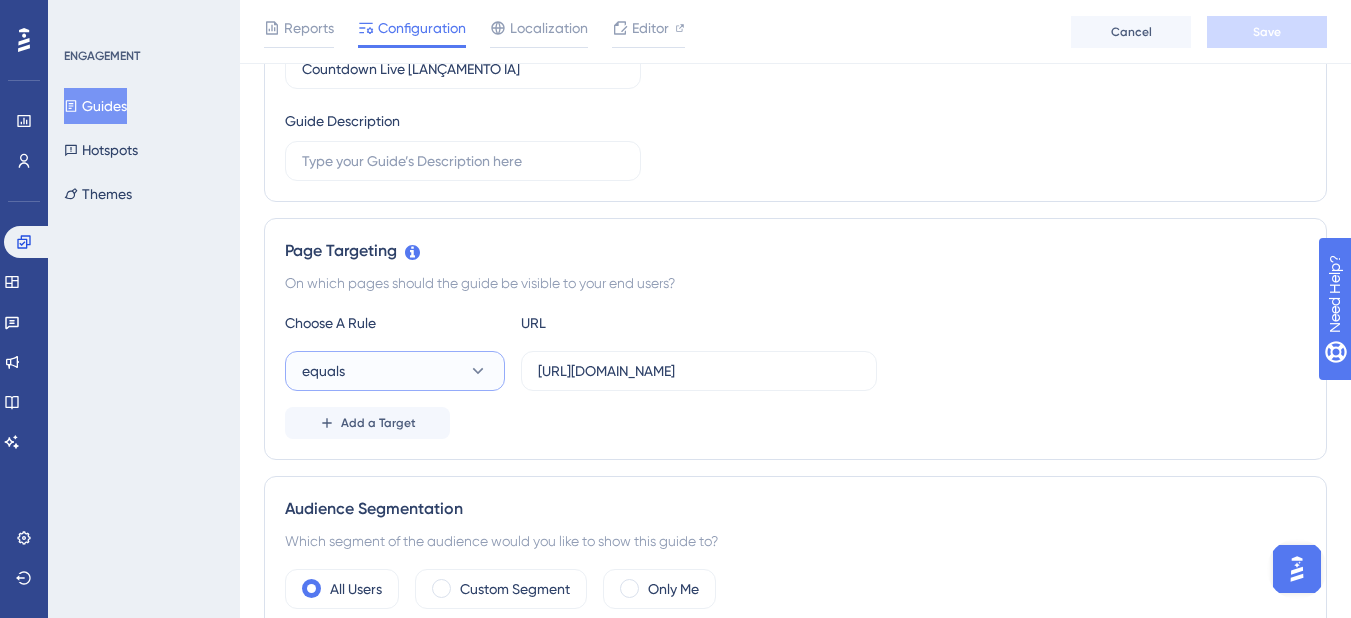 click on "equals" at bounding box center [395, 371] 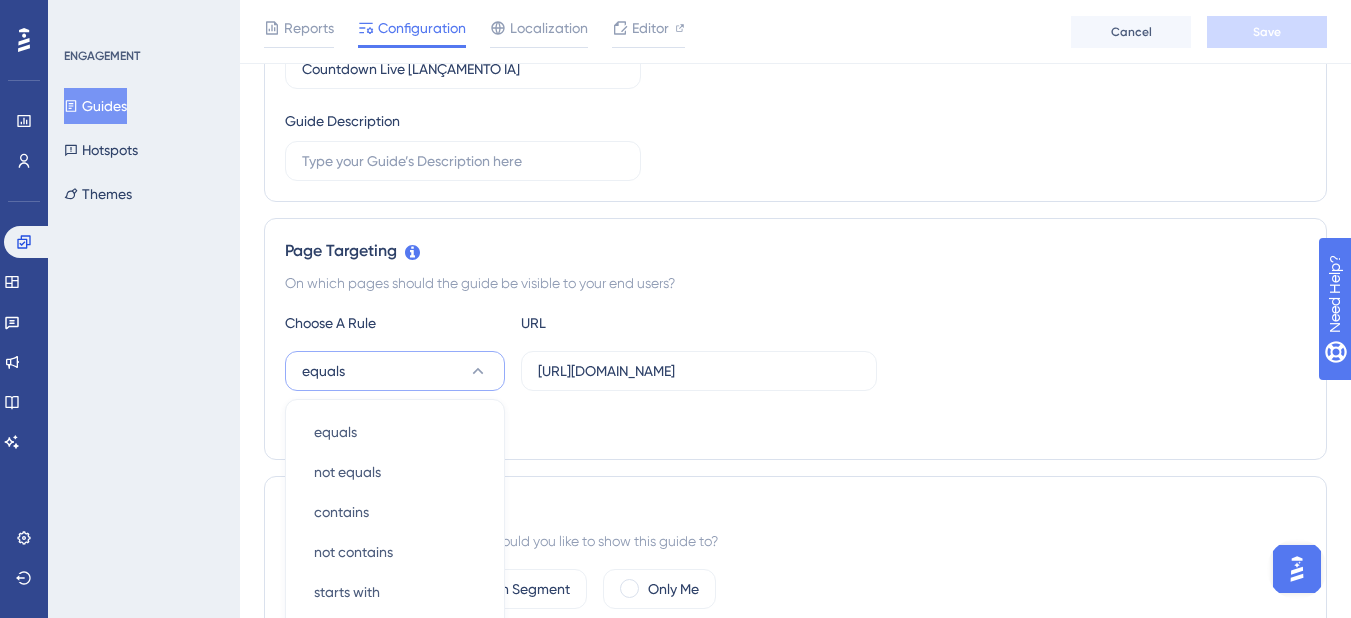 scroll, scrollTop: 543, scrollLeft: 0, axis: vertical 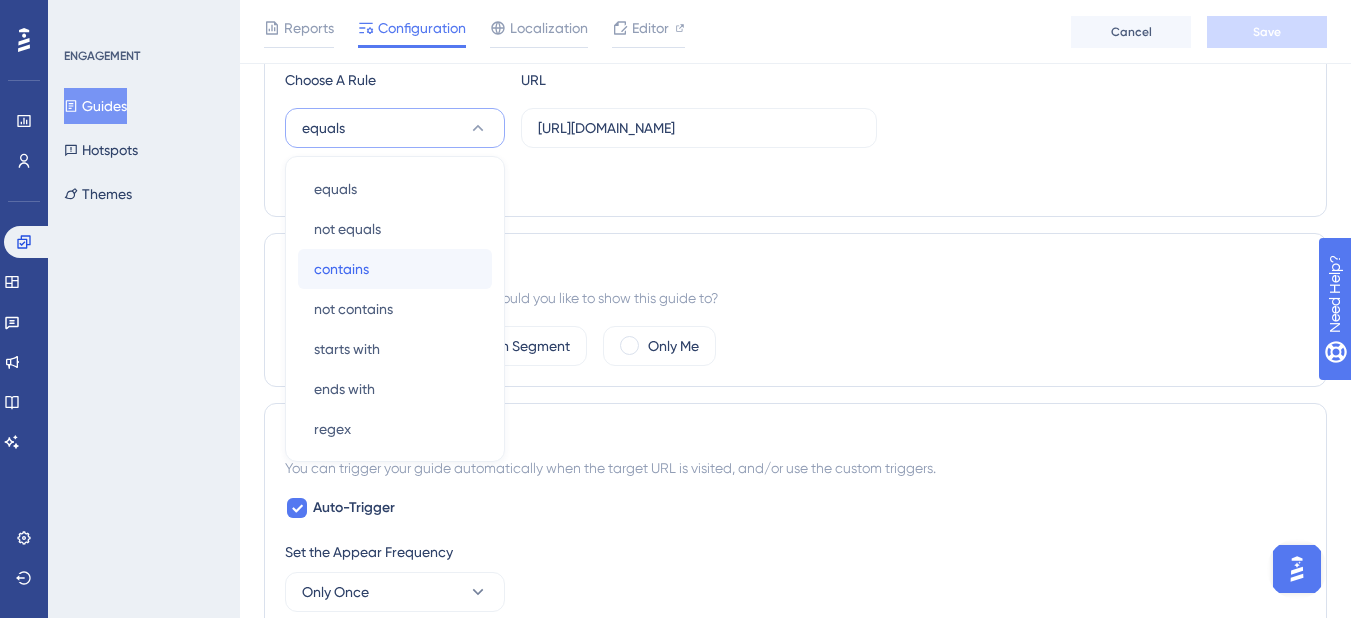 click on "contains contains" at bounding box center (395, 269) 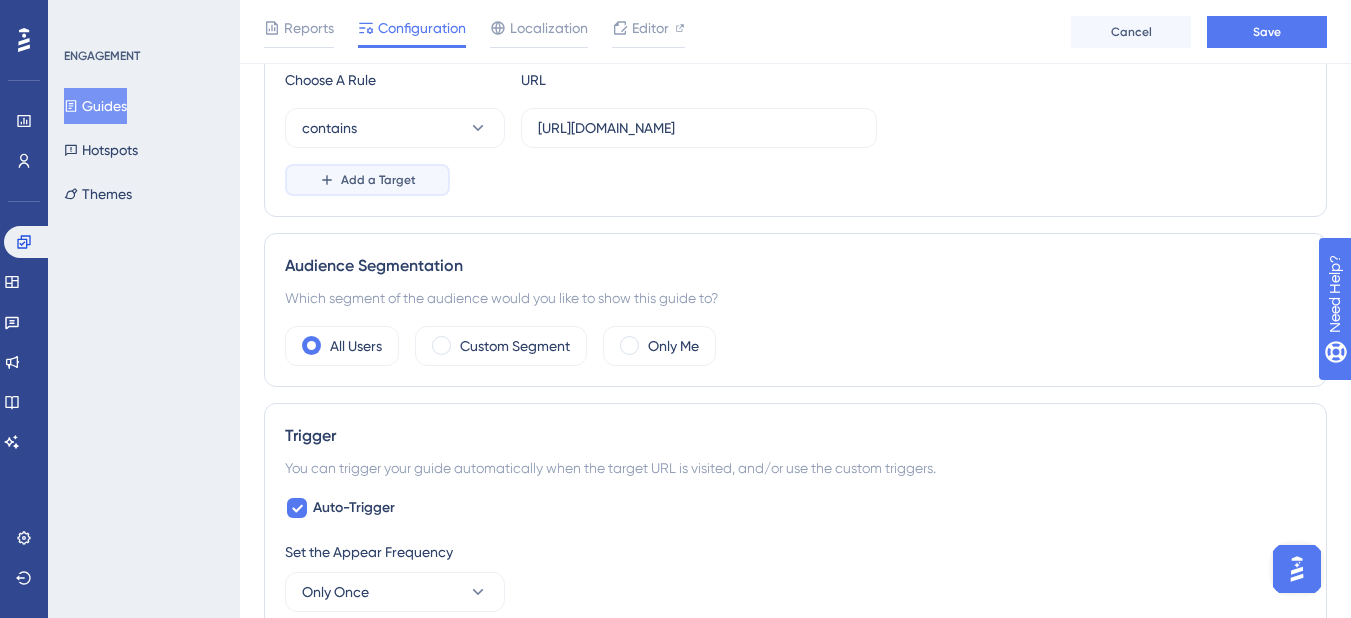 click on "Add a Target" at bounding box center [378, 180] 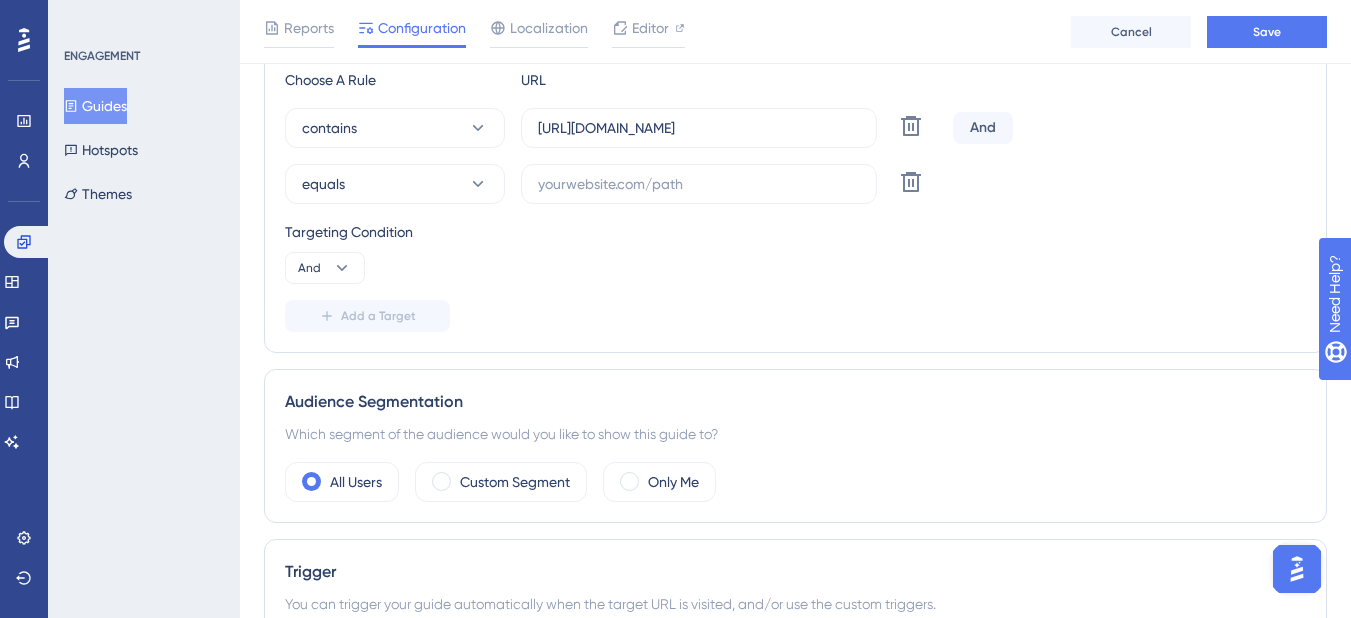 click on "Guides" at bounding box center (95, 106) 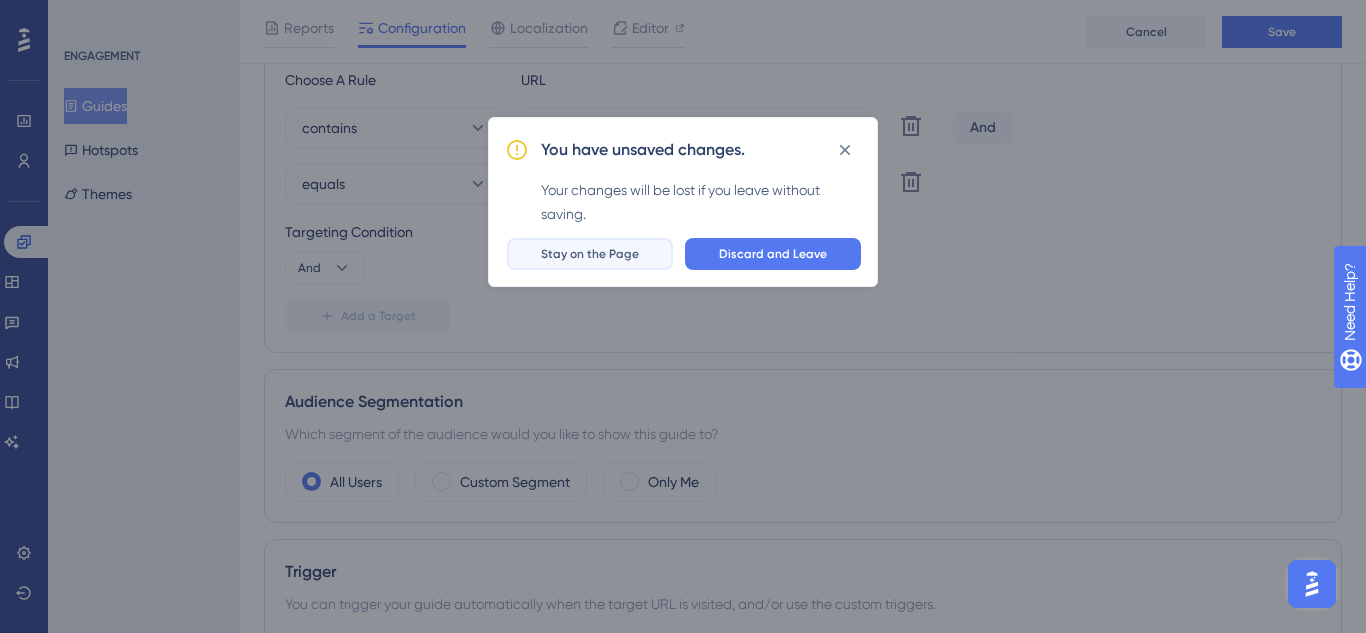 click on "Stay on the Page" at bounding box center [590, 254] 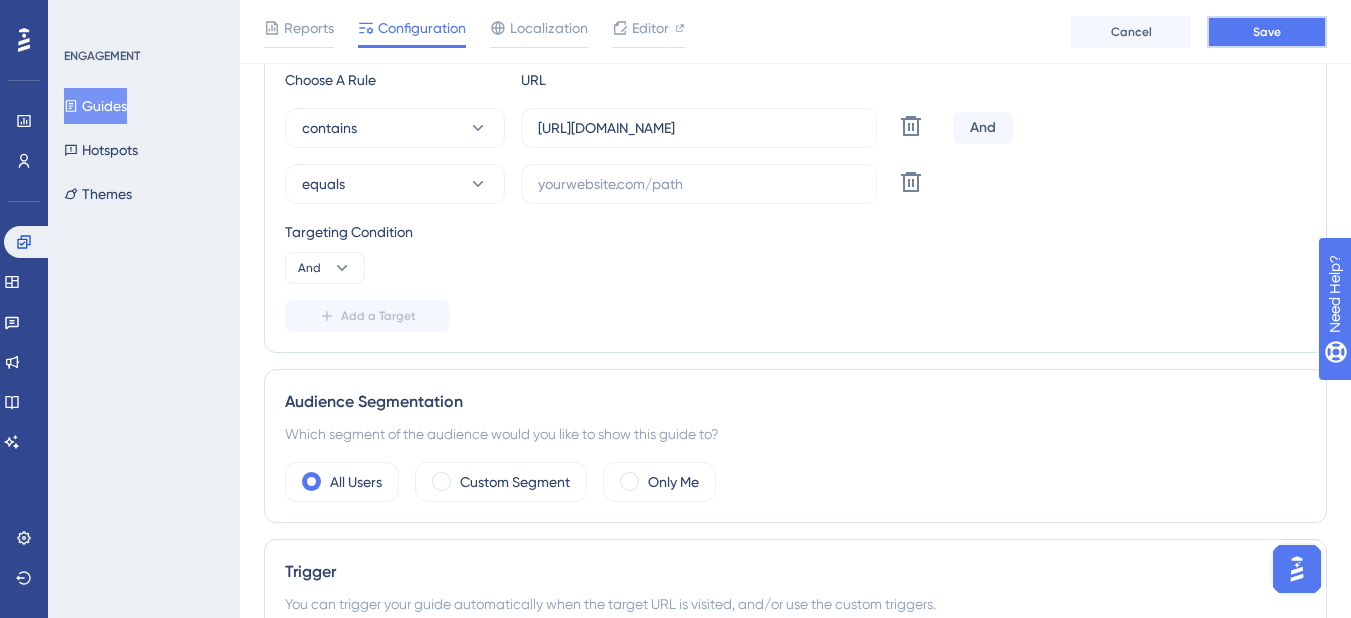 click on "Save" at bounding box center (1267, 32) 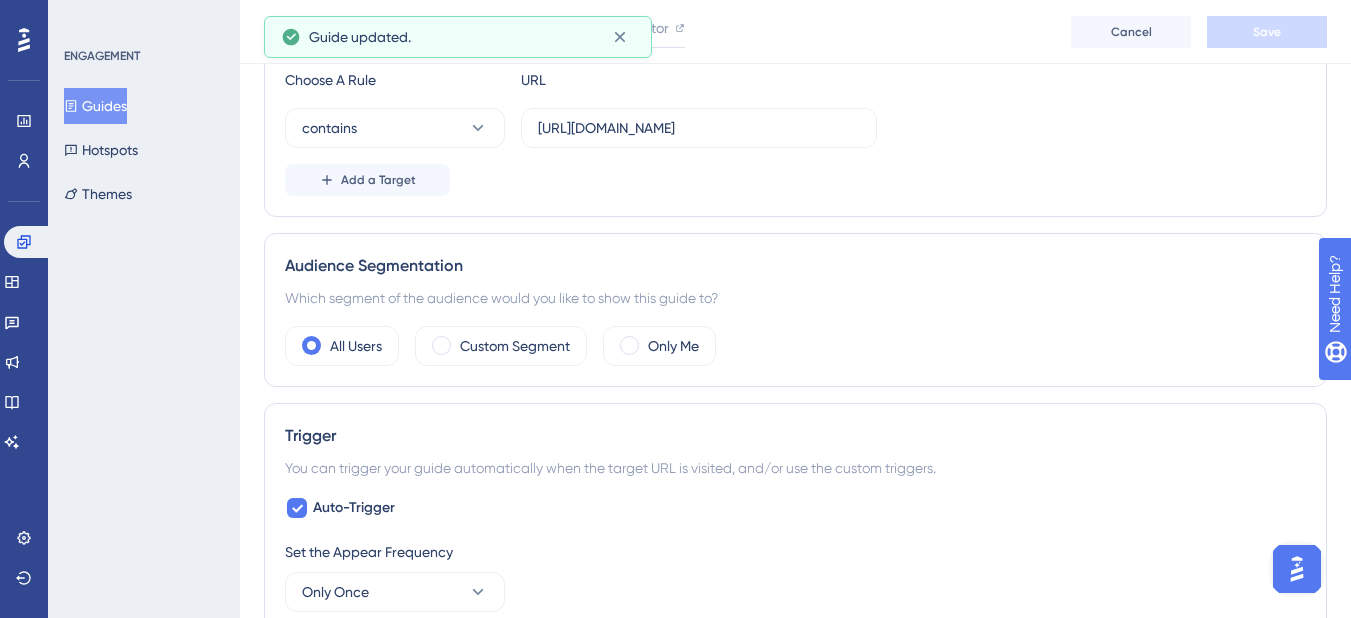click on "Guides" at bounding box center (95, 106) 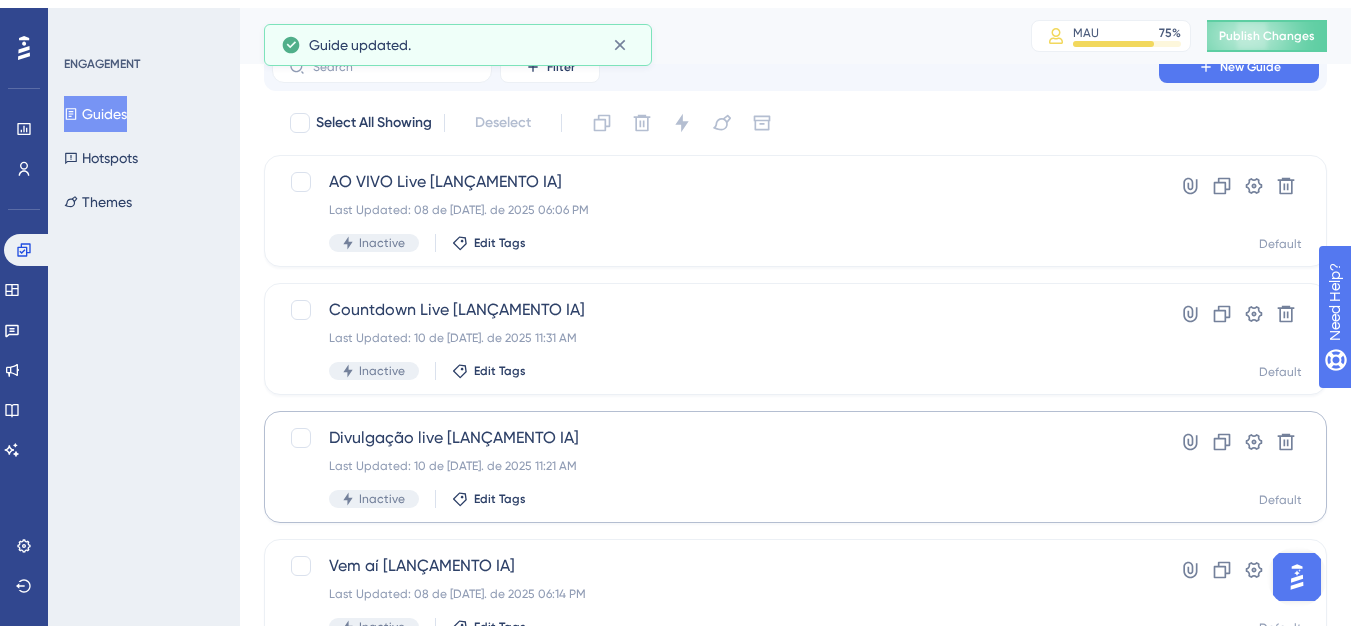 scroll, scrollTop: 200, scrollLeft: 0, axis: vertical 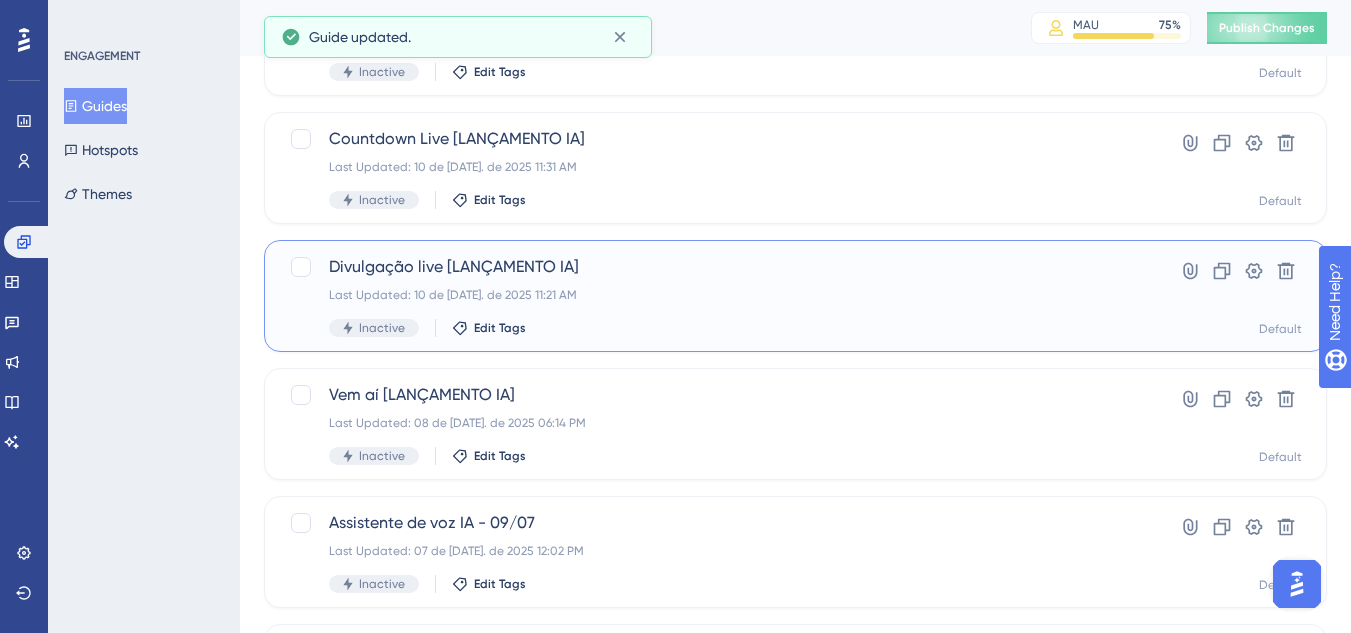 click on "Last Updated: 10 de jul. de 2025 11:21 AM" at bounding box center (715, 295) 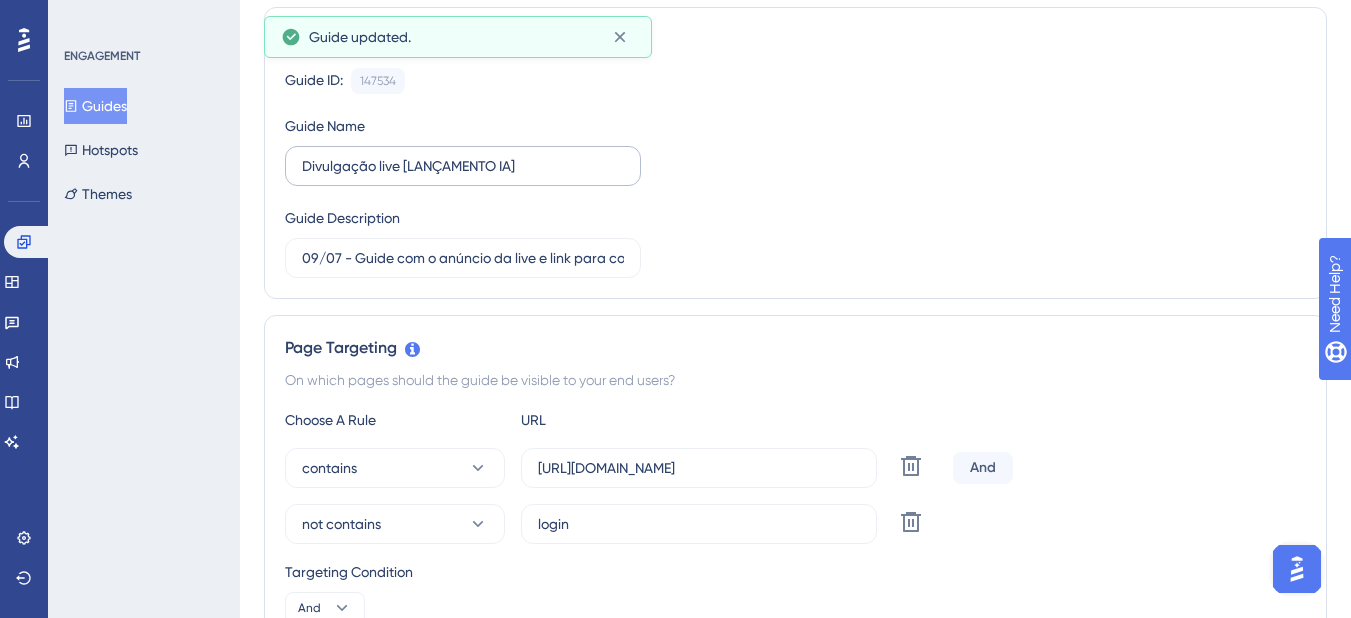 scroll, scrollTop: 200, scrollLeft: 0, axis: vertical 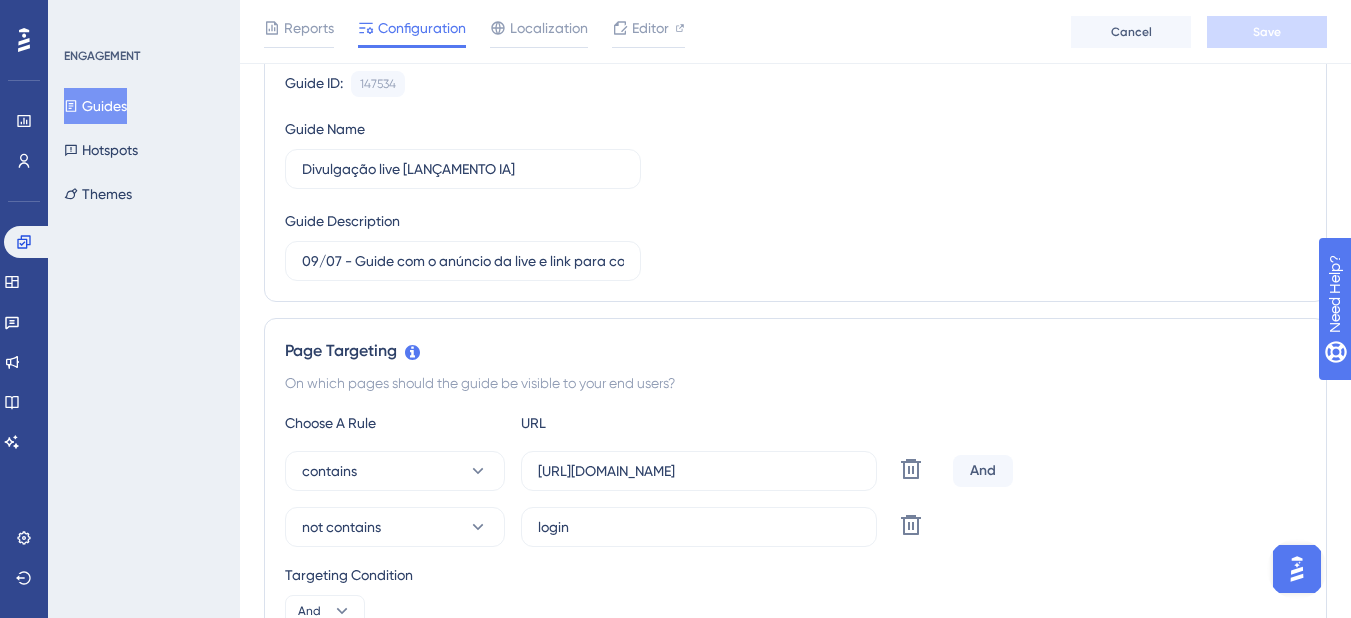 click on "Guides" at bounding box center (95, 106) 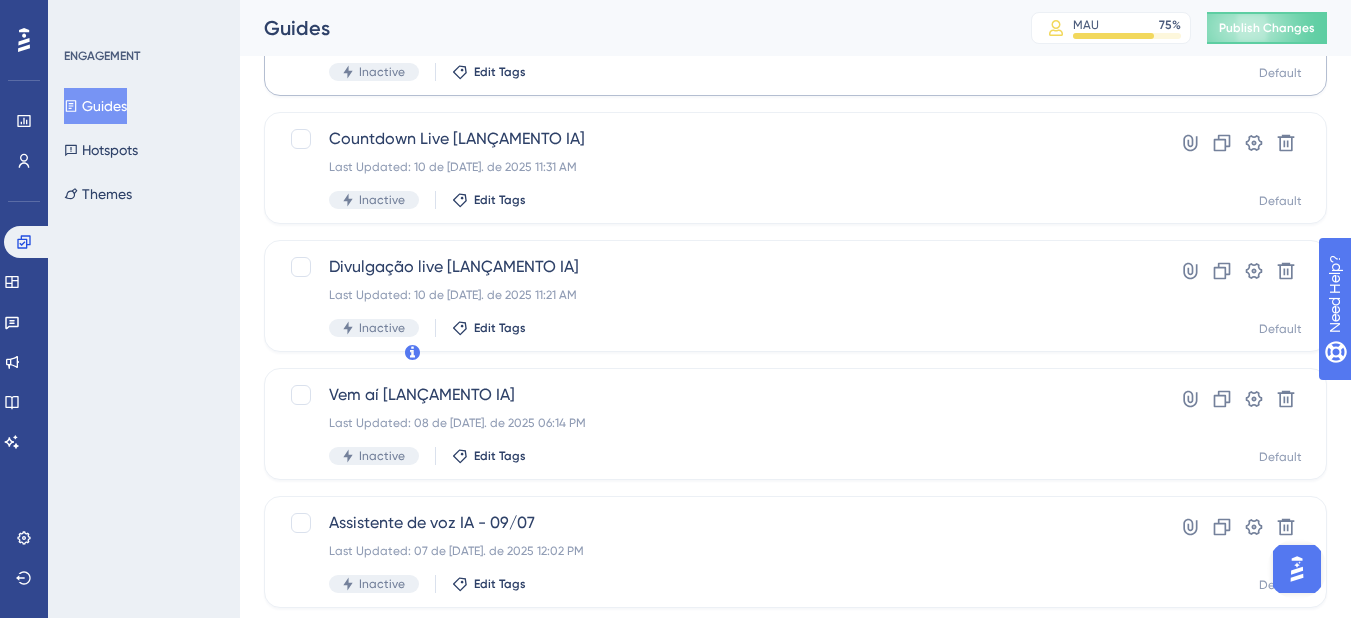 scroll, scrollTop: 0, scrollLeft: 0, axis: both 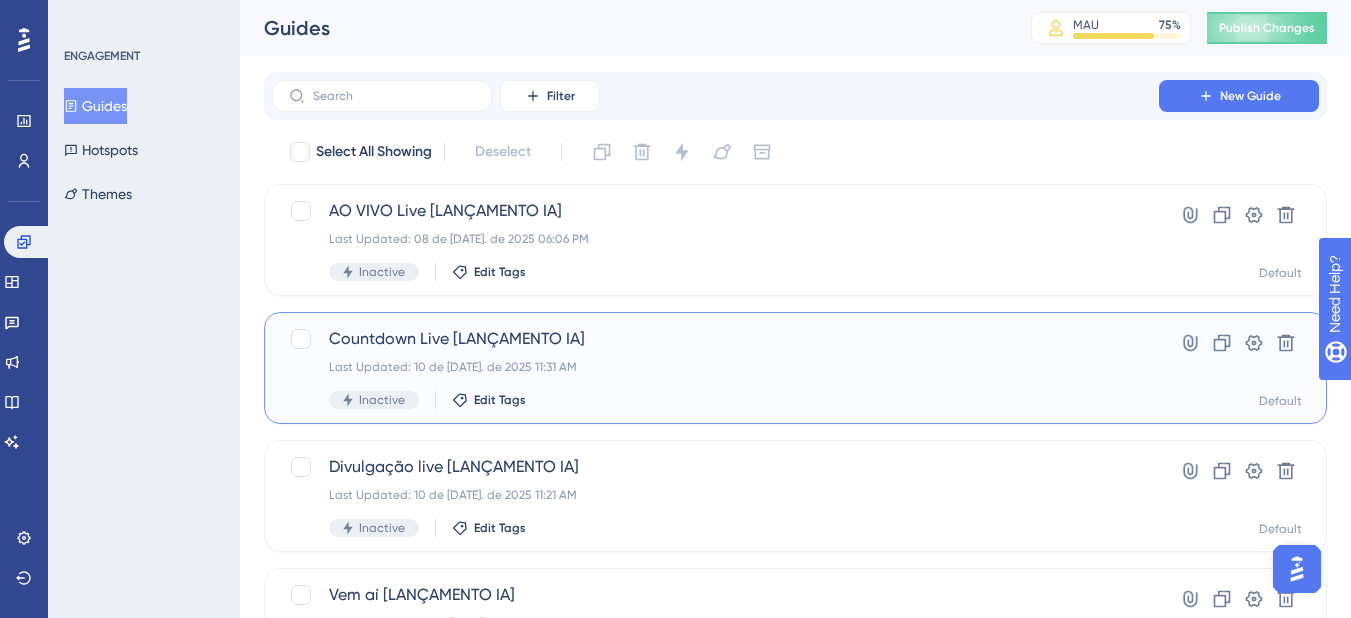 click on "Countdown Live [LANÇAMENTO IA] Last Updated: 10 de jul. de 2025 11:31 AM Inactive Edit Tags" at bounding box center (715, 368) 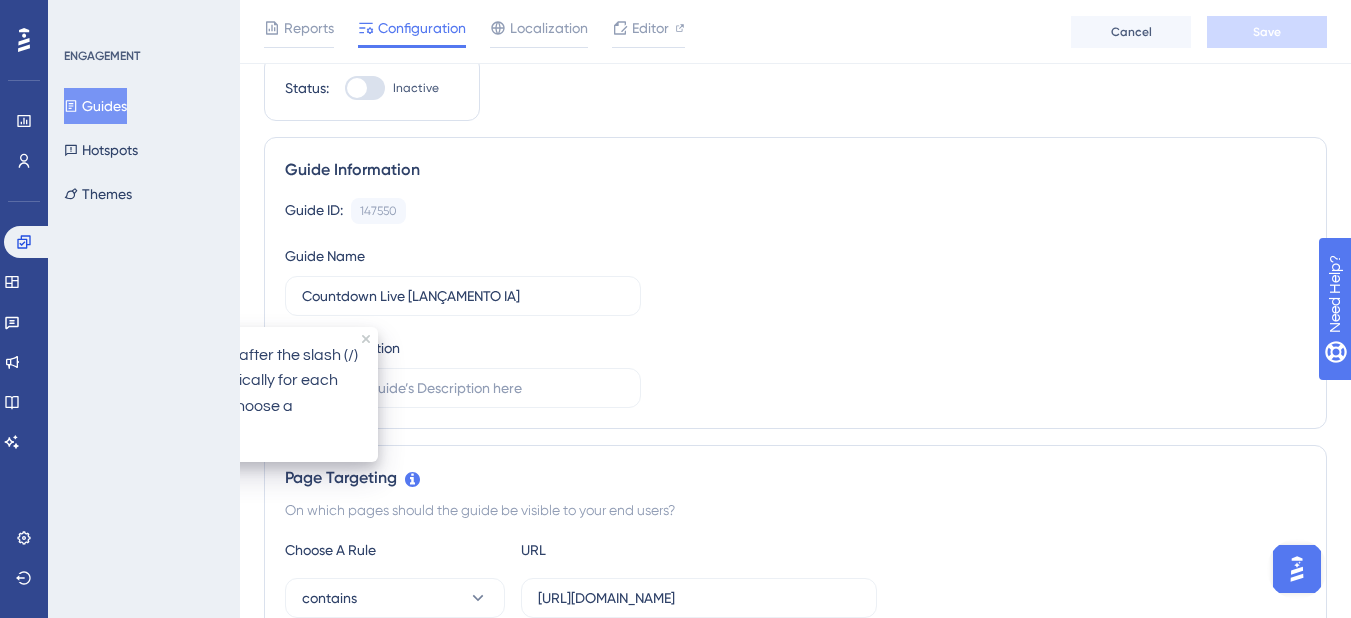 scroll, scrollTop: 400, scrollLeft: 0, axis: vertical 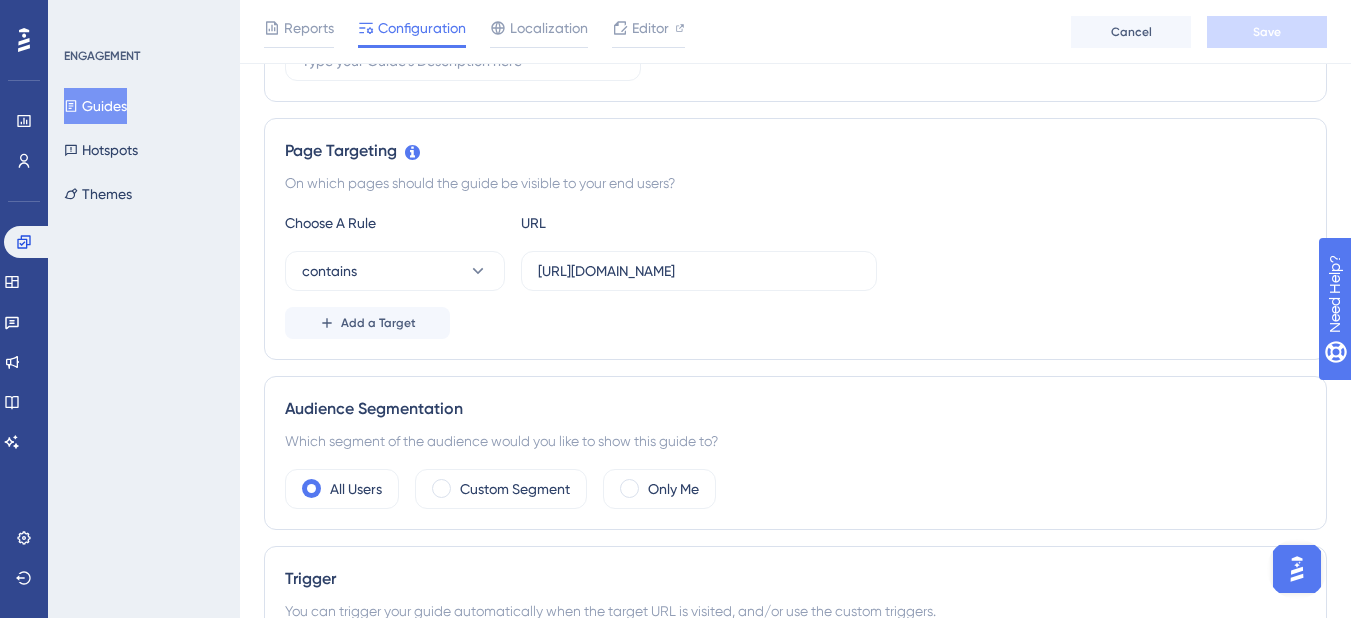 click on "Page Targeting
On which pages should the guide be visible to your end users?
Choose A Rule URL contains https://app.dentaloffice.com.br/ Add a Target" at bounding box center [795, 239] 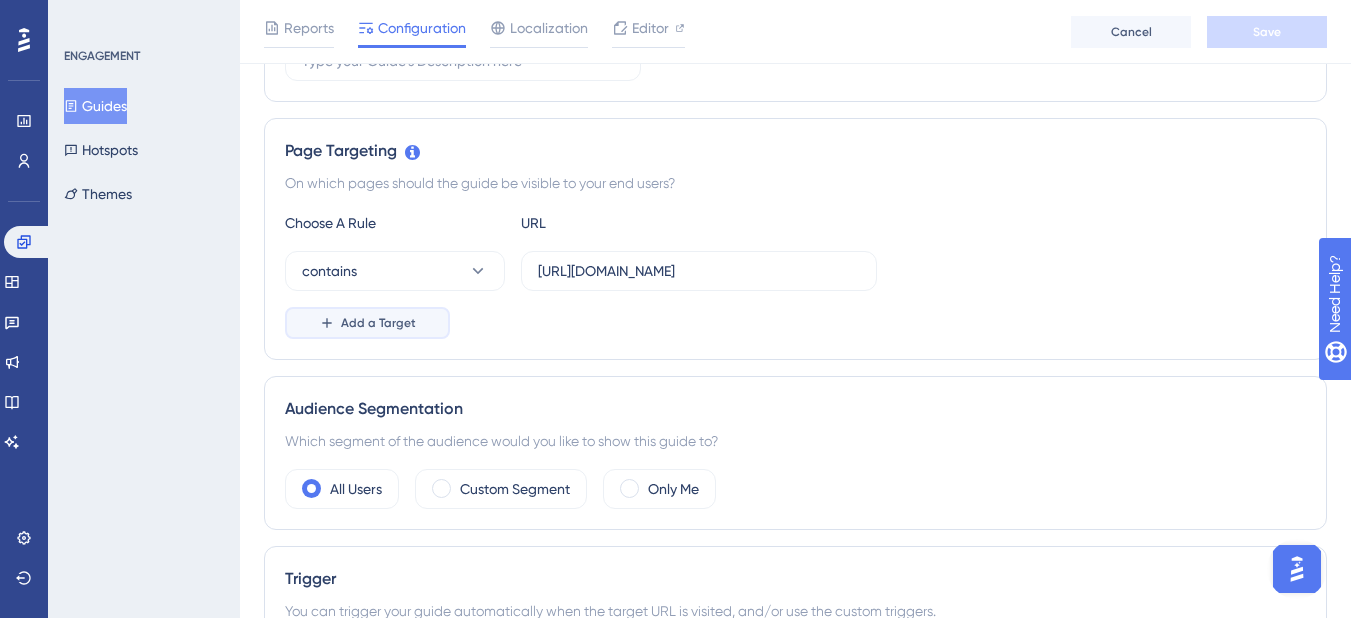 click on "Add a Target" at bounding box center [378, 323] 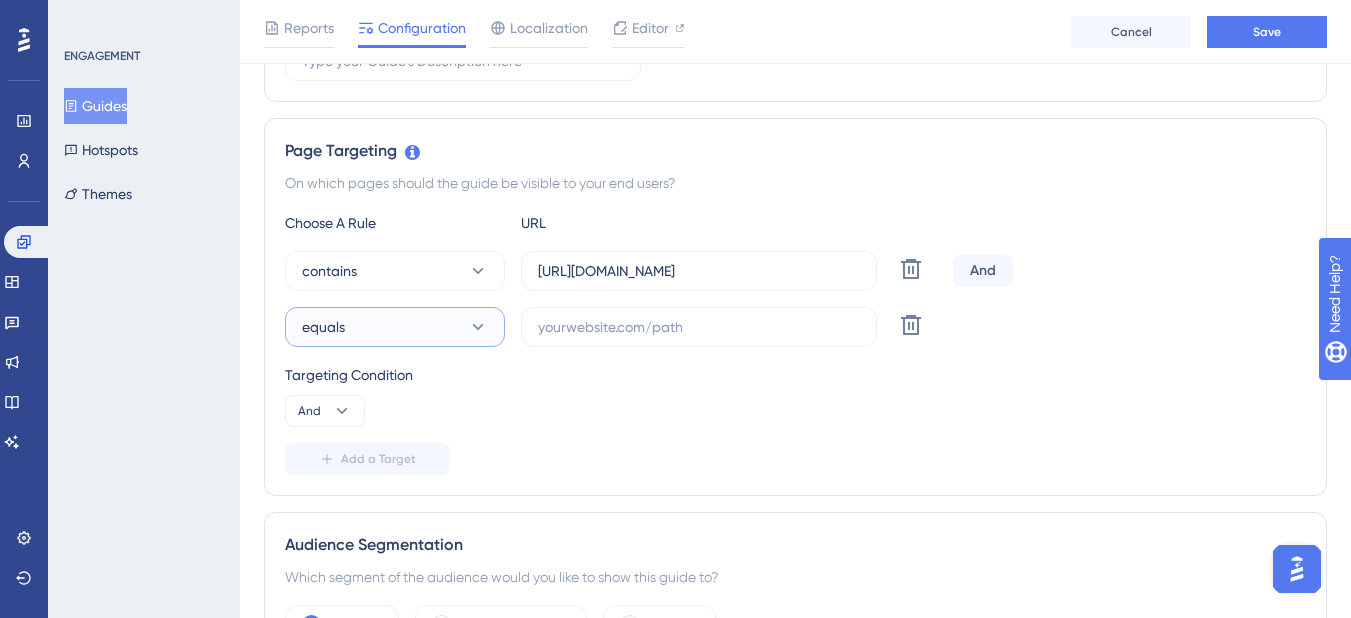 click on "equals" at bounding box center (395, 327) 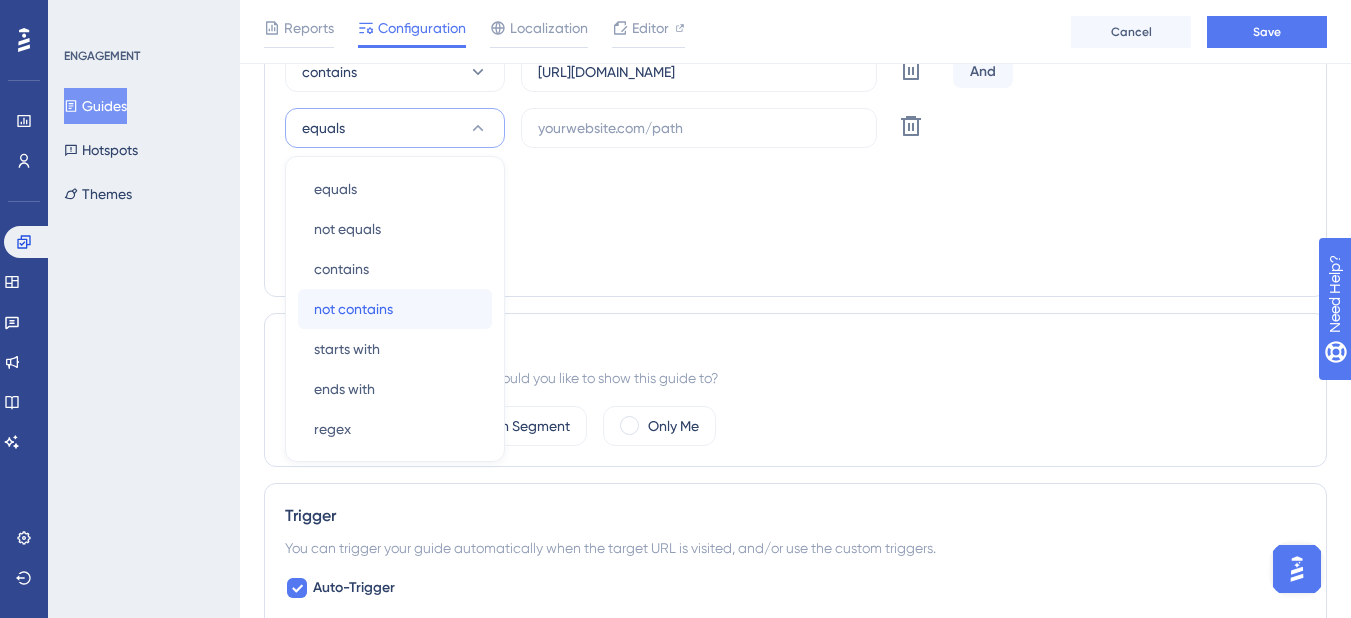 click on "not contains not contains" at bounding box center [395, 309] 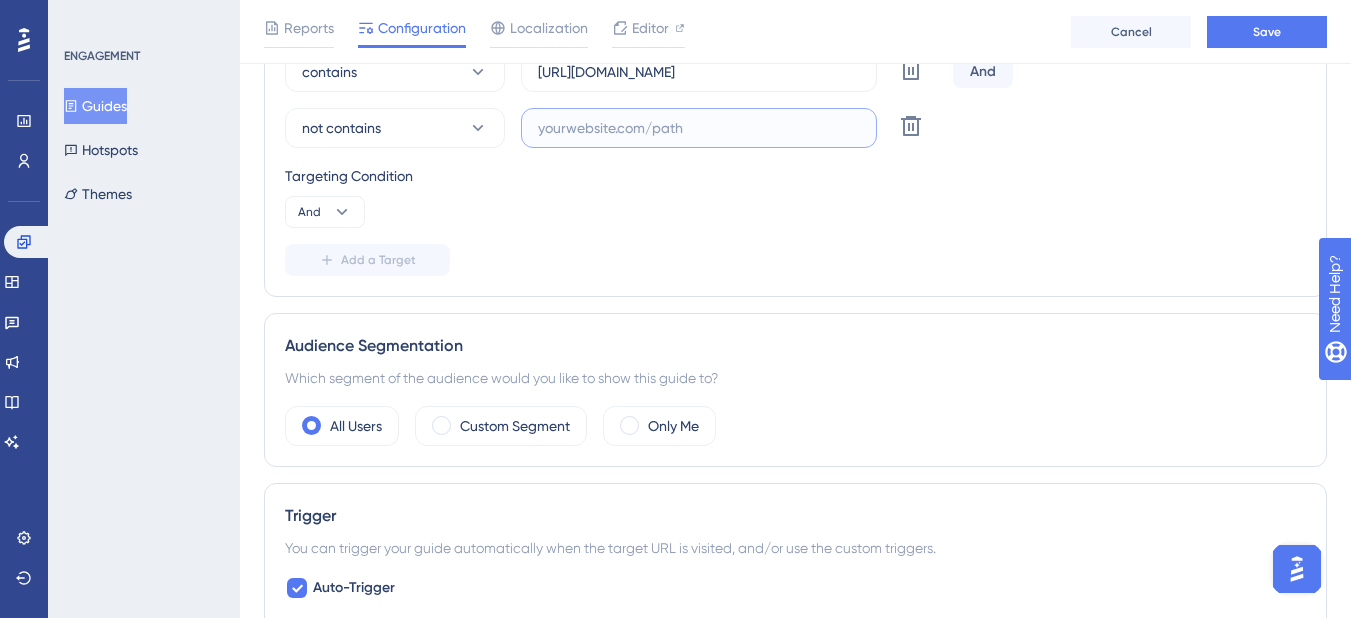 click at bounding box center [699, 128] 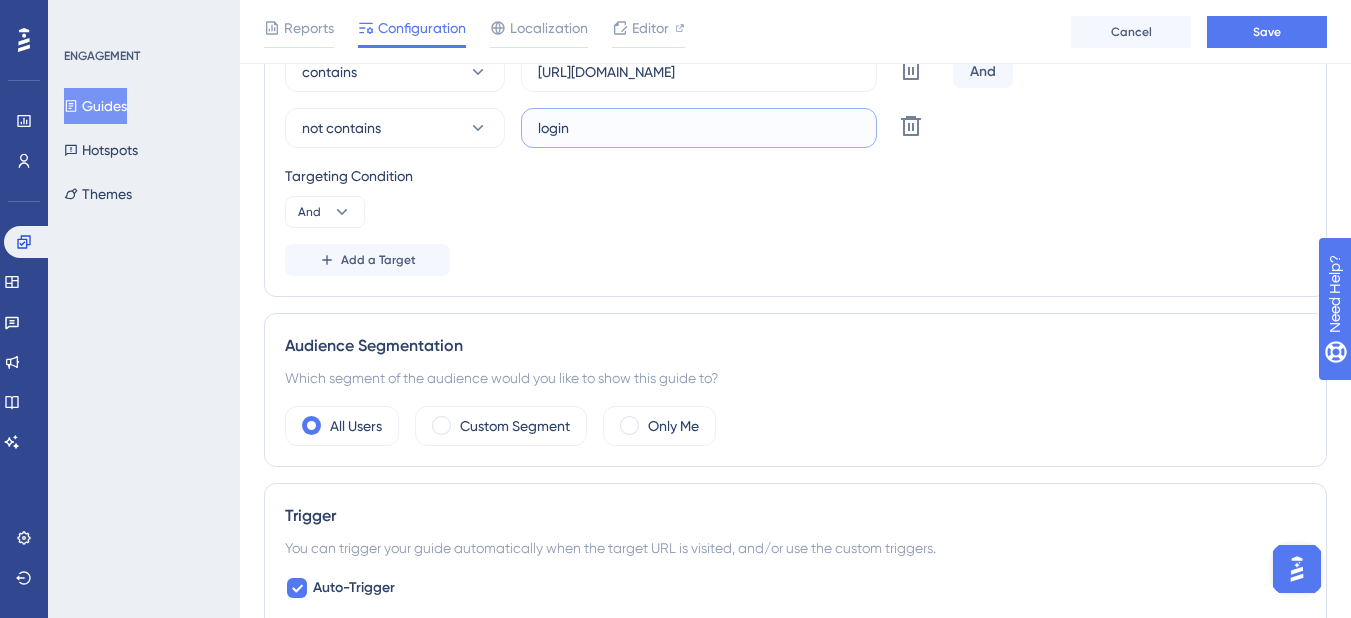 type on "login" 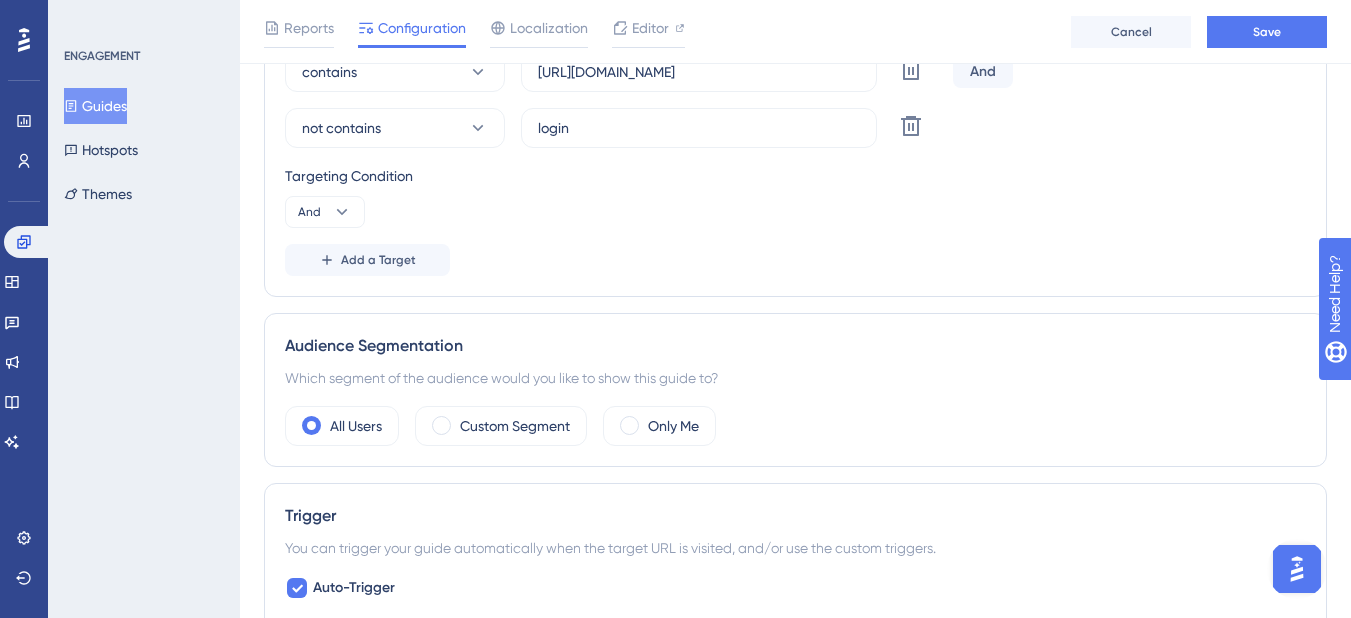 click on "Reports Configuration Localization Editor Cancel Save" at bounding box center [795, 32] 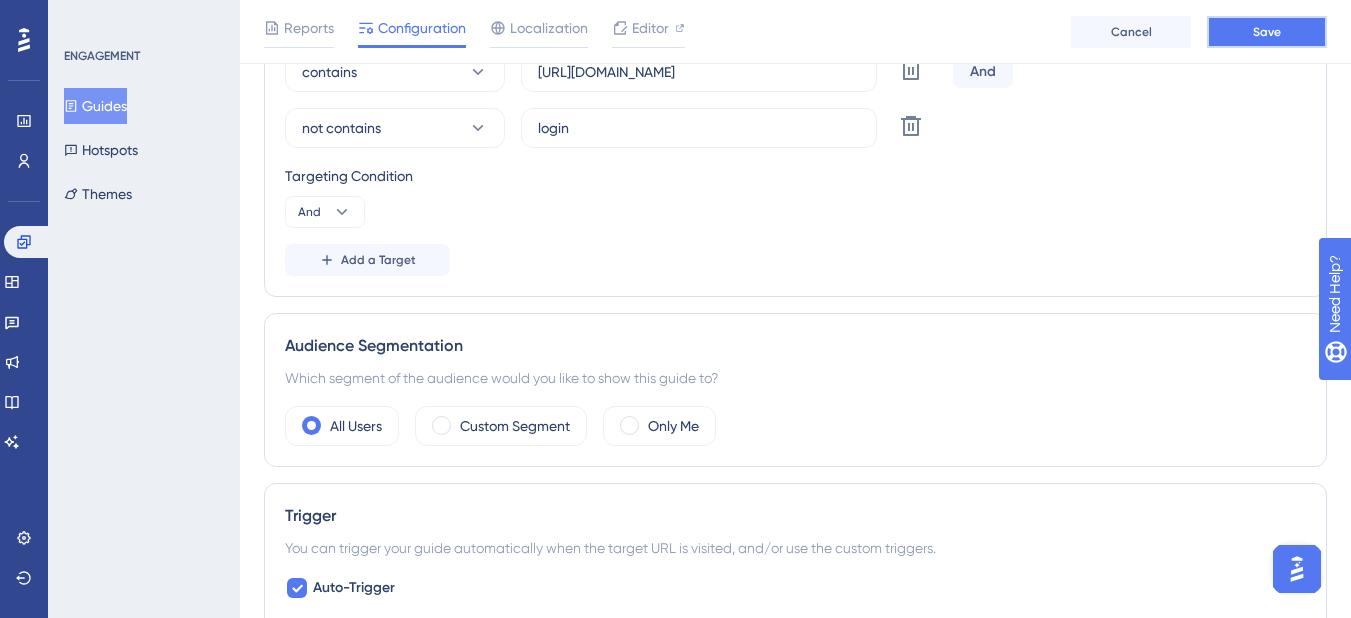 click on "Save" at bounding box center (1267, 32) 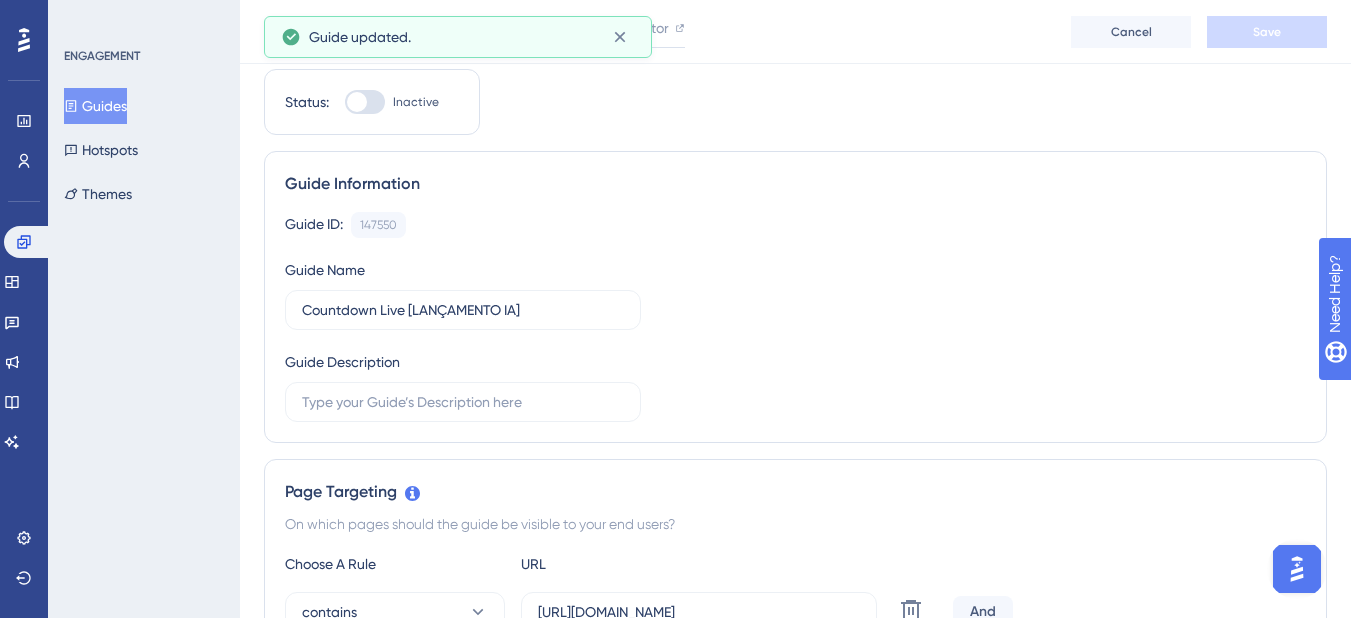 scroll, scrollTop: 0, scrollLeft: 0, axis: both 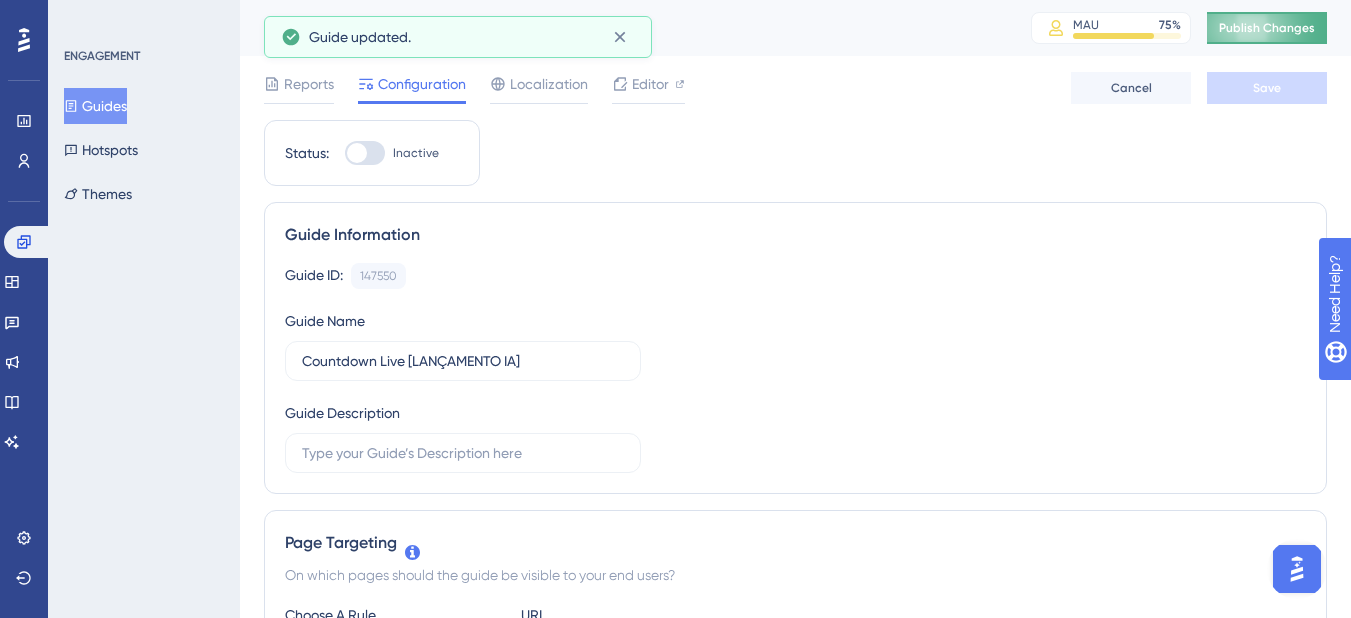 click on "Publish Changes" at bounding box center [1267, 28] 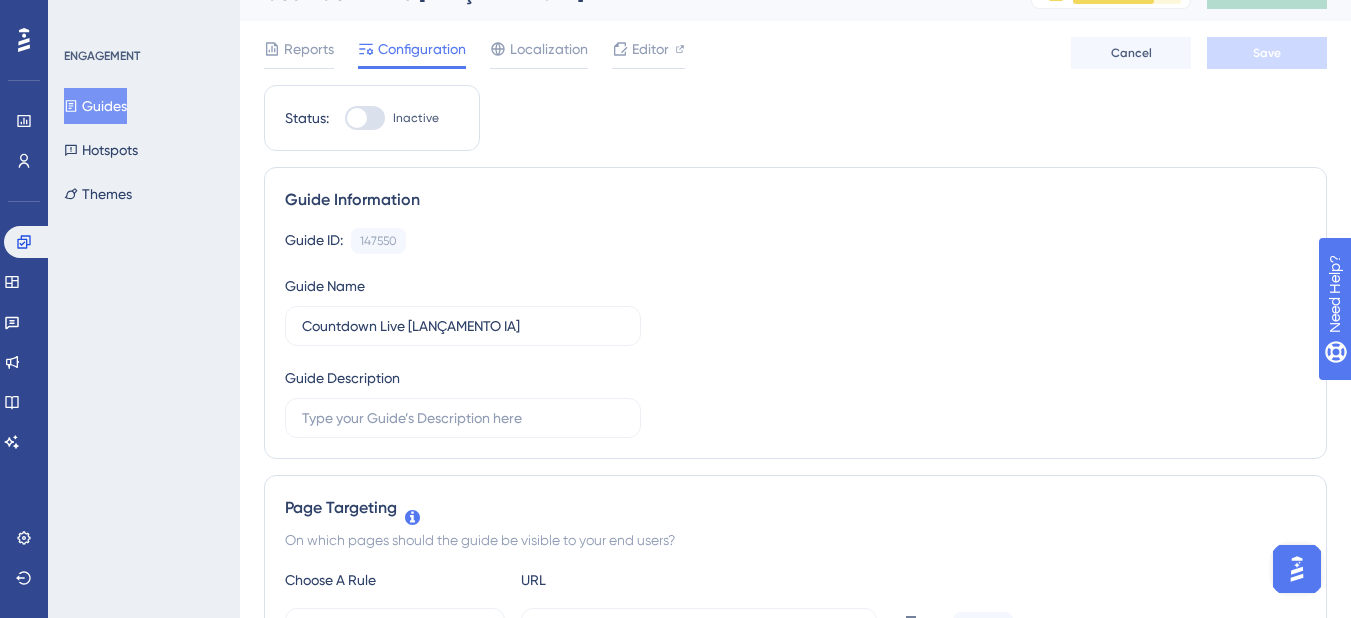 scroll, scrollTop: 0, scrollLeft: 0, axis: both 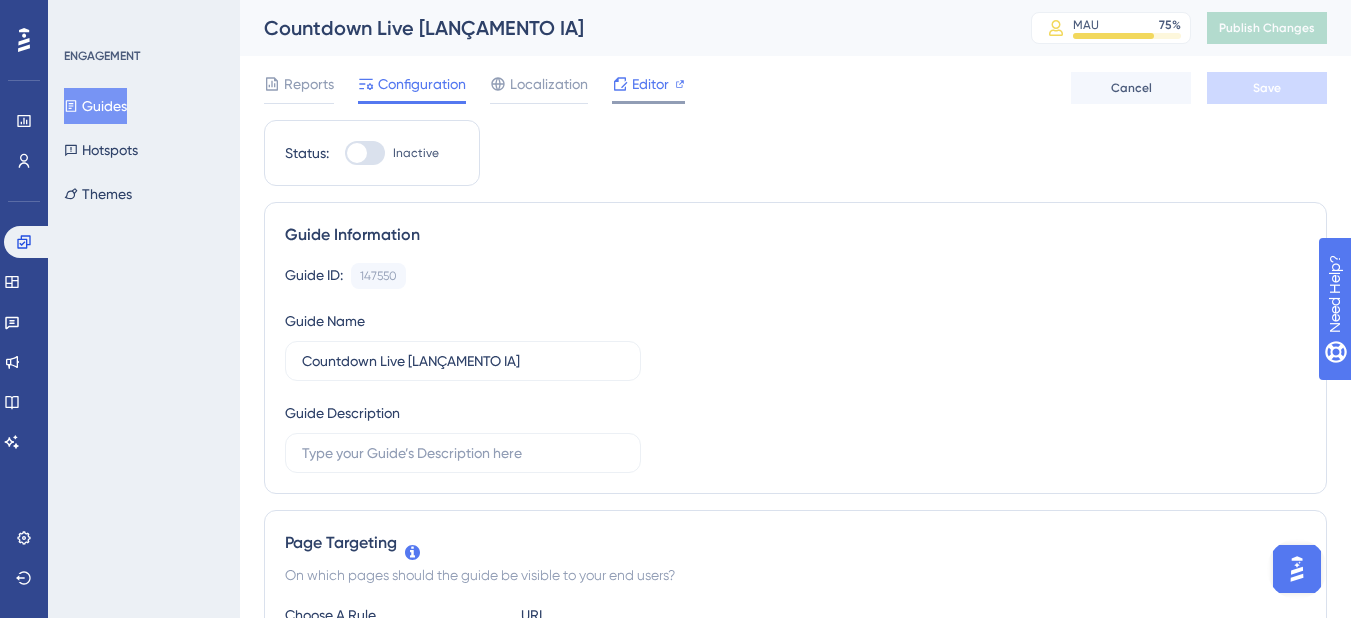 click on "Editor" at bounding box center [650, 84] 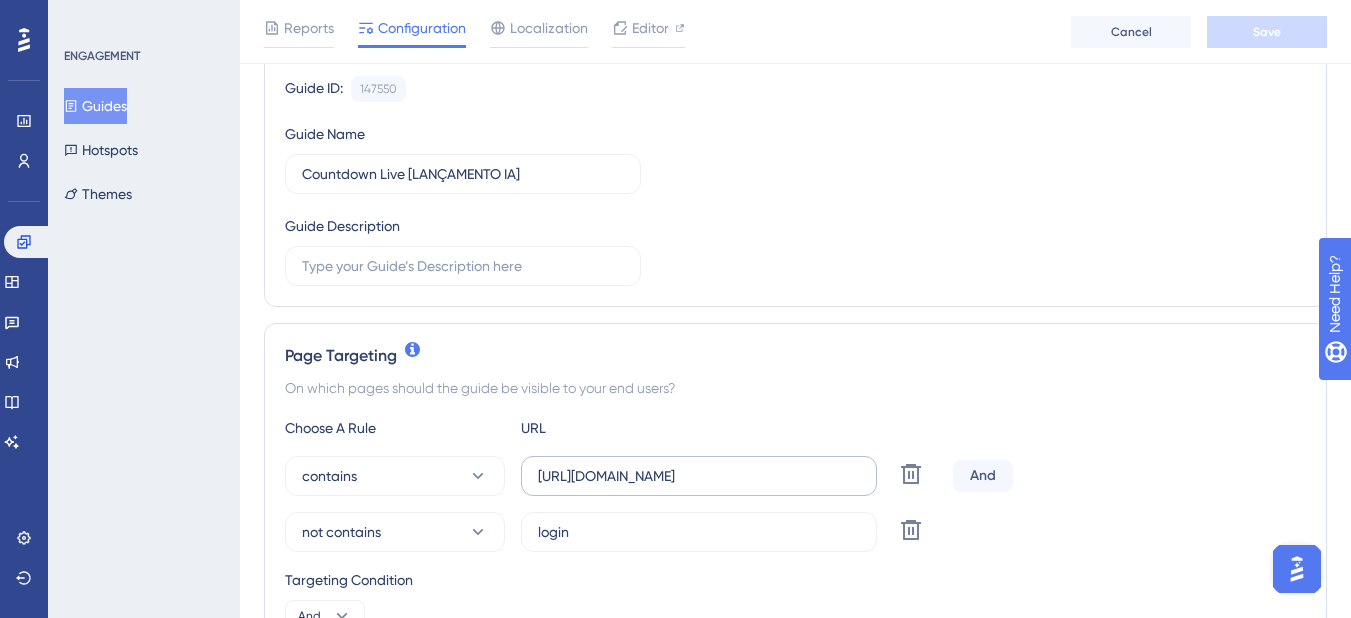 scroll, scrollTop: 300, scrollLeft: 0, axis: vertical 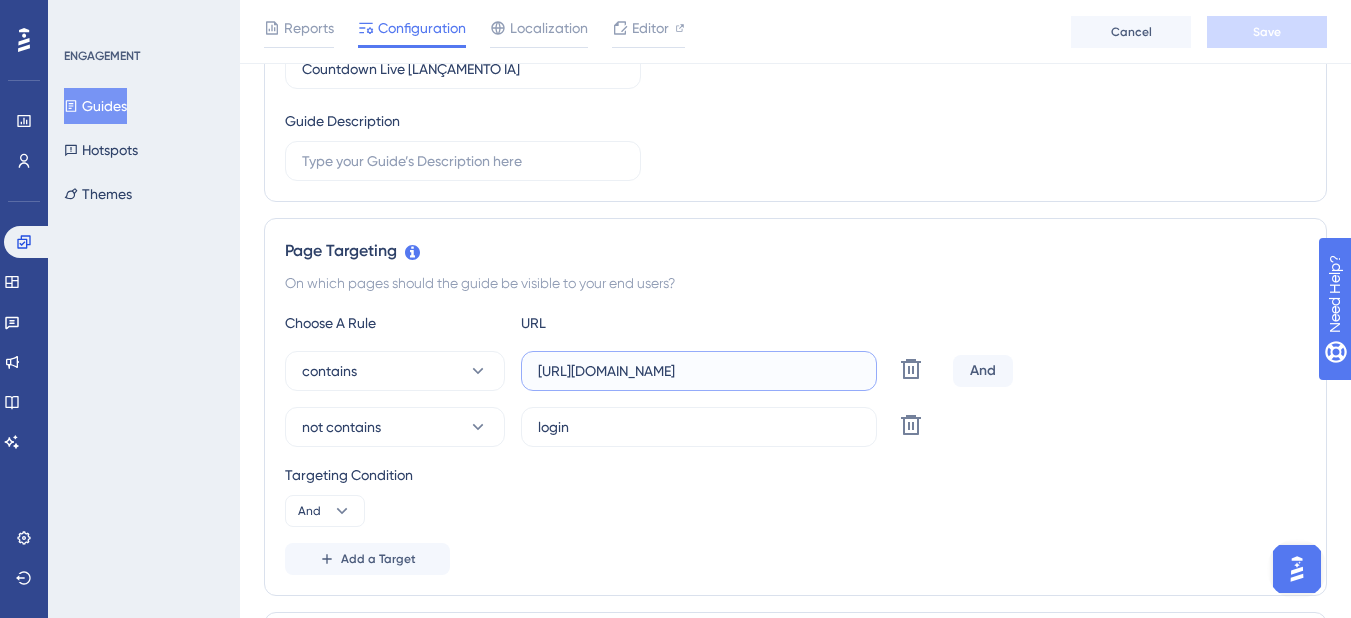 click on "https://app.dentaloffice.com.br/" at bounding box center [699, 371] 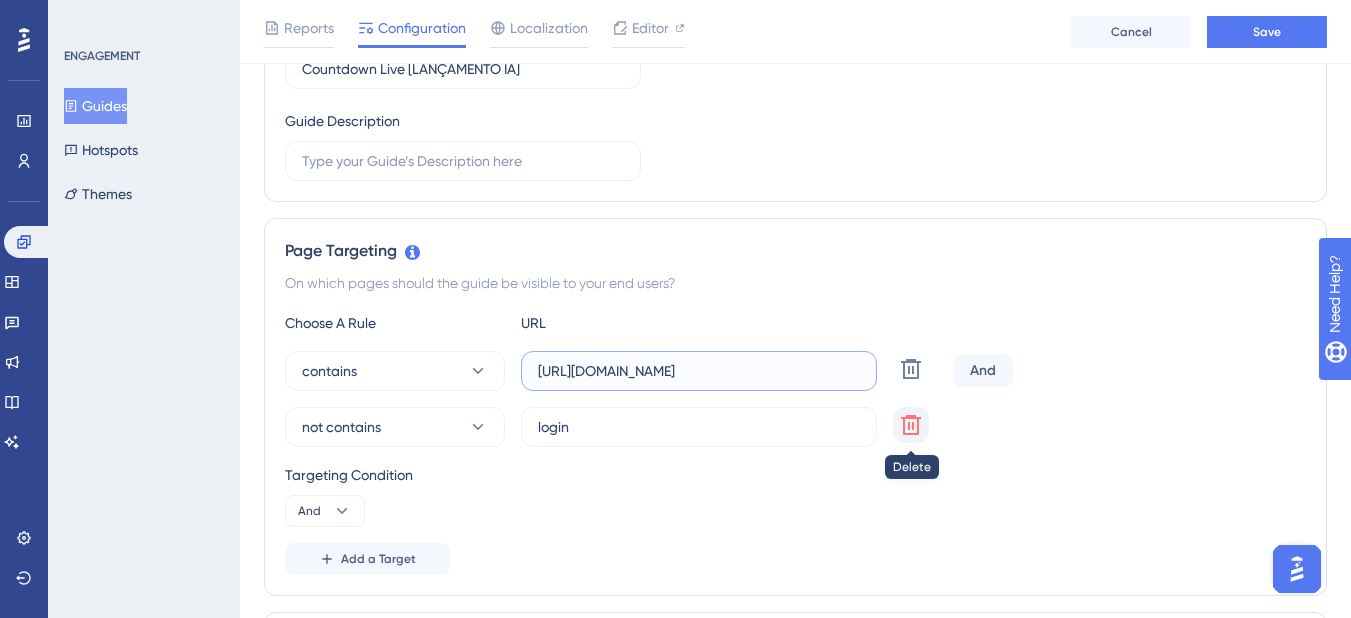 type on "https://app.dentaloffice.com.br/#/agenda" 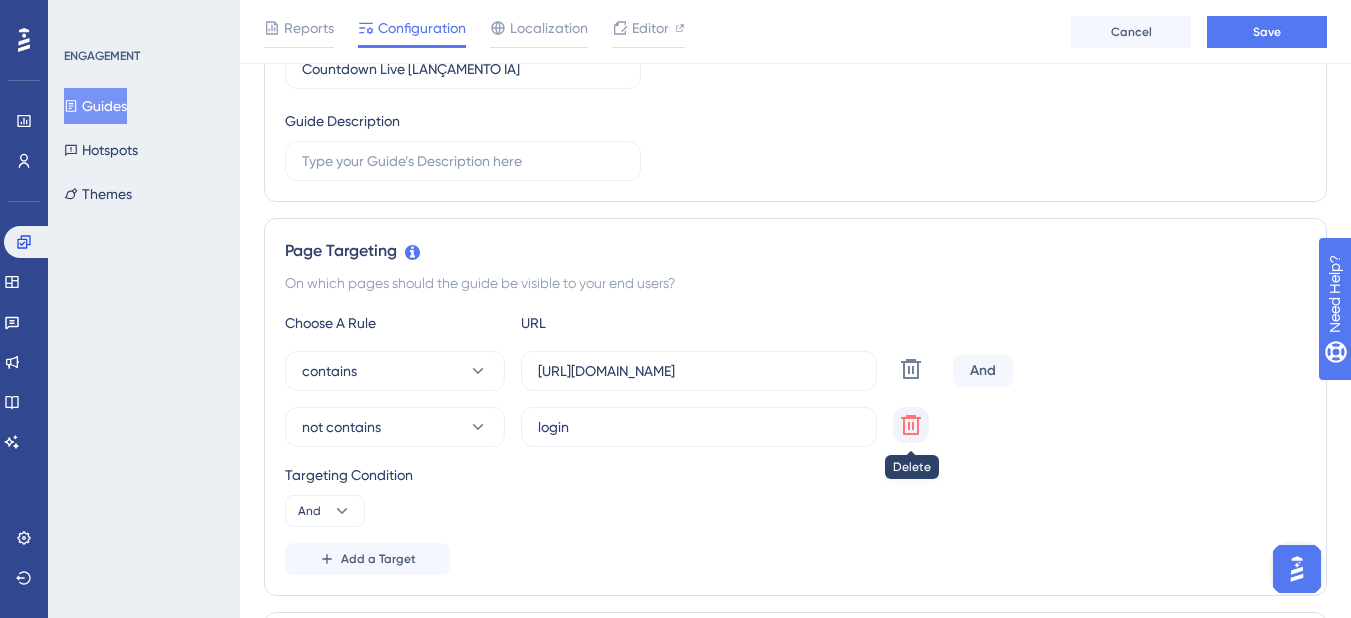 click 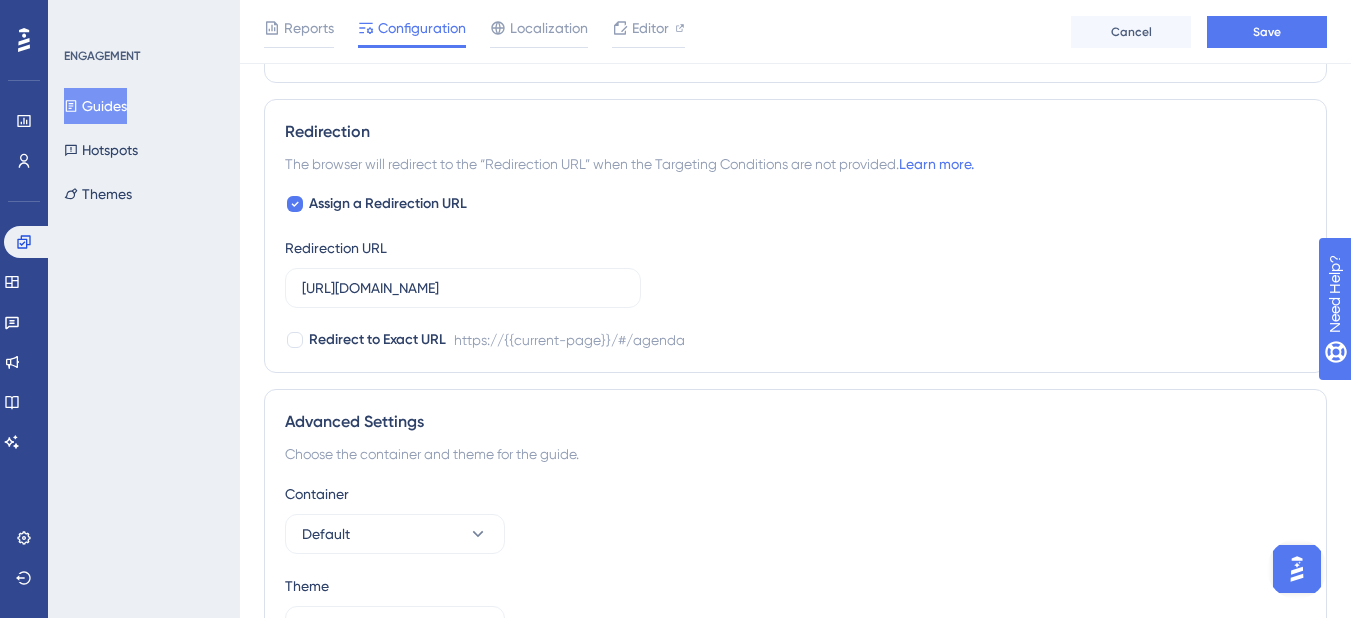 scroll, scrollTop: 1600, scrollLeft: 0, axis: vertical 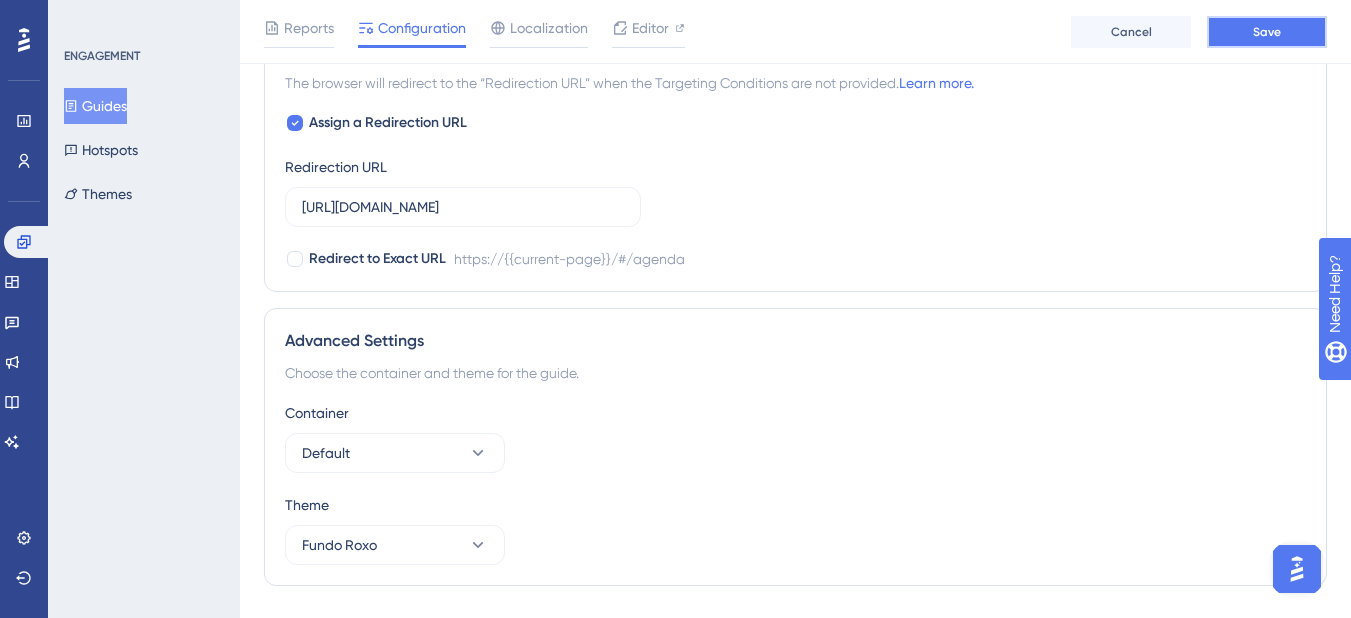 click on "Save" at bounding box center [1267, 32] 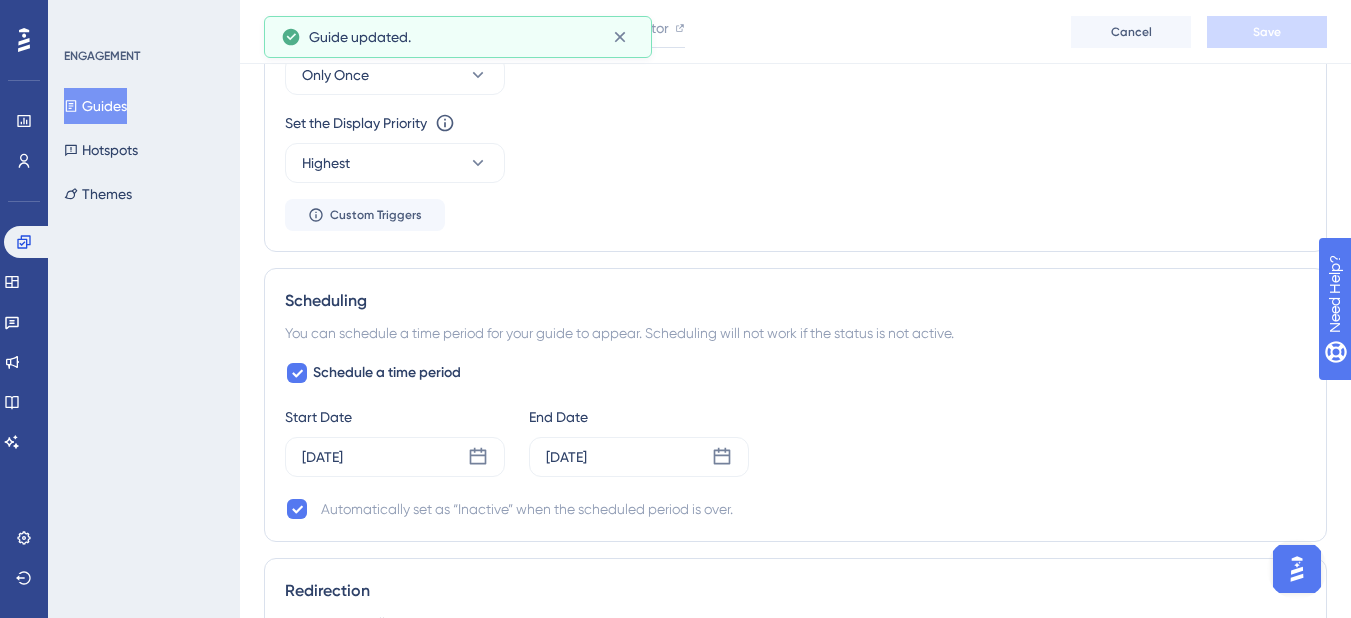 scroll, scrollTop: 0, scrollLeft: 0, axis: both 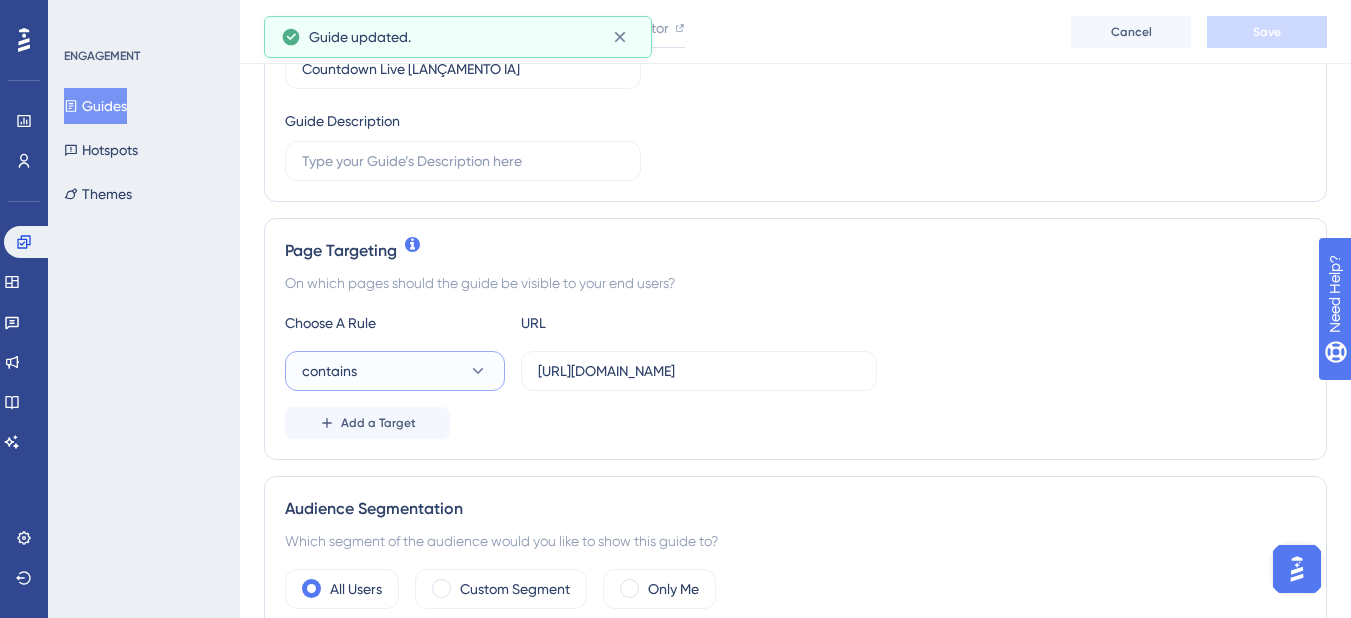 click on "contains" at bounding box center (395, 371) 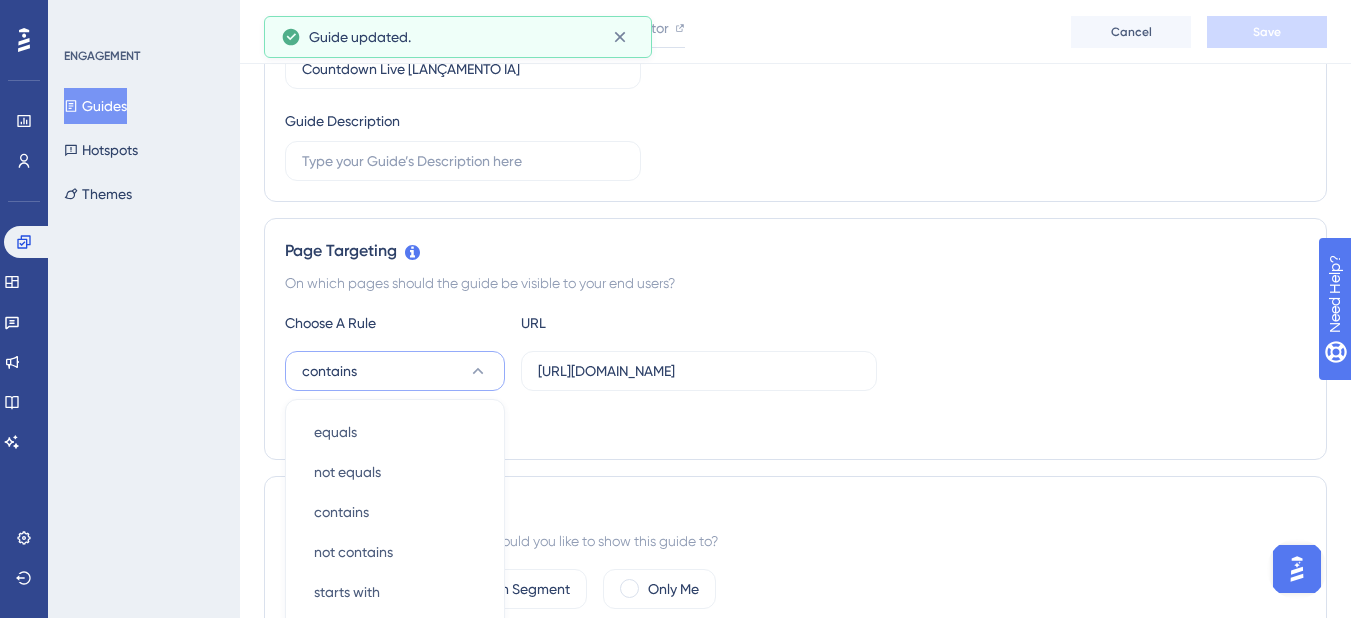 scroll, scrollTop: 543, scrollLeft: 0, axis: vertical 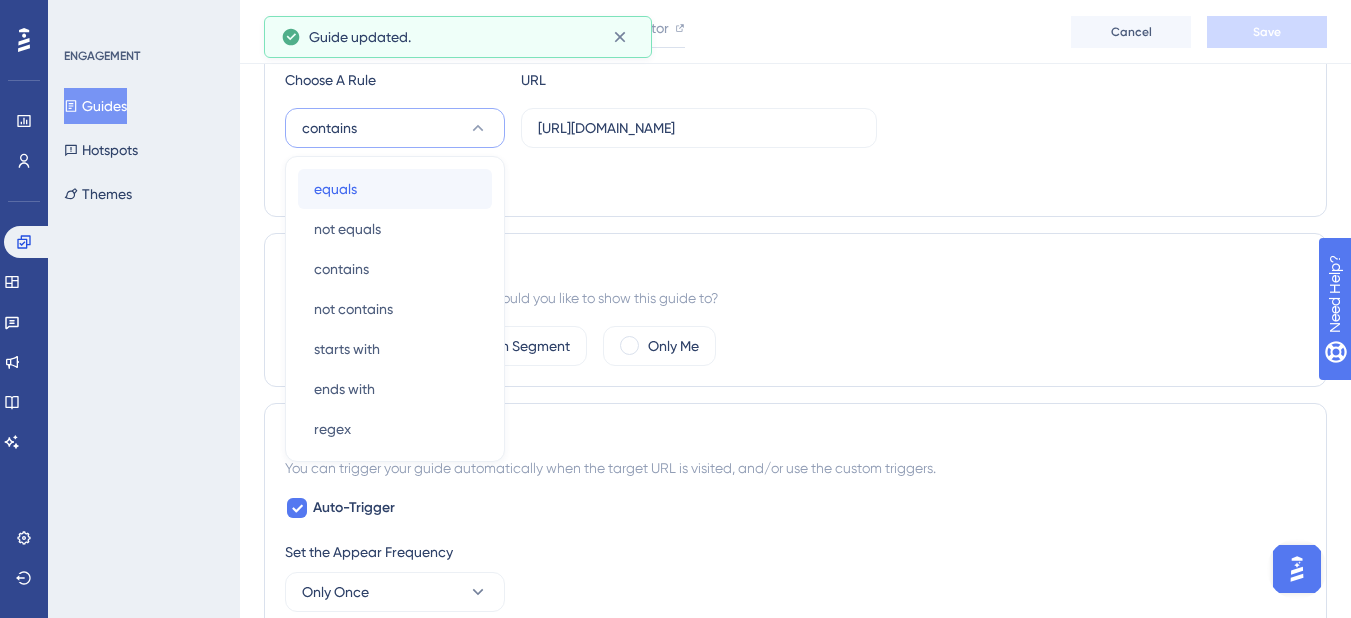 click on "equals equals" at bounding box center (395, 189) 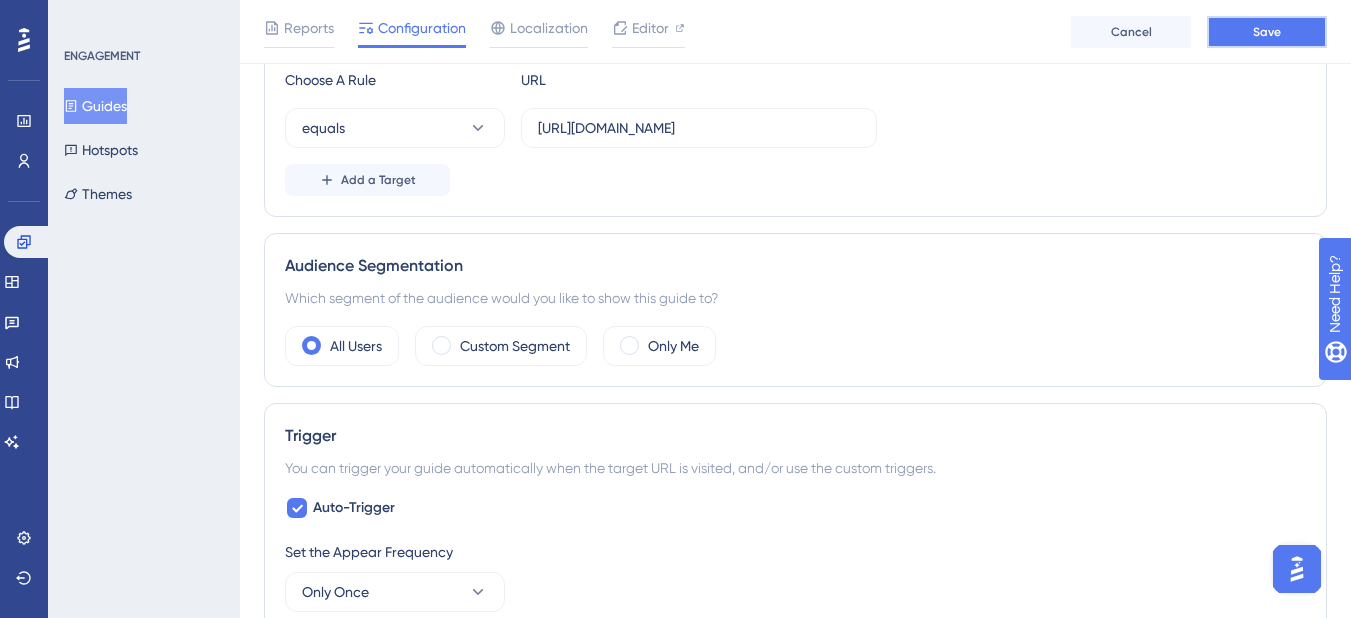 click on "Save" at bounding box center [1267, 32] 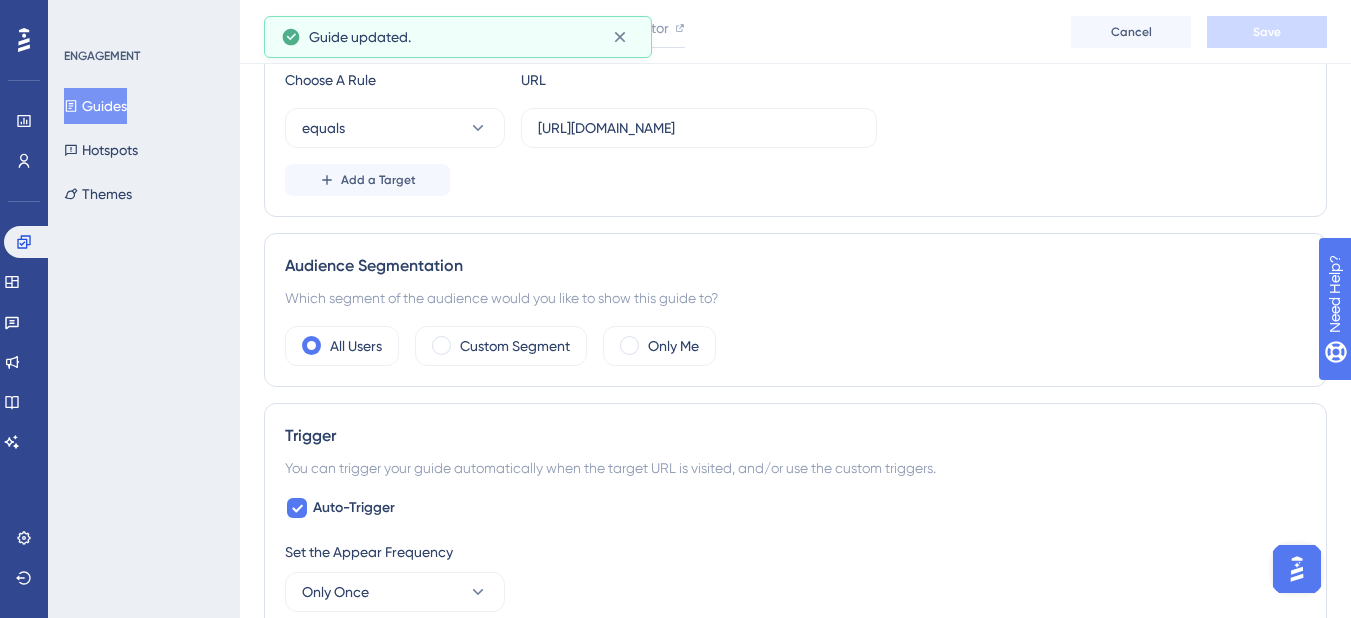 scroll, scrollTop: 3, scrollLeft: 0, axis: vertical 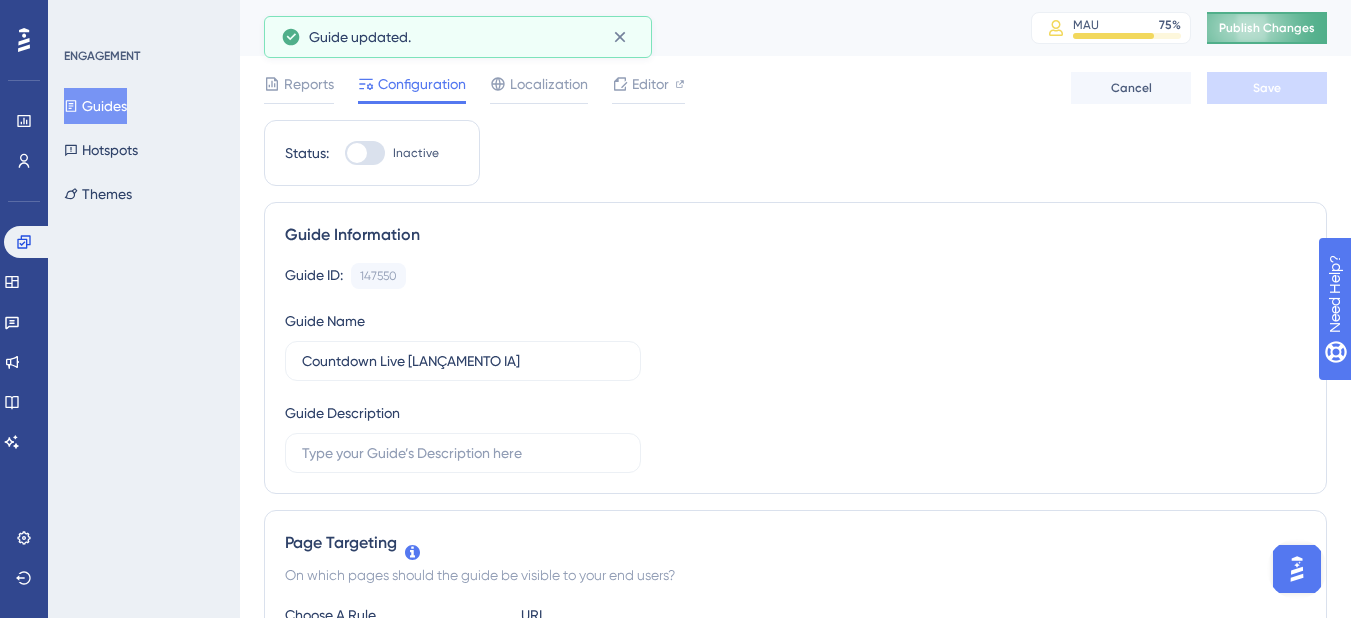 click on "Publish Changes" at bounding box center [1267, 28] 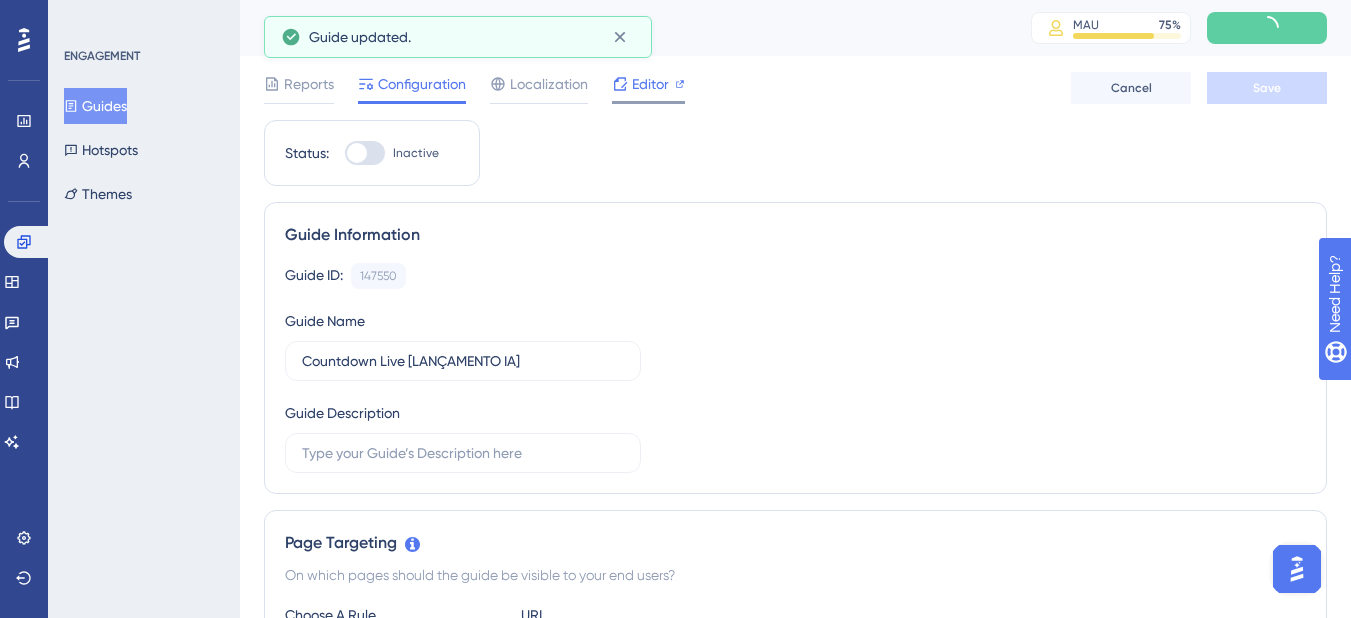 click on "Editor" at bounding box center (650, 84) 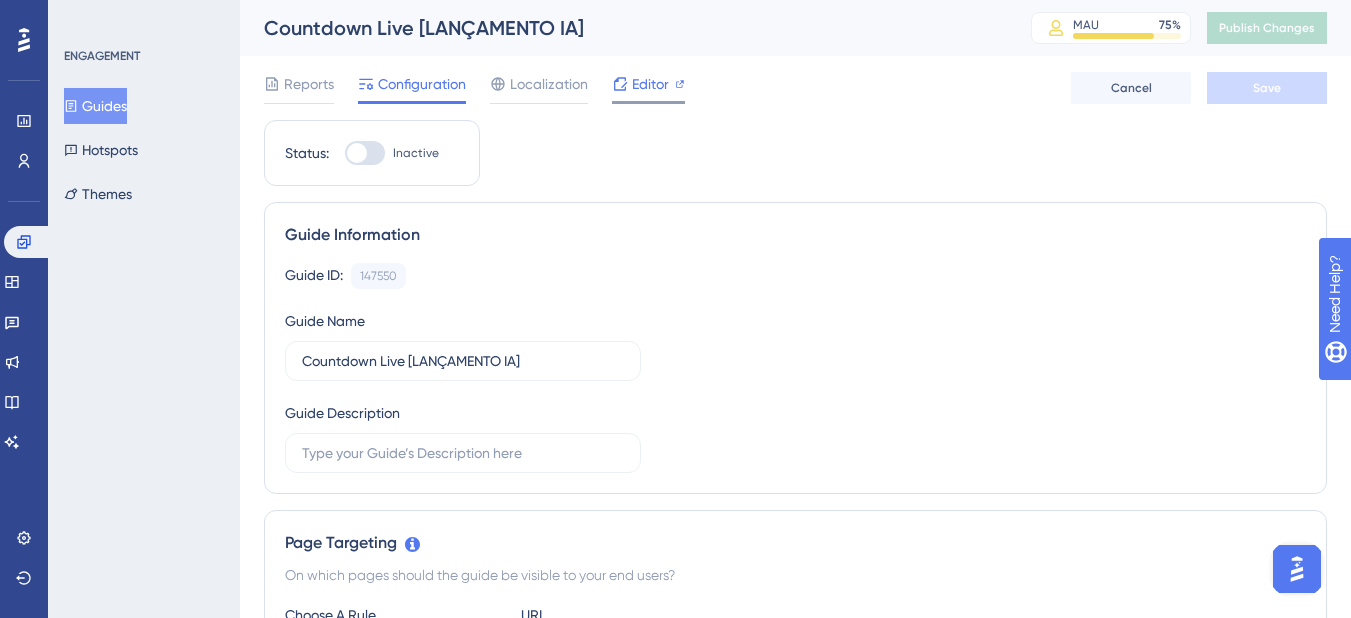 click on "Editor" at bounding box center (650, 84) 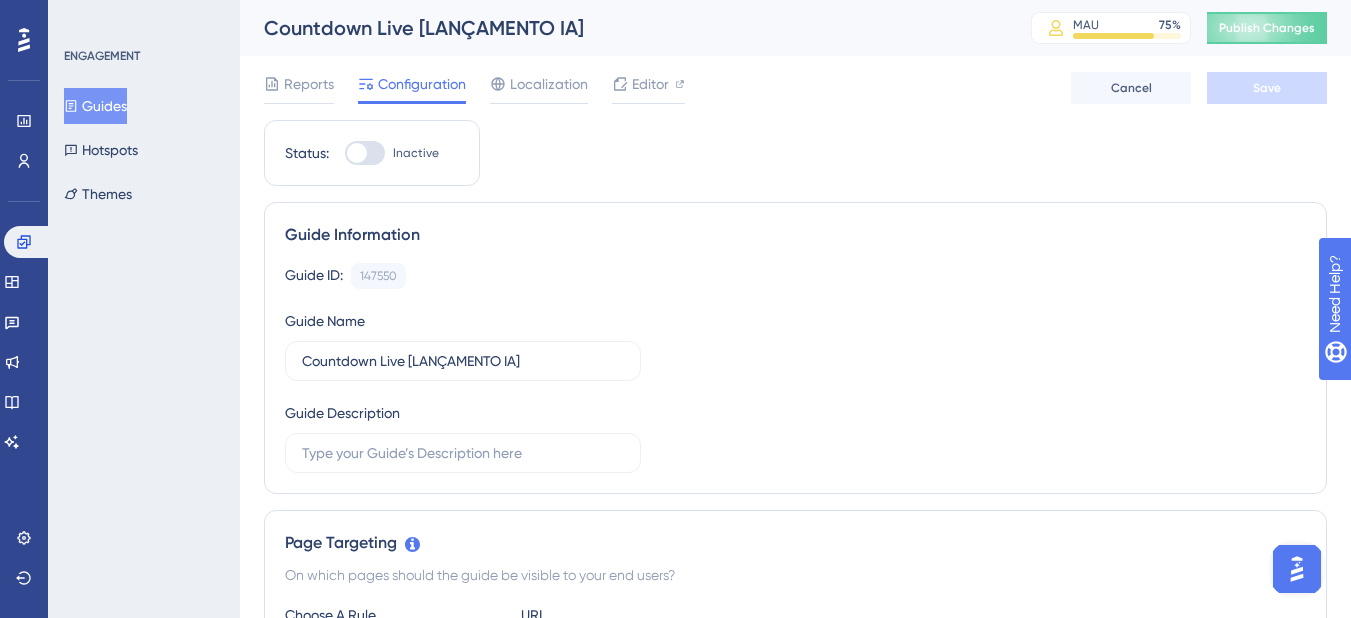 click at bounding box center (365, 153) 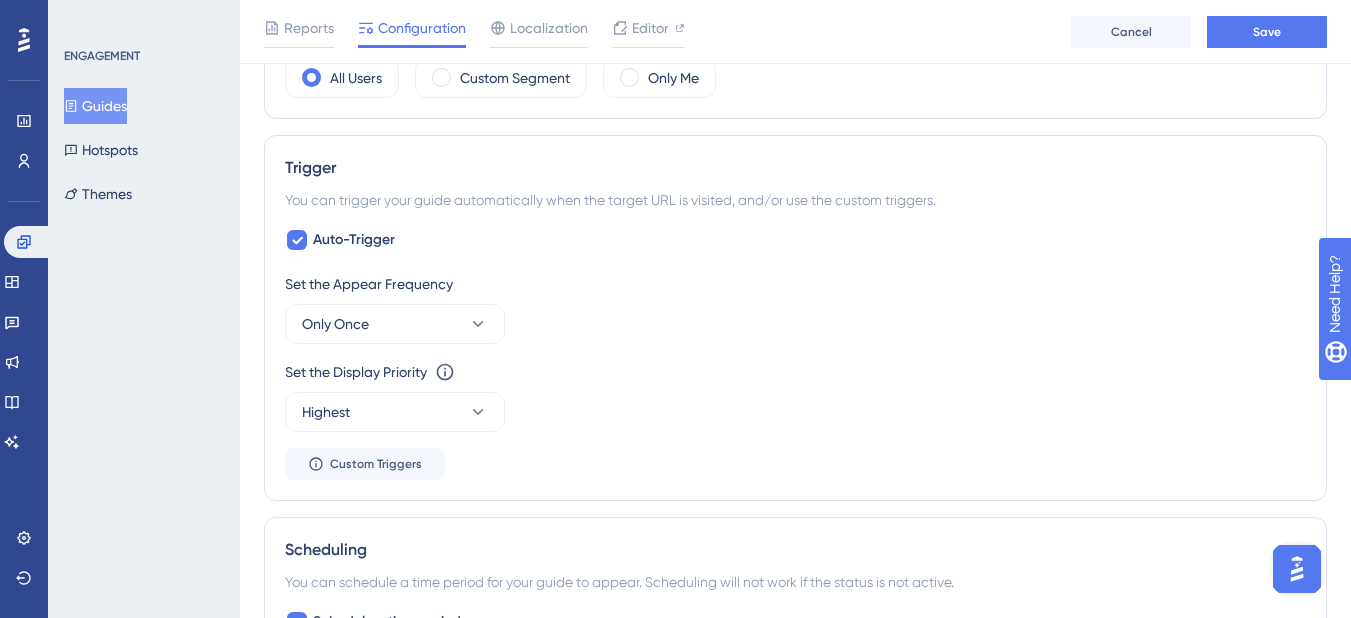 scroll, scrollTop: 900, scrollLeft: 0, axis: vertical 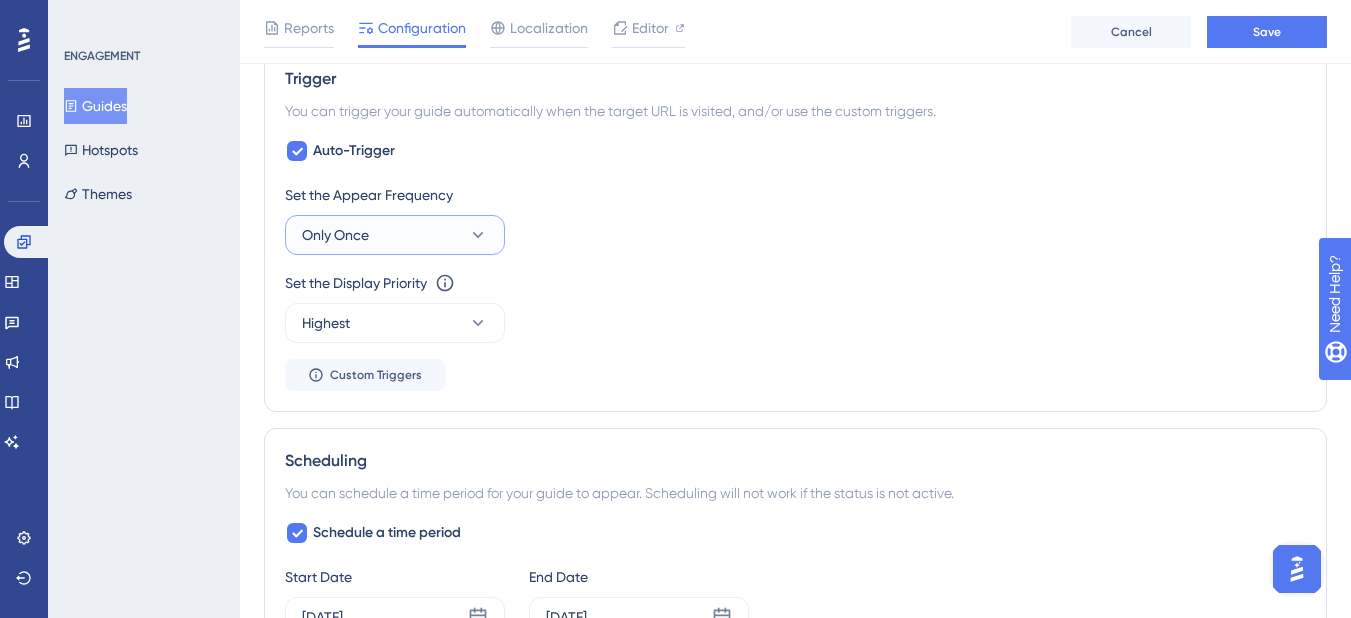 click on "Only Once" at bounding box center [395, 235] 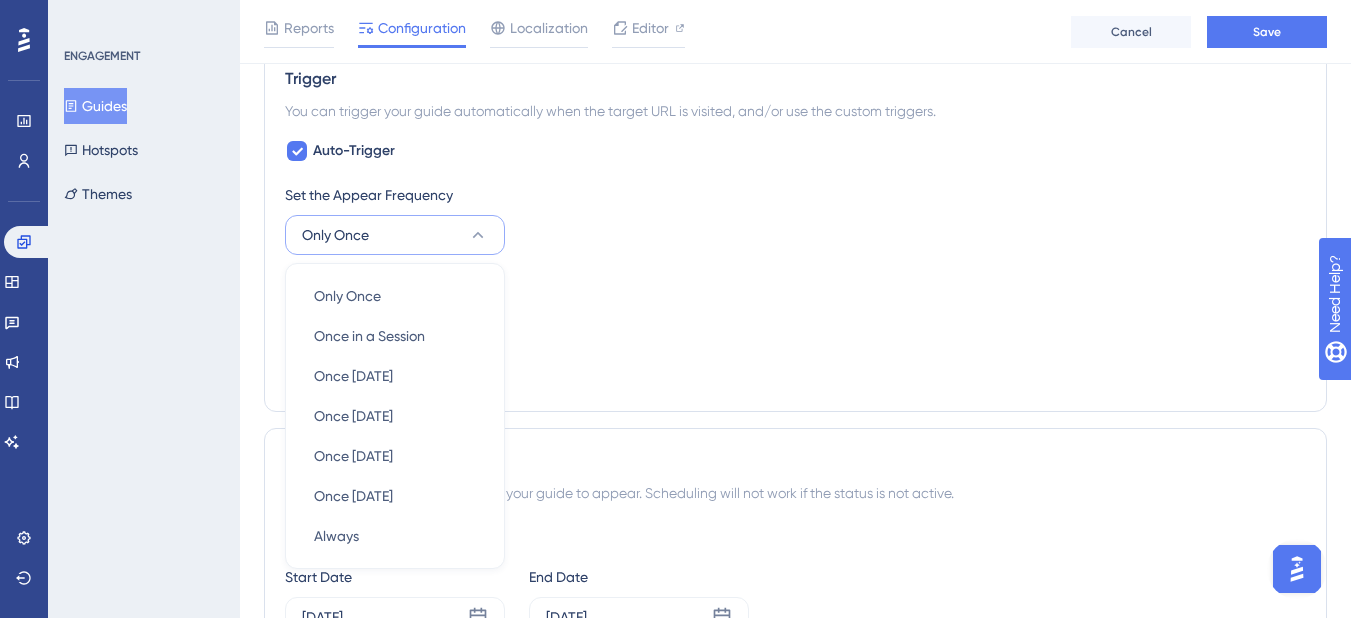 scroll, scrollTop: 1007, scrollLeft: 0, axis: vertical 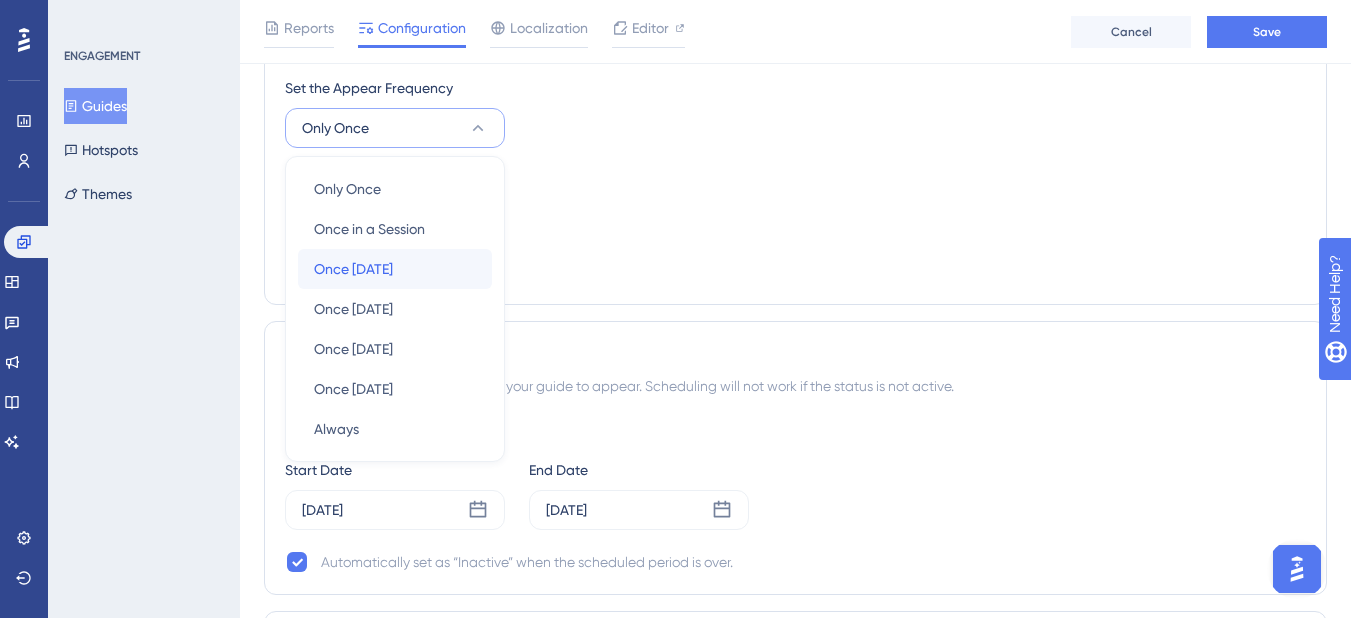 click on "Once in 1 day Once in 1 day" at bounding box center [395, 269] 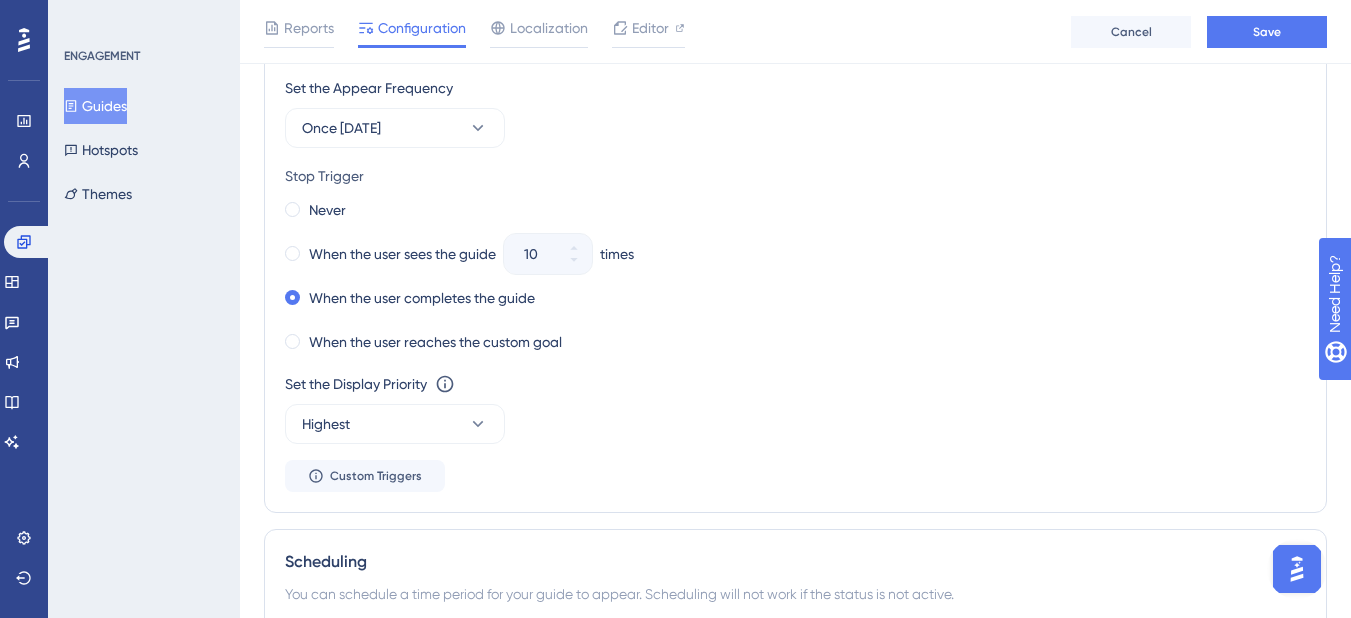 click on "ENGAGEMENT Guides Hotspots Themes" at bounding box center (144, 309) 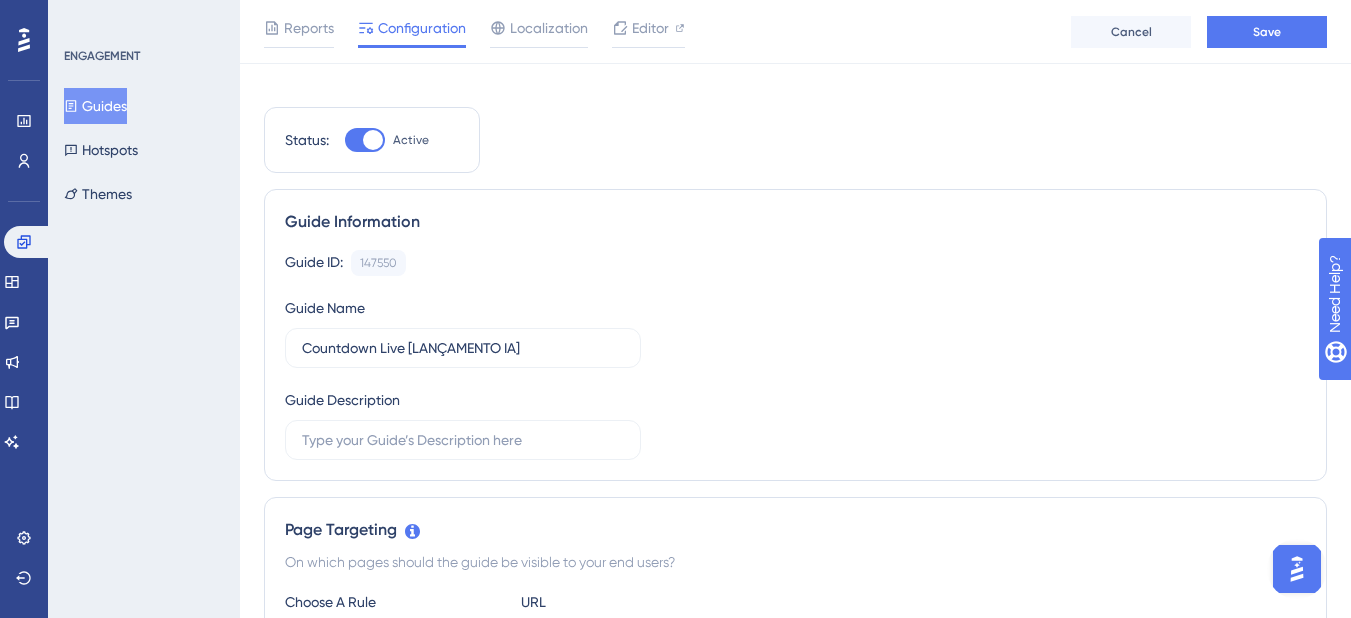 scroll, scrollTop: 0, scrollLeft: 0, axis: both 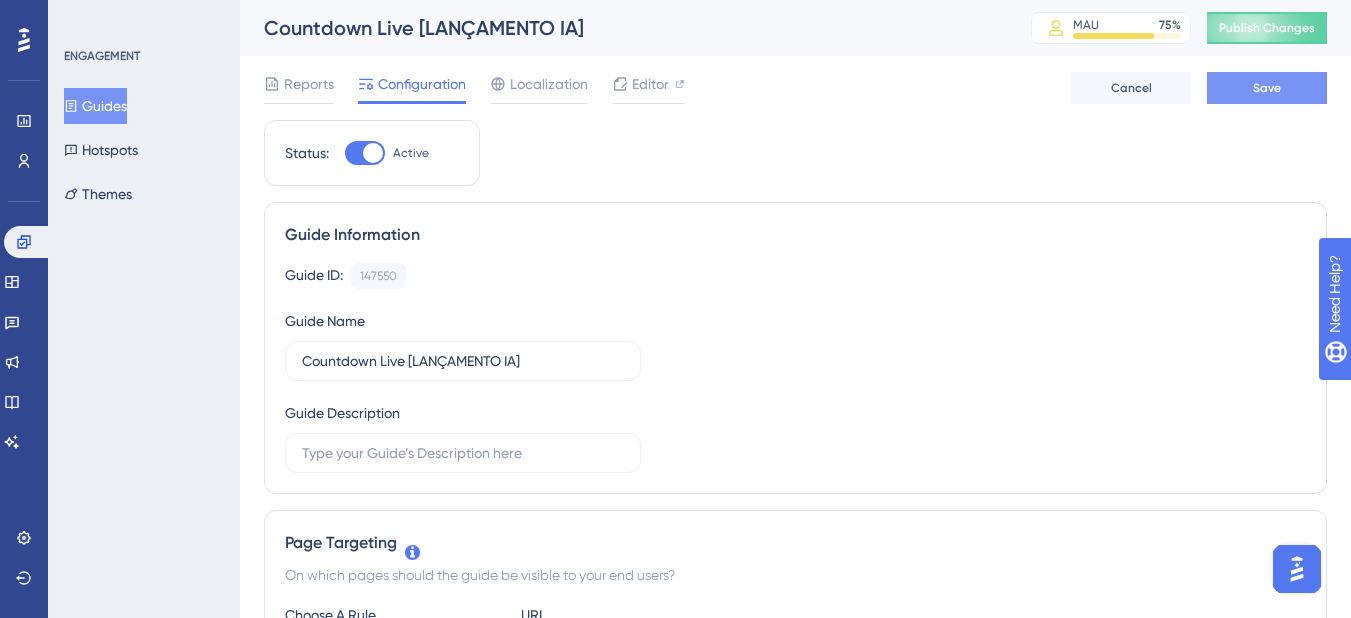 click on "Save" at bounding box center (1267, 88) 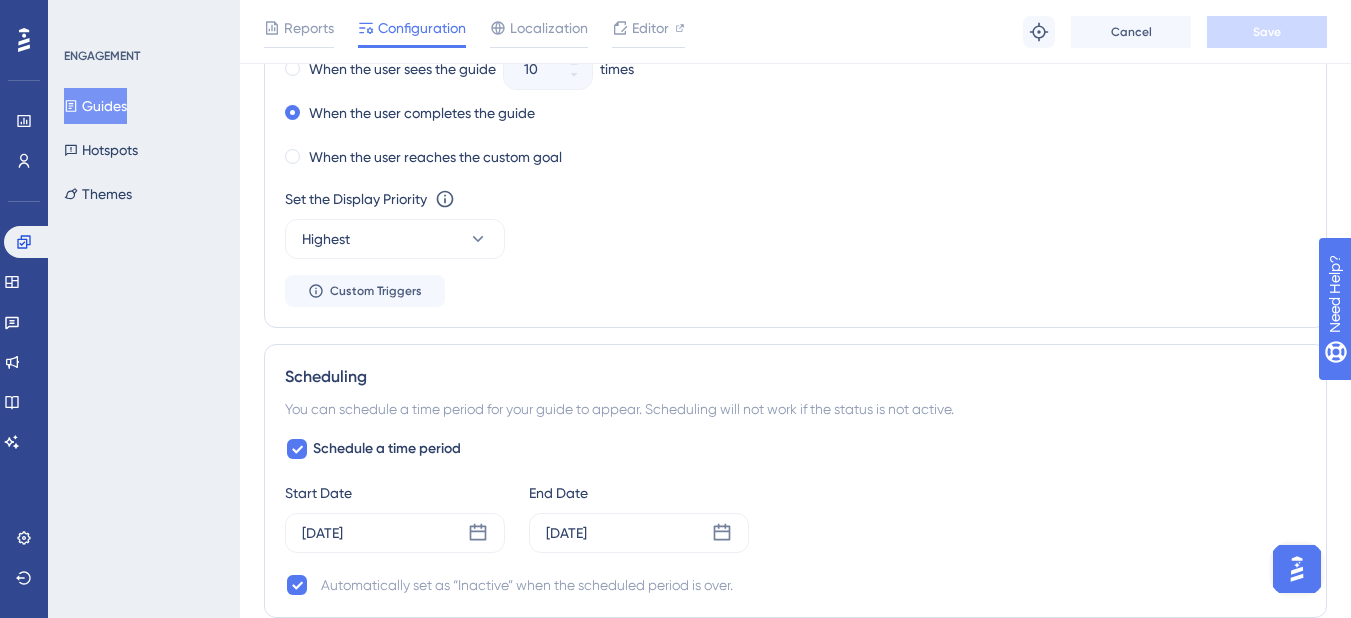 scroll, scrollTop: 1200, scrollLeft: 0, axis: vertical 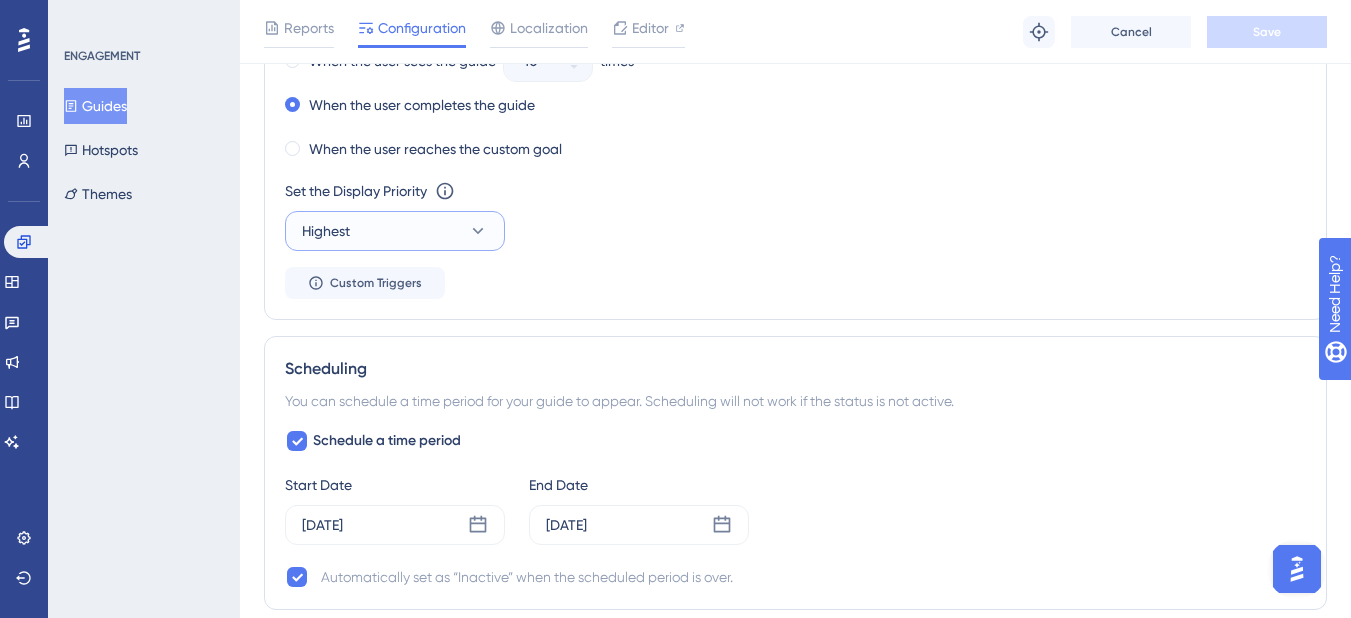 click on "Highest" at bounding box center [326, 231] 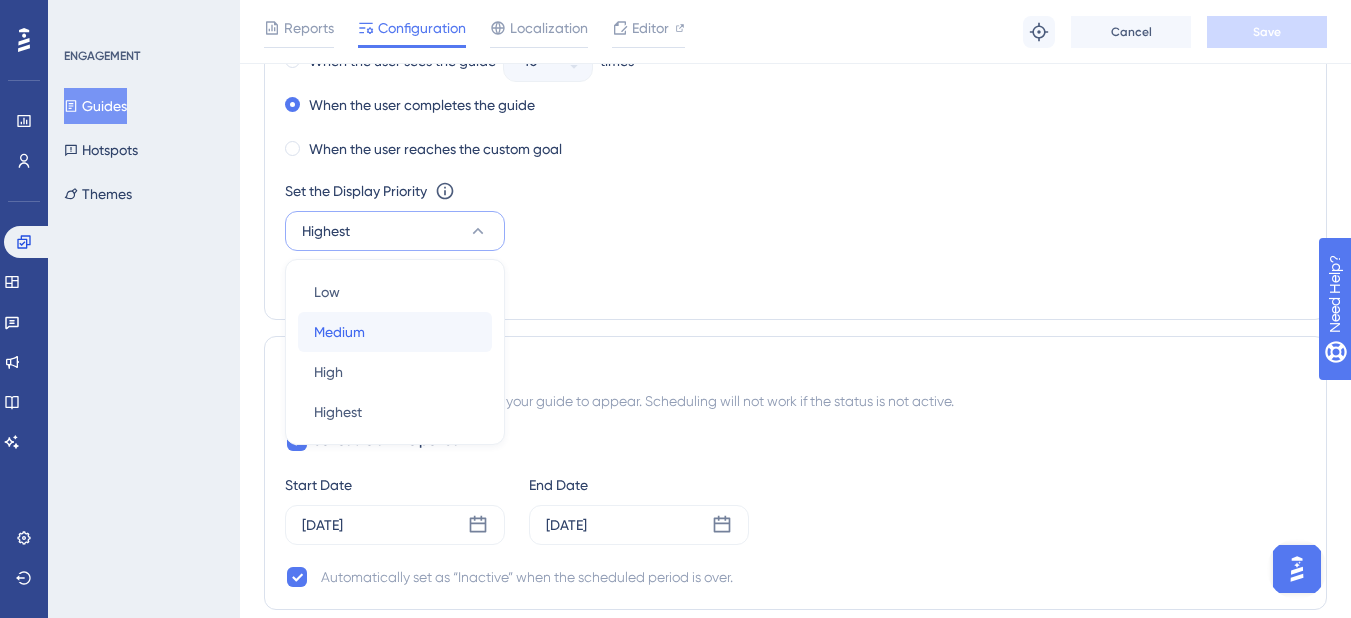 click on "Medium" at bounding box center [339, 332] 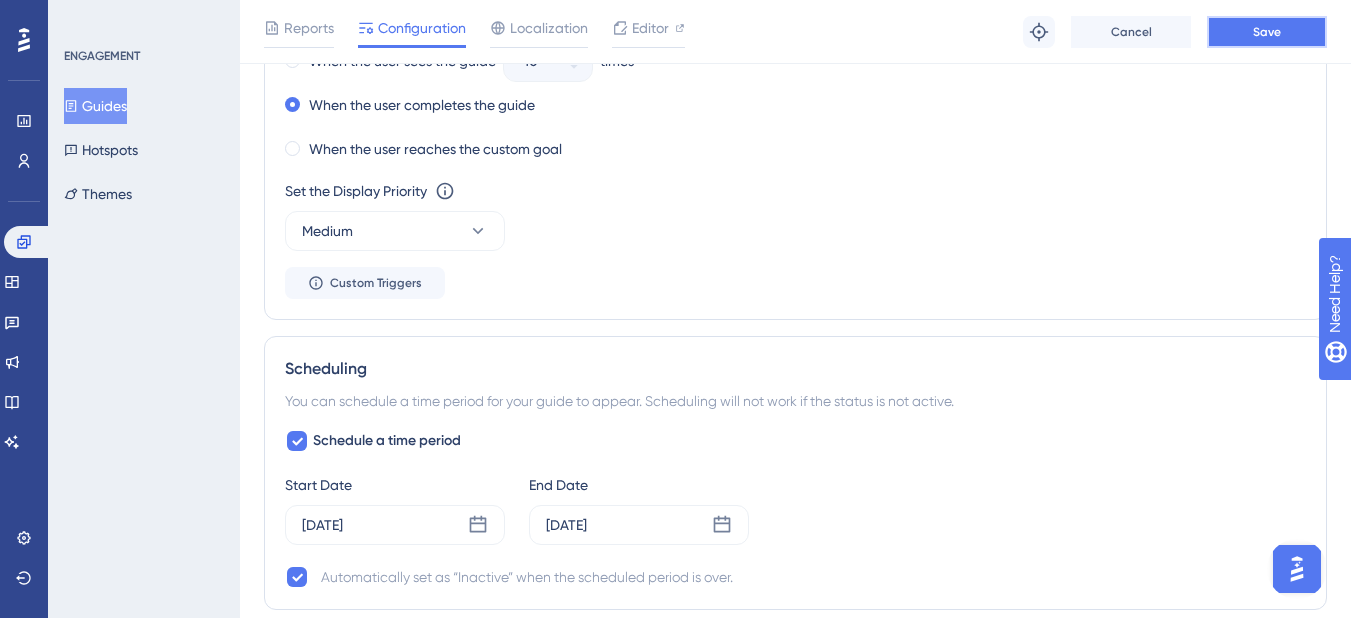 click on "Save" at bounding box center (1267, 32) 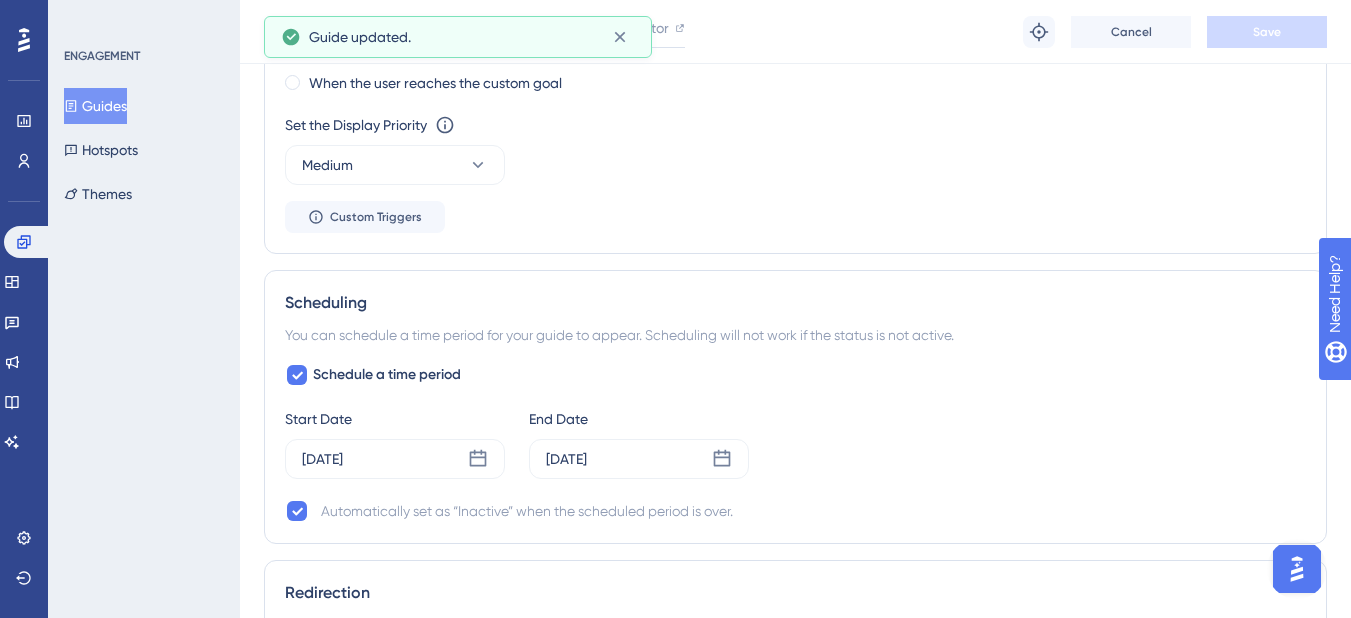 scroll, scrollTop: 1400, scrollLeft: 0, axis: vertical 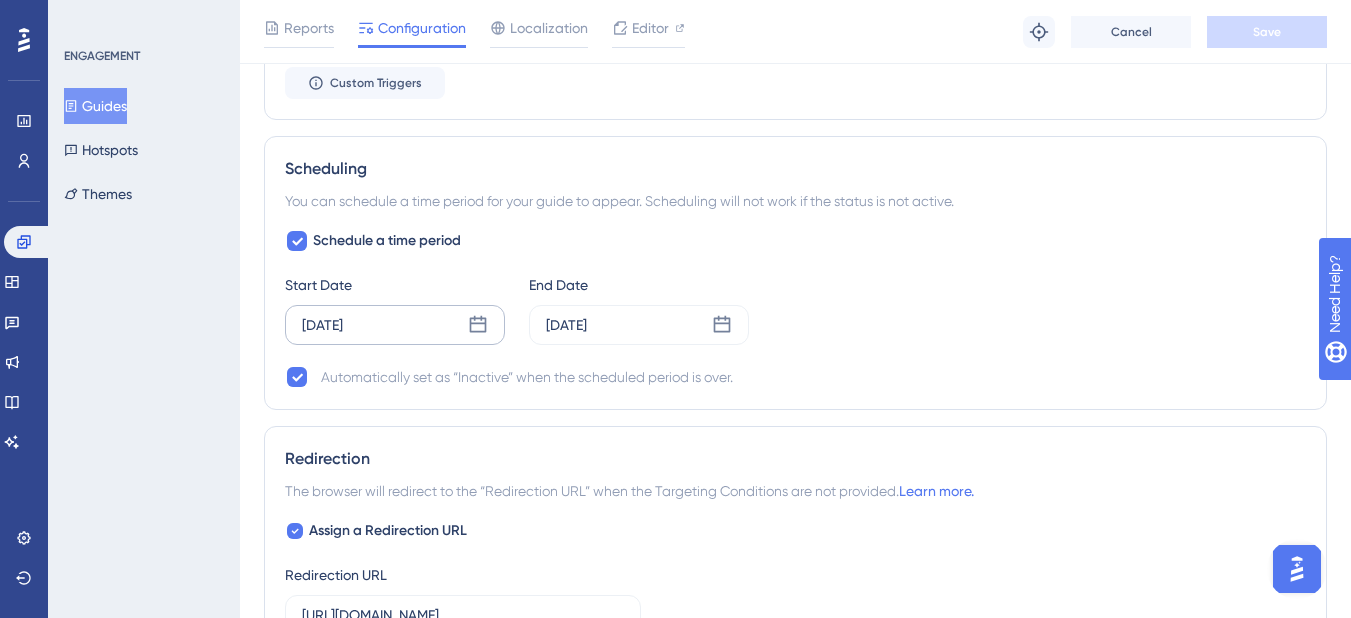 click on "Jul 11 2025" at bounding box center (395, 325) 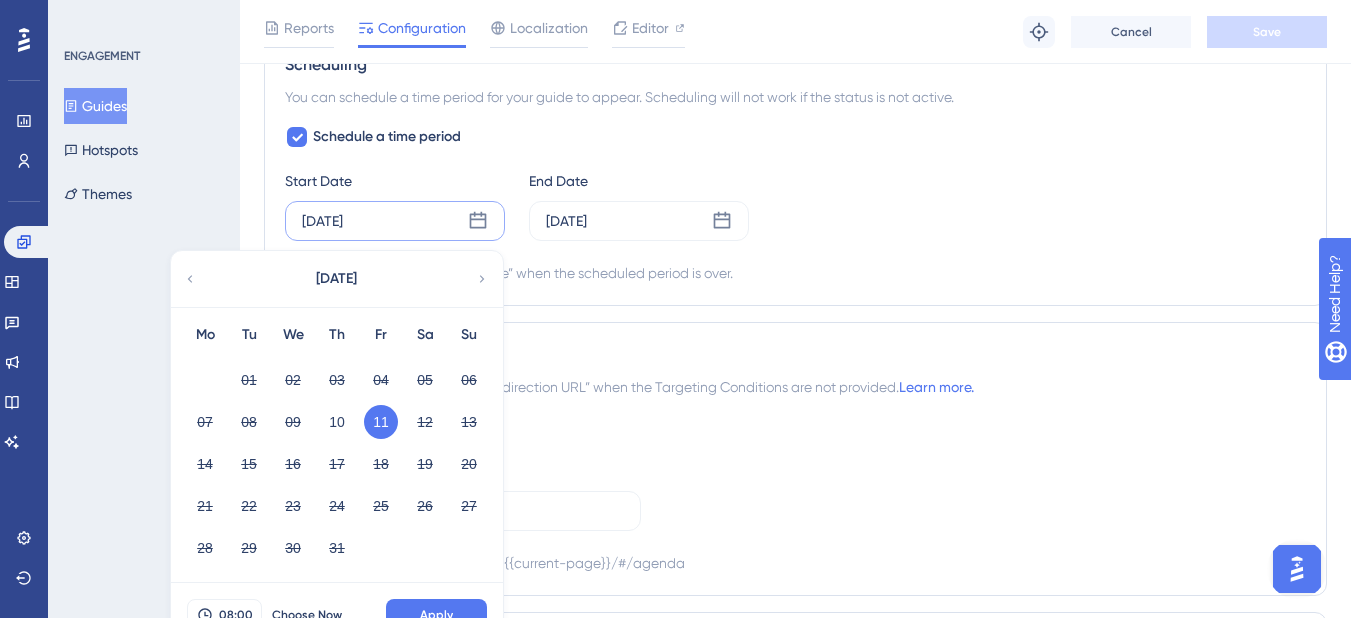scroll, scrollTop: 1600, scrollLeft: 0, axis: vertical 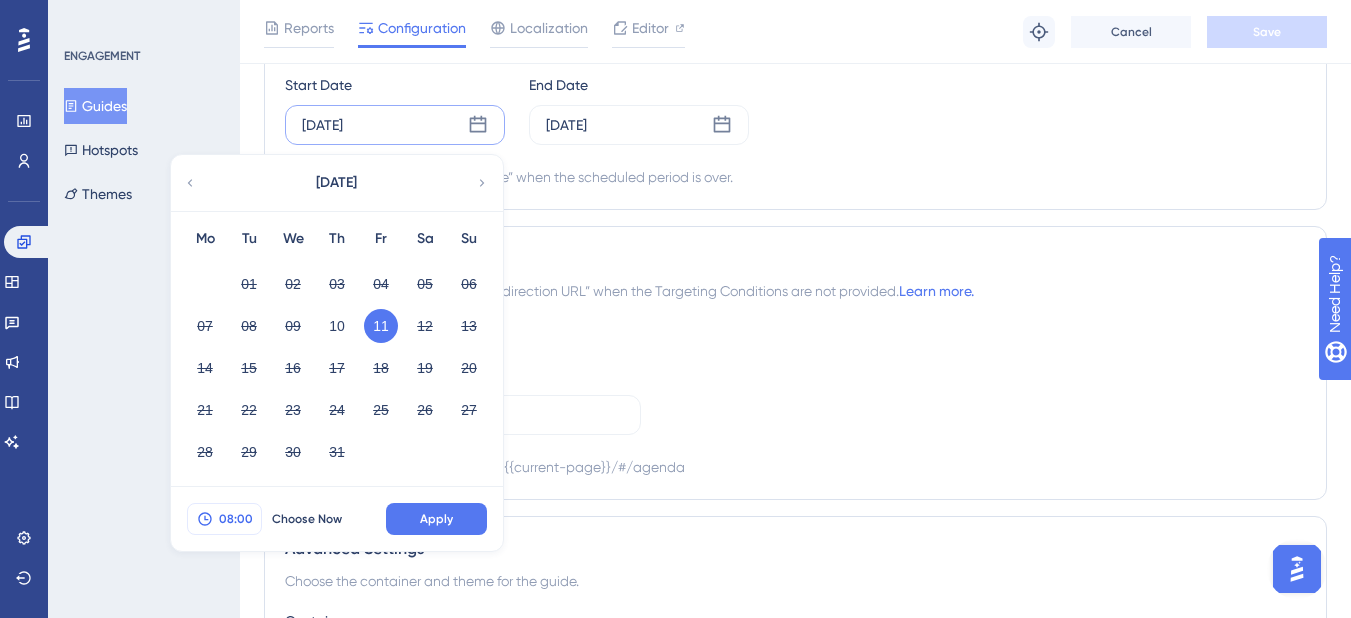 click on "08:00" at bounding box center [224, 519] 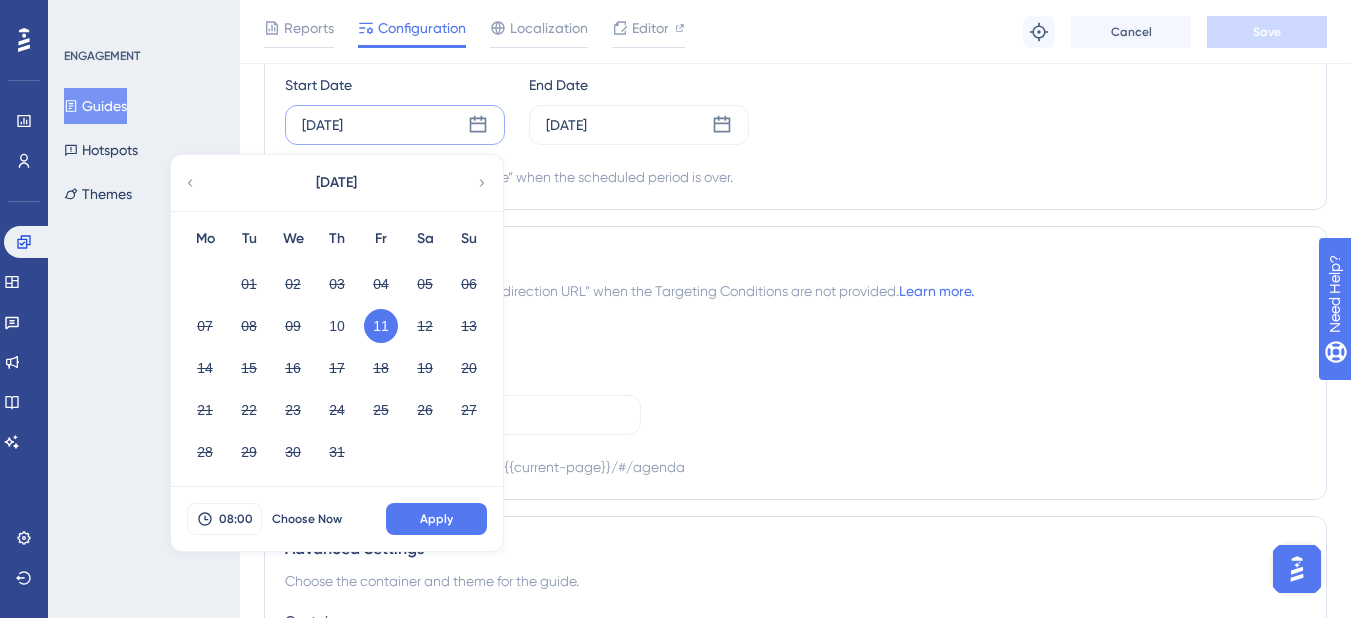 scroll, scrollTop: 1579, scrollLeft: 0, axis: vertical 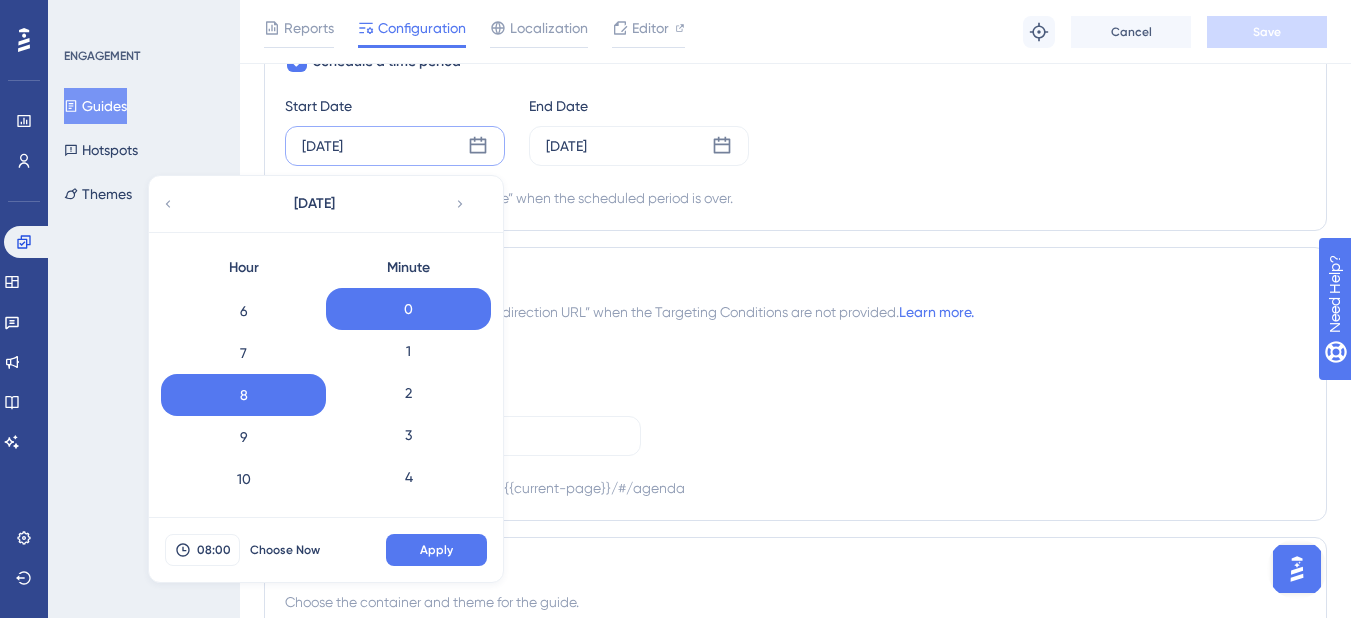 click on "July 2025" at bounding box center [314, 204] 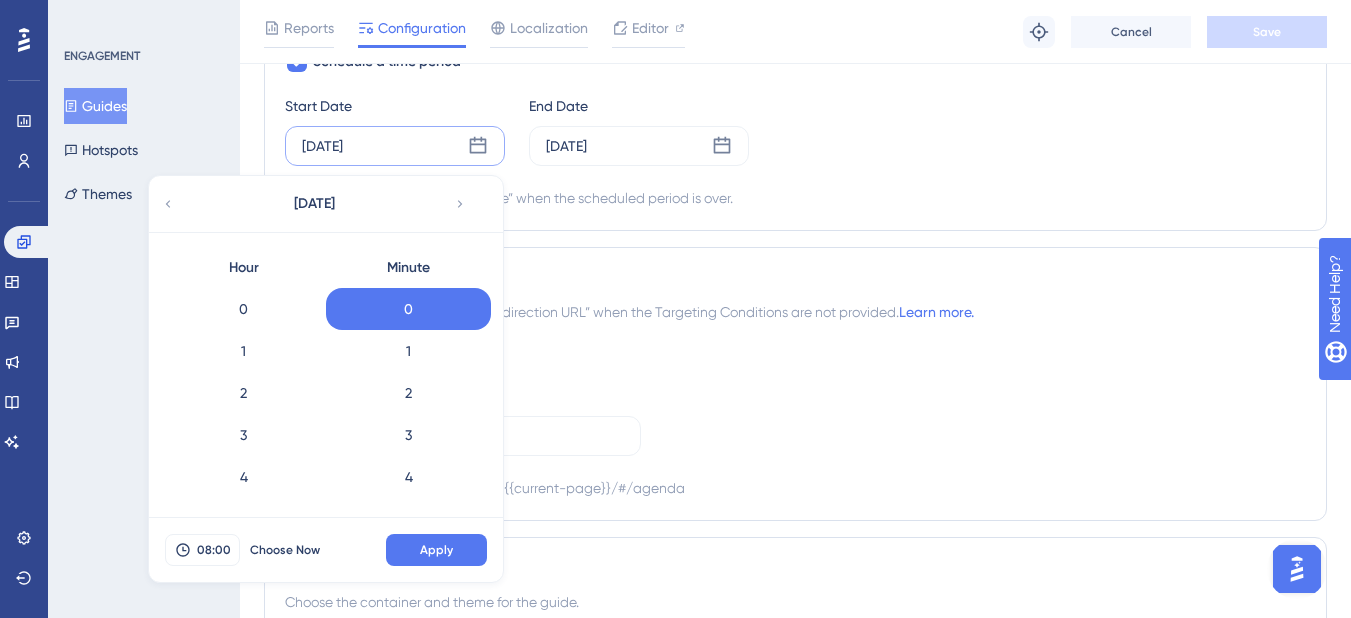 scroll, scrollTop: 250, scrollLeft: 0, axis: vertical 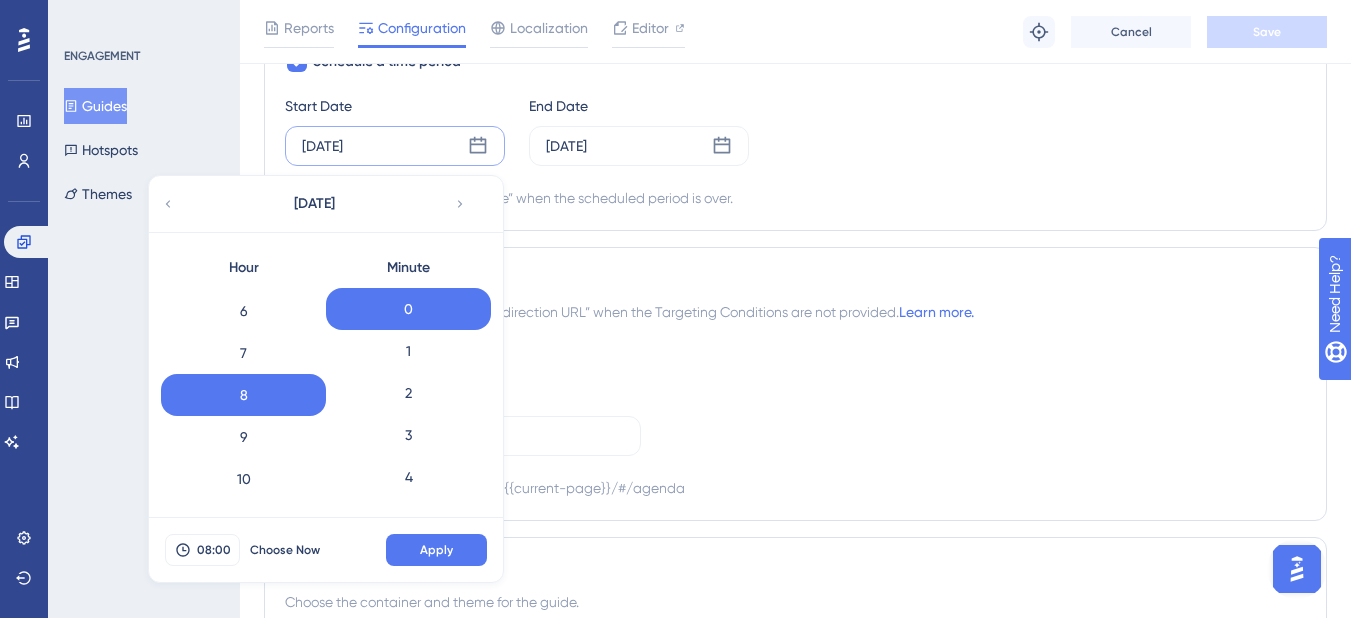 click on "June 2025" at bounding box center (314, 204) 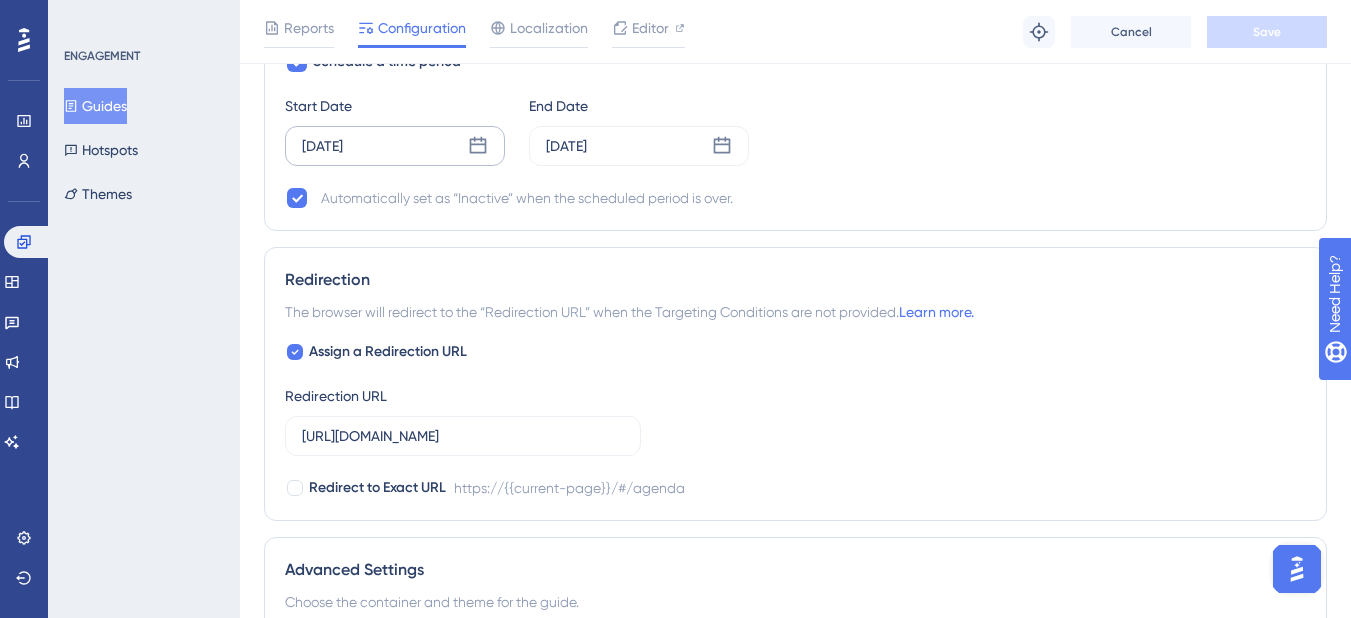 click on "Jul 11 2025" at bounding box center (395, 146) 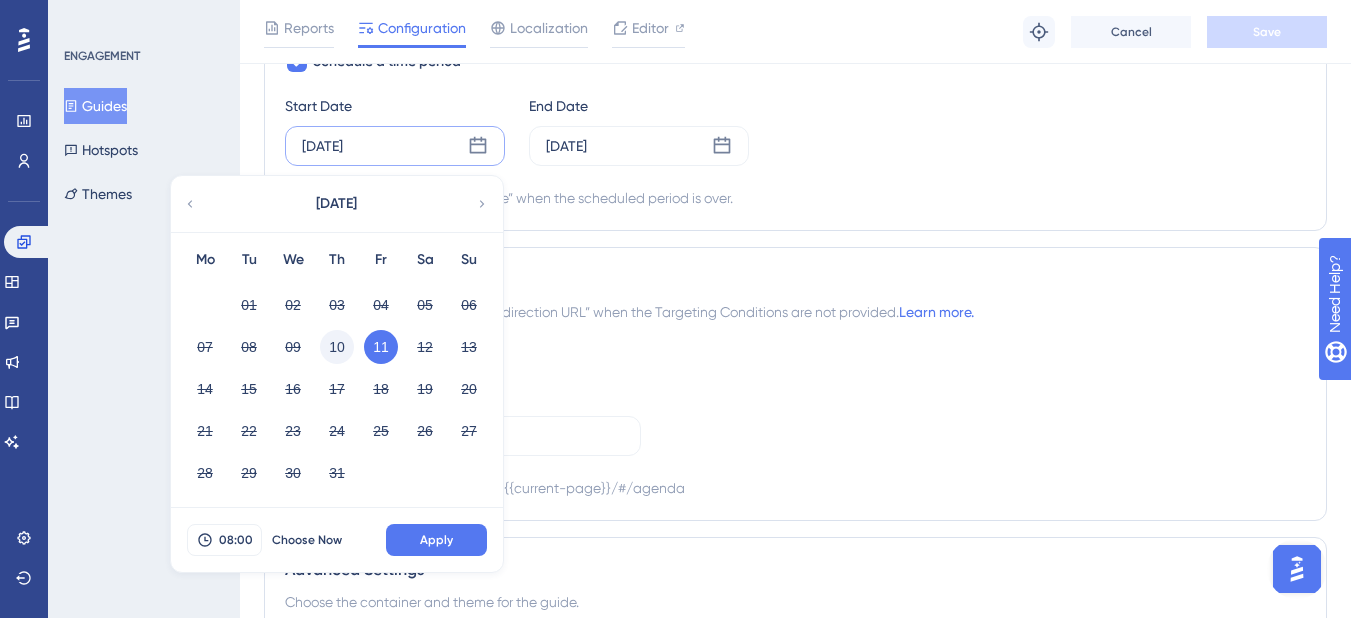 click on "10" at bounding box center [337, 347] 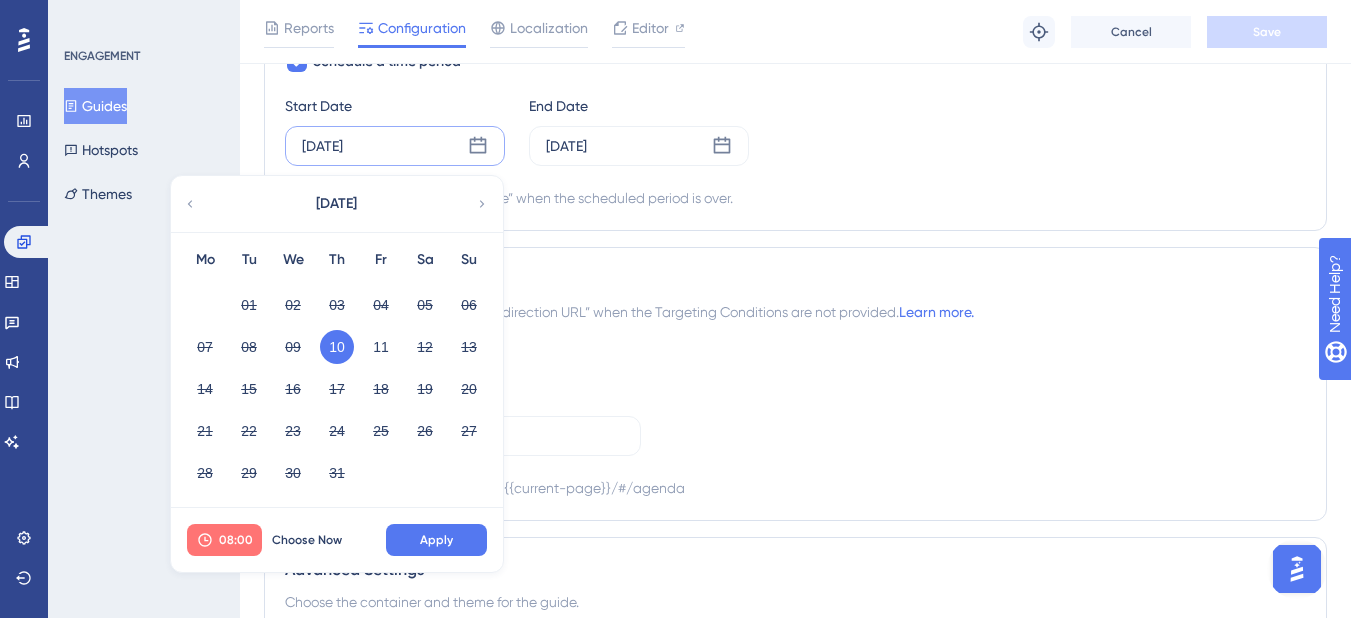 click on "08:00" at bounding box center [236, 540] 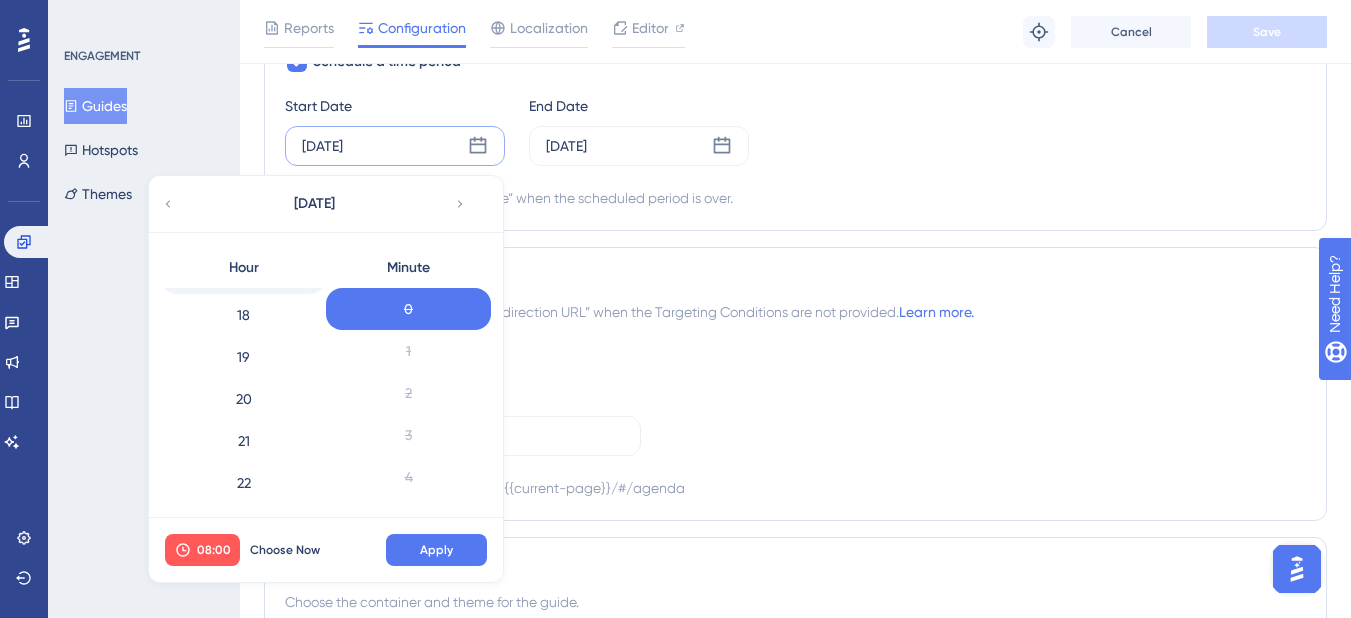 scroll, scrollTop: 550, scrollLeft: 0, axis: vertical 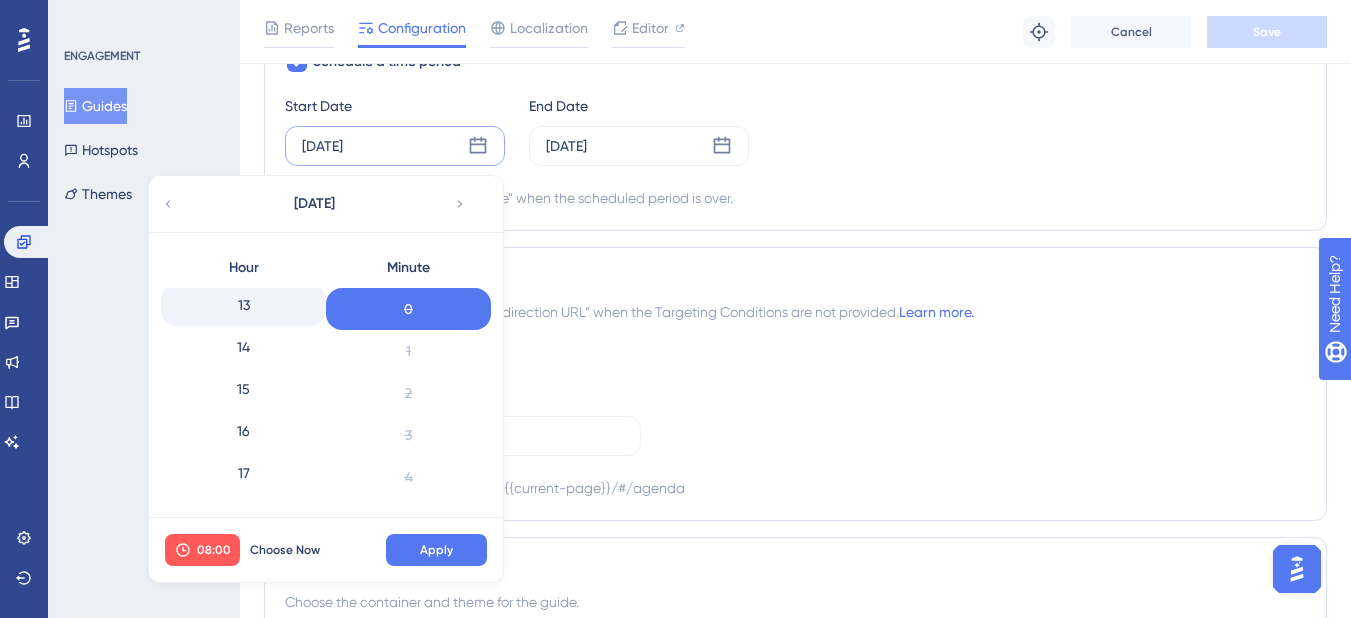 click on "13" at bounding box center (243, 305) 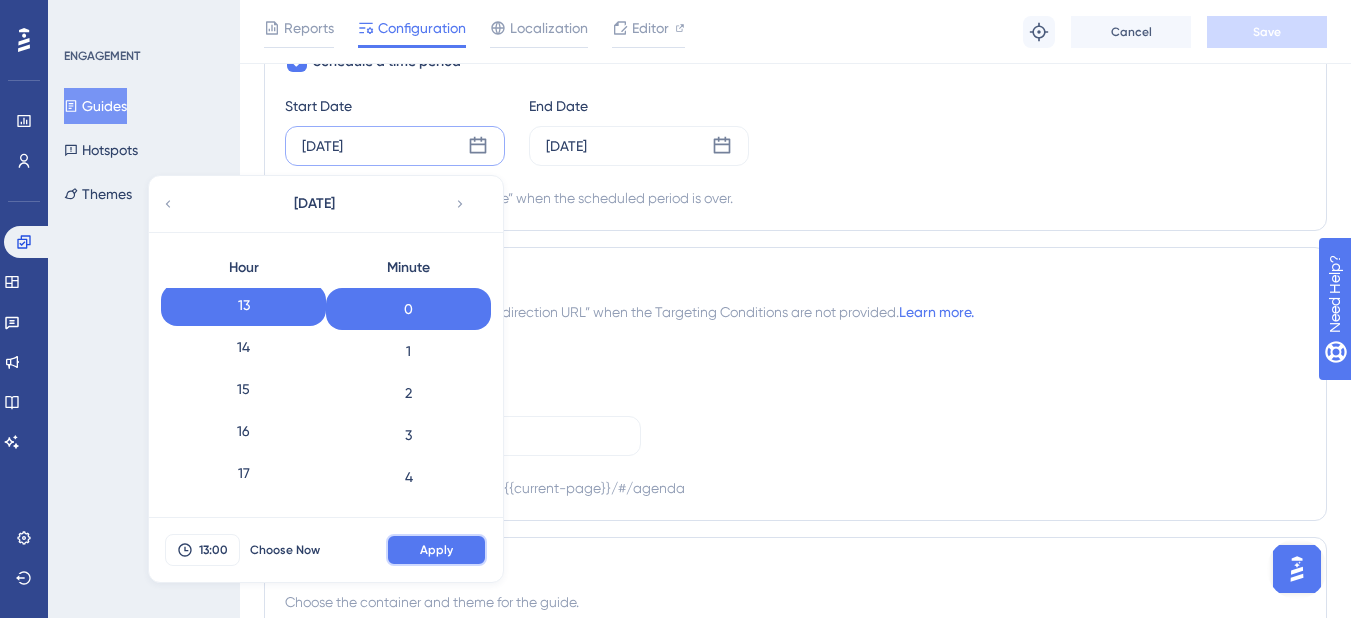 click on "Apply" at bounding box center [436, 550] 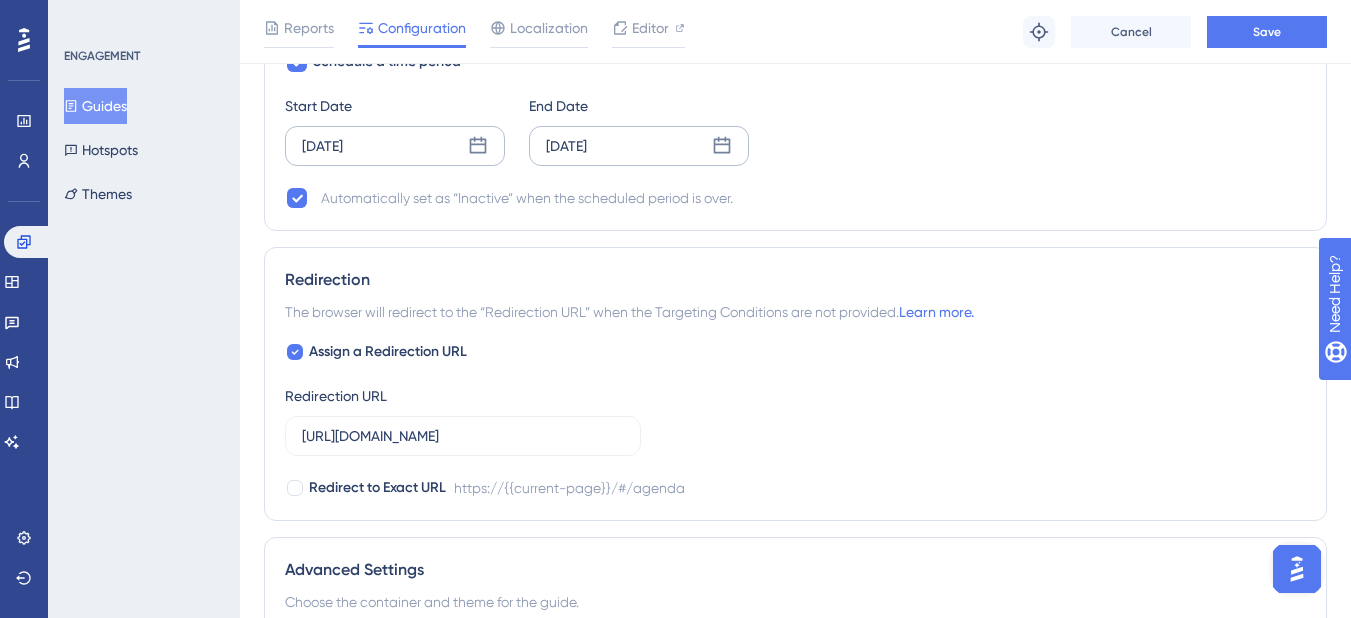 click on "Jul 11 2025" at bounding box center (566, 146) 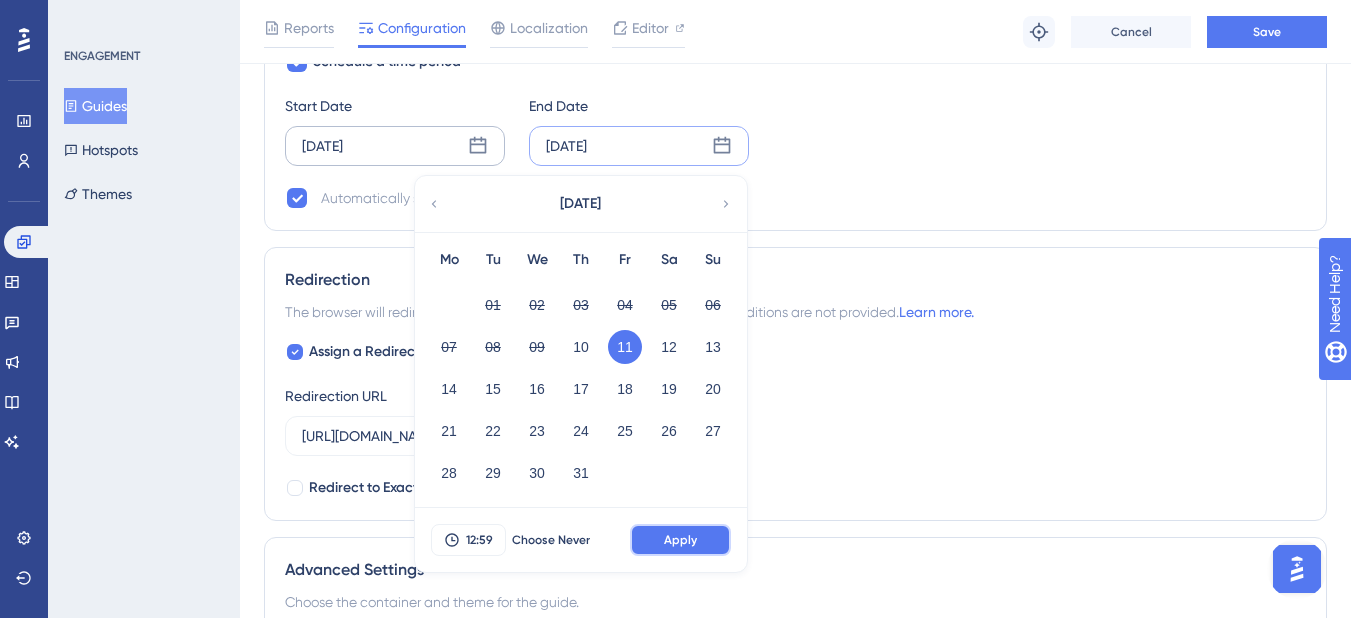 click on "Apply" at bounding box center (680, 540) 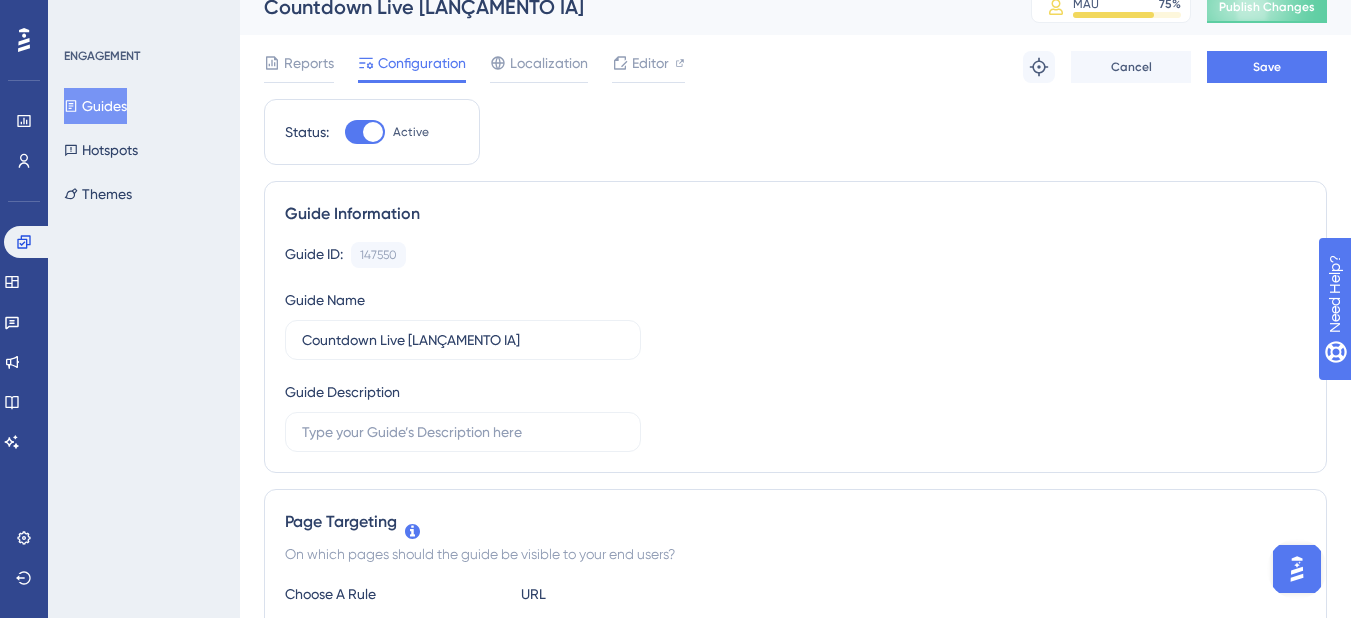 scroll, scrollTop: 0, scrollLeft: 0, axis: both 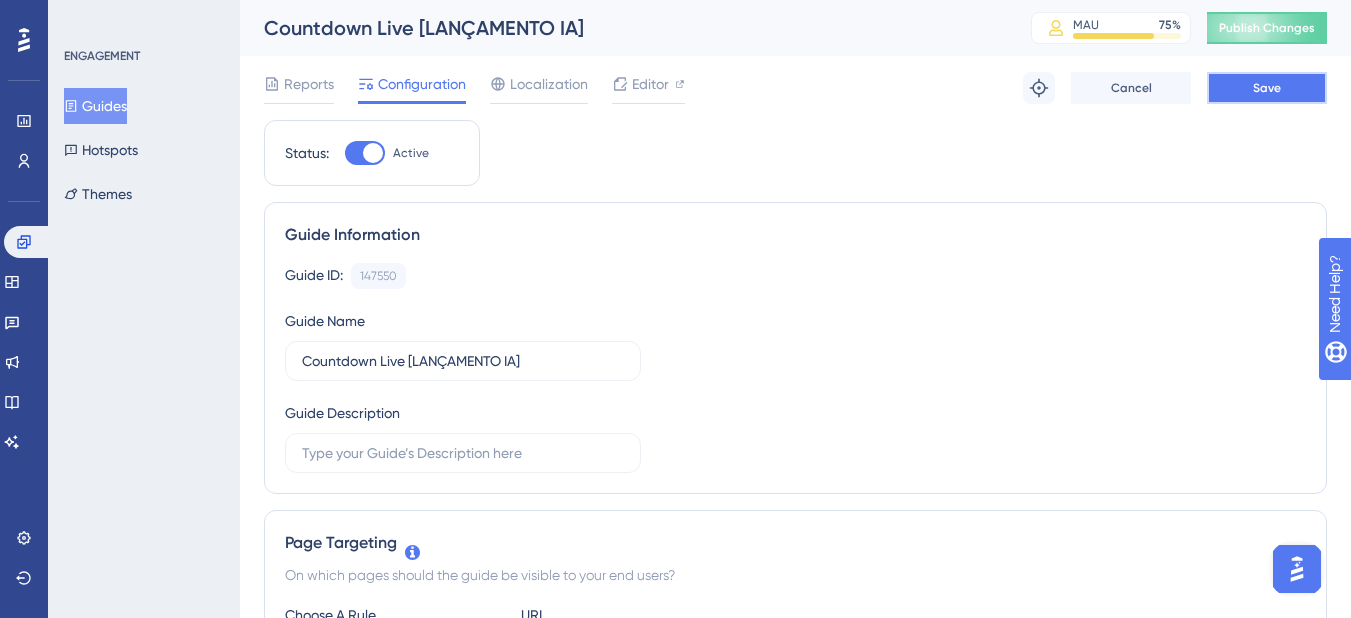 click on "Save" at bounding box center (1267, 88) 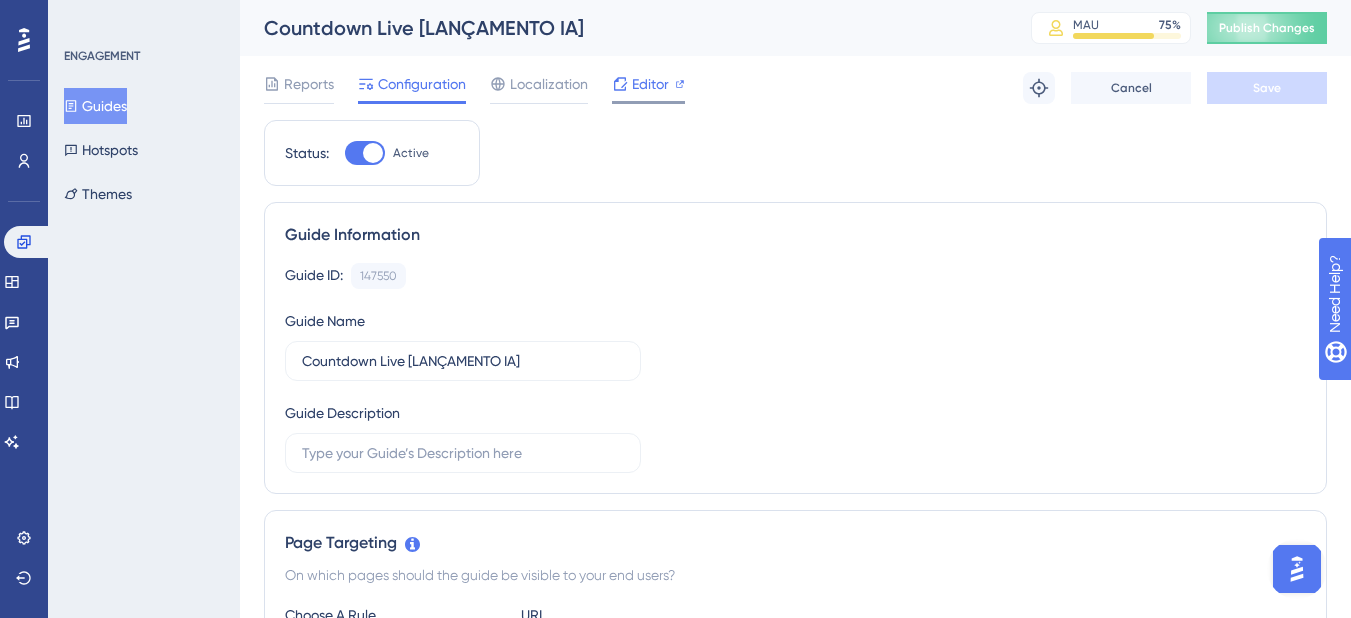 click on "Editor" at bounding box center [650, 84] 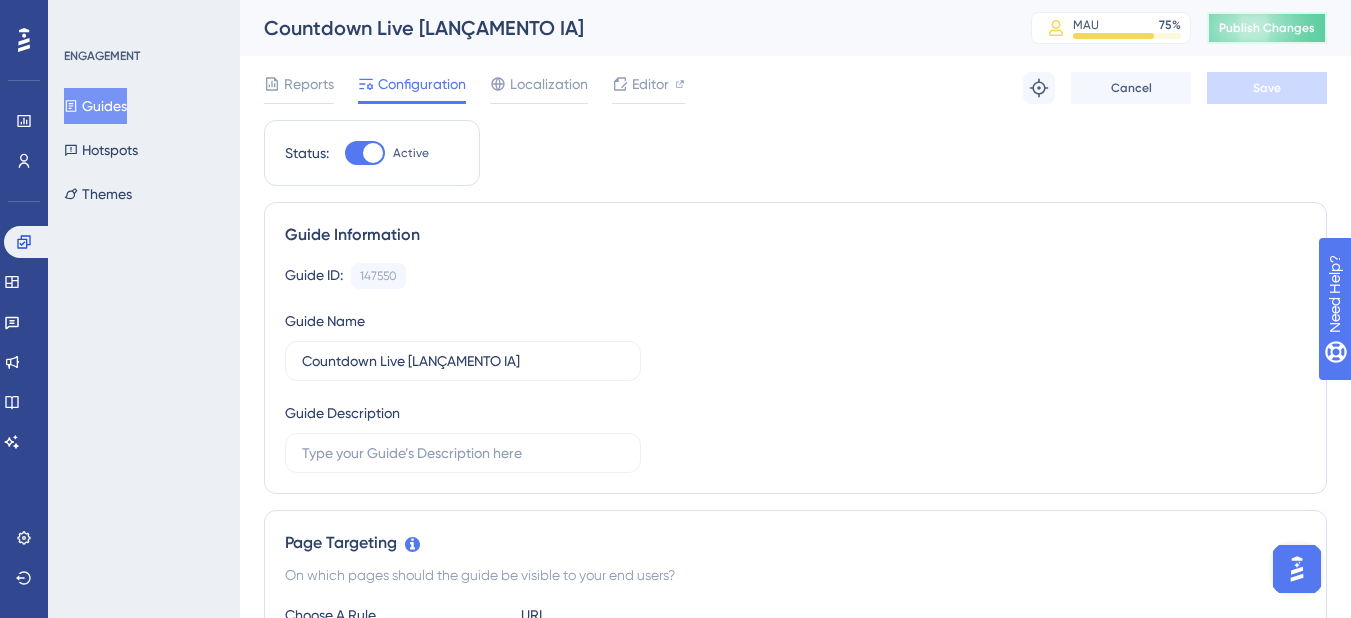 click on "Publish Changes" at bounding box center [1267, 28] 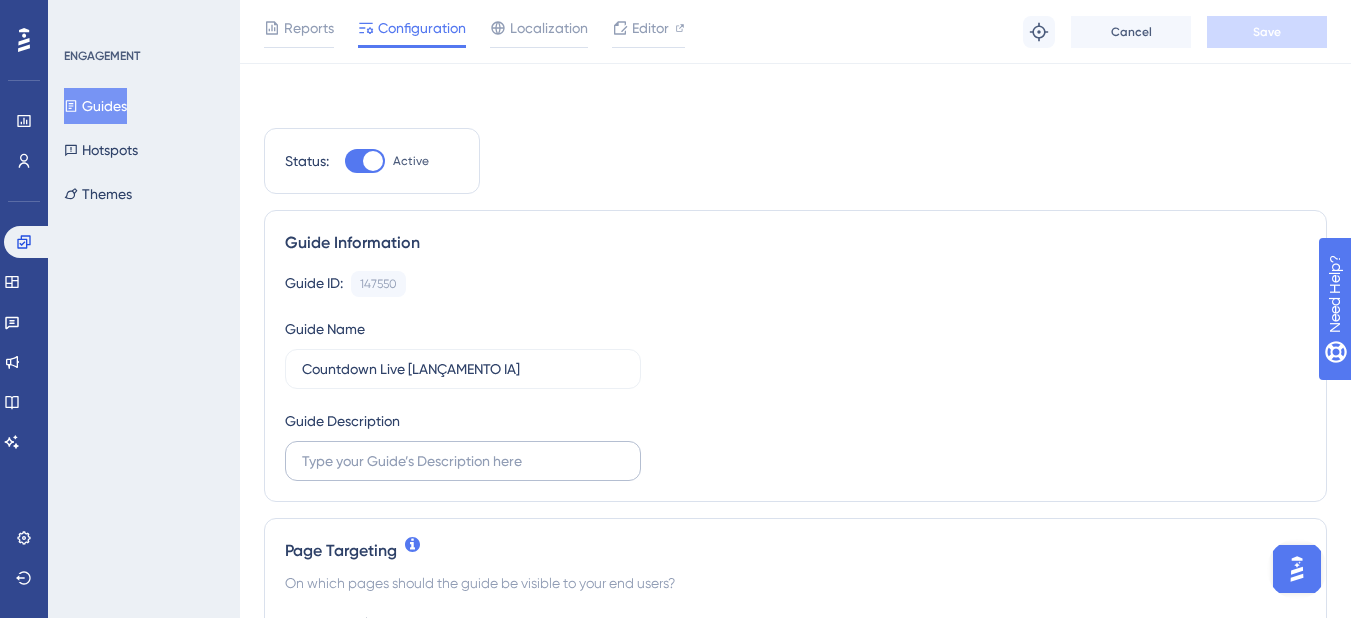 scroll, scrollTop: 300, scrollLeft: 0, axis: vertical 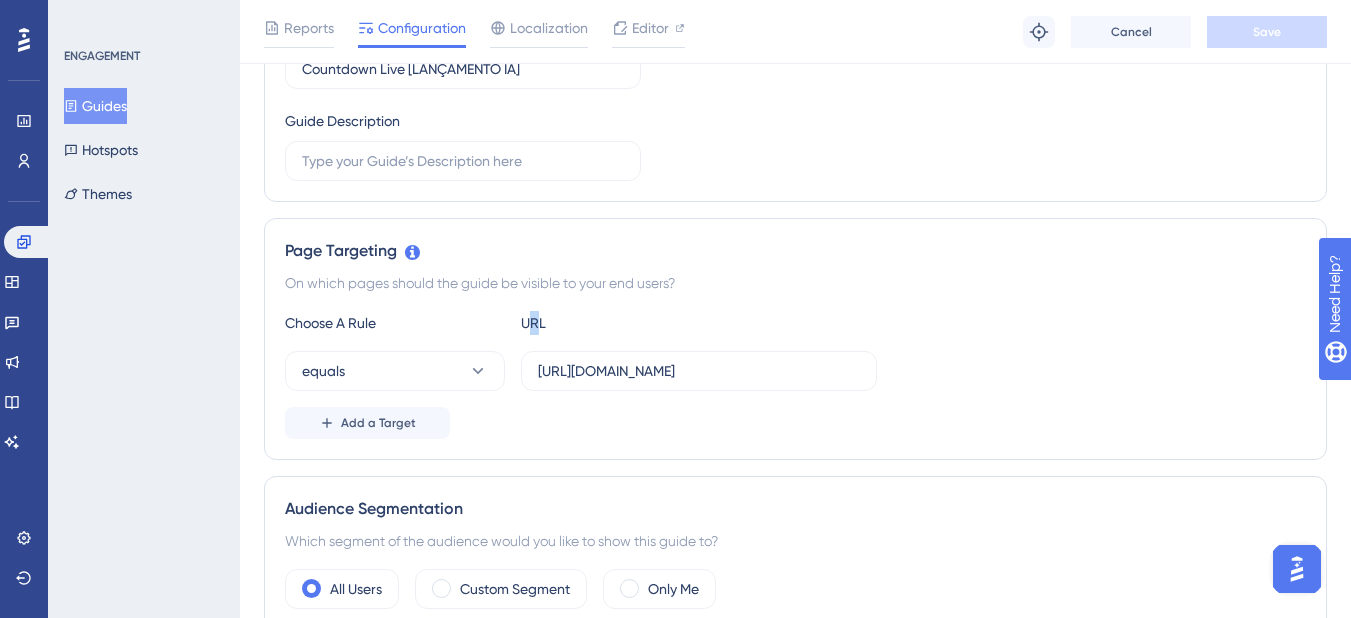 click on "URL" at bounding box center (631, 323) 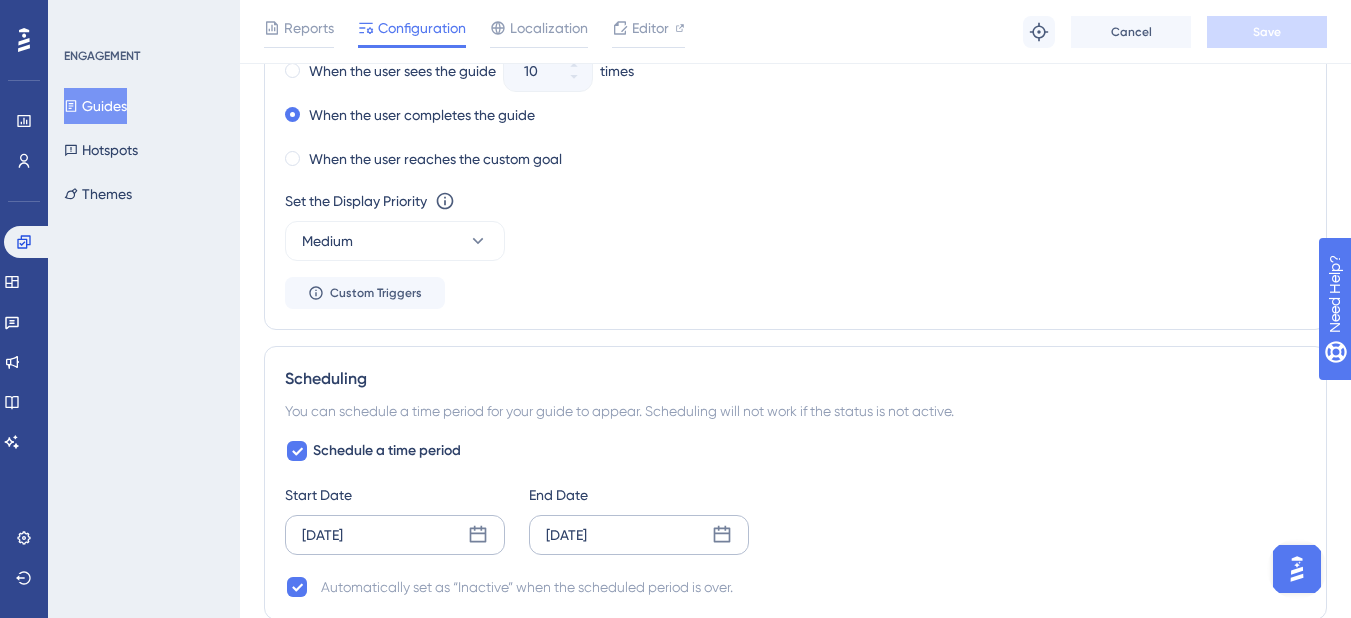 scroll, scrollTop: 1200, scrollLeft: 0, axis: vertical 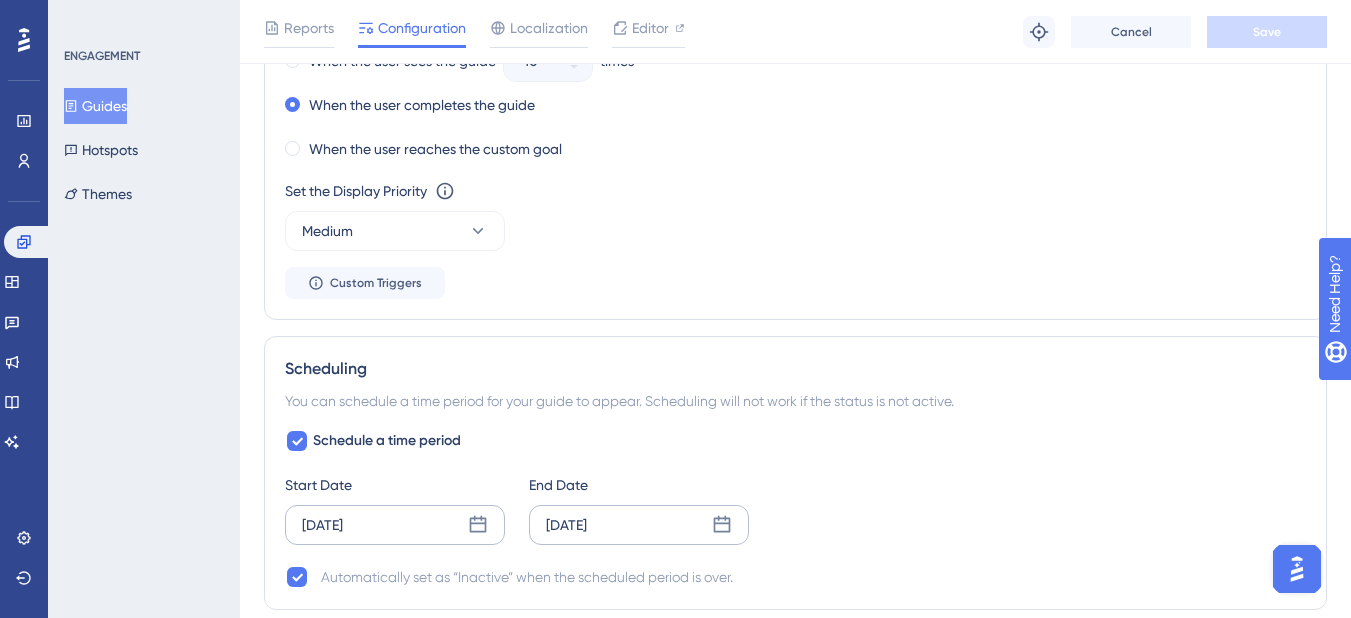 click on "Guides" at bounding box center (95, 106) 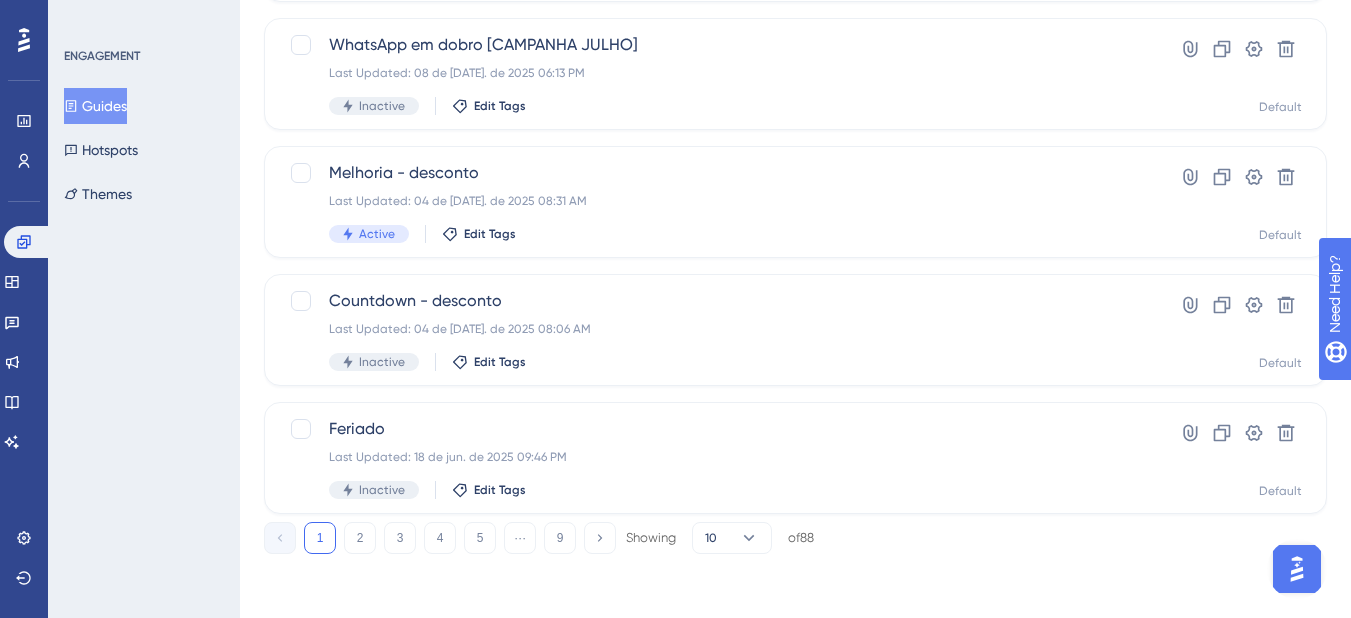 scroll, scrollTop: 0, scrollLeft: 0, axis: both 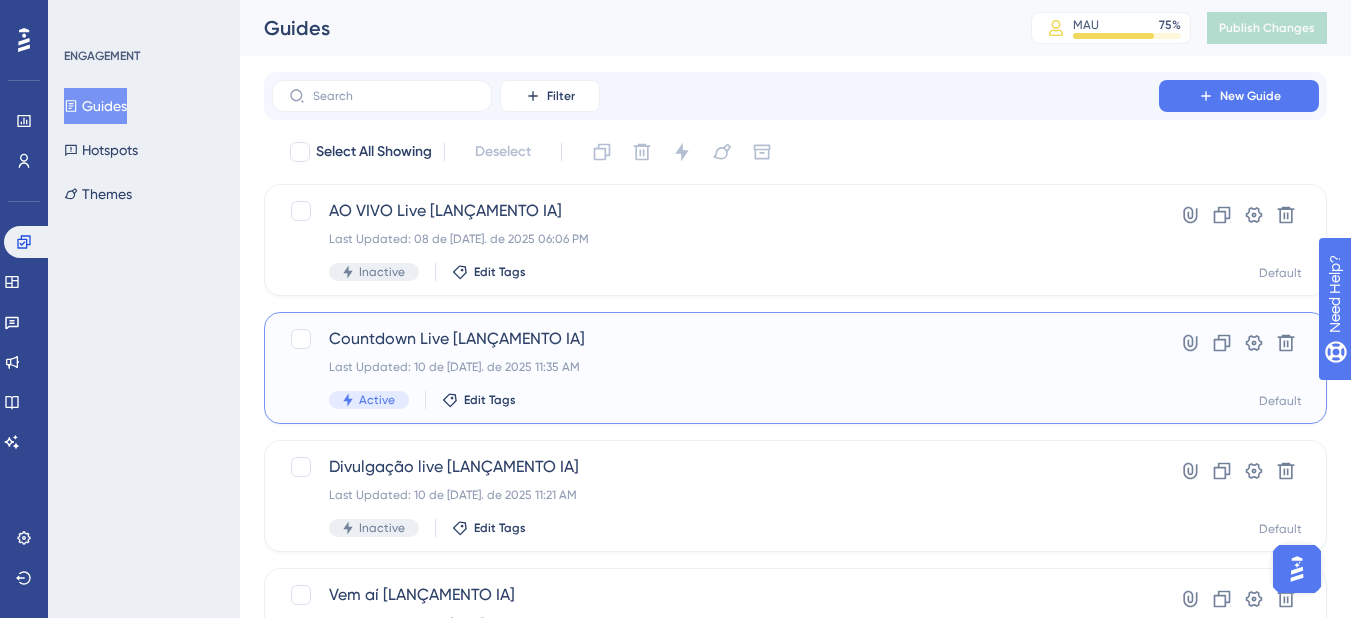 click on "Countdown Live [LANÇAMENTO IA]" at bounding box center (715, 339) 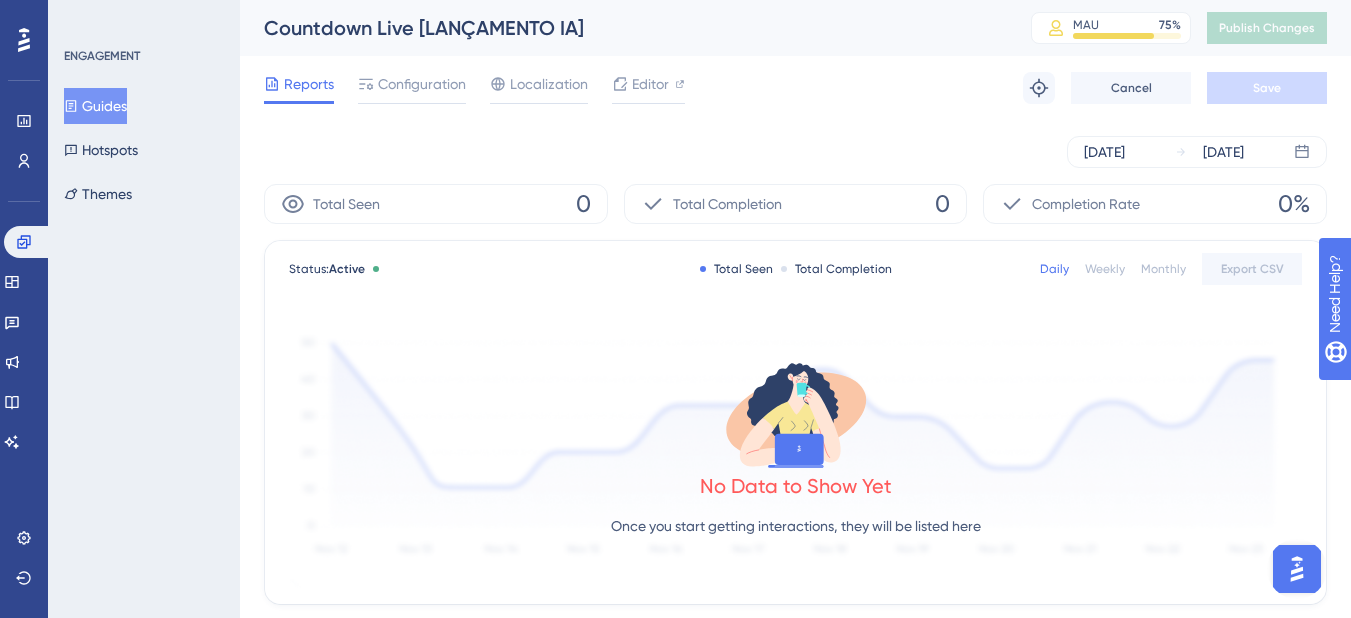 click on "Guides" at bounding box center (95, 106) 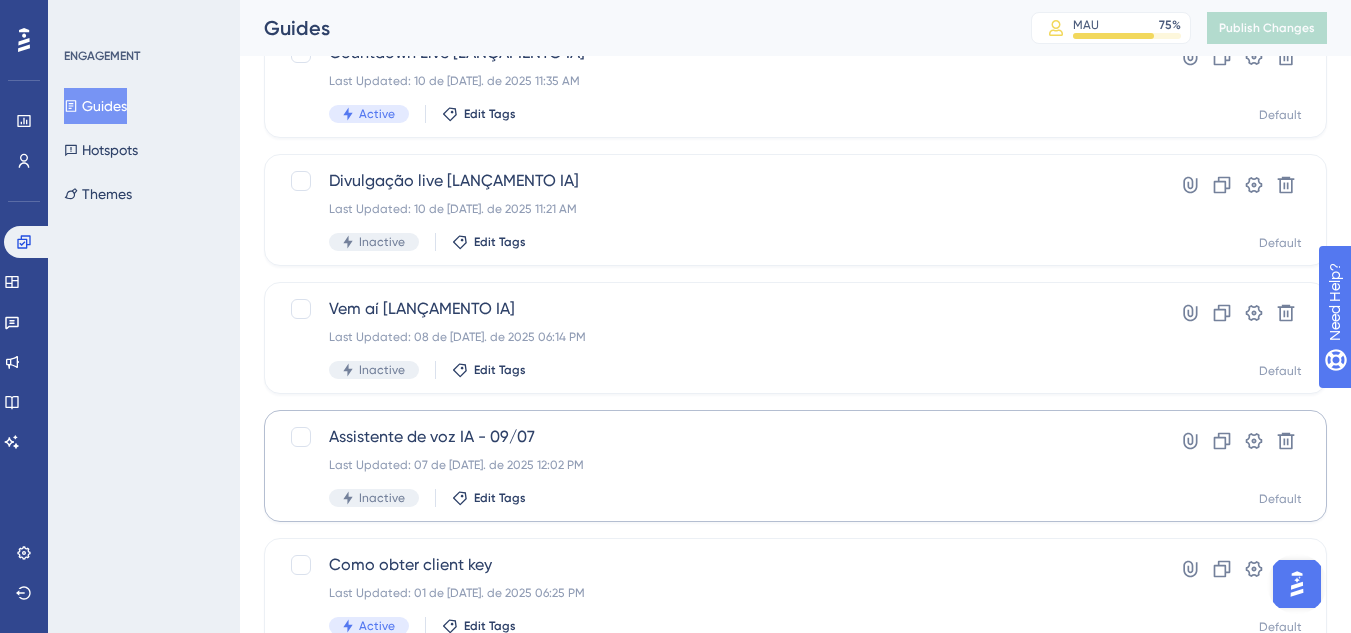 scroll, scrollTop: 300, scrollLeft: 0, axis: vertical 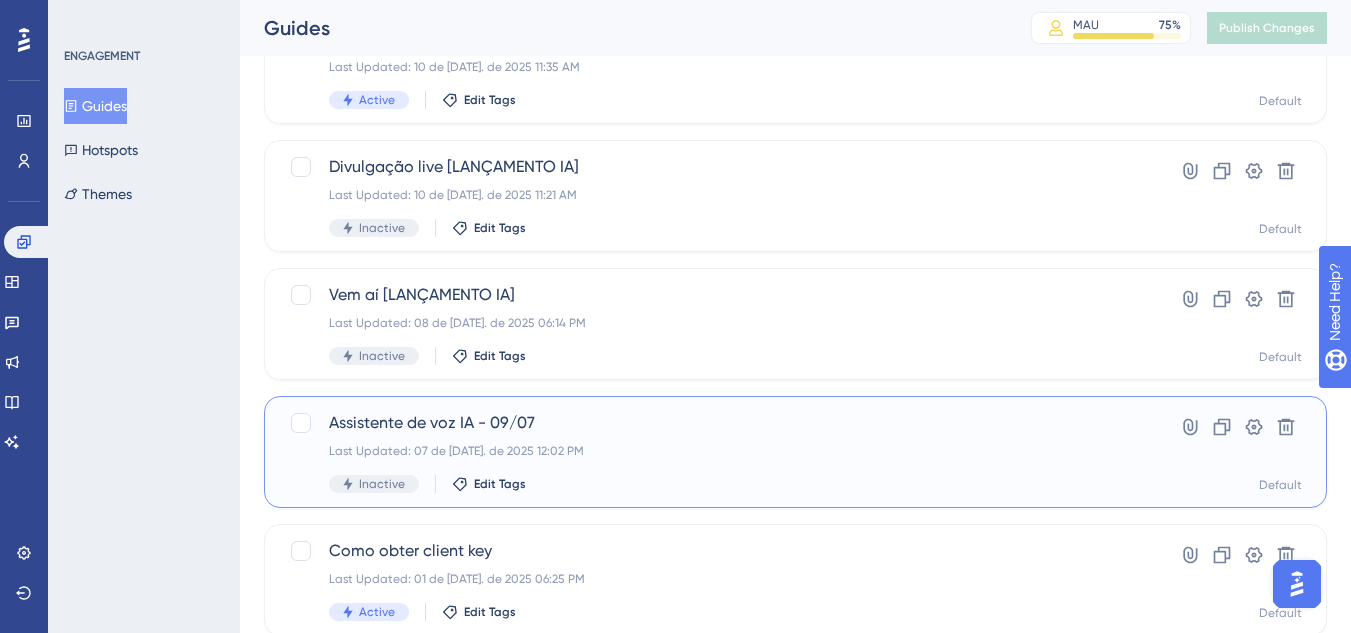 click on "Assistente de voz IA - 09/07 Last Updated: 07 de jul. de 2025 12:02 PM Inactive Edit Tags" at bounding box center [715, 452] 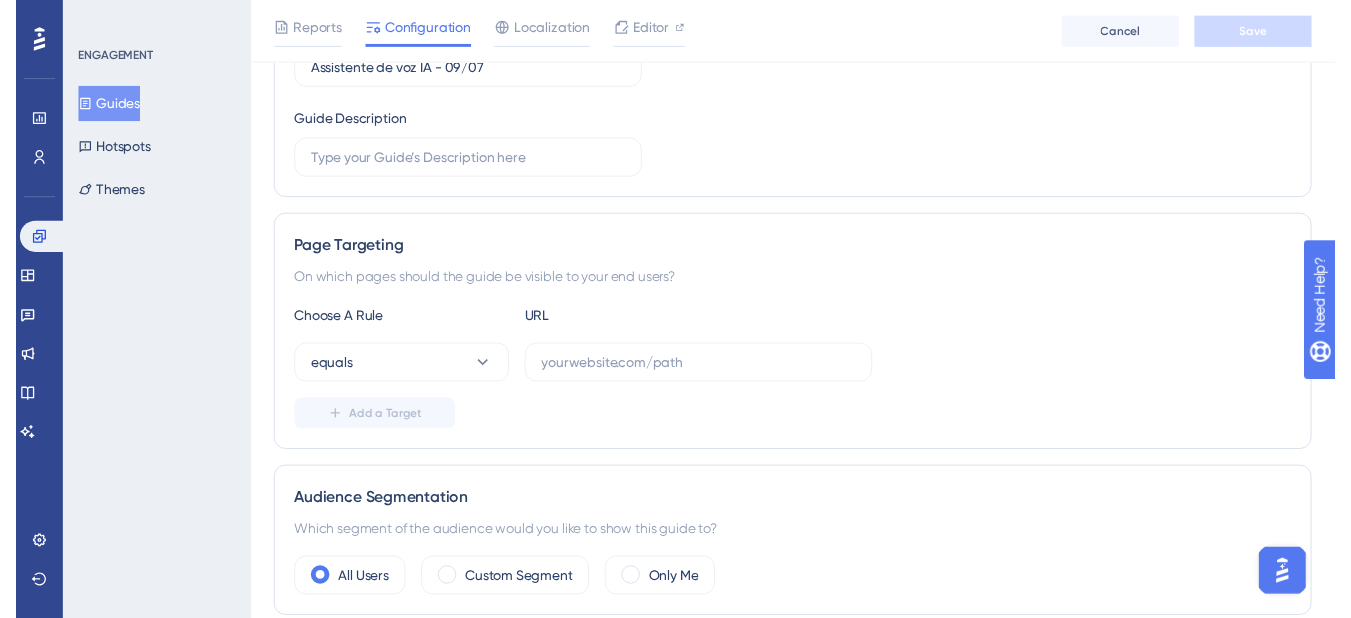 scroll, scrollTop: 0, scrollLeft: 0, axis: both 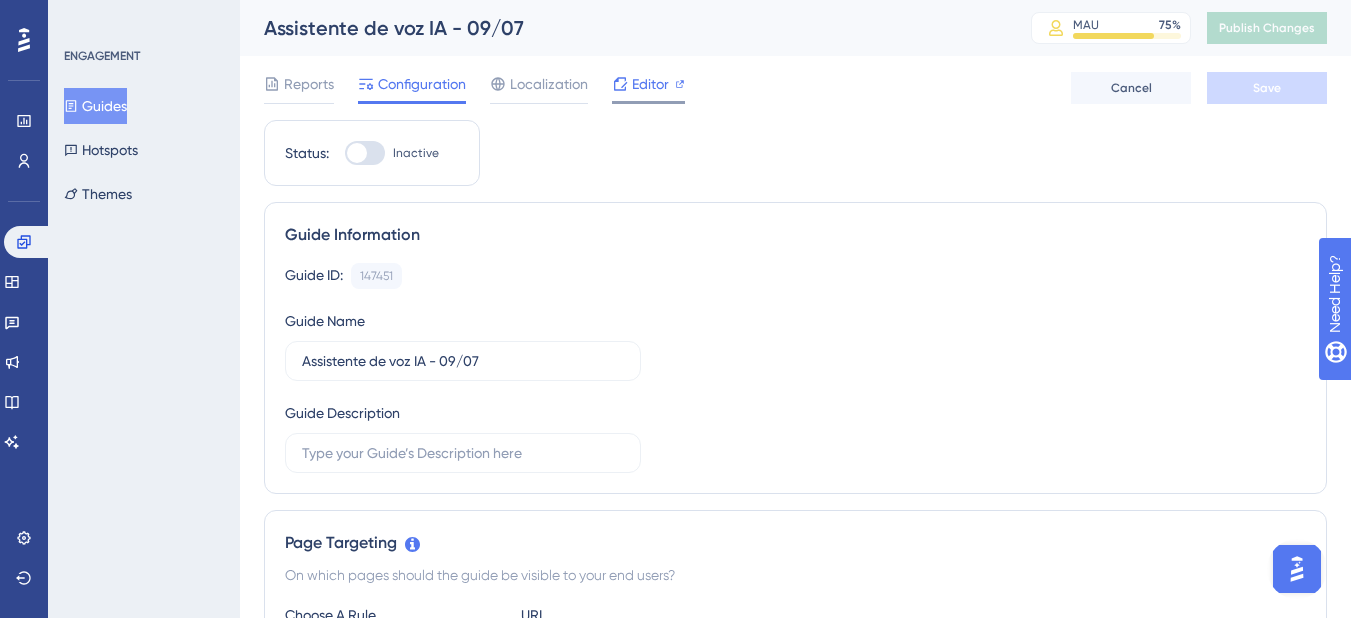 click on "Editor" at bounding box center [650, 84] 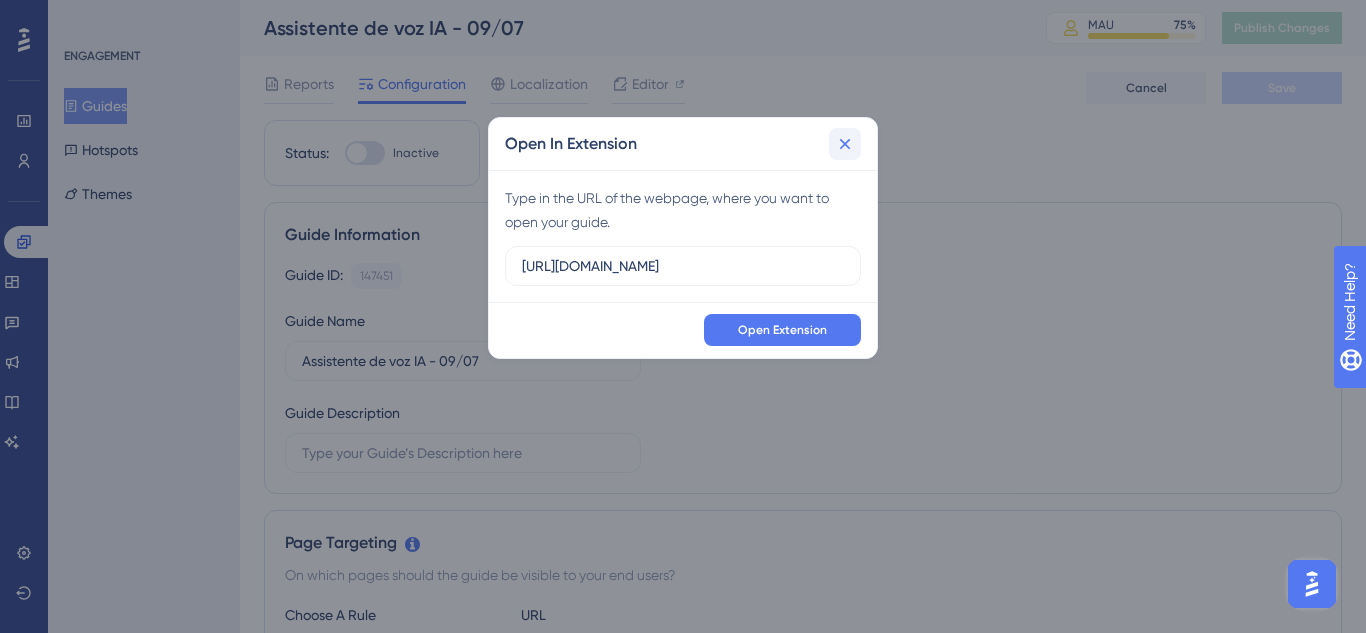 click at bounding box center [845, 144] 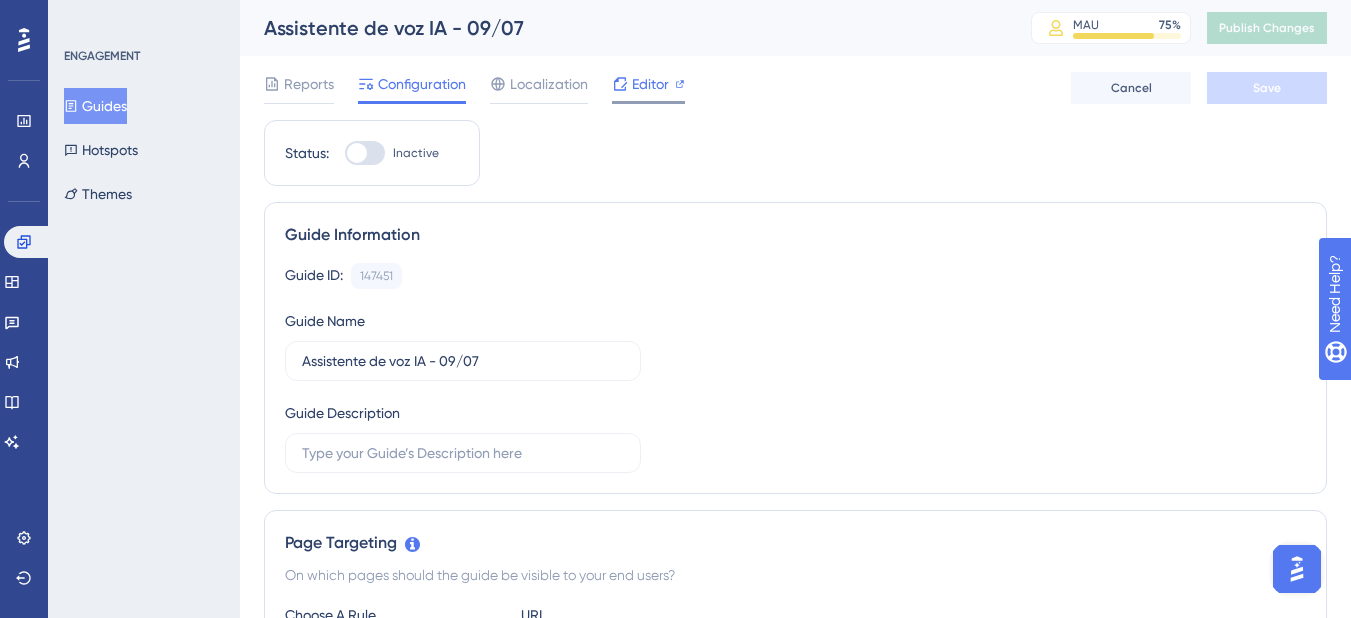 click on "Editor" at bounding box center (650, 84) 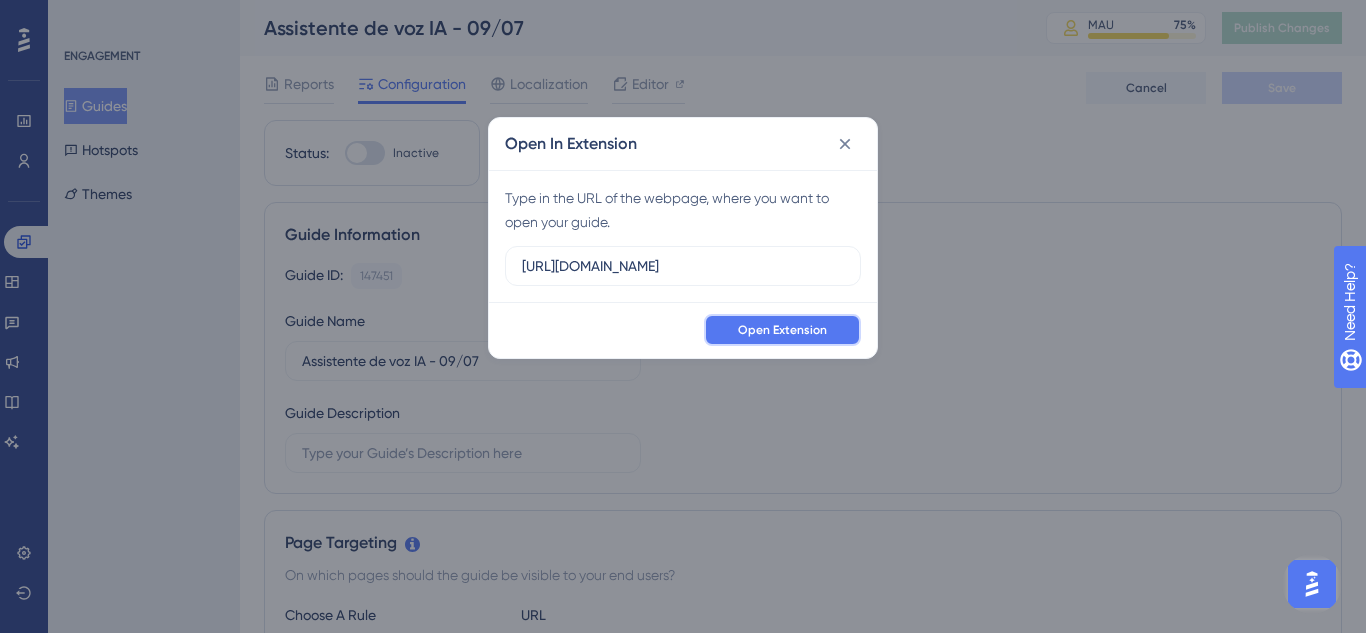 click on "Open Extension" at bounding box center (782, 330) 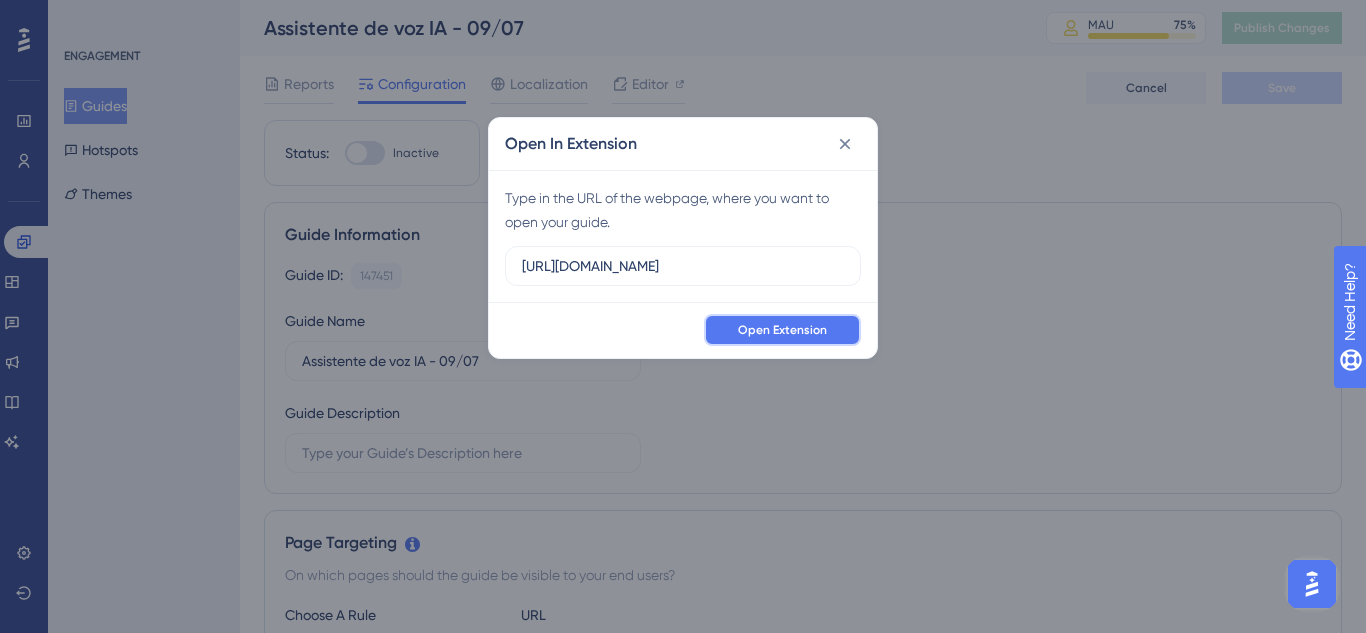 click on "Open Extension" at bounding box center [782, 330] 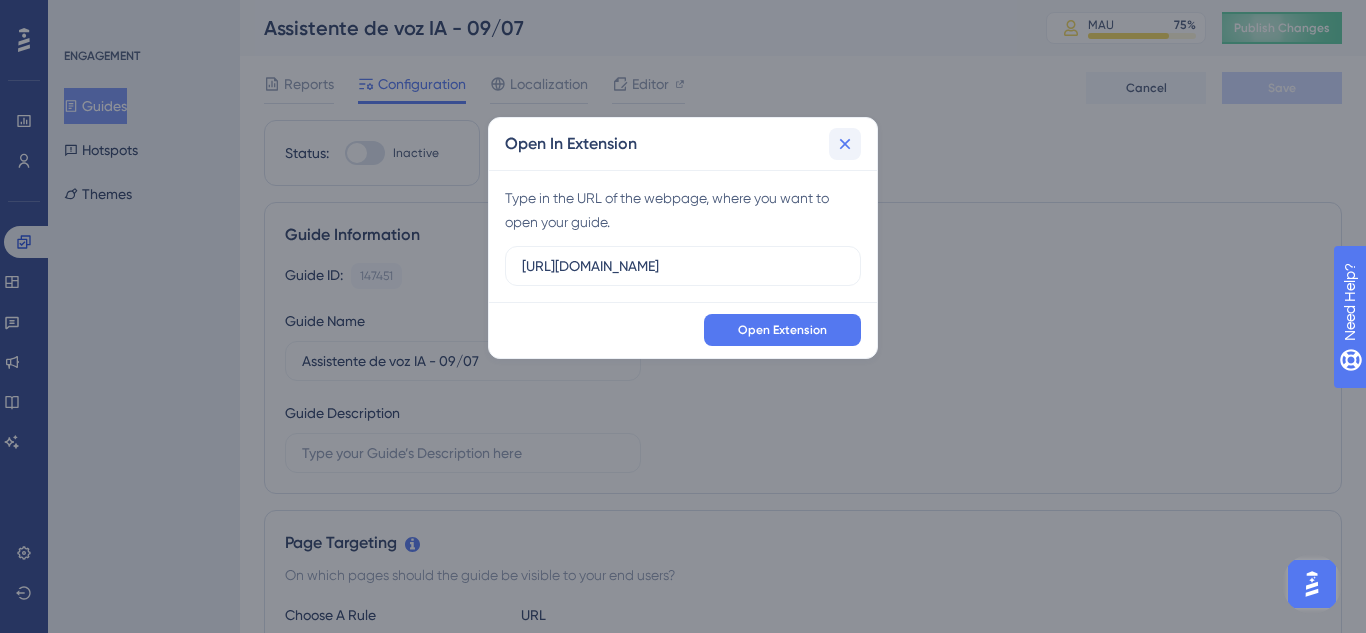 click 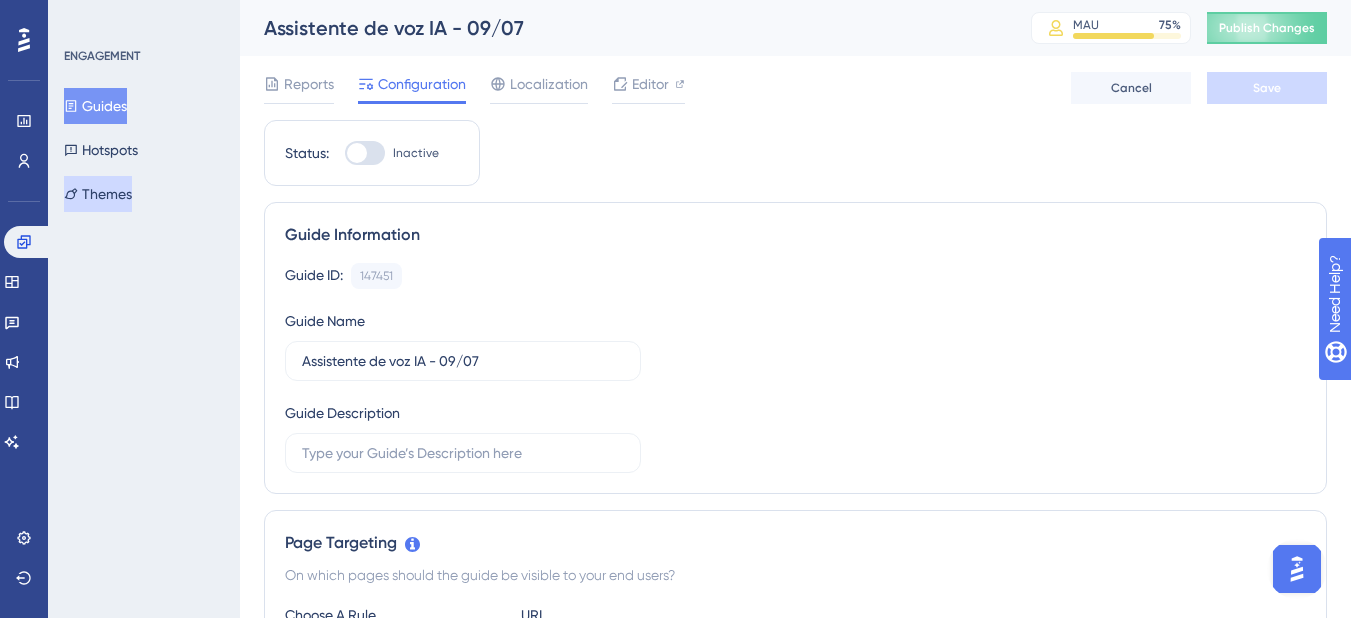 click on "Themes" at bounding box center [98, 194] 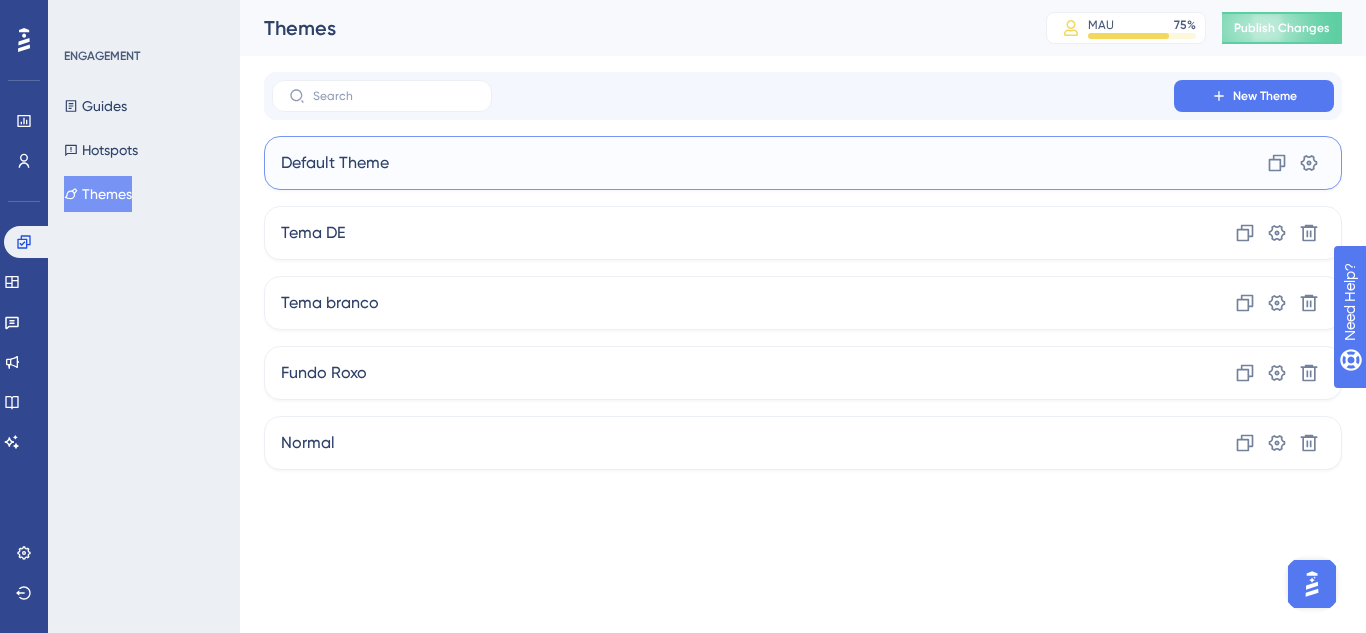 click on "Default Theme Clone Settings" at bounding box center [803, 163] 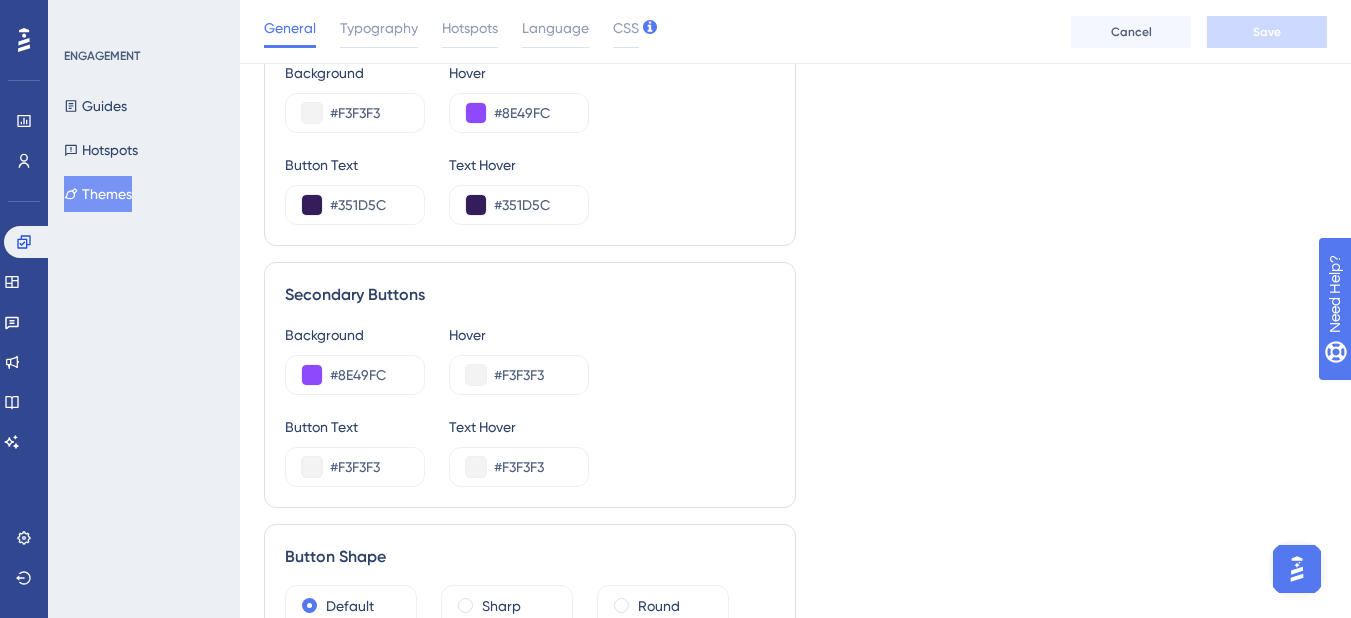 scroll, scrollTop: 1100, scrollLeft: 0, axis: vertical 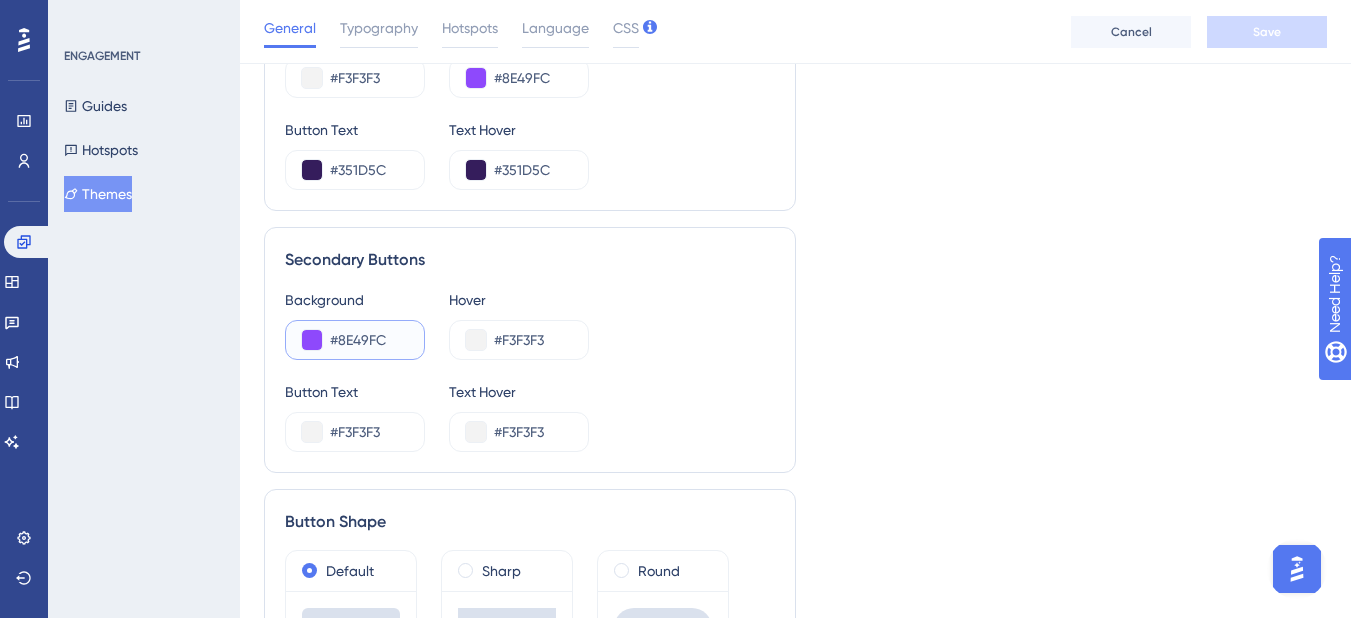 click on "#8E49FC" at bounding box center [369, 340] 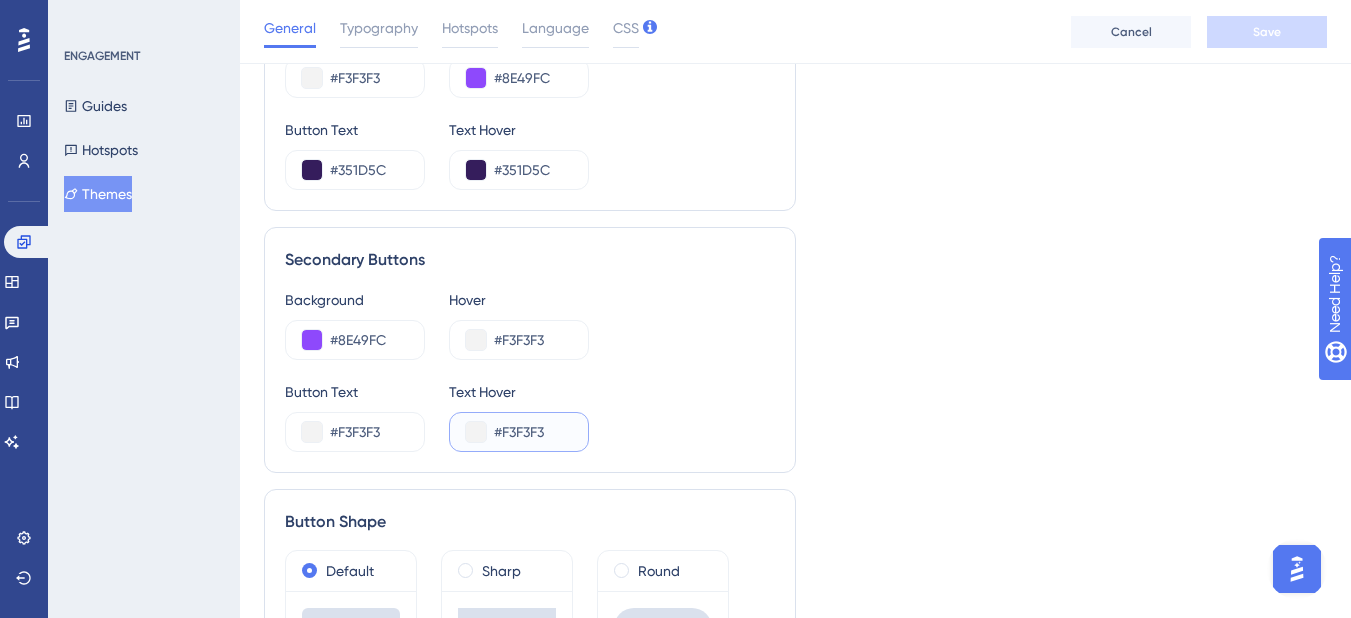 click on "#F3F3F3" at bounding box center (533, 432) 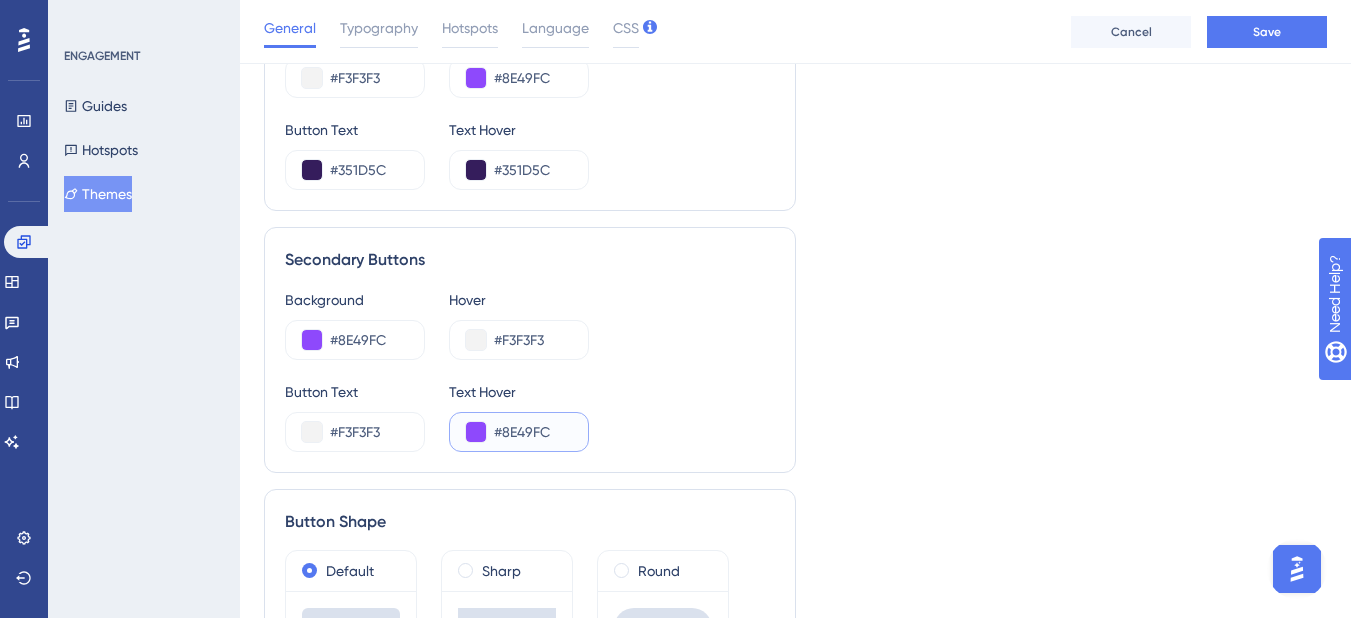 type on "#8E49FC" 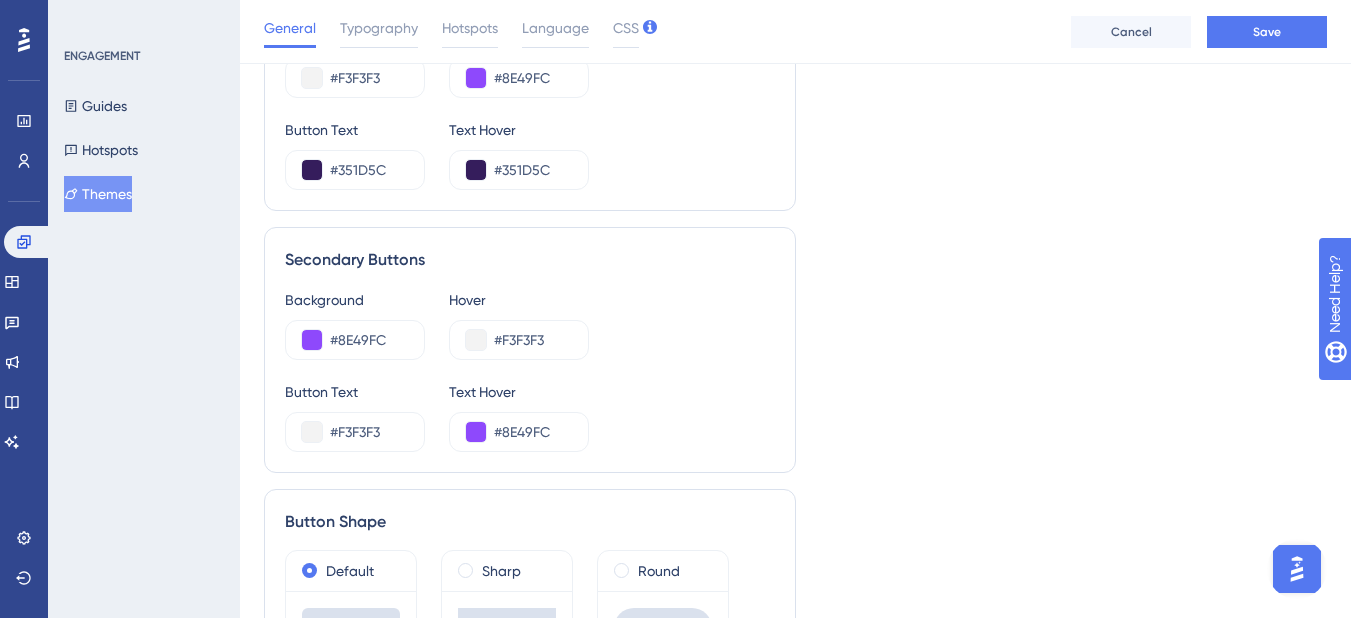 click on "Background #8E49FC Hover #F3F3F3" at bounding box center [530, 324] 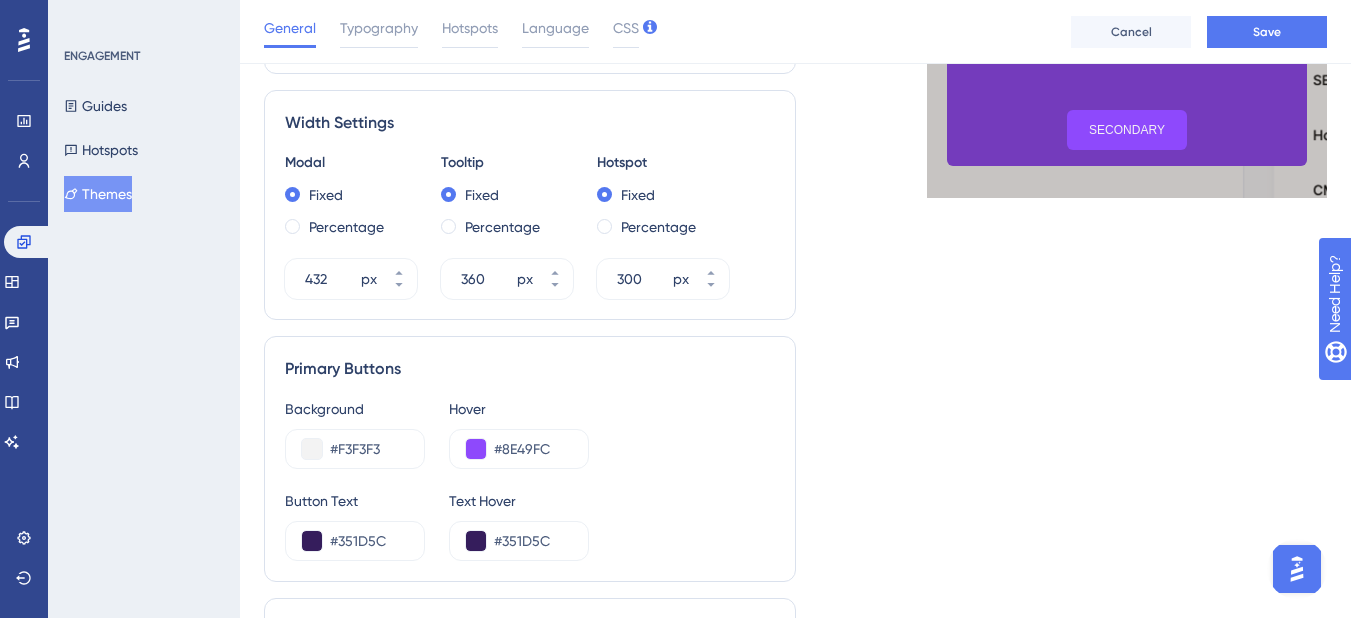 scroll, scrollTop: 1000, scrollLeft: 0, axis: vertical 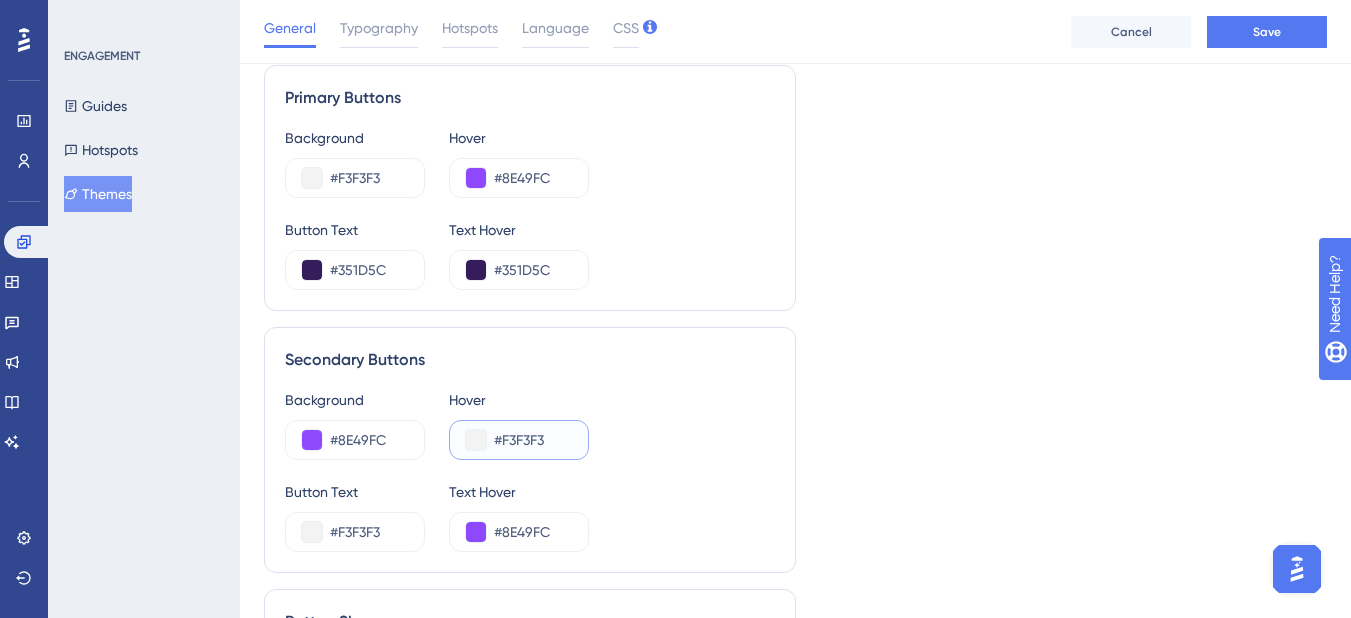 click on "#F3F3F3" at bounding box center [533, 440] 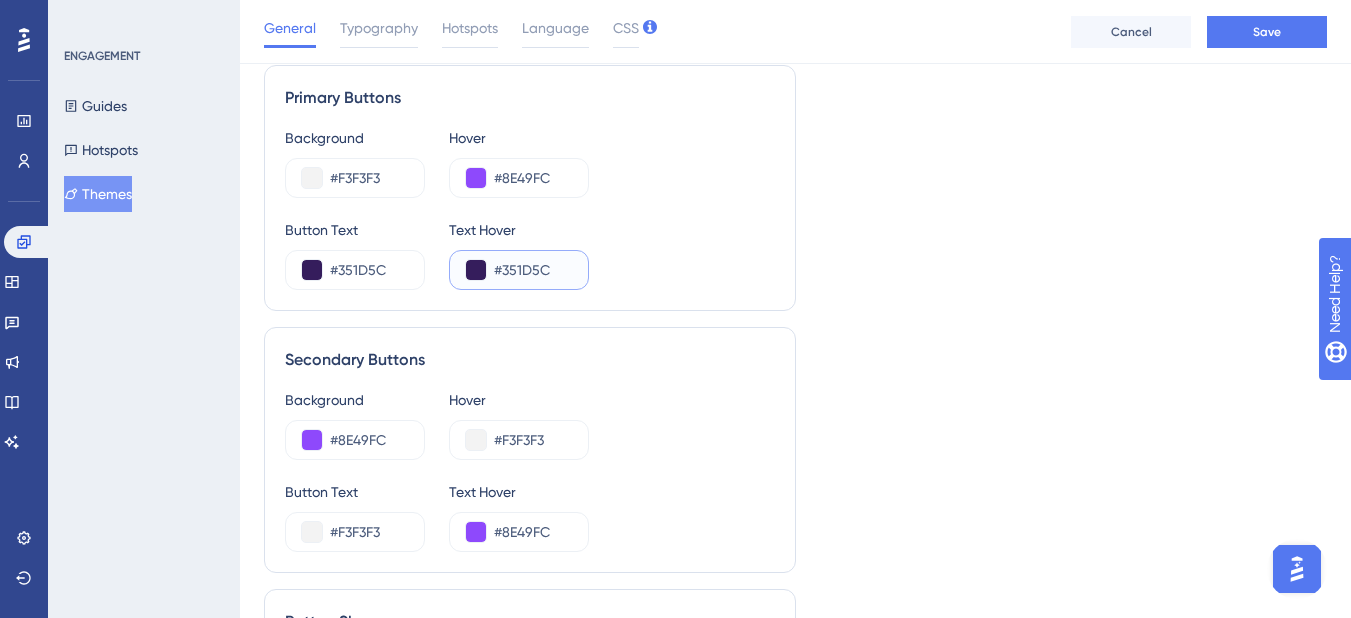 click on "#351D5C" at bounding box center (533, 270) 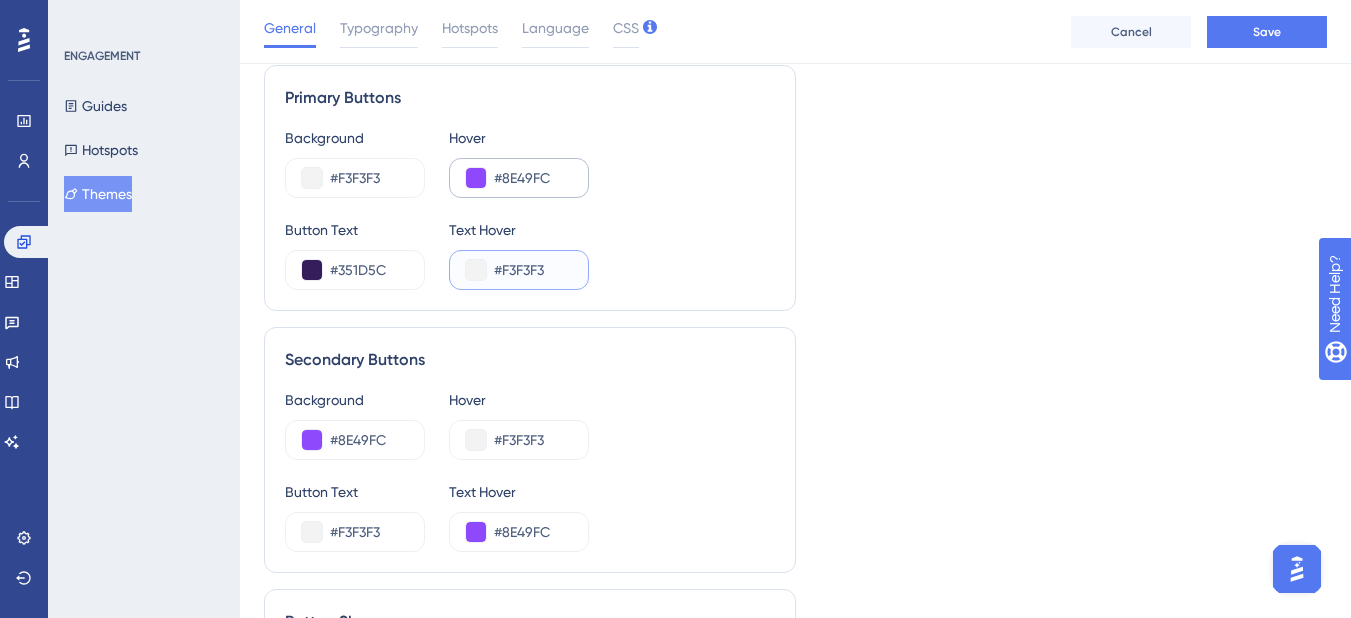type on "#F3F3F3" 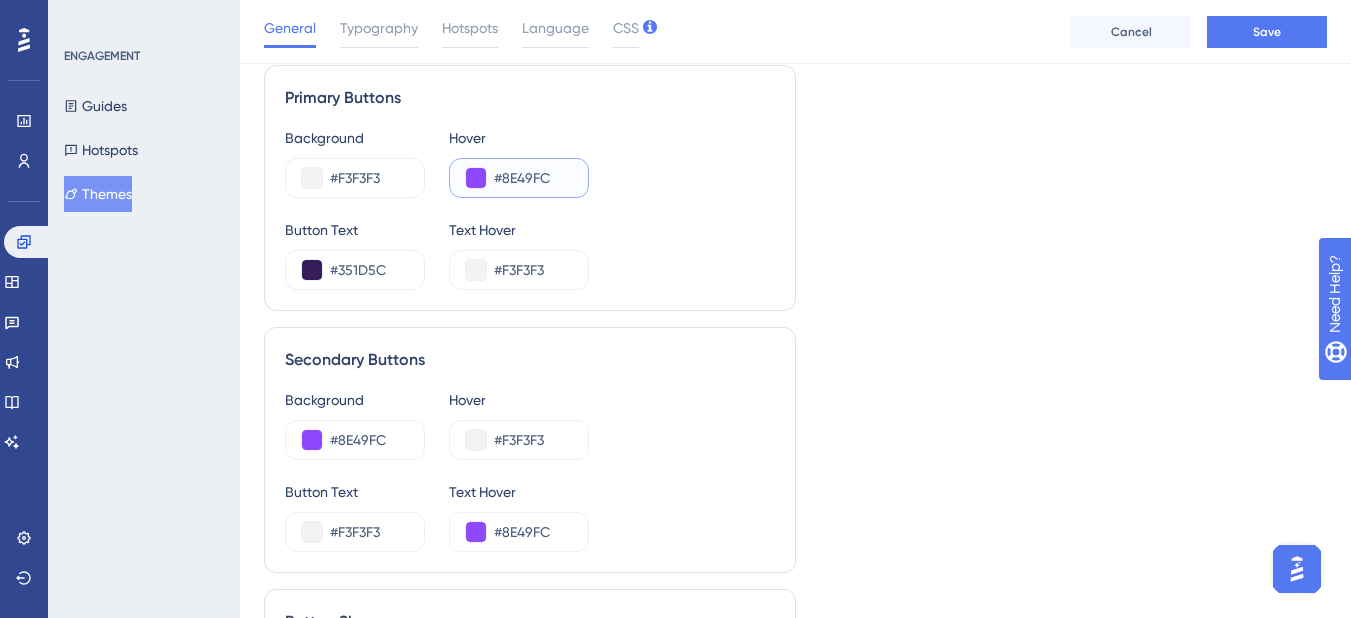 click on "#8E49FC" at bounding box center (533, 178) 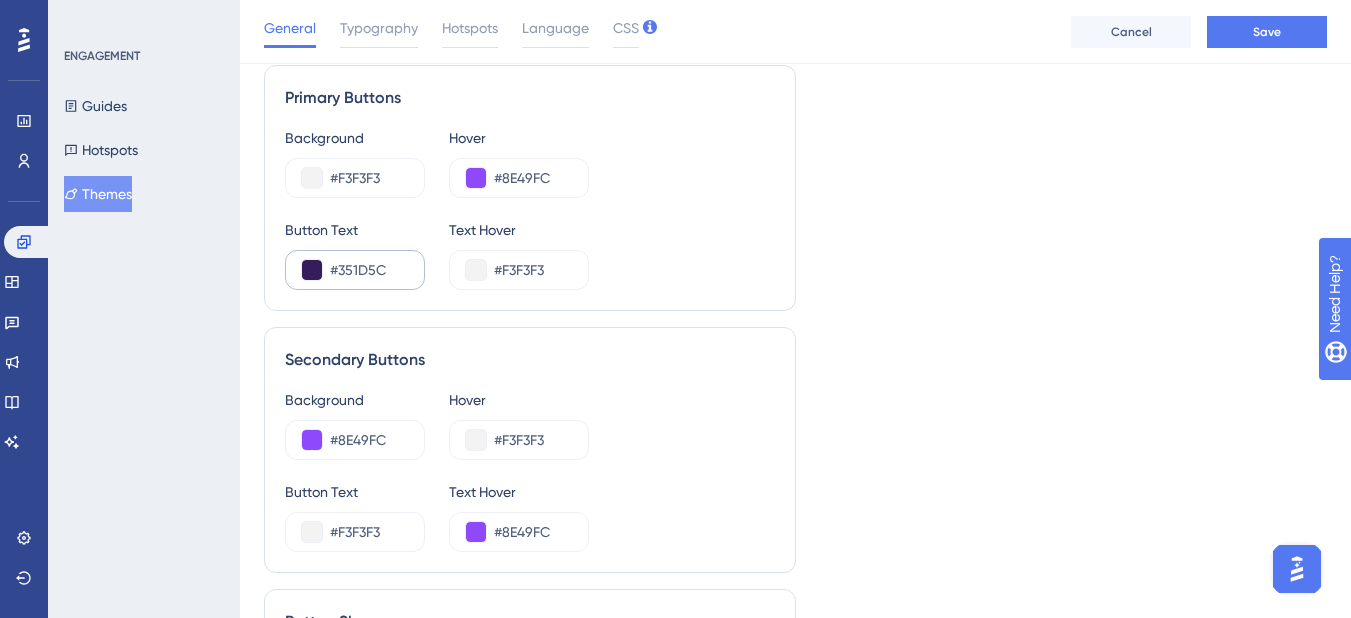 click on "#351D5C" at bounding box center [355, 270] 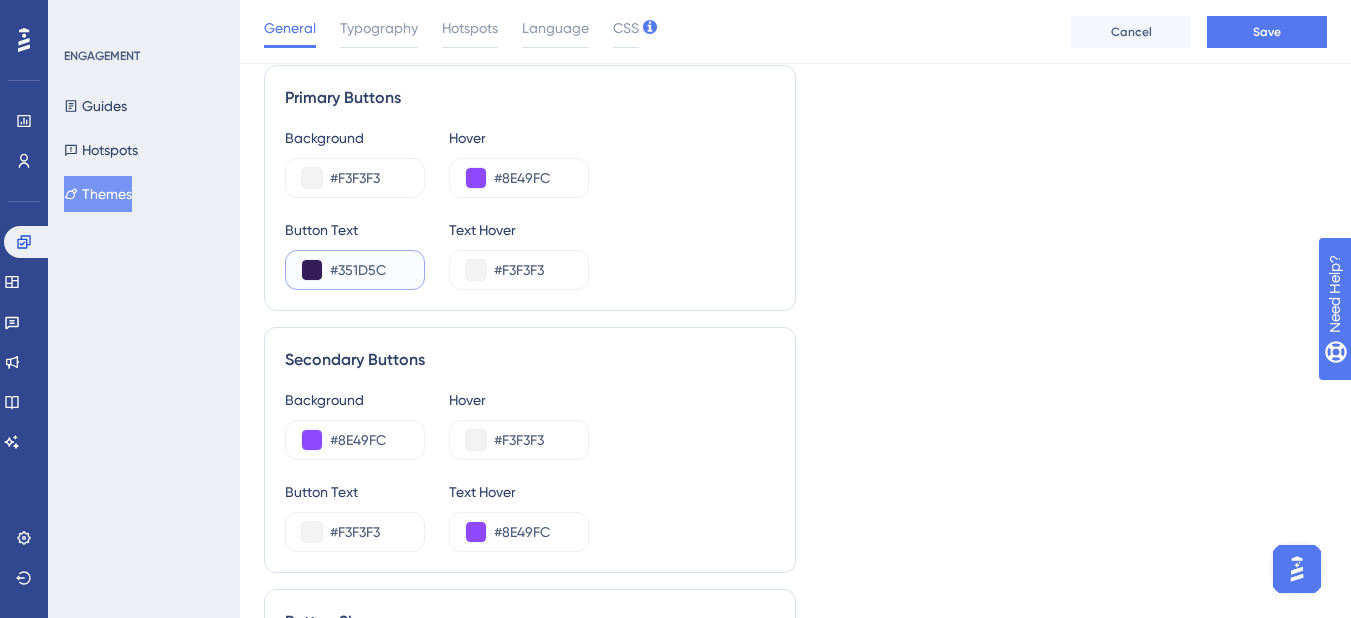 click on "#351D5C" at bounding box center [369, 270] 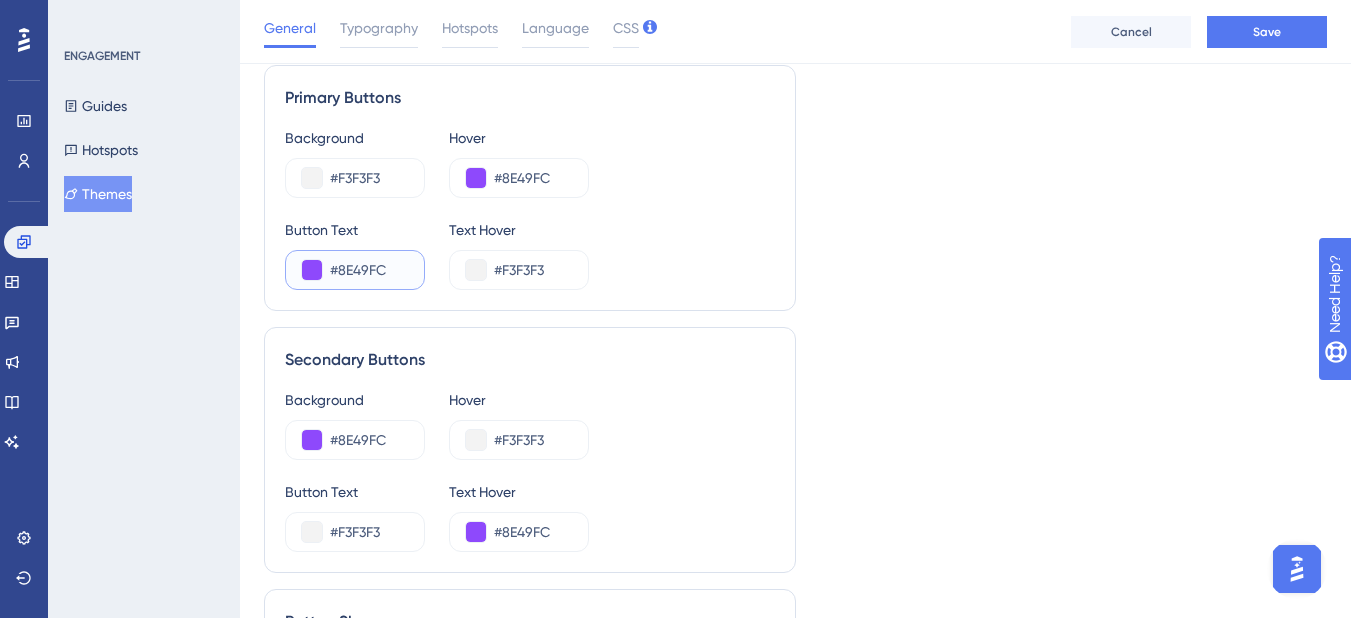 type on "#8E49FC" 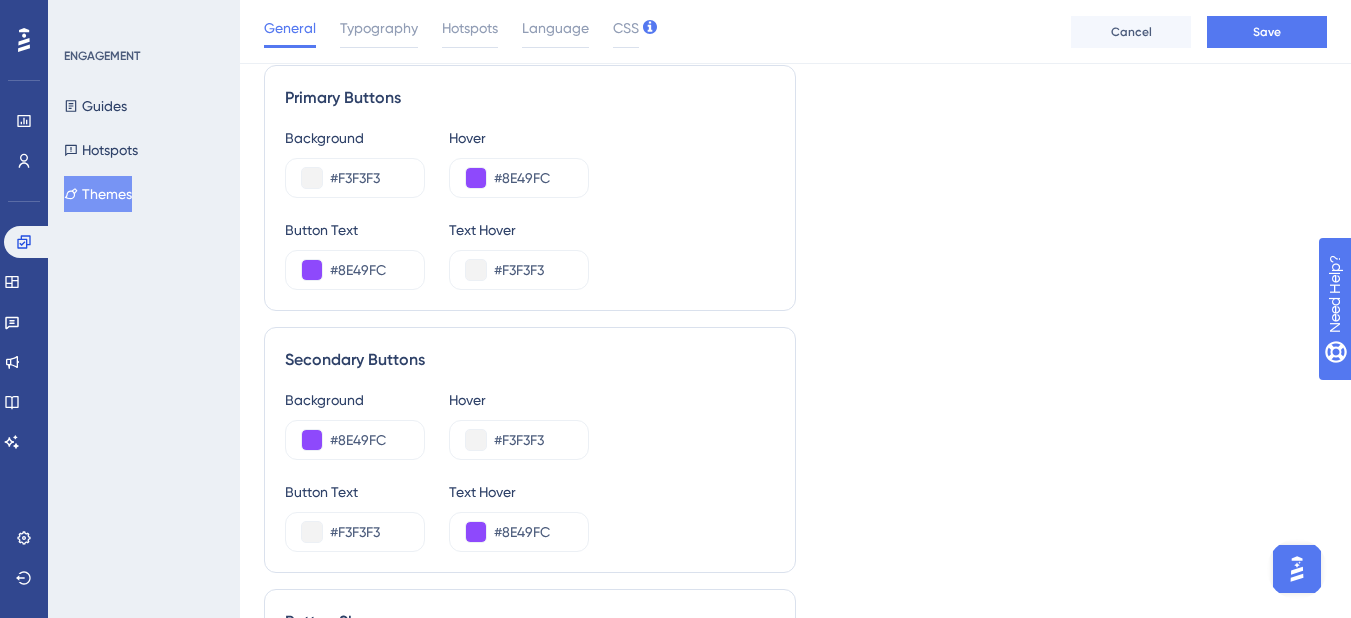 click on "Live Preview Header 1 is the first one
Header 2 is the cool one
Header 3 is the middle one
Body Text is the text snippet you can explain anything to your users about your product
ANTERIOR PRÓXIMO This is a  Tooltip.
SECONDARY Extend Preview Area" at bounding box center [1062, -35] 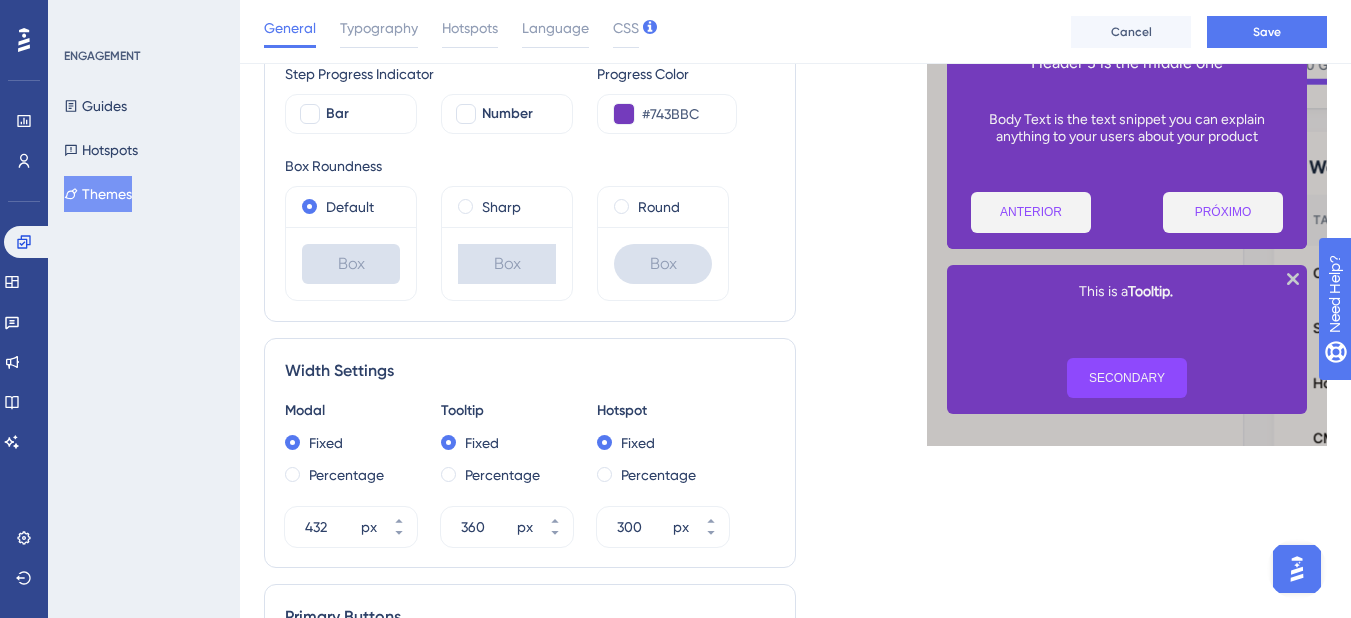 scroll, scrollTop: 400, scrollLeft: 0, axis: vertical 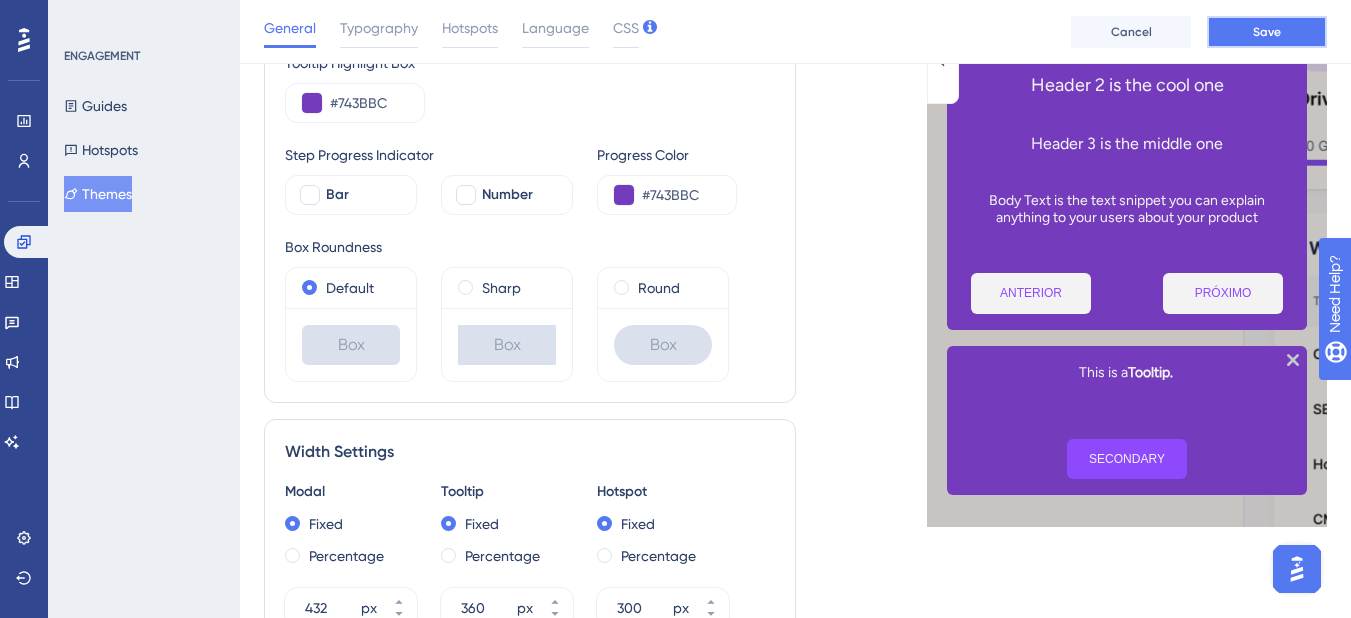 click on "Save" at bounding box center [1267, 32] 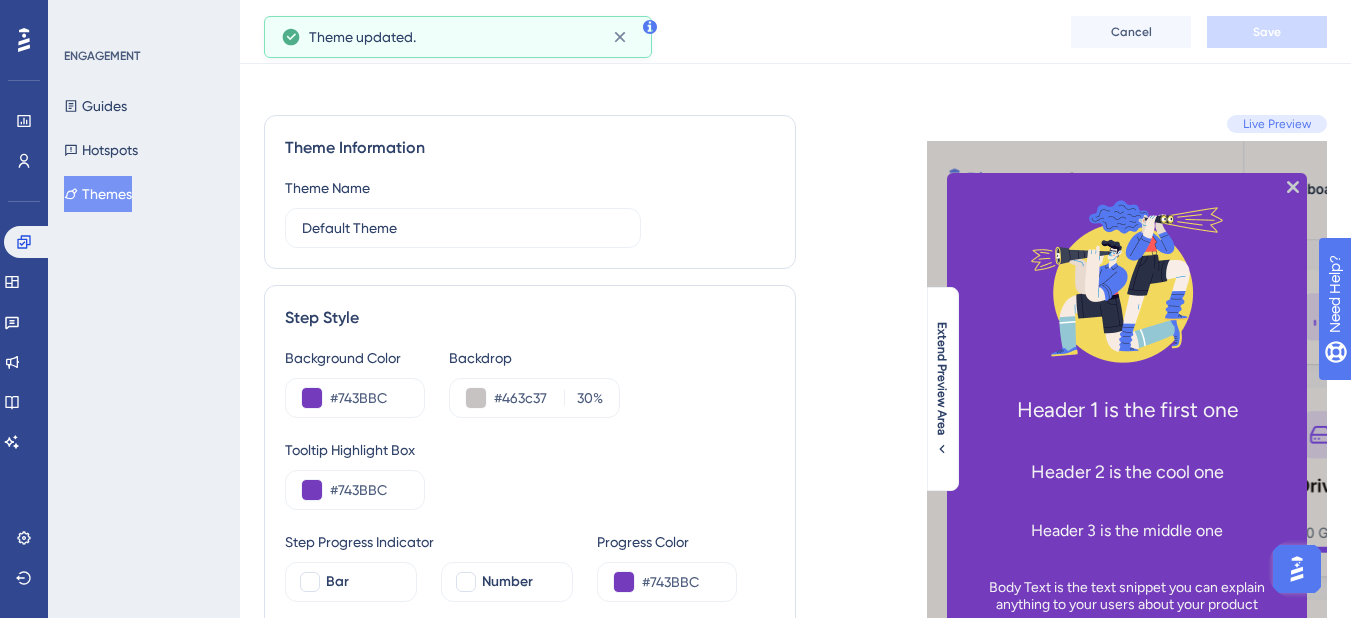 scroll, scrollTop: 0, scrollLeft: 0, axis: both 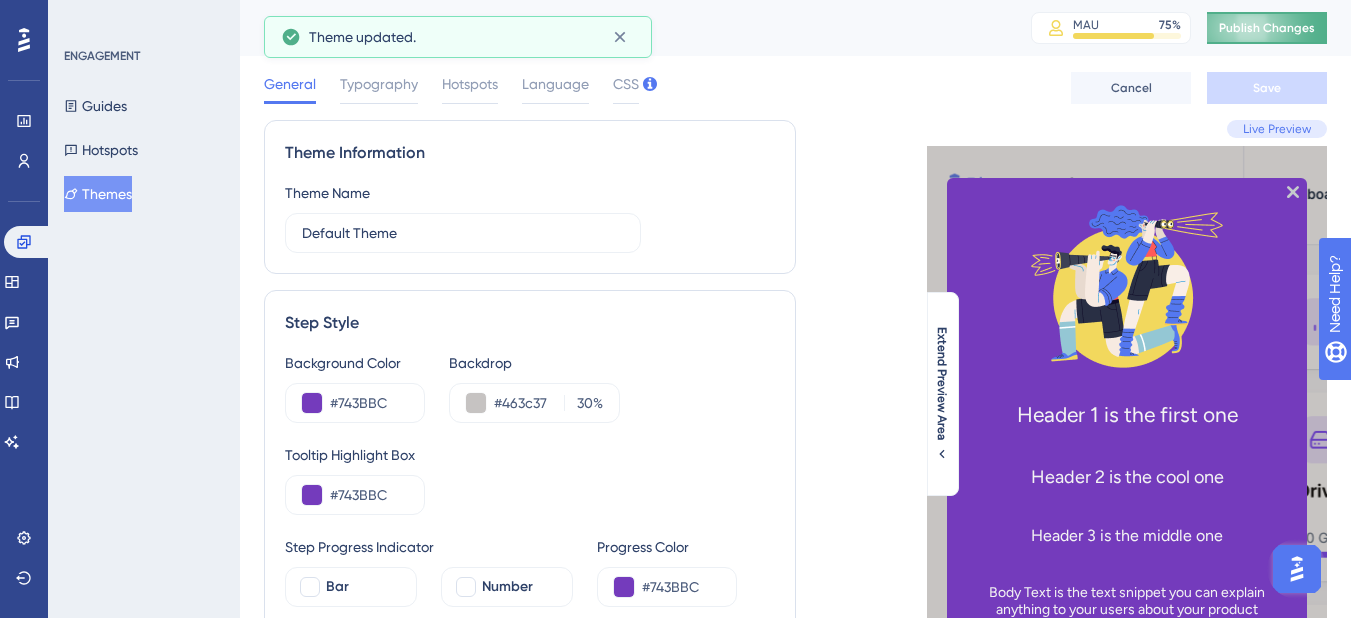 click on "Publish Changes" at bounding box center (1267, 28) 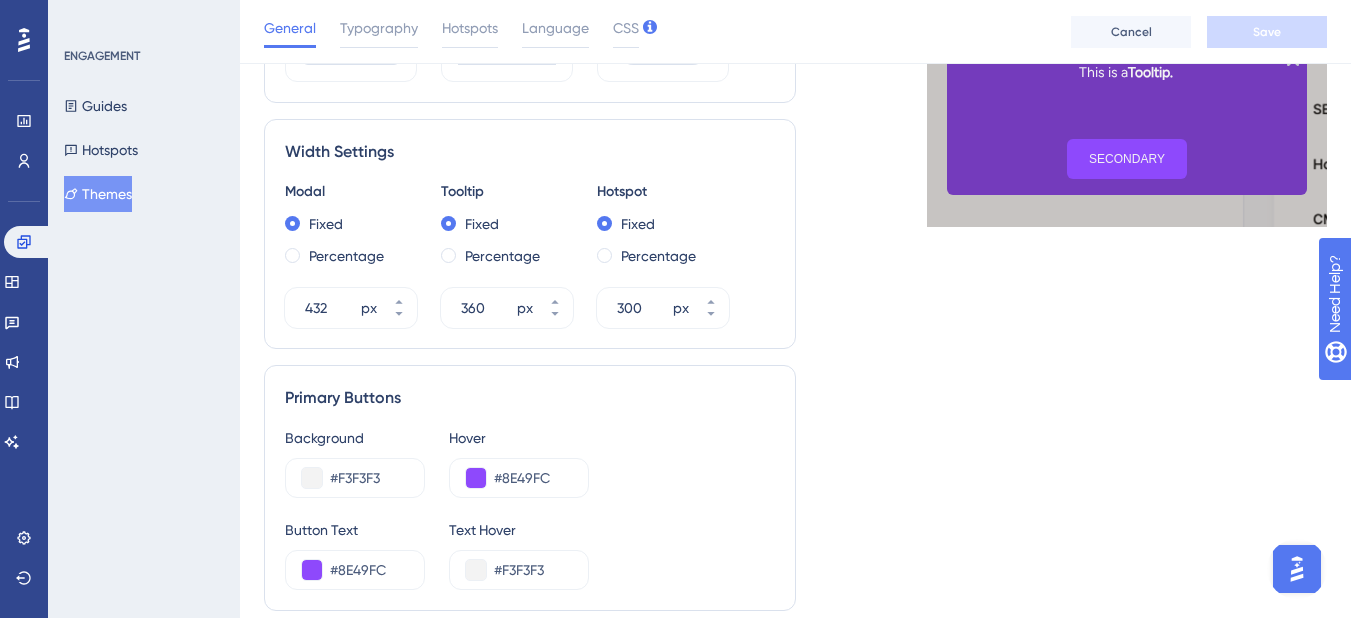scroll, scrollTop: 1000, scrollLeft: 0, axis: vertical 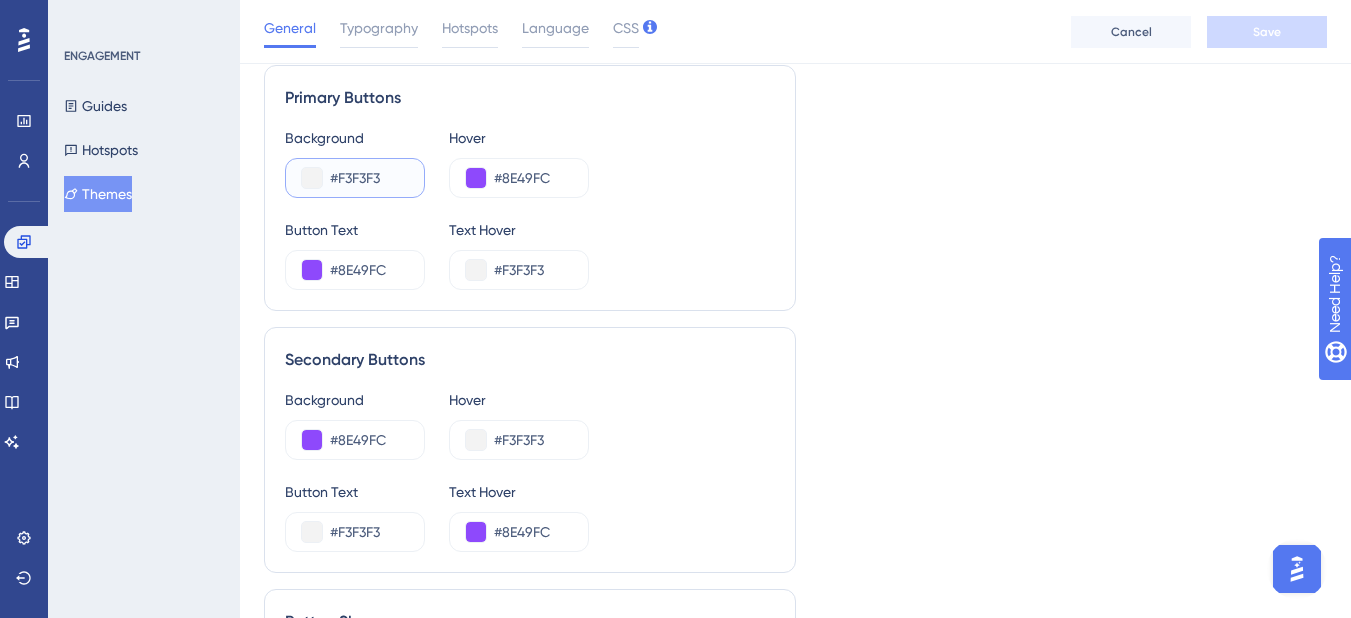 click on "#F3F3F3" at bounding box center [369, 178] 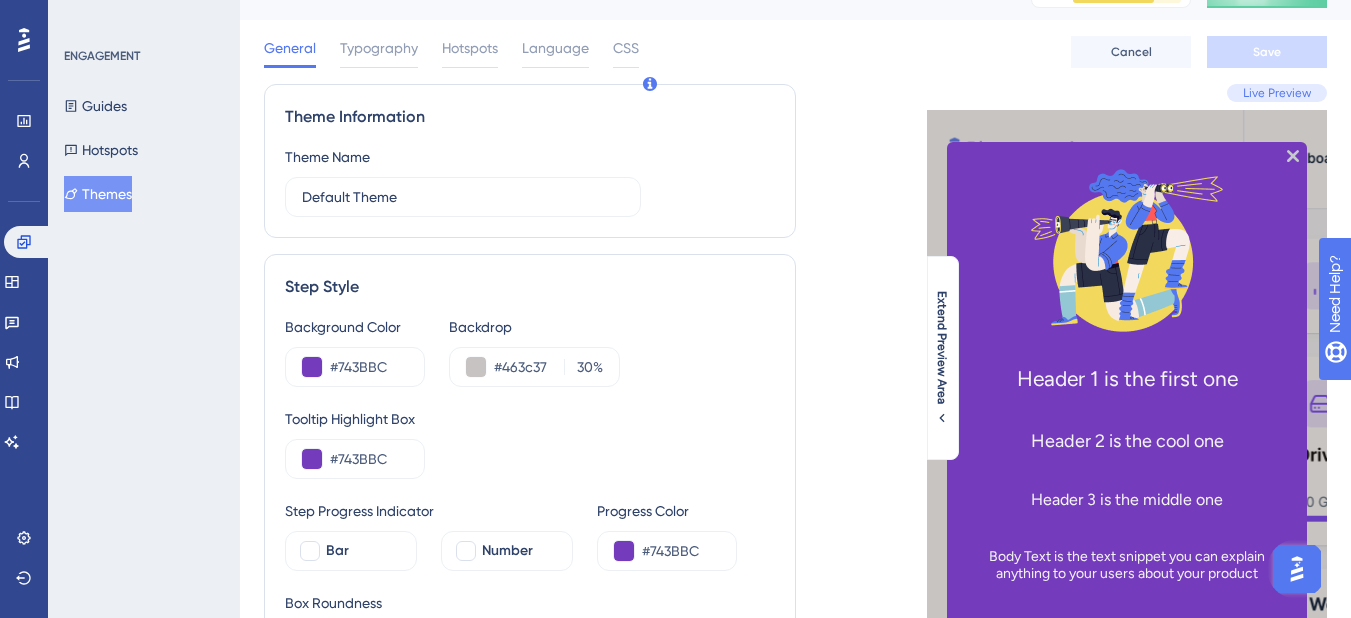 scroll, scrollTop: 0, scrollLeft: 0, axis: both 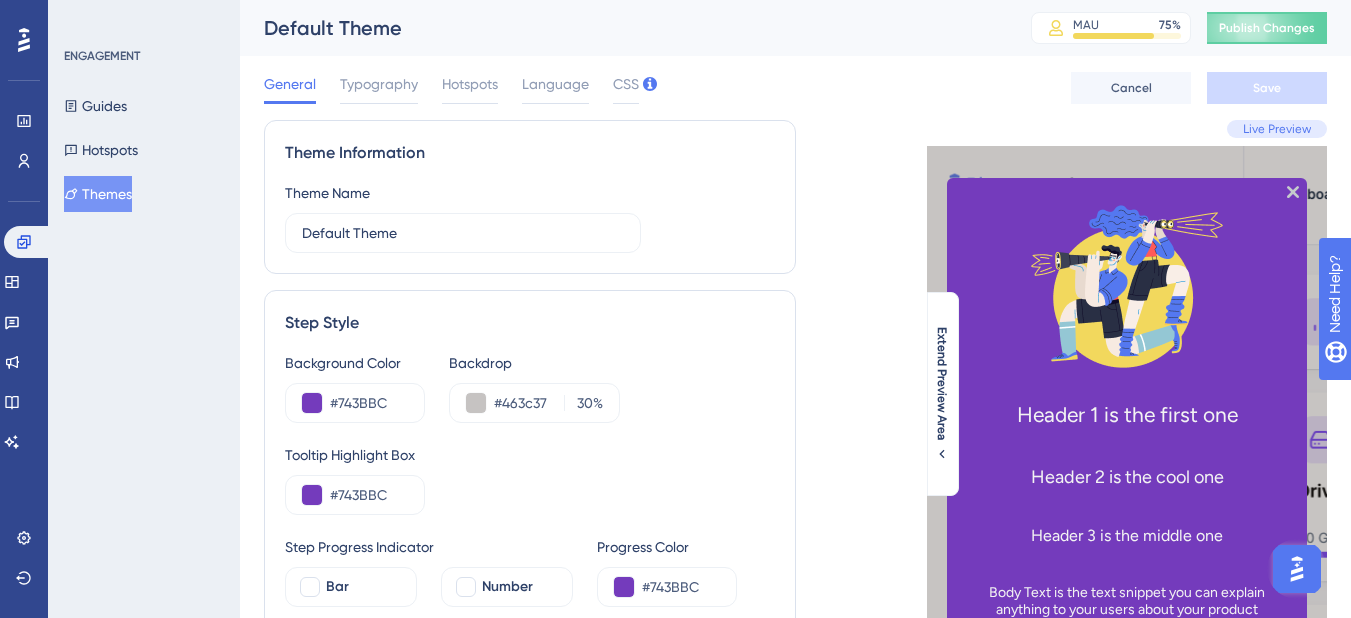 click on "Themes" at bounding box center (98, 194) 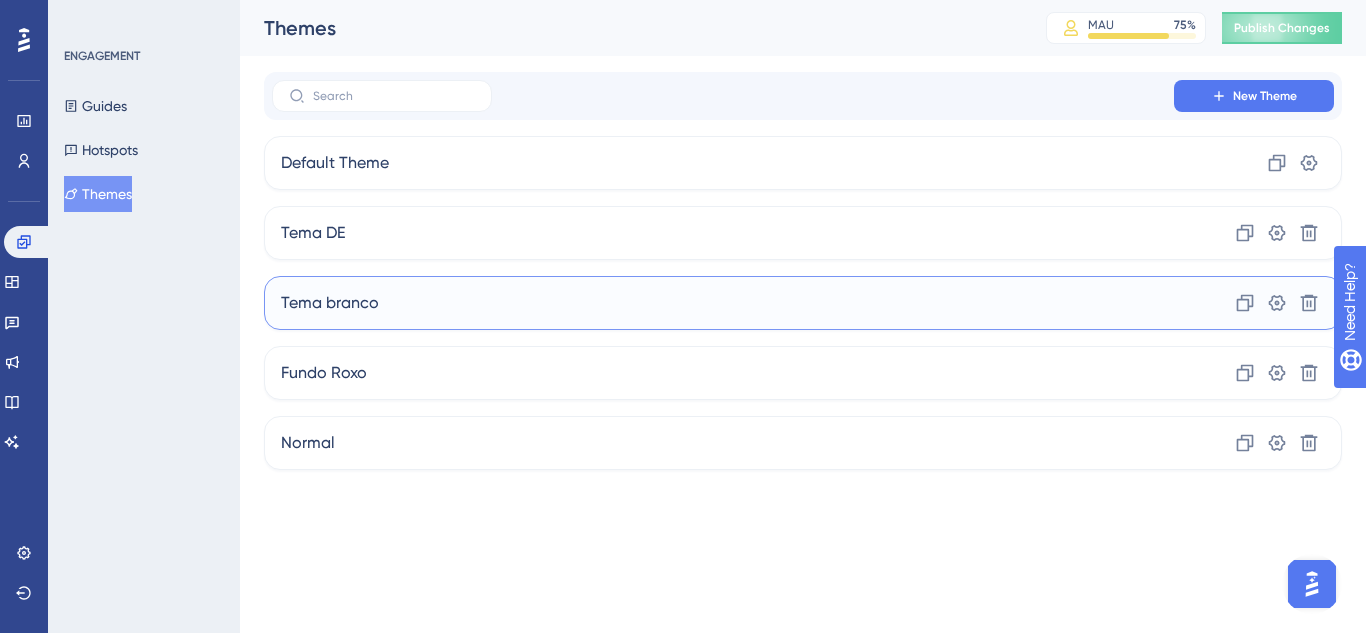 click on "Tema branco Clone Settings Delete" at bounding box center [803, 303] 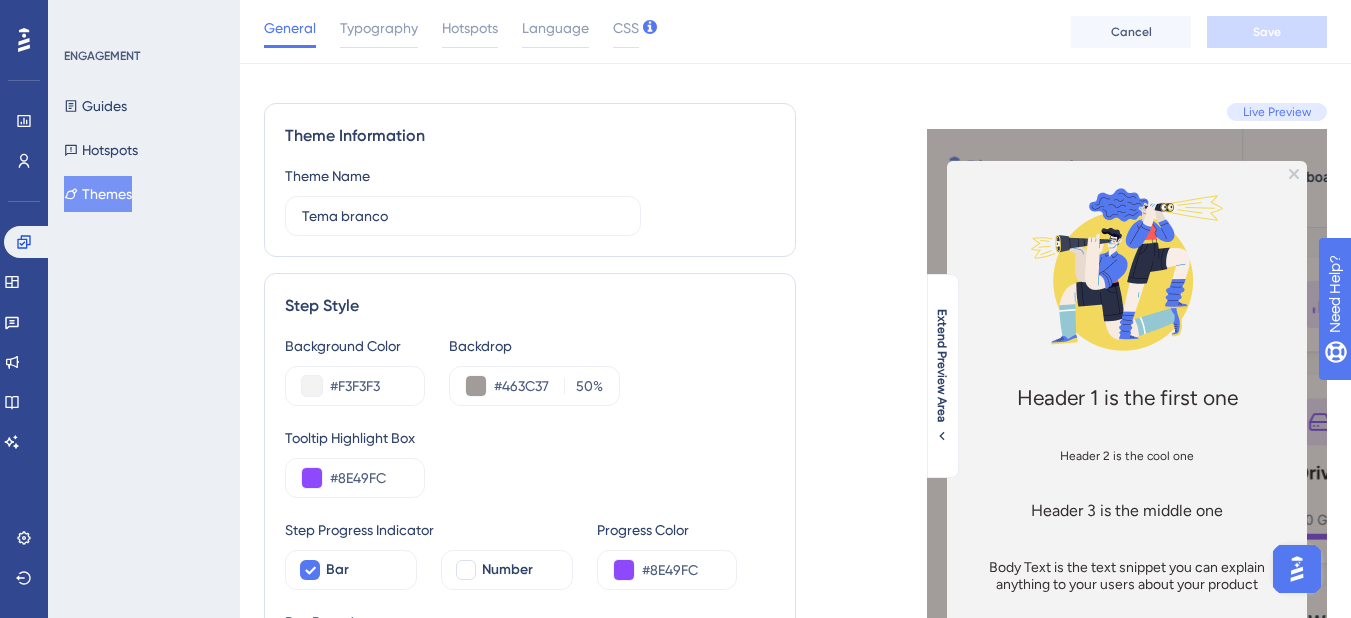 scroll, scrollTop: 0, scrollLeft: 0, axis: both 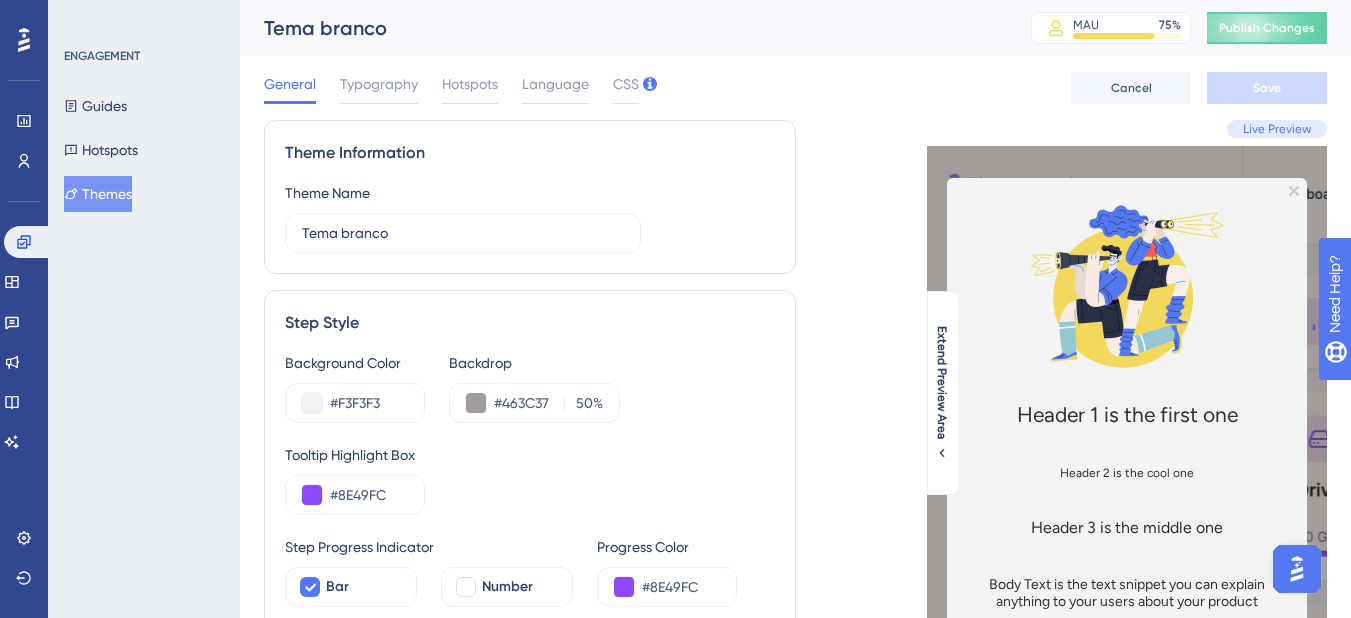 click 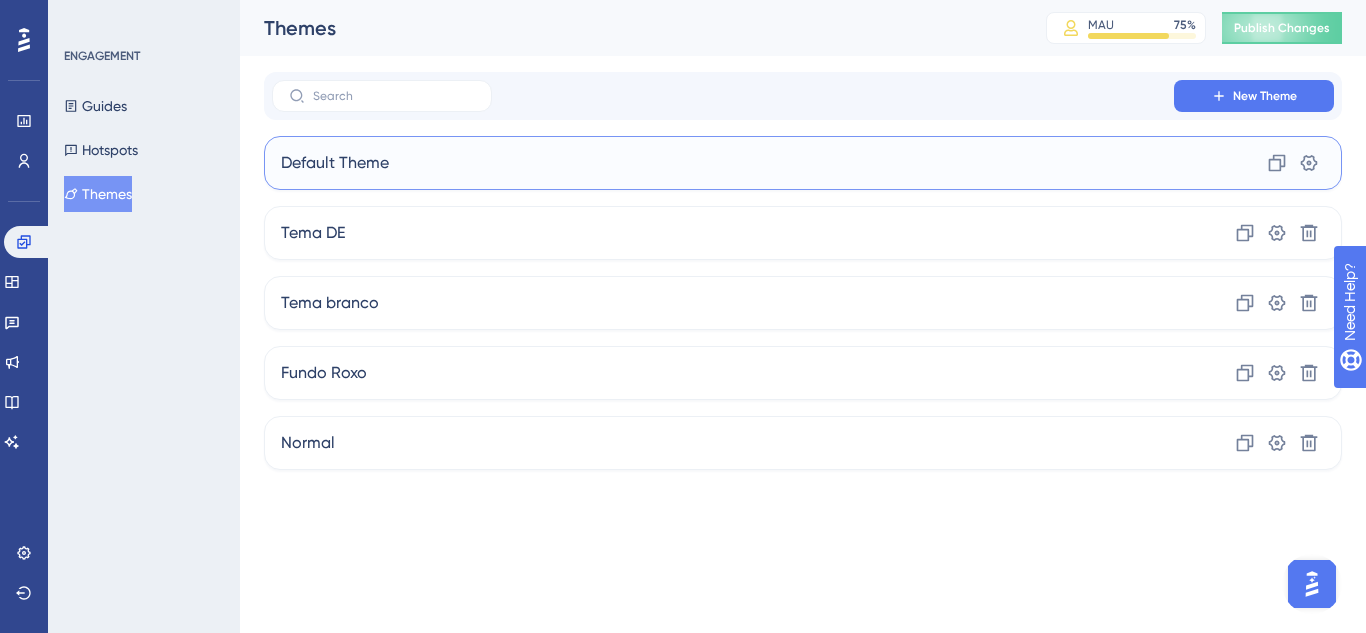 click on "Default Theme Clone Settings" at bounding box center (803, 163) 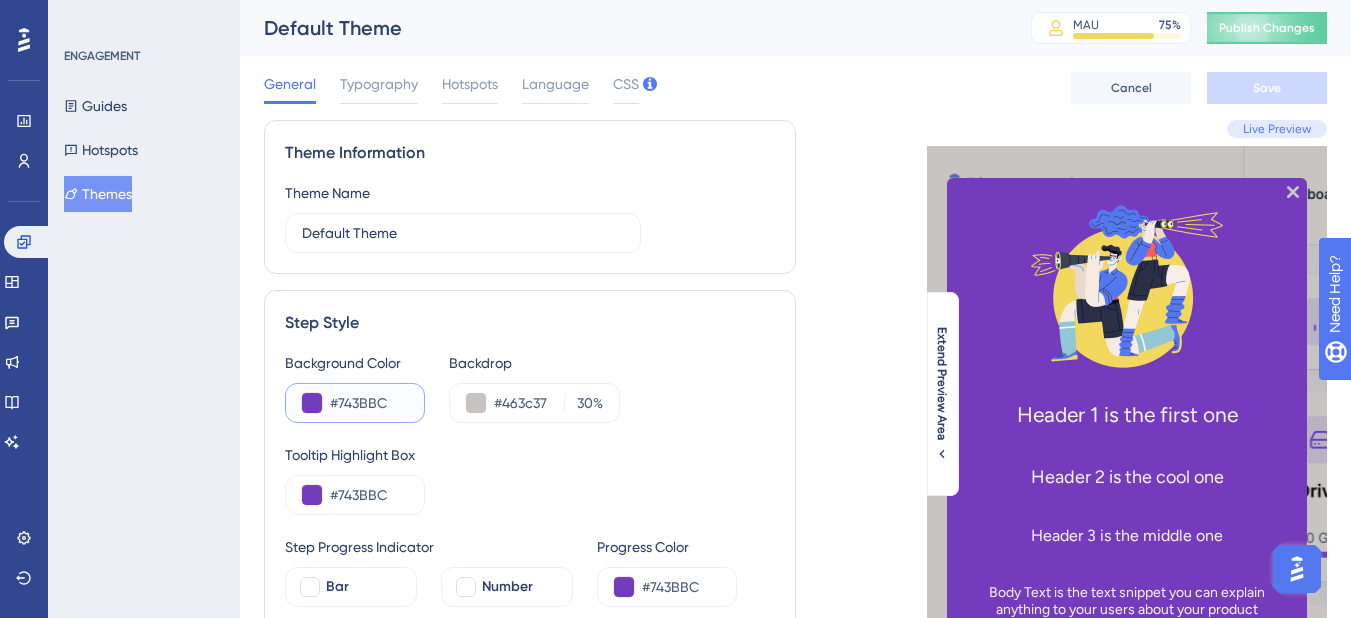 click on "#743BBC" at bounding box center [369, 403] 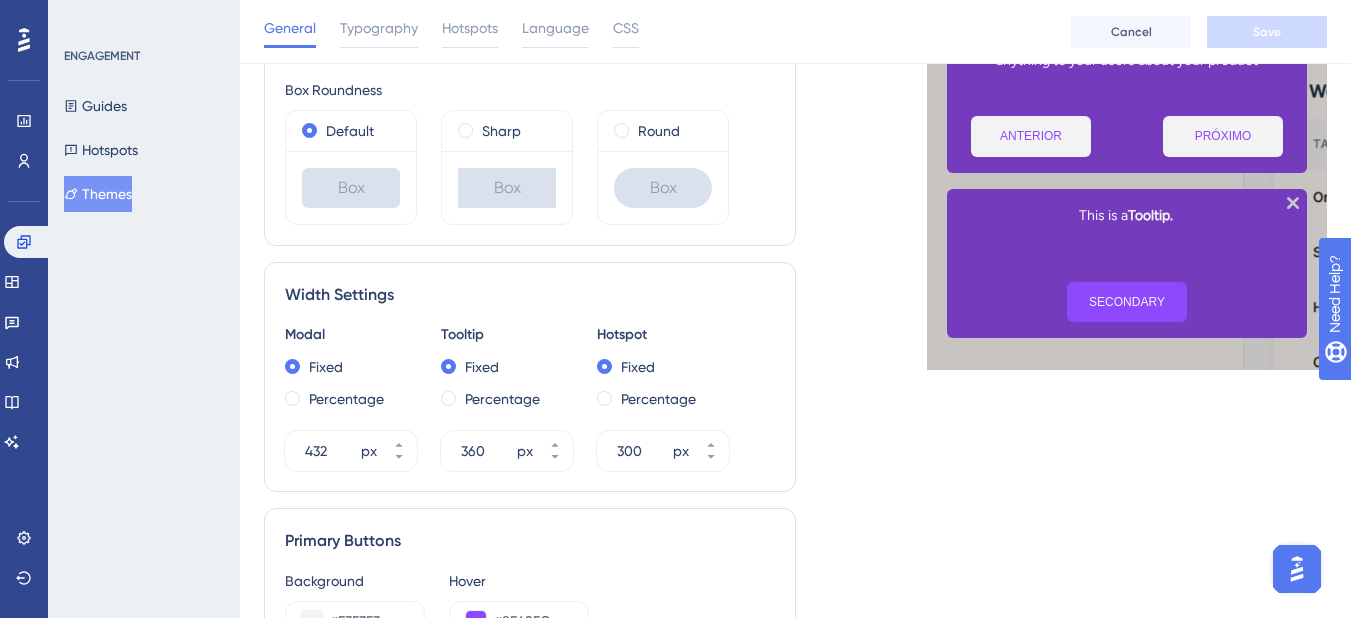 scroll, scrollTop: 900, scrollLeft: 0, axis: vertical 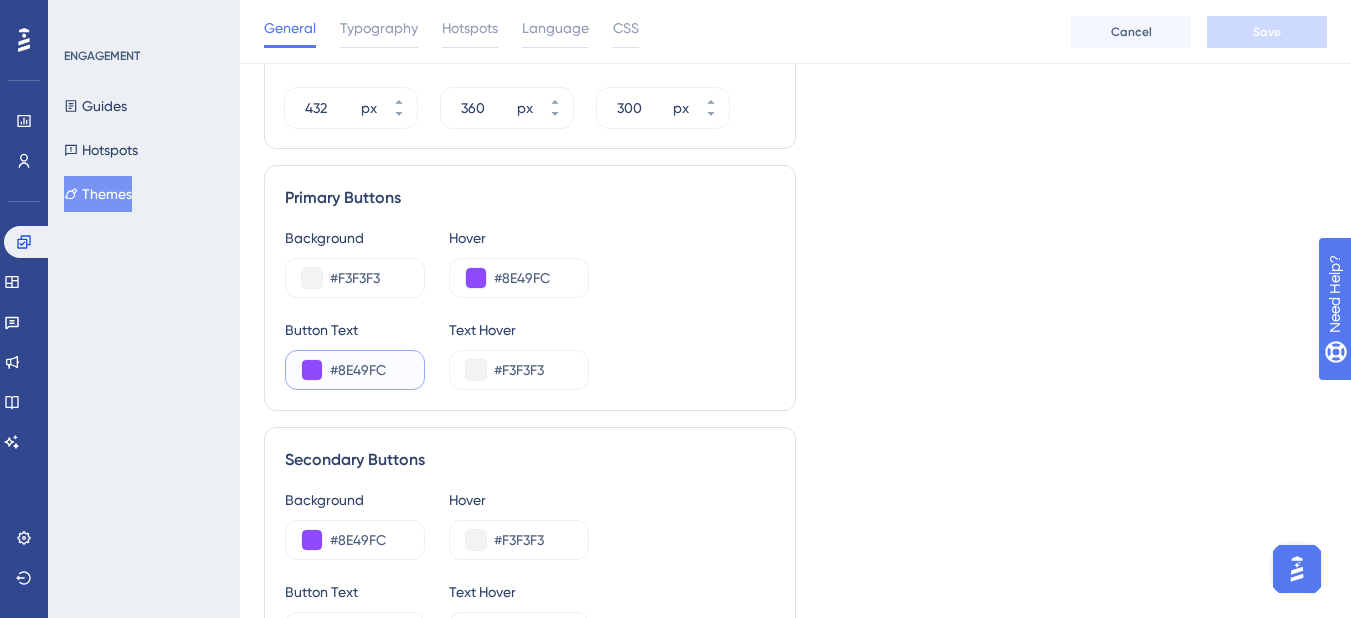 click on "#8E49FC" at bounding box center (369, 370) 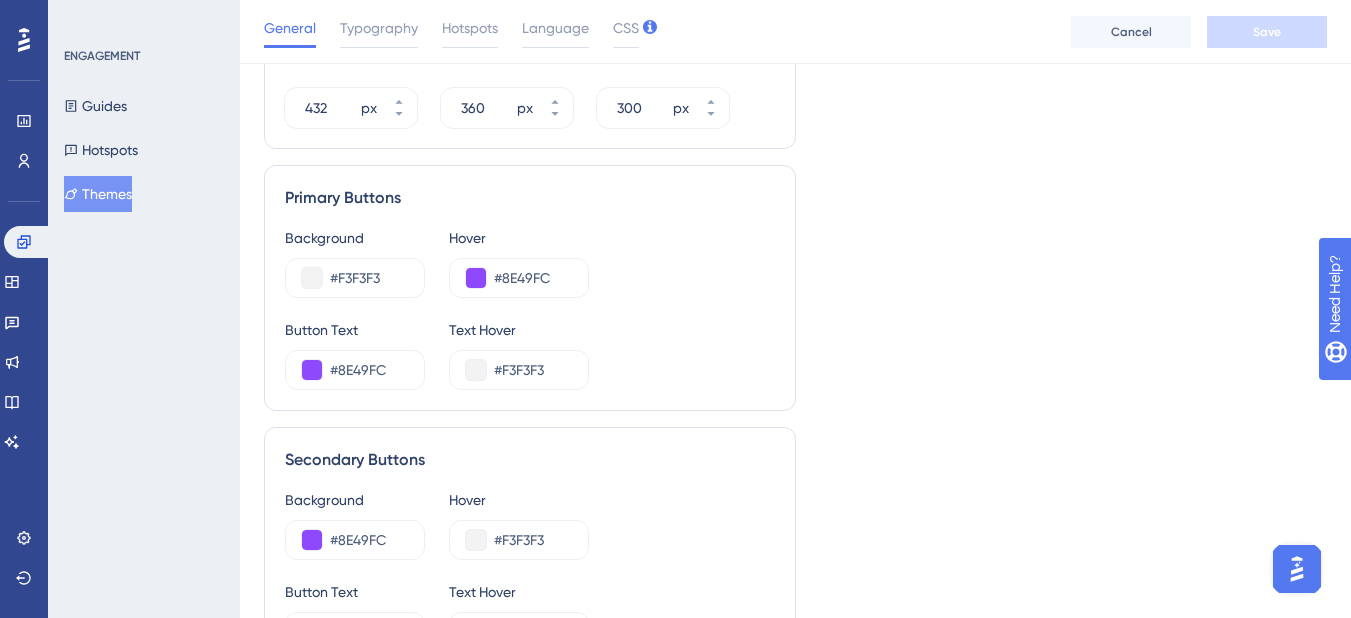click on "Themes" at bounding box center [98, 194] 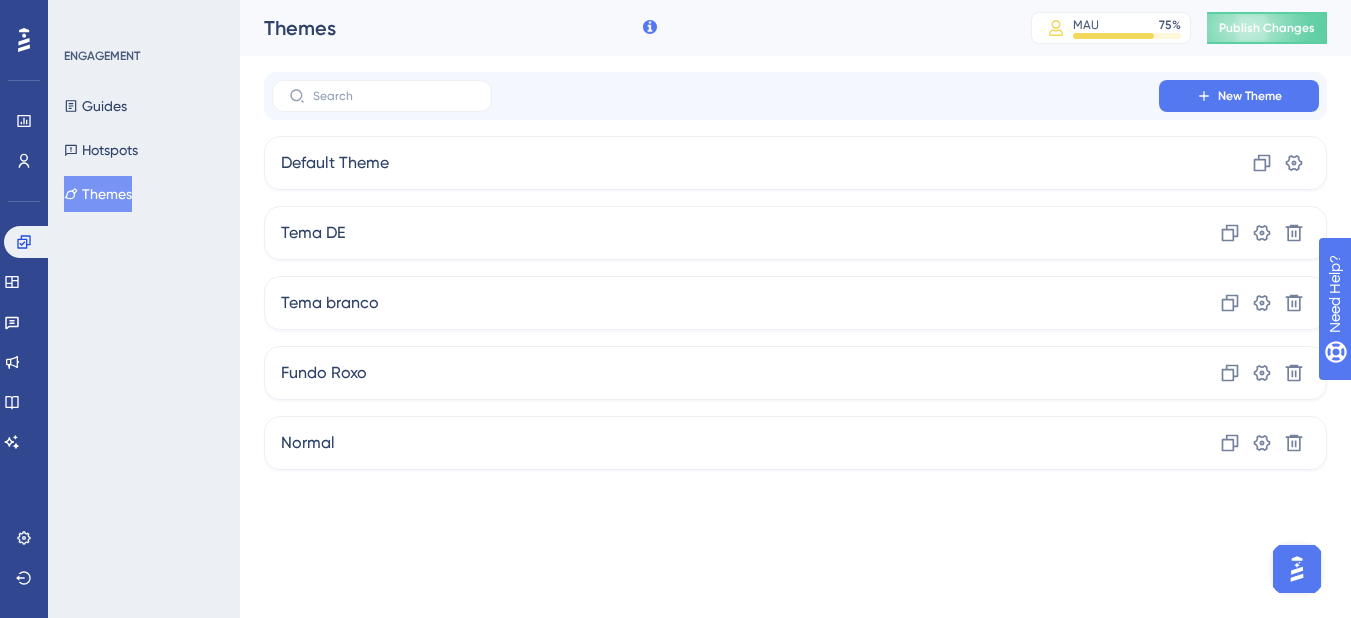 scroll, scrollTop: 0, scrollLeft: 0, axis: both 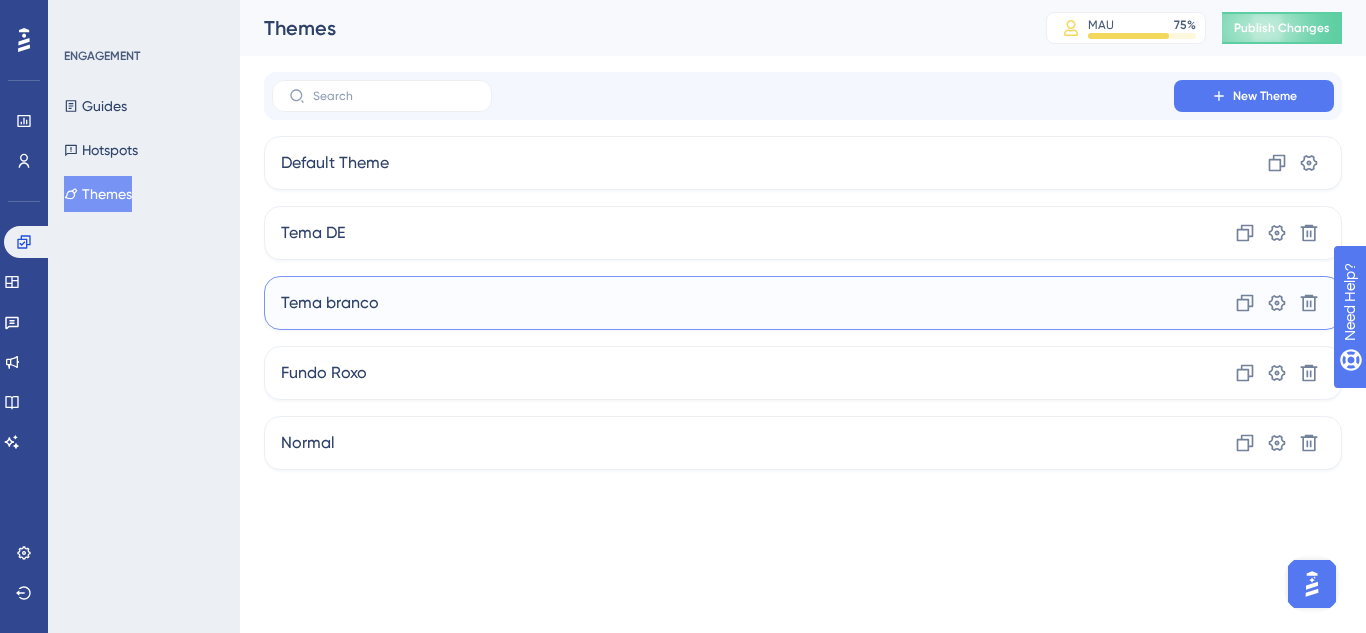 click on "Tema branco Clone Settings Delete" at bounding box center [803, 303] 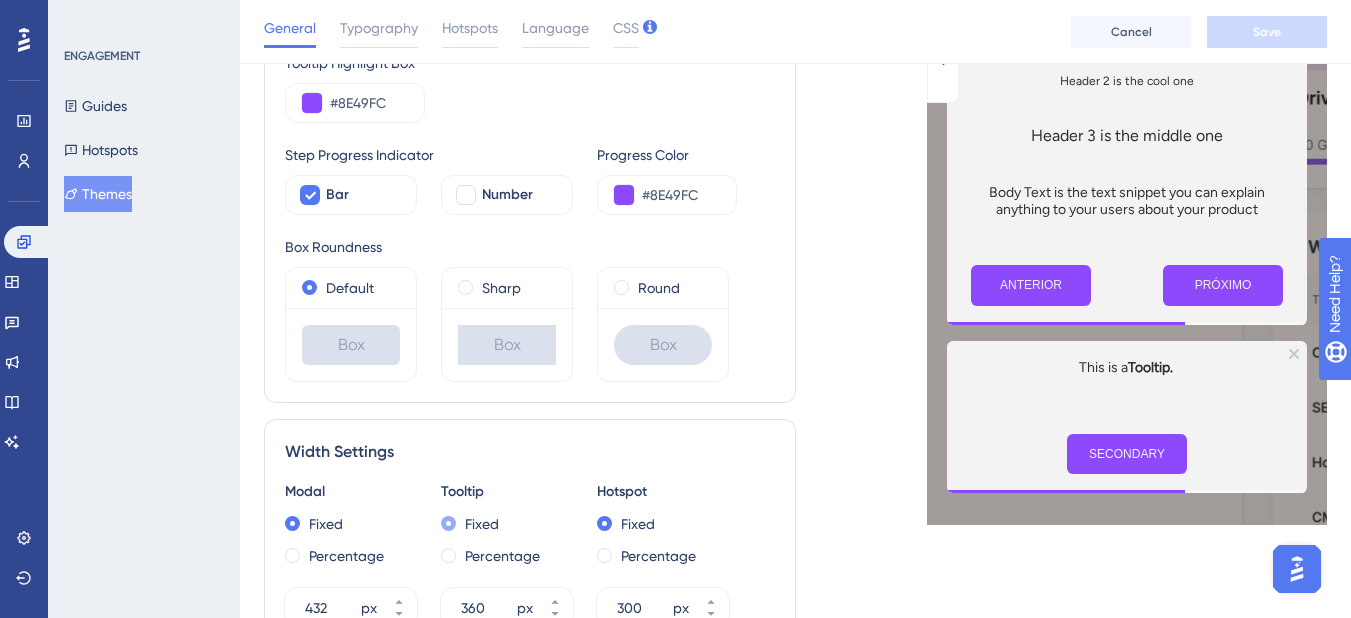 scroll, scrollTop: 700, scrollLeft: 0, axis: vertical 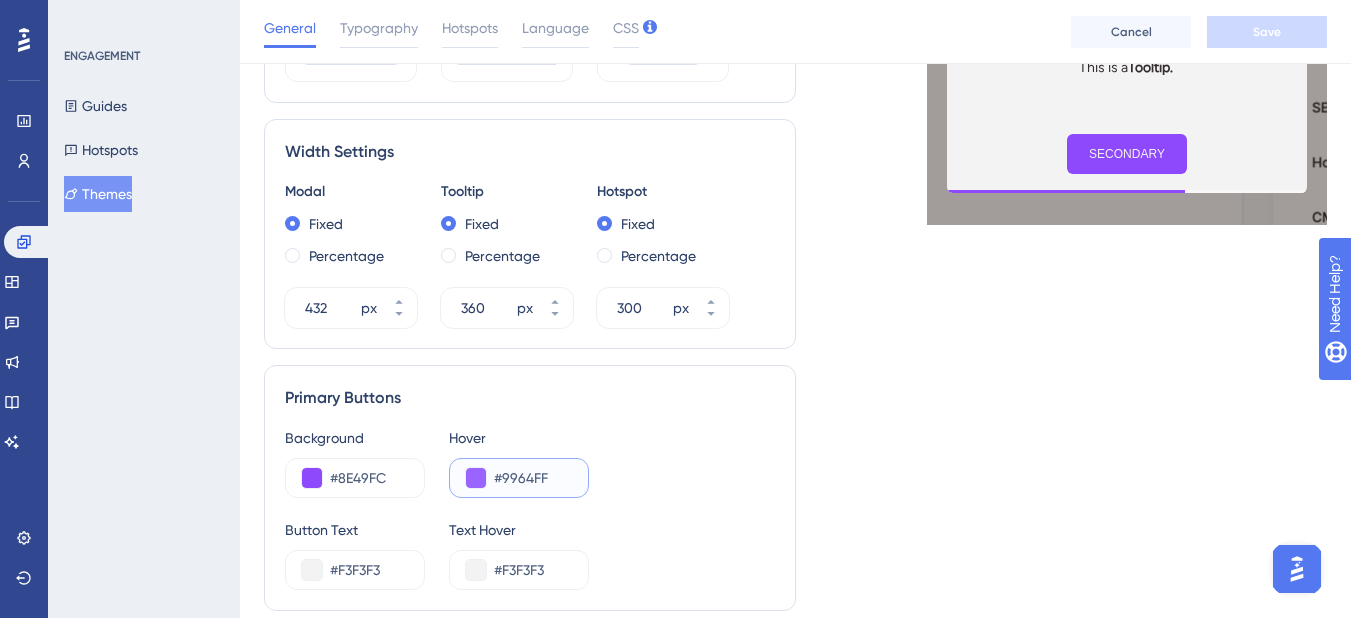 click on "#9964FF" at bounding box center [533, 478] 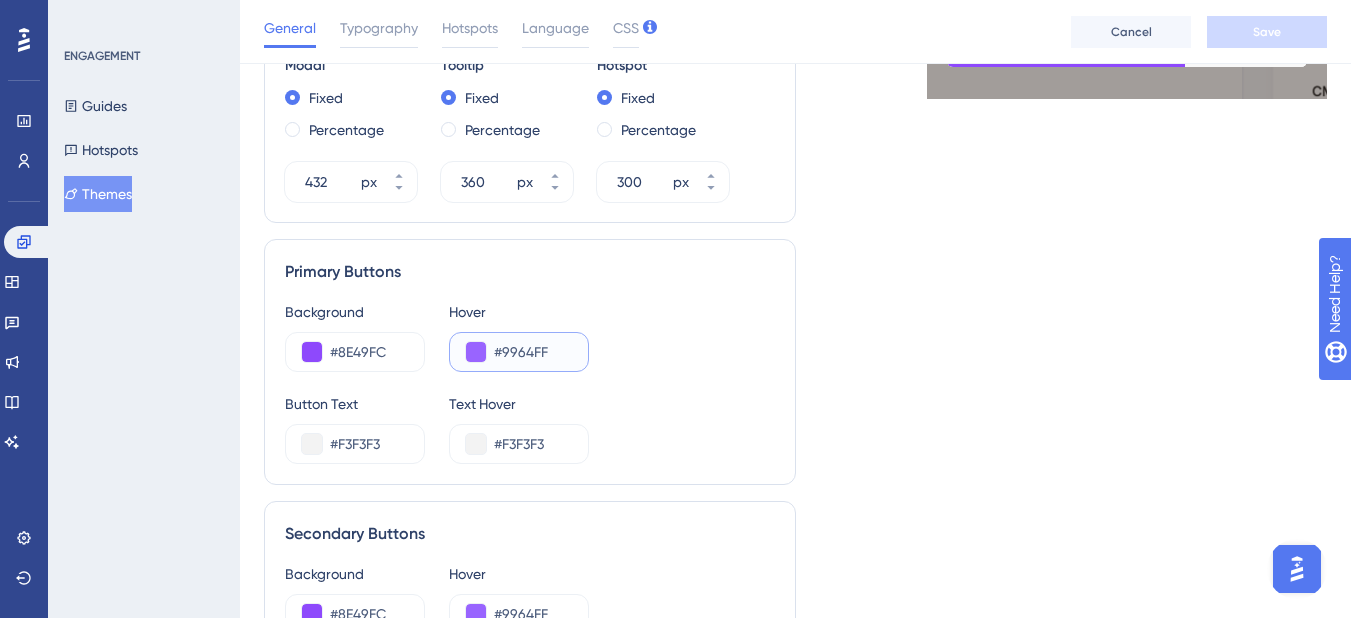 scroll, scrollTop: 900, scrollLeft: 0, axis: vertical 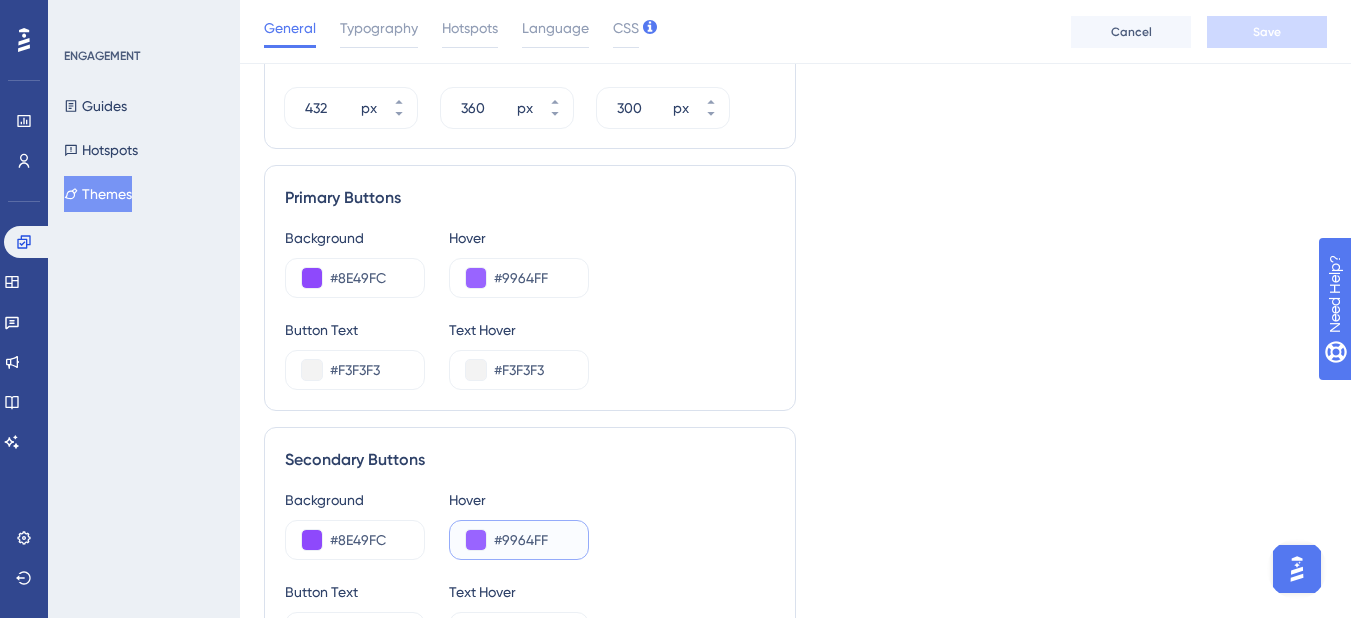 click on "#9964FF" at bounding box center [533, 540] 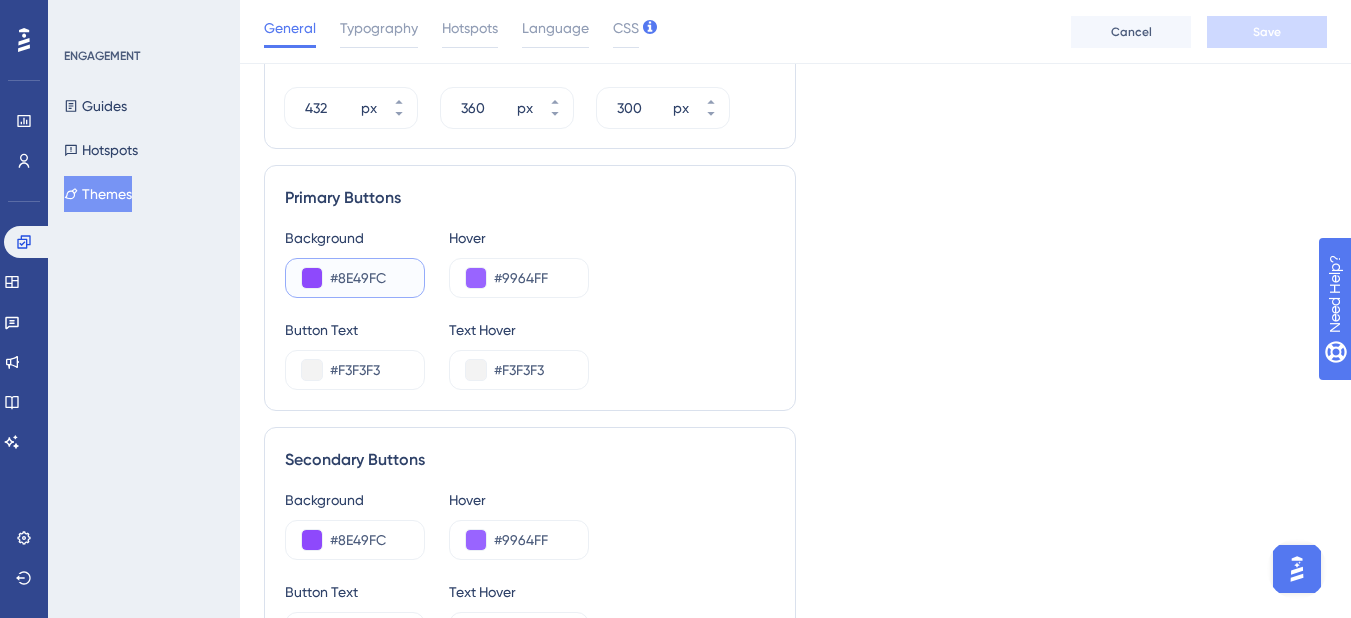 click on "#8E49FC" at bounding box center [369, 278] 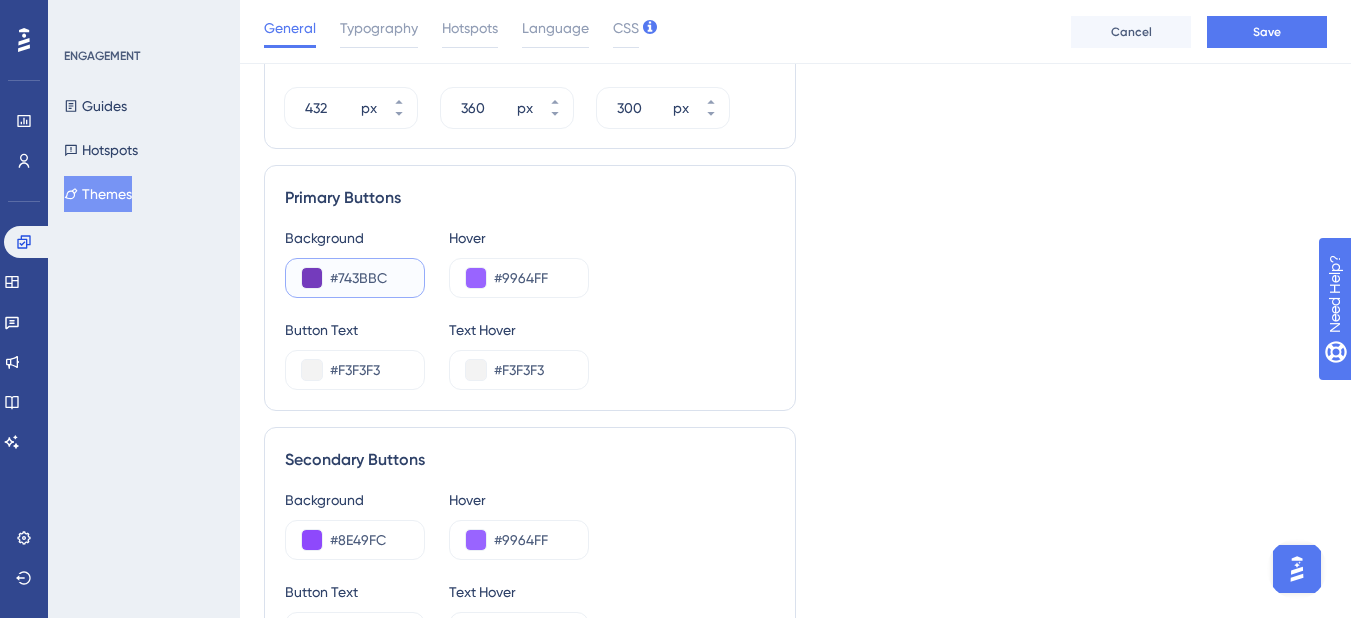 type on "#743BBC" 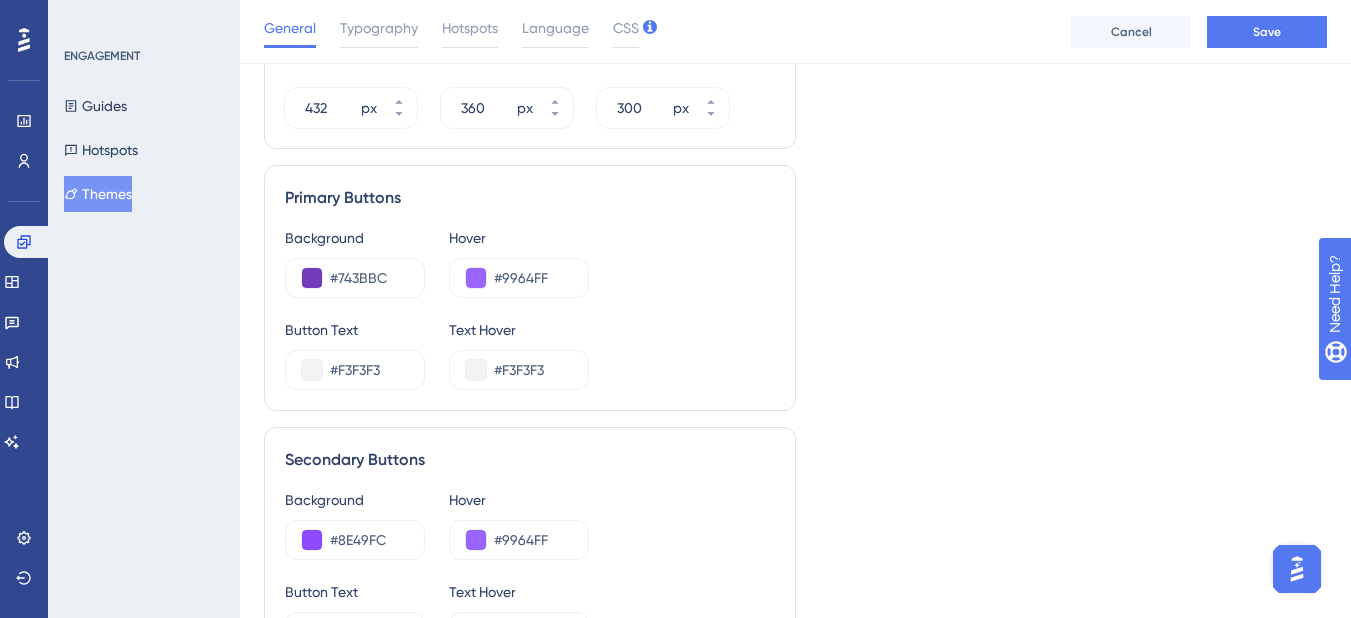 click on "Background #743BBC Hover #9964FF" at bounding box center [530, 262] 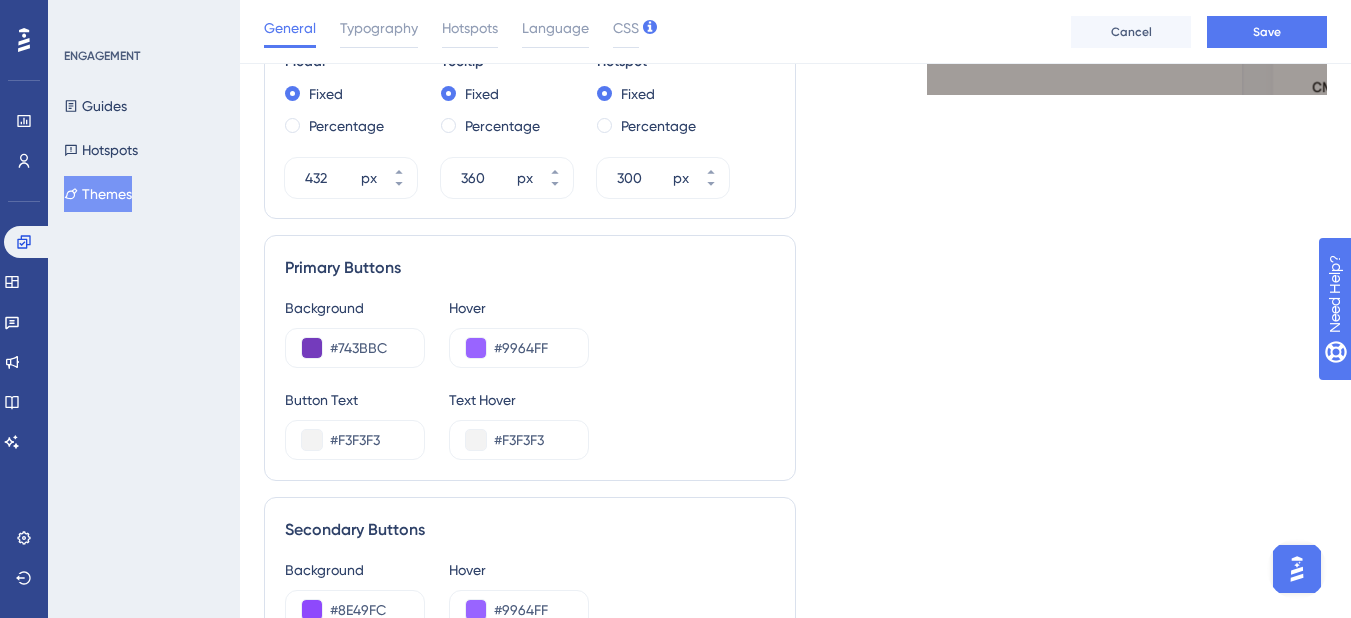 scroll, scrollTop: 1000, scrollLeft: 0, axis: vertical 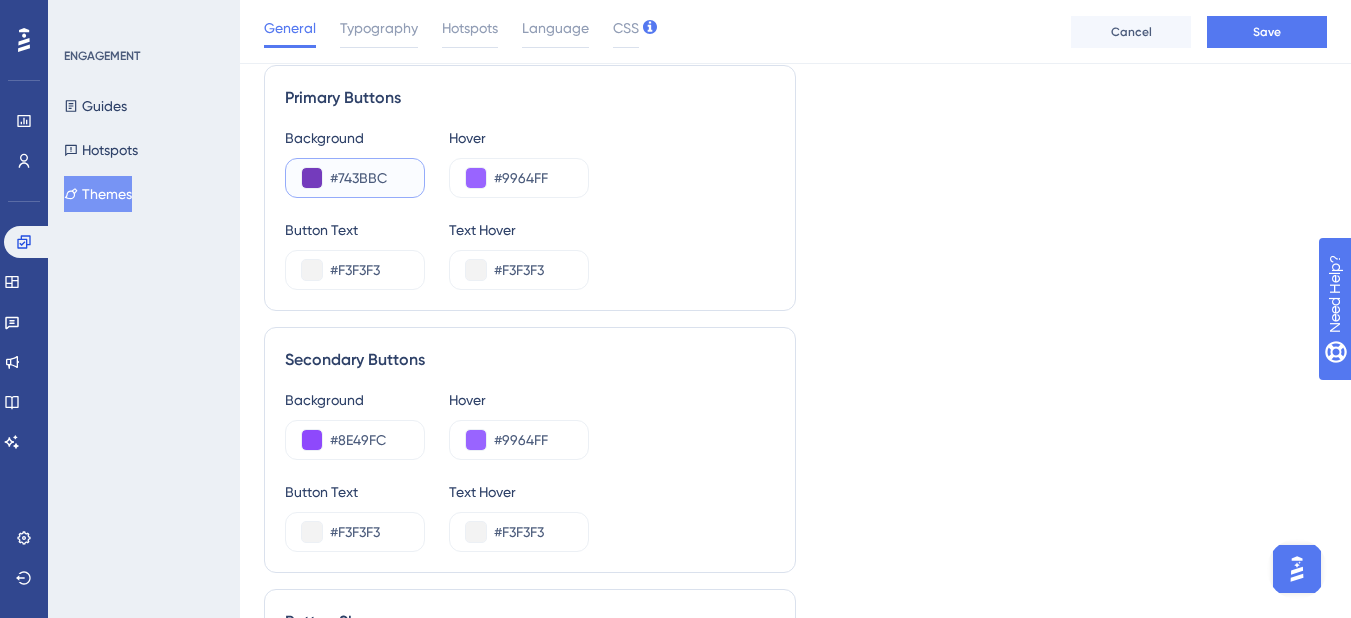 click on "#743BBC" at bounding box center [369, 178] 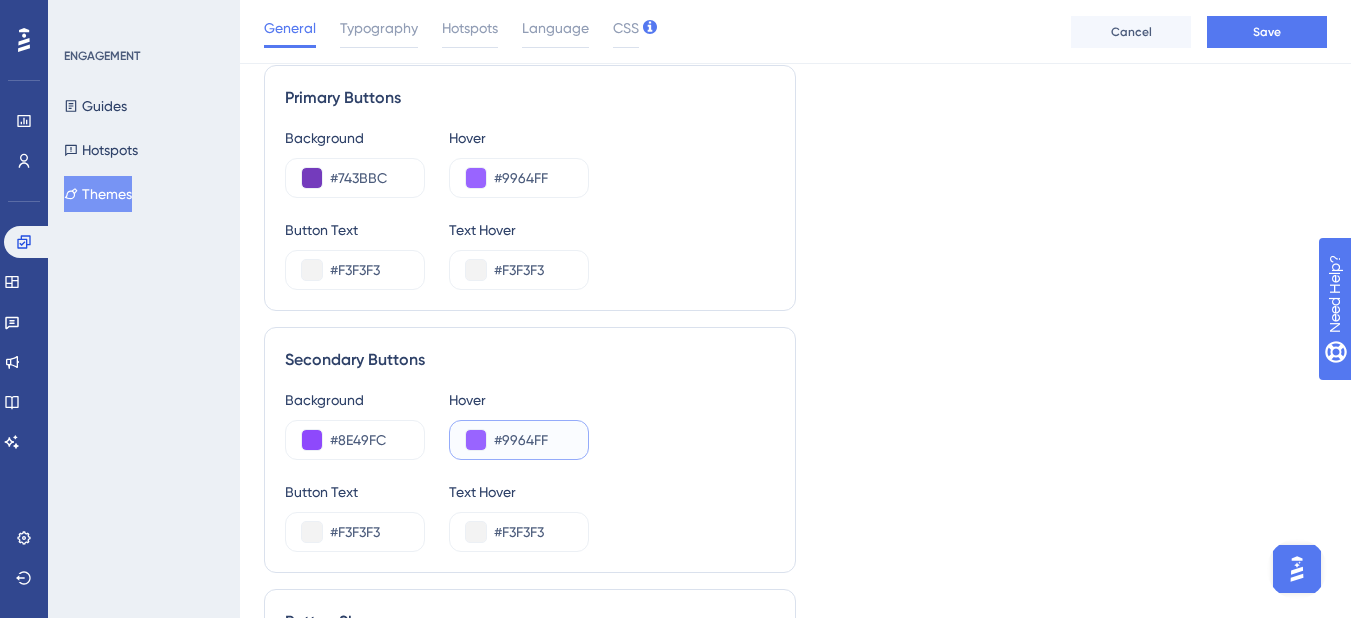 click on "#9964FF" at bounding box center [533, 440] 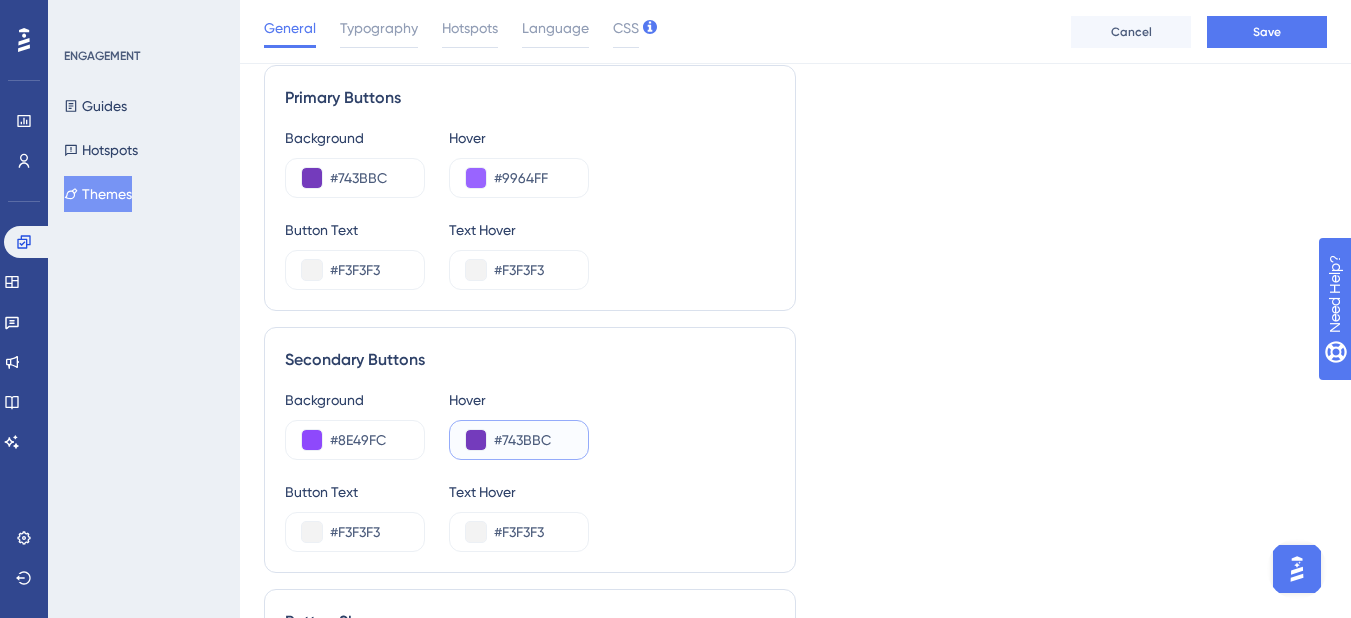 type on "#743BBC" 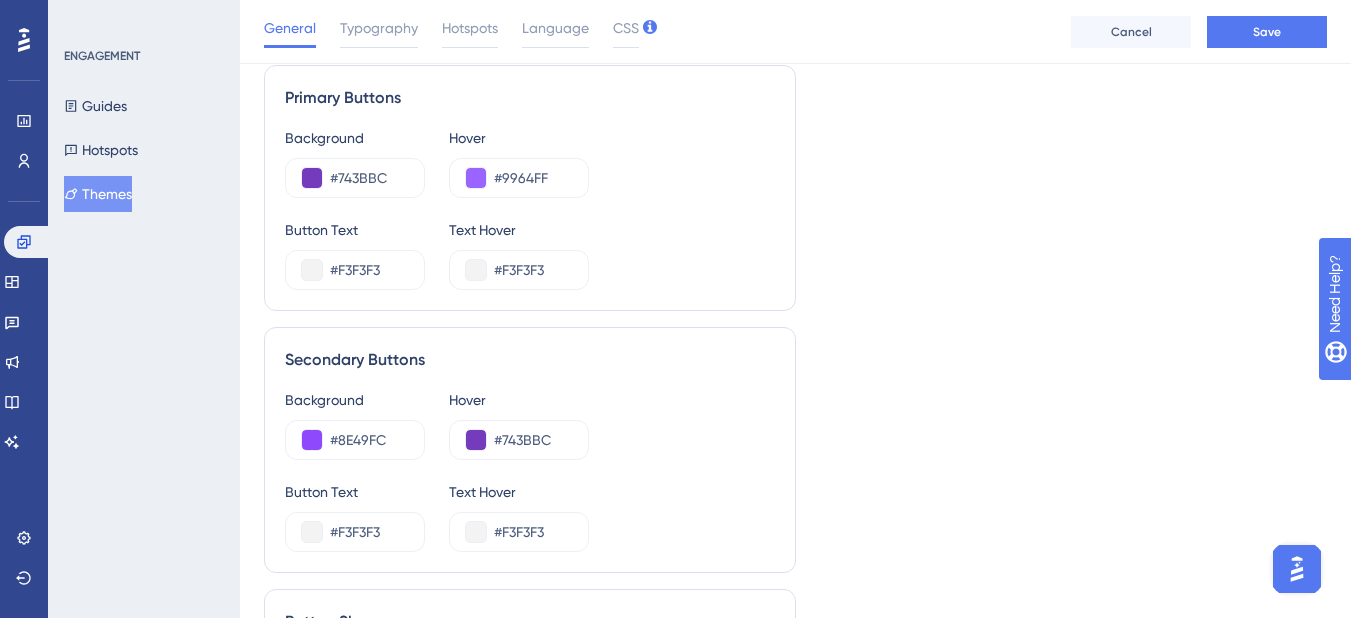 click on "Background #8E49FC Hover #743BBC" at bounding box center (530, 424) 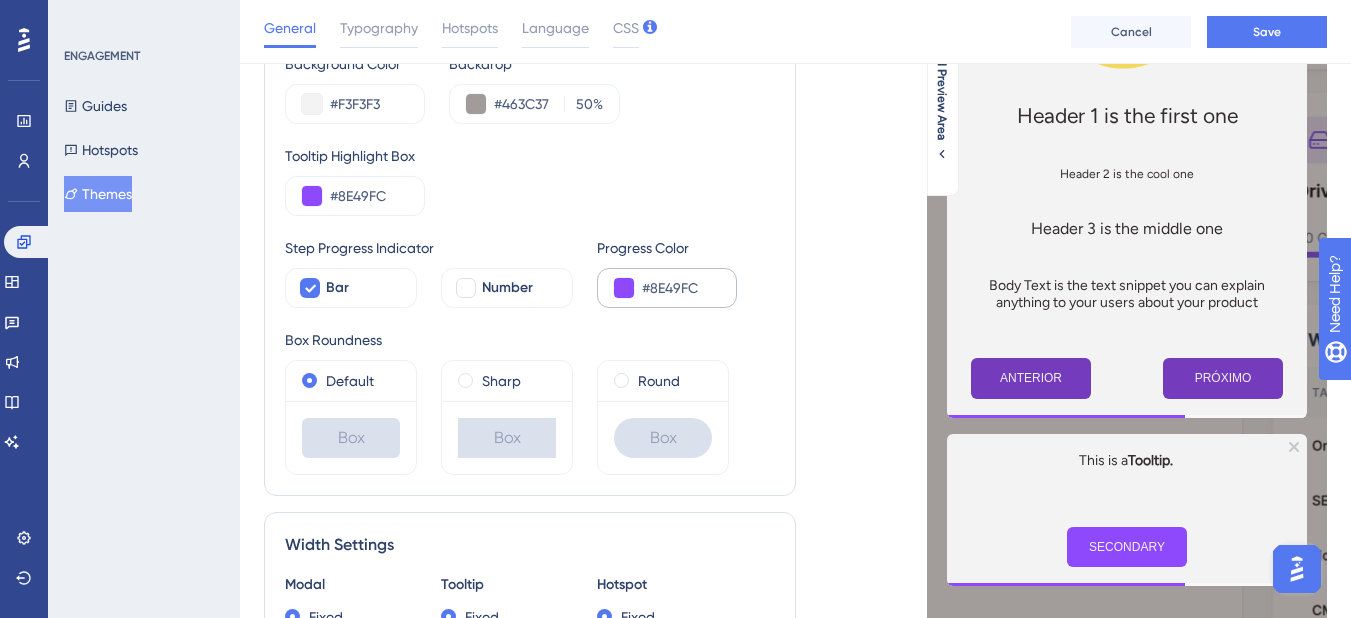 scroll, scrollTop: 0, scrollLeft: 0, axis: both 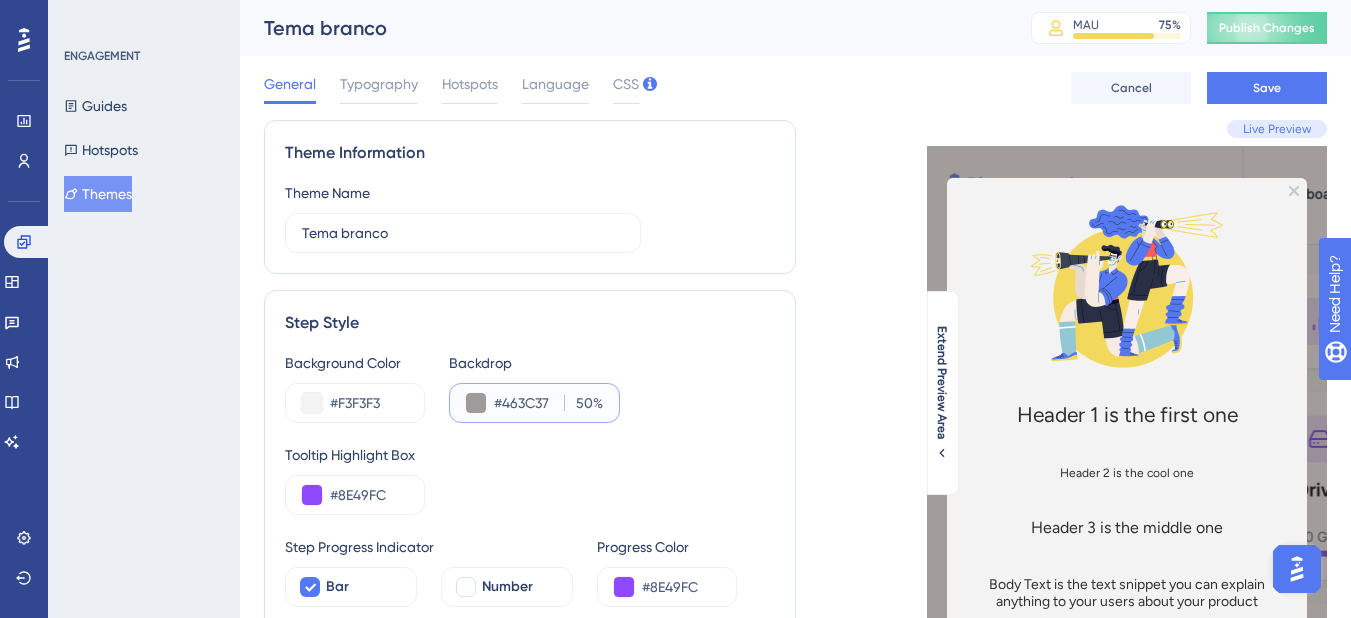 click on "#463C37" at bounding box center [525, 403] 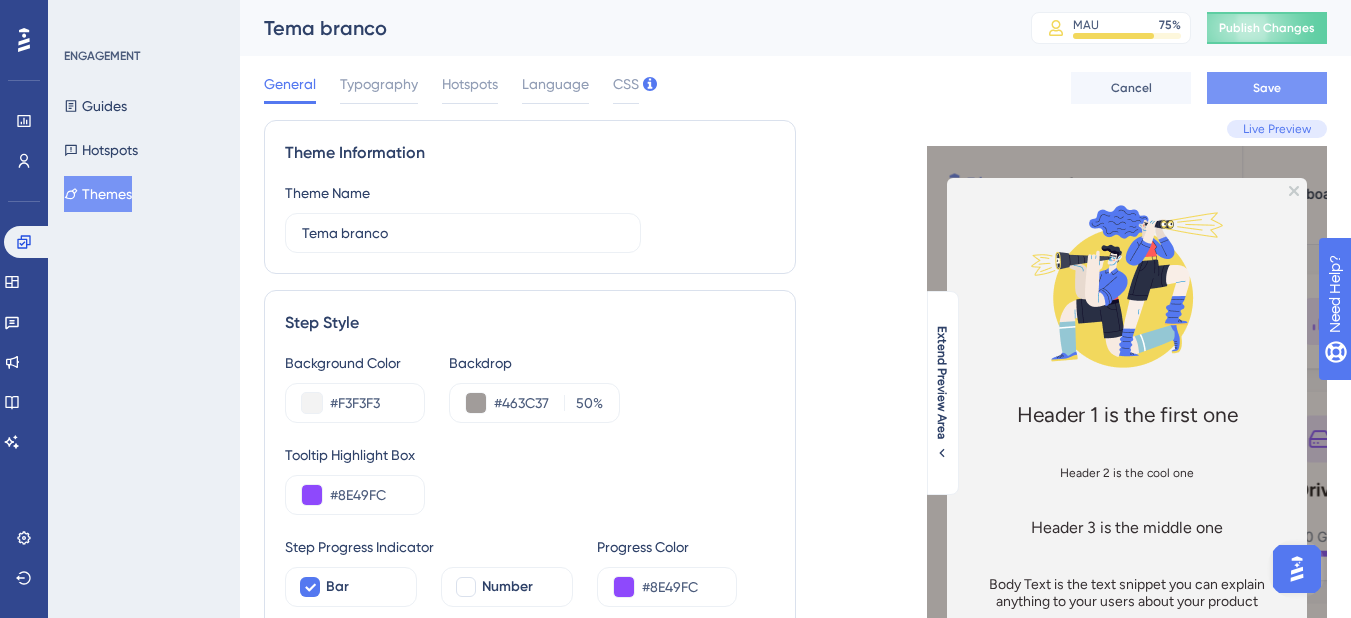 click on "Save" at bounding box center [1267, 88] 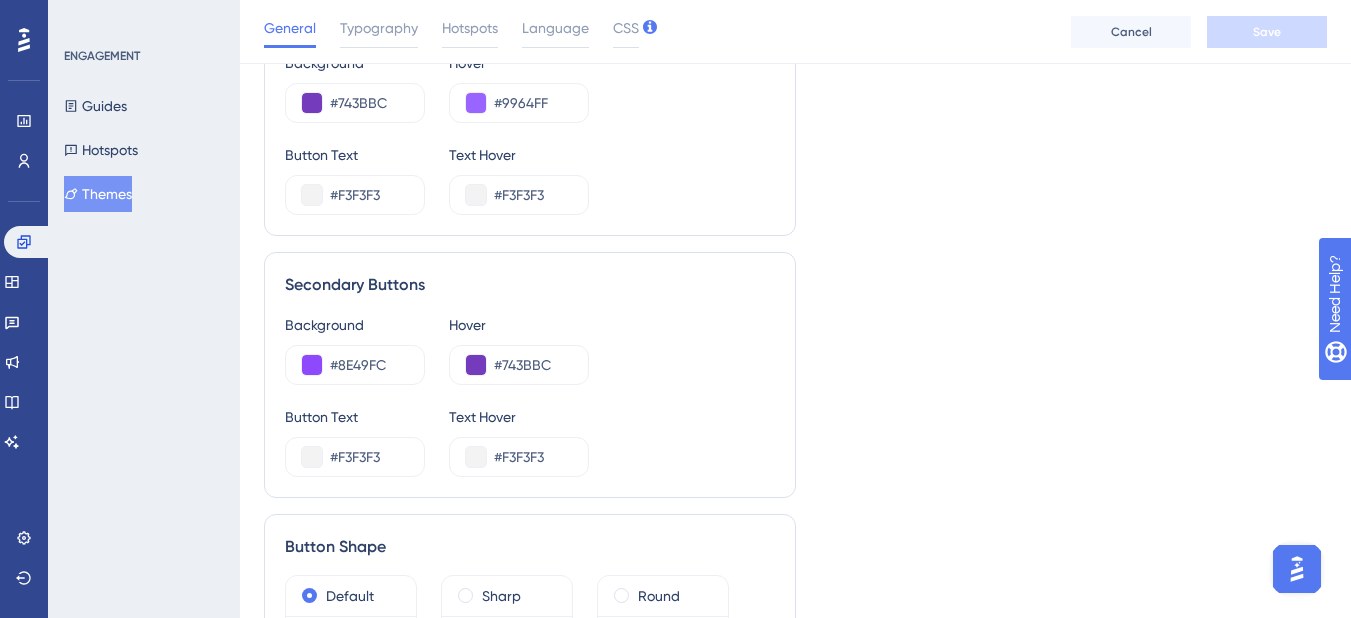 scroll, scrollTop: 1000, scrollLeft: 0, axis: vertical 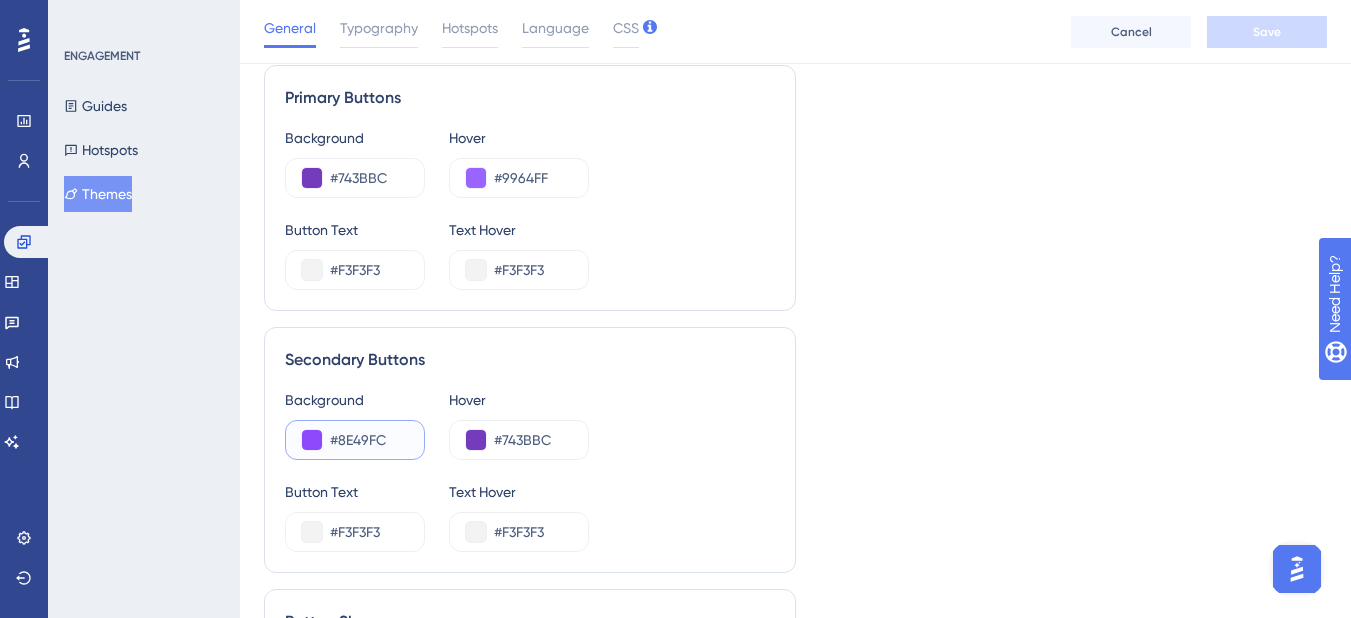 click on "#8E49FC" at bounding box center (369, 440) 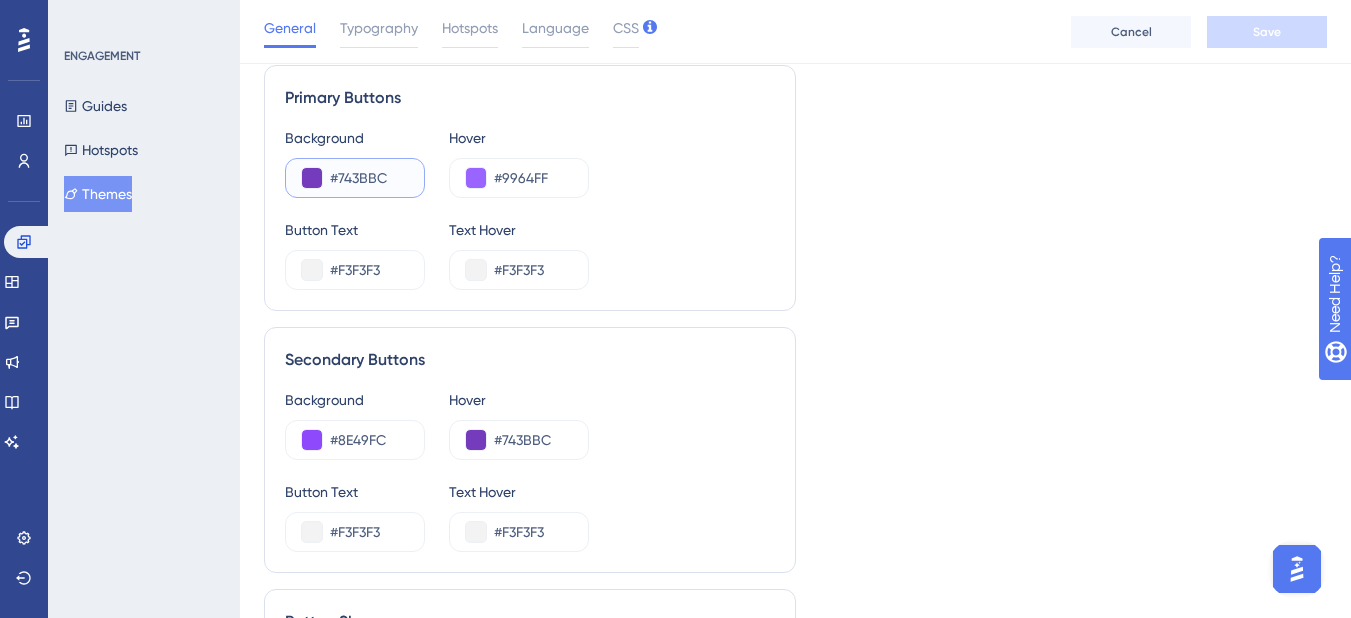 click on "#743BBC" at bounding box center [369, 178] 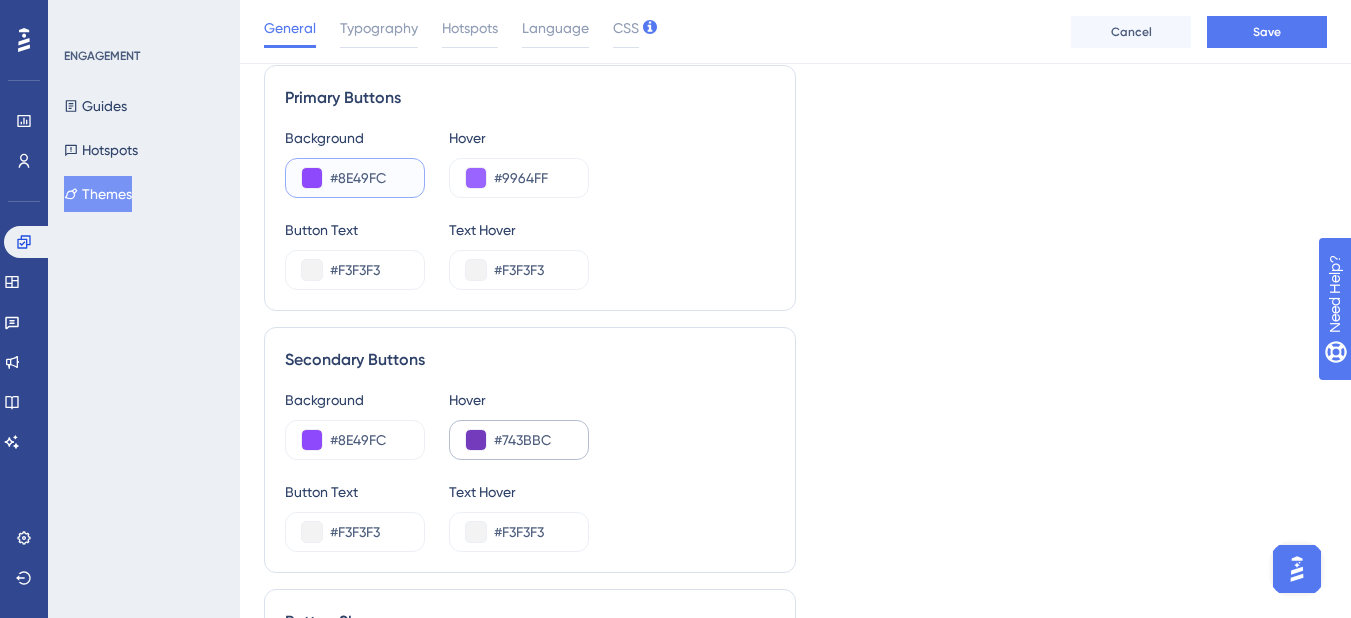 type on "#8E49FC" 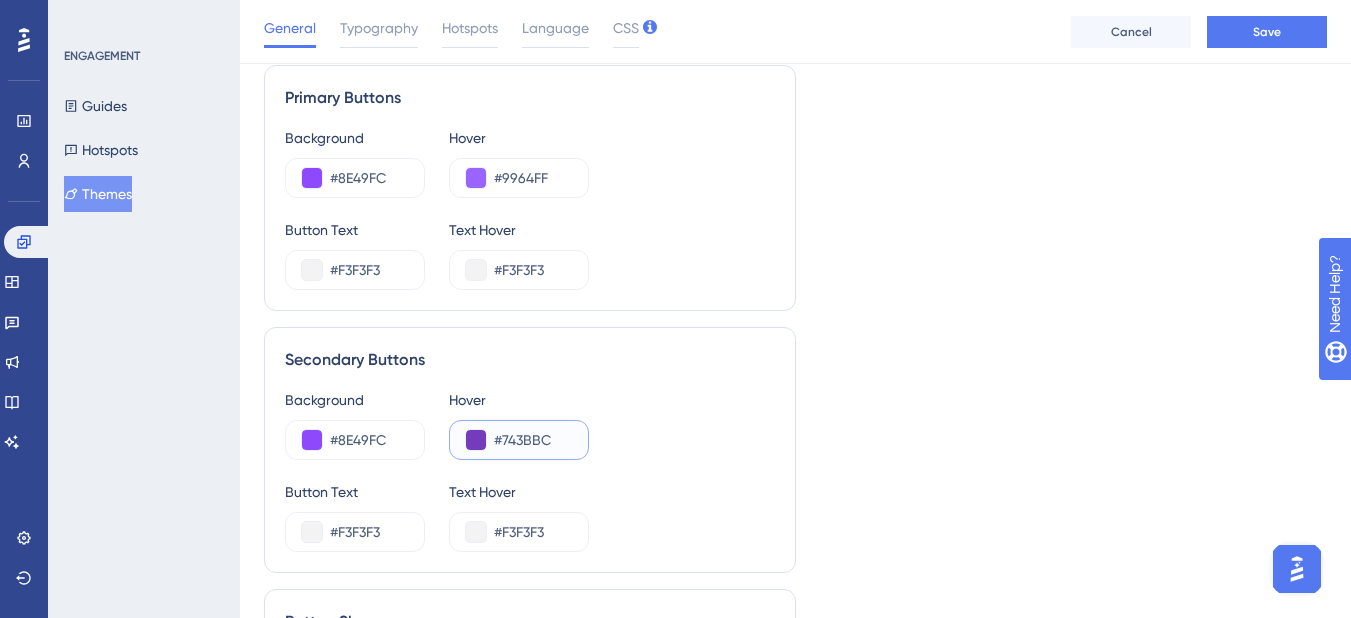 click on "#743BBC" at bounding box center [533, 440] 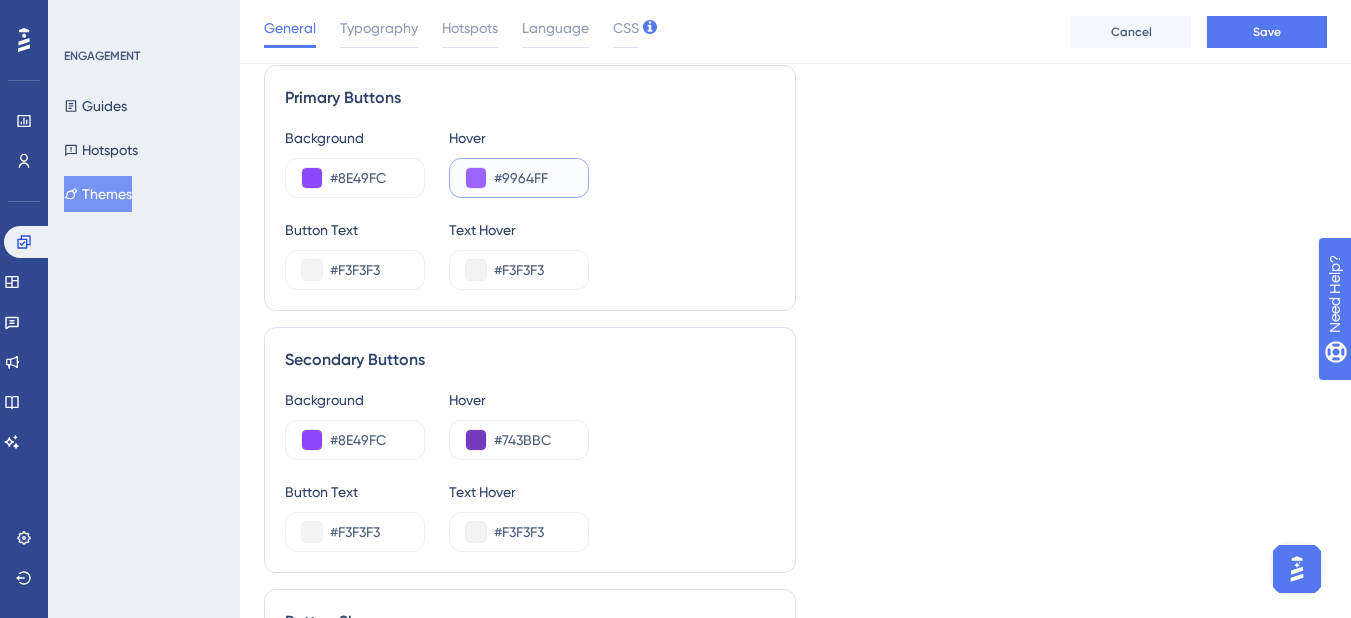 click on "#9964FF" at bounding box center [533, 178] 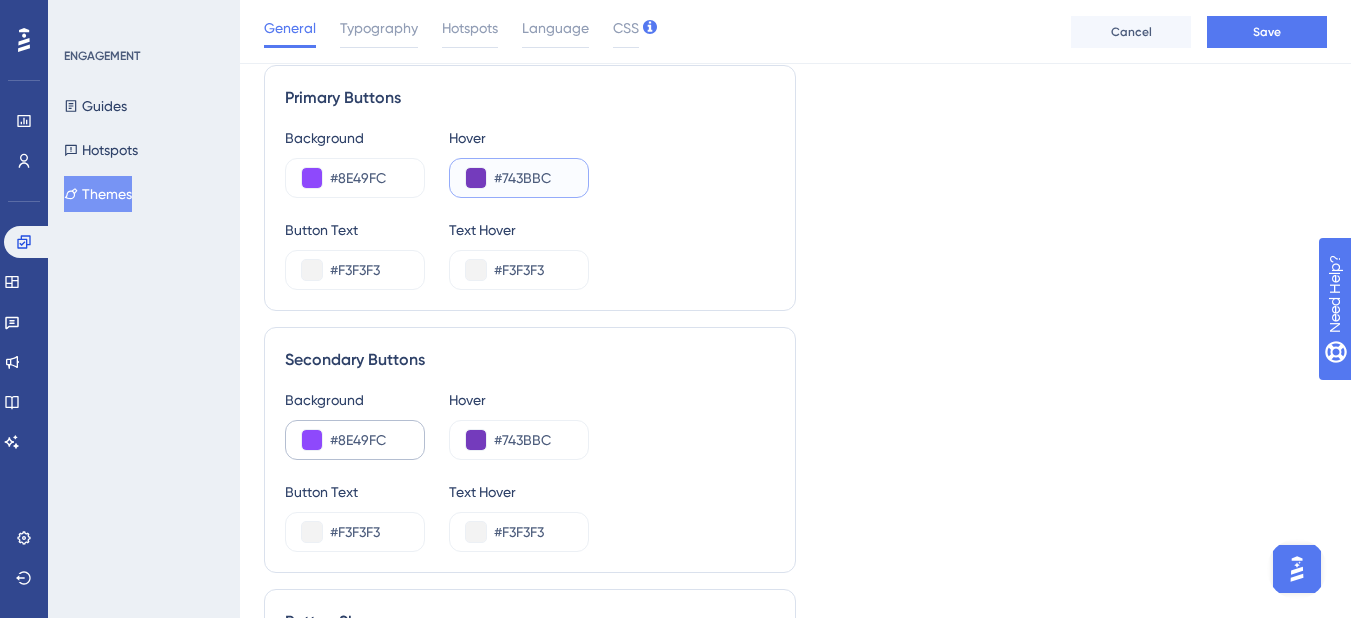 type on "#743BBC" 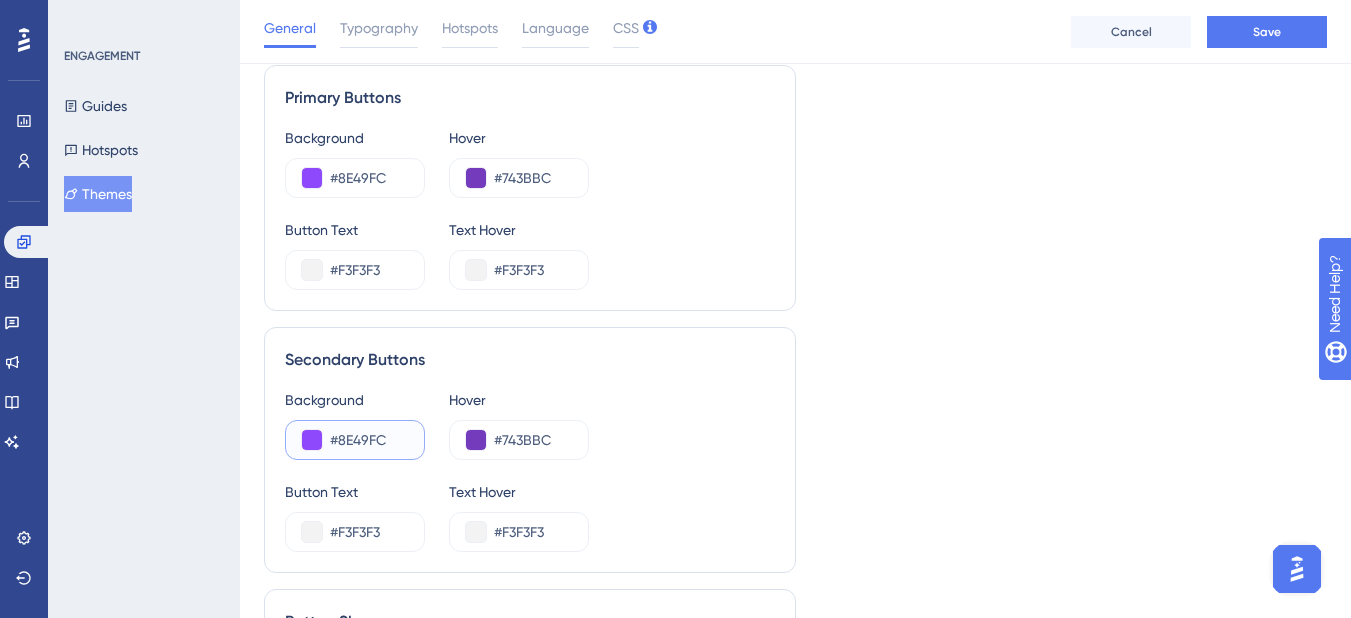 click on "#8E49FC" at bounding box center (369, 440) 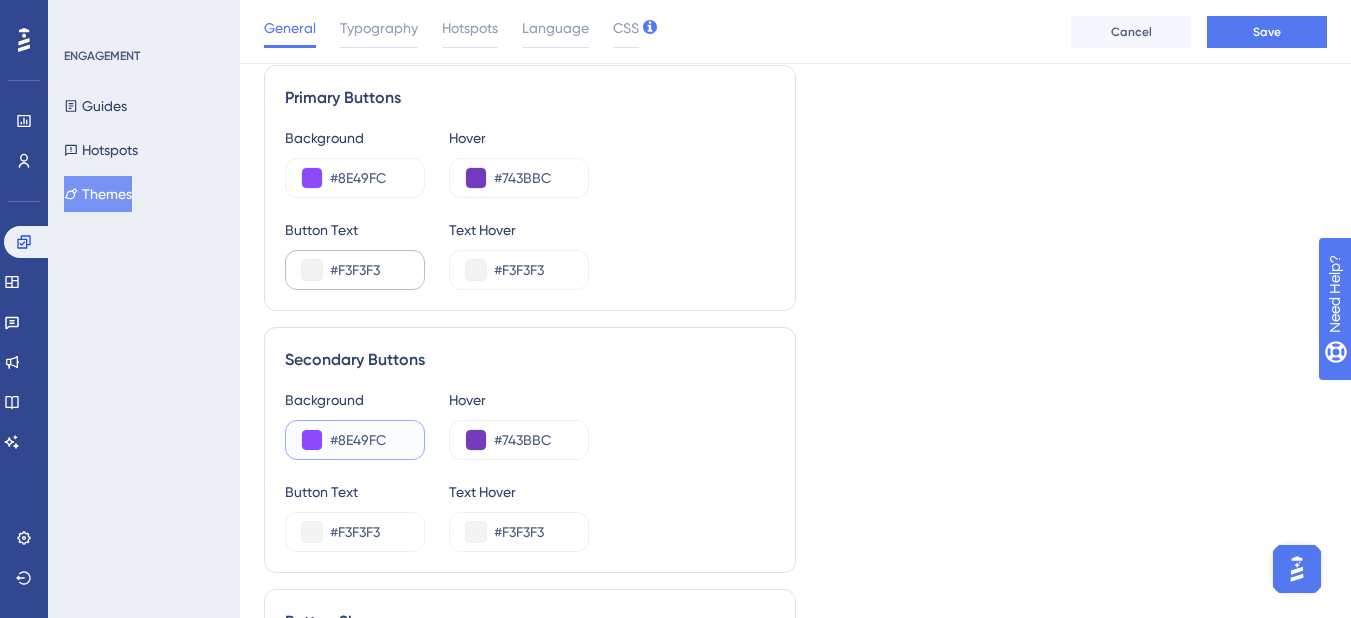 paste on "743BB" 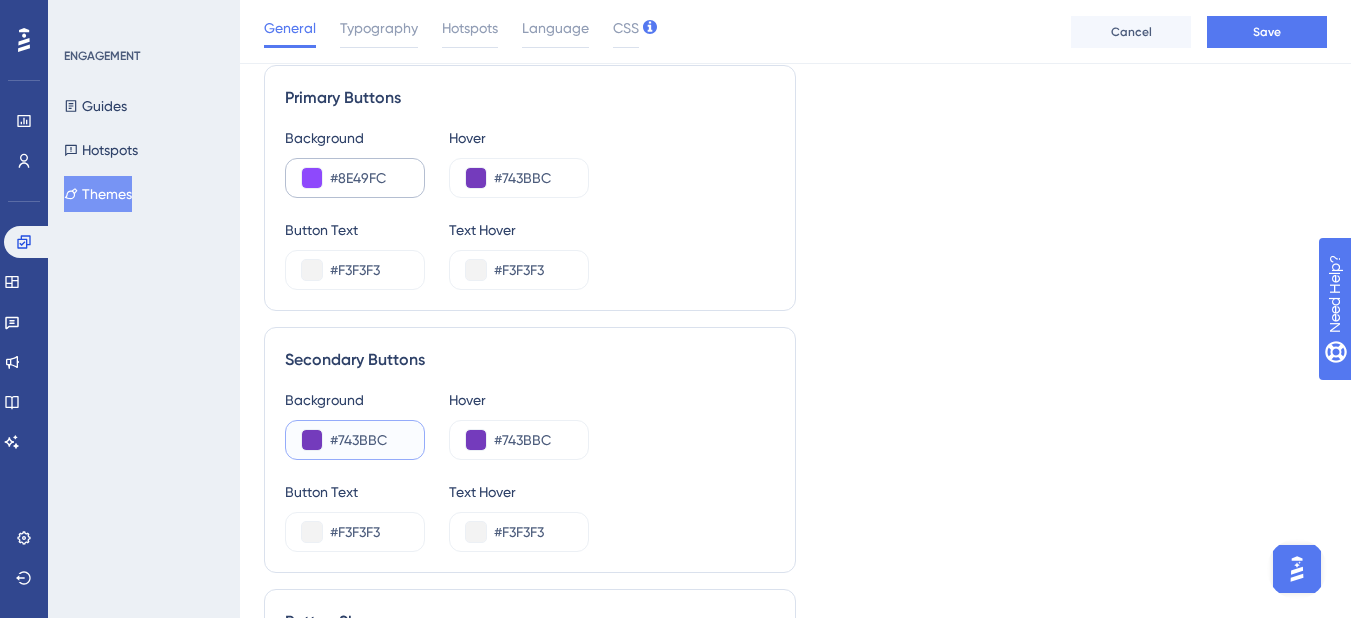 type on "#743BBC" 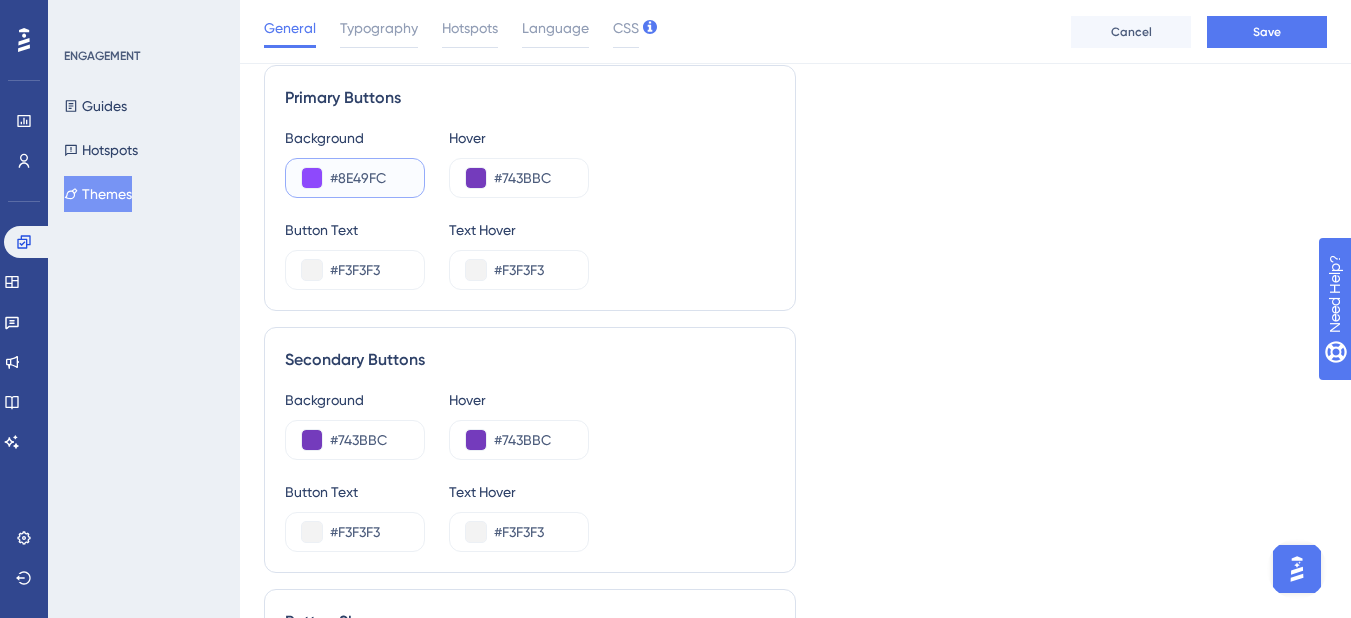 click on "#8E49FC" at bounding box center (369, 178) 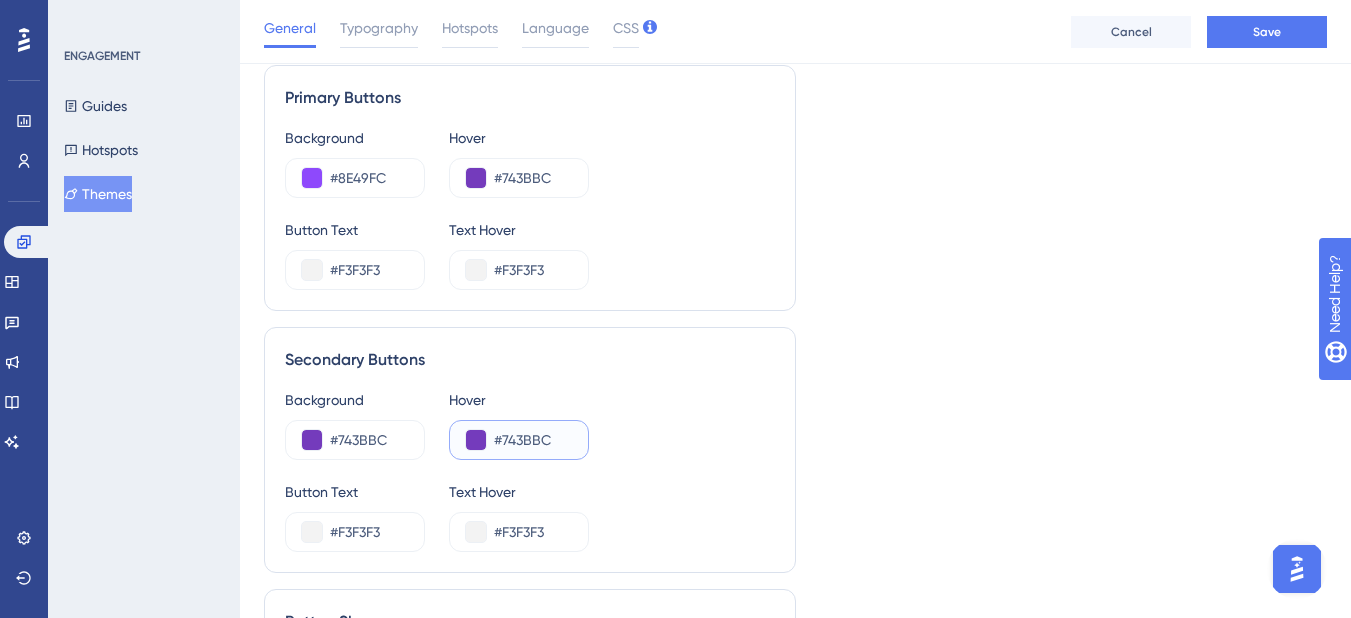 click on "#743BBC" at bounding box center (533, 440) 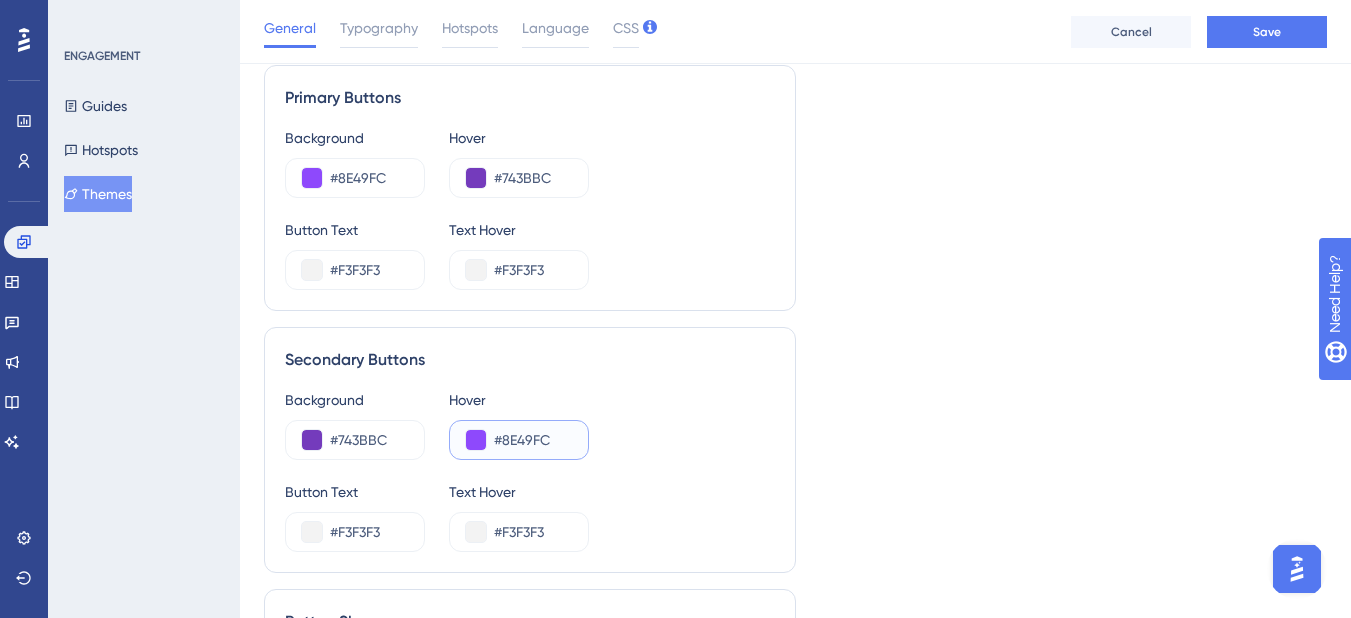 type on "#8E49FC" 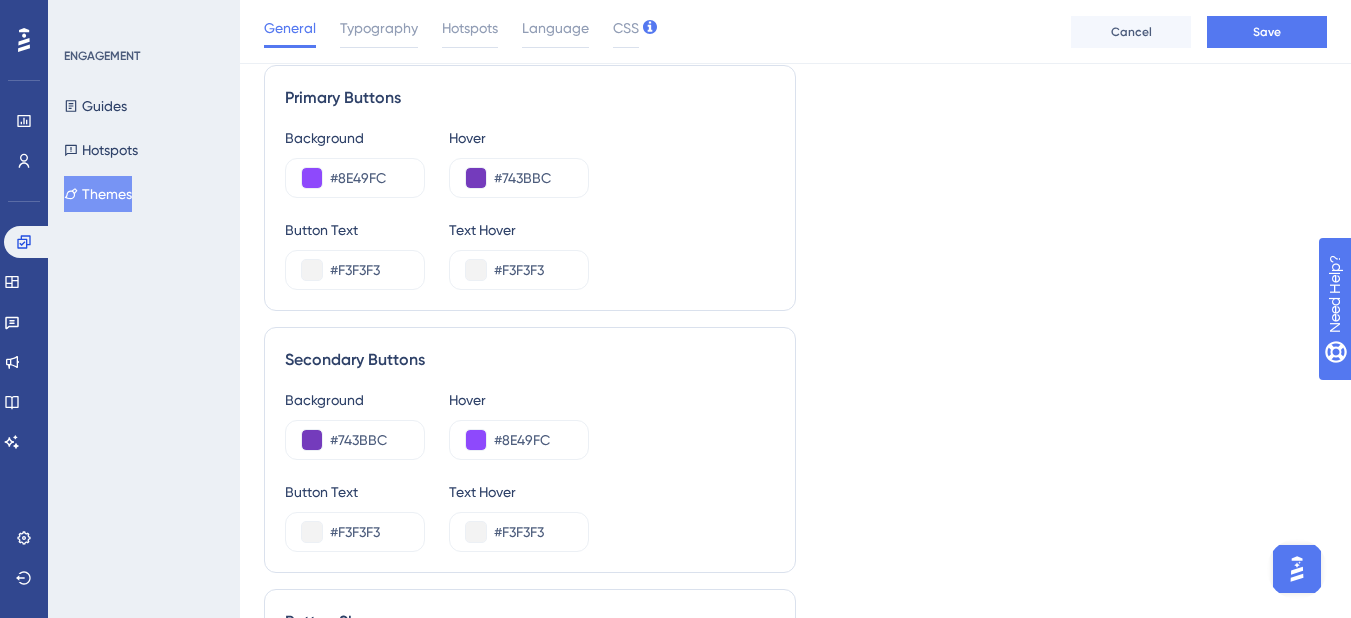 click on "Secondary Buttons" at bounding box center (530, 360) 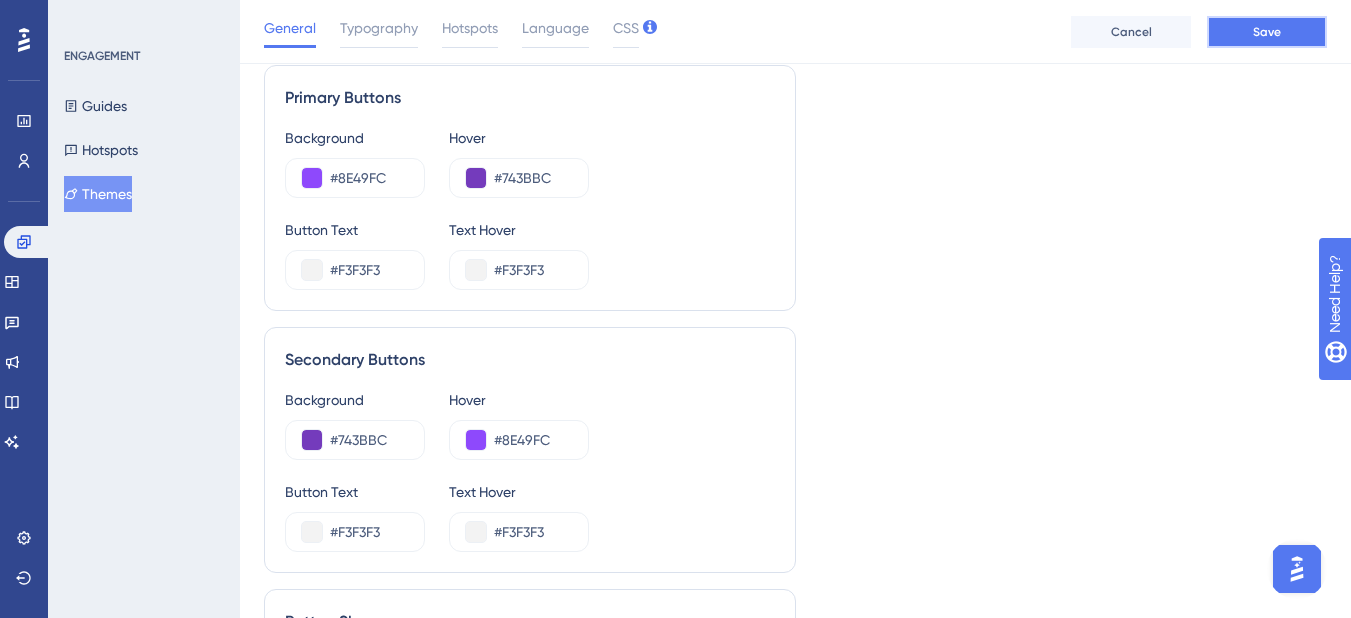 click on "Save" at bounding box center [1267, 32] 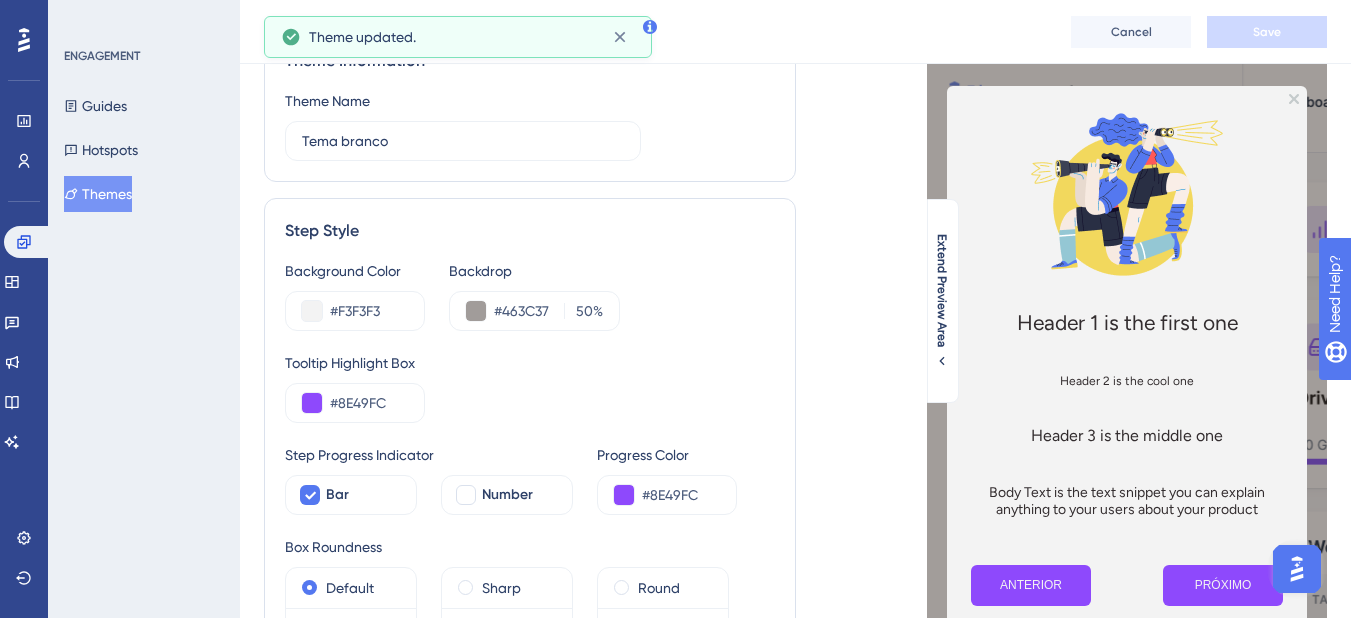 scroll, scrollTop: 0, scrollLeft: 0, axis: both 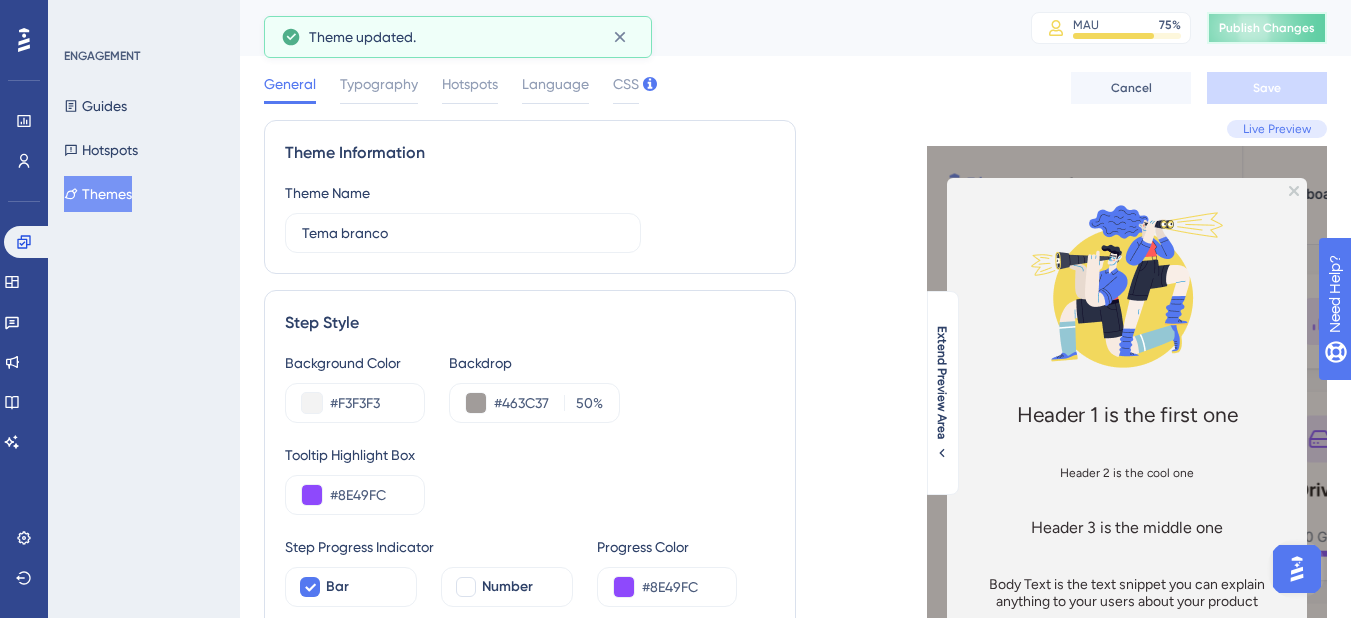 click on "Publish Changes" at bounding box center [1267, 28] 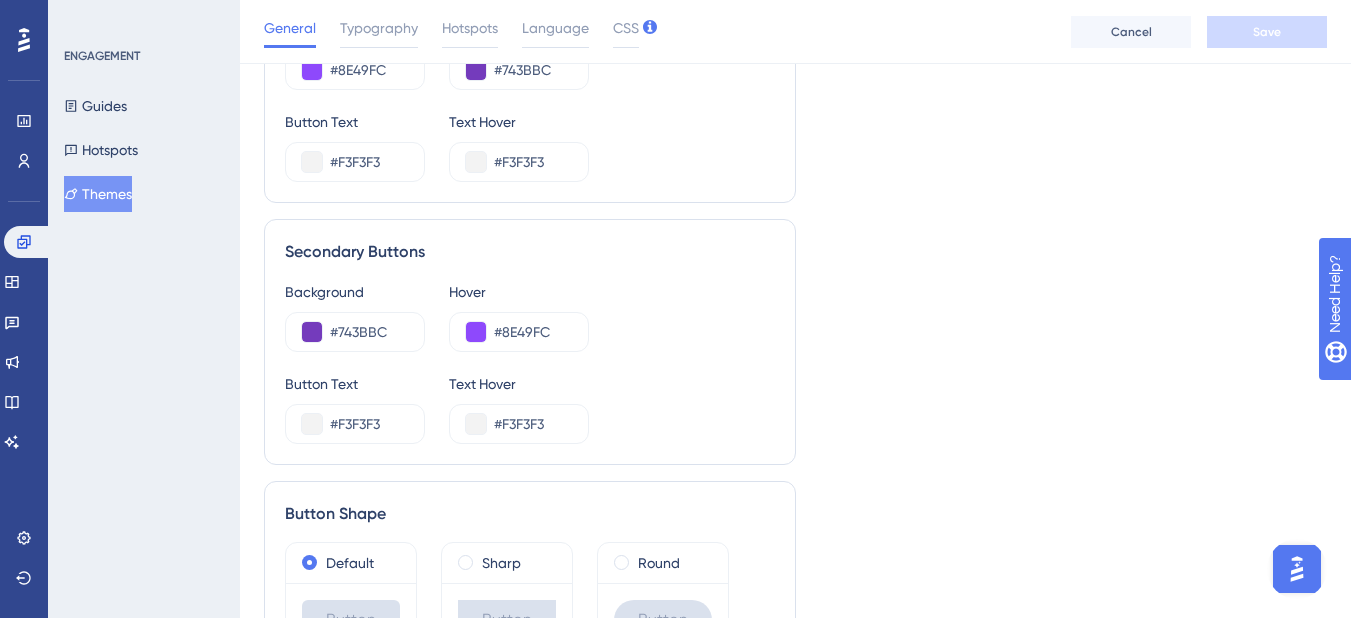 scroll, scrollTop: 1048, scrollLeft: 0, axis: vertical 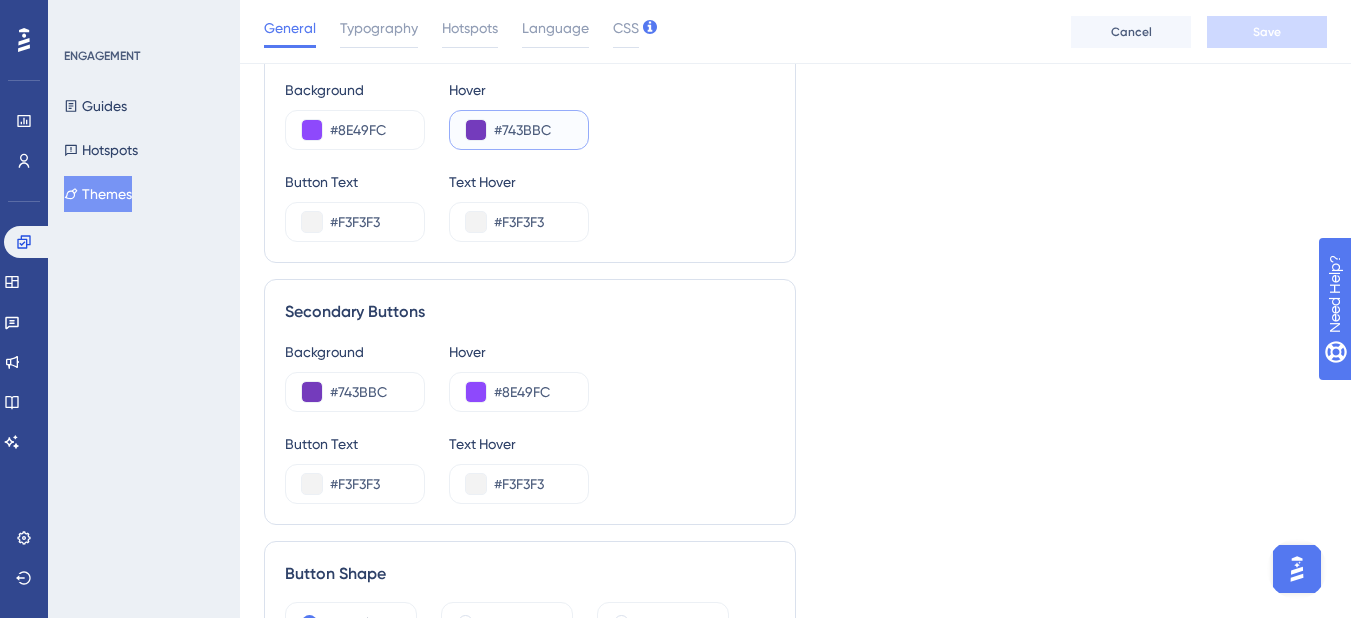 click on "#743BBC" at bounding box center [533, 130] 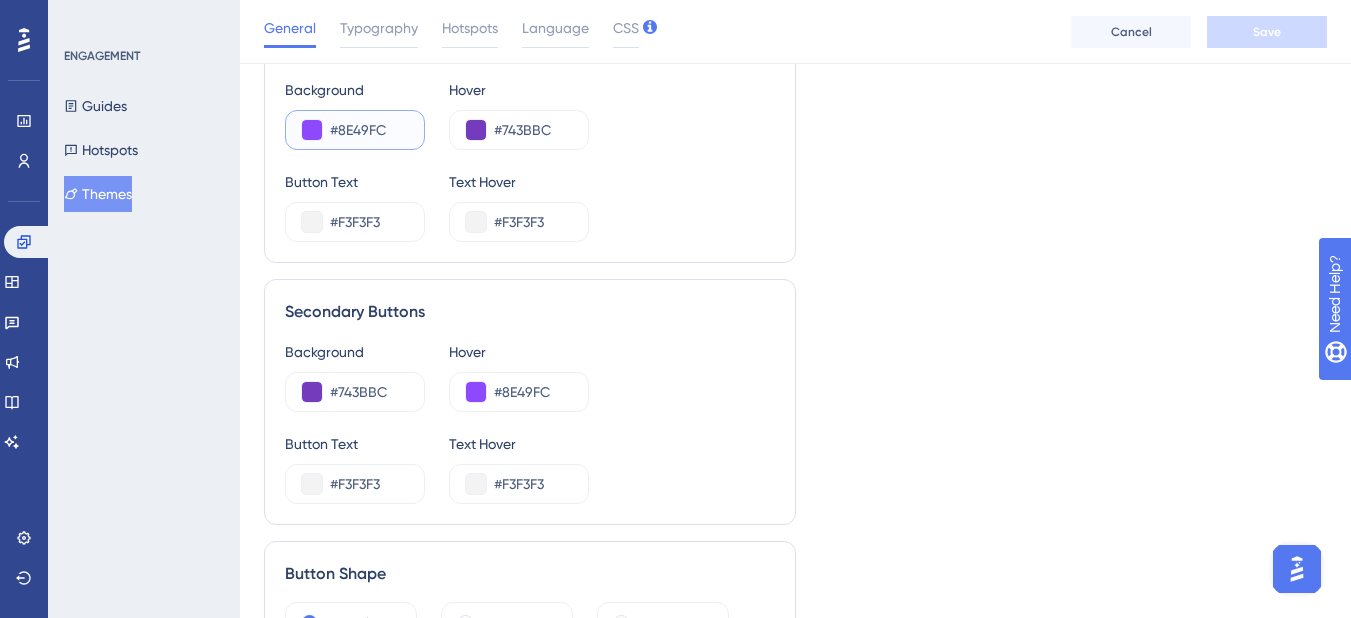 click on "#8E49FC" at bounding box center (369, 130) 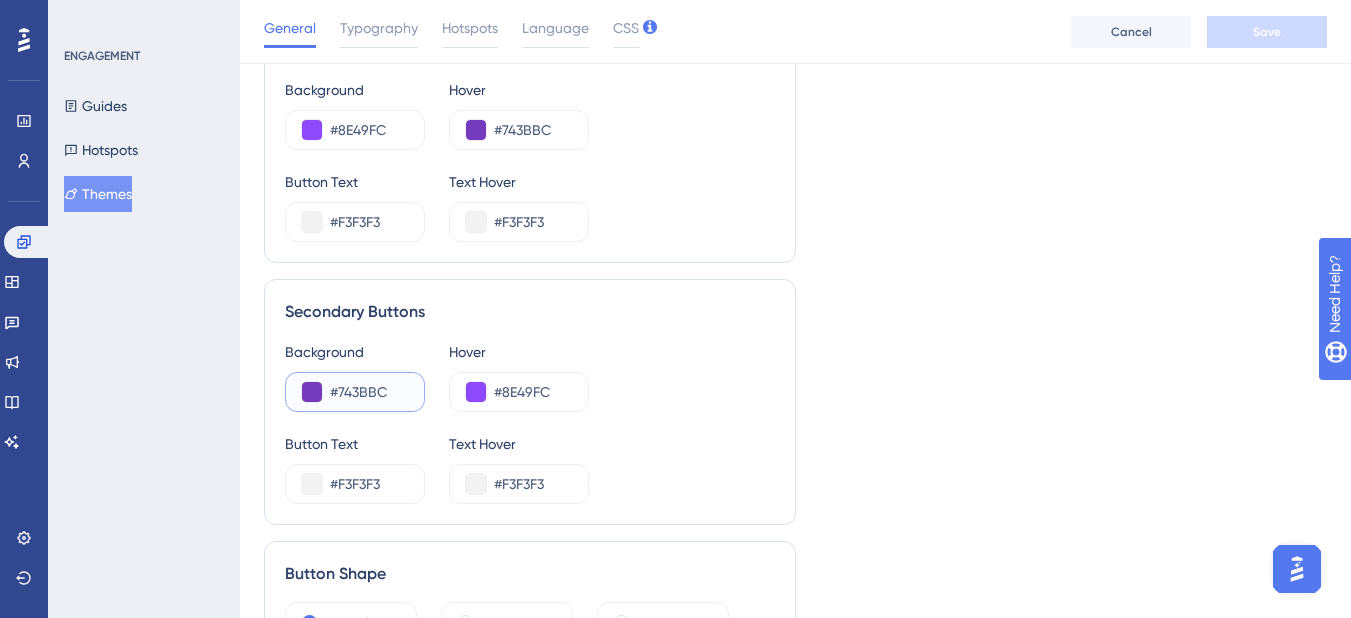 click on "#743BBC" at bounding box center [369, 392] 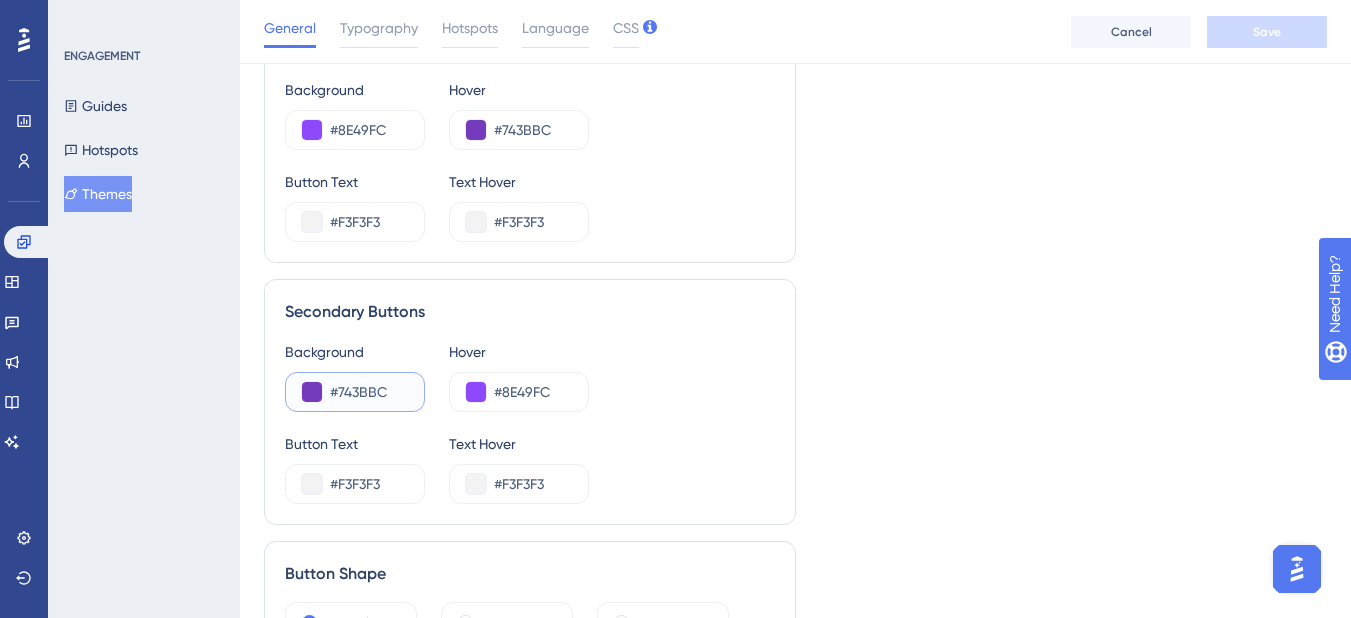 click on "#743BBC" at bounding box center [369, 392] 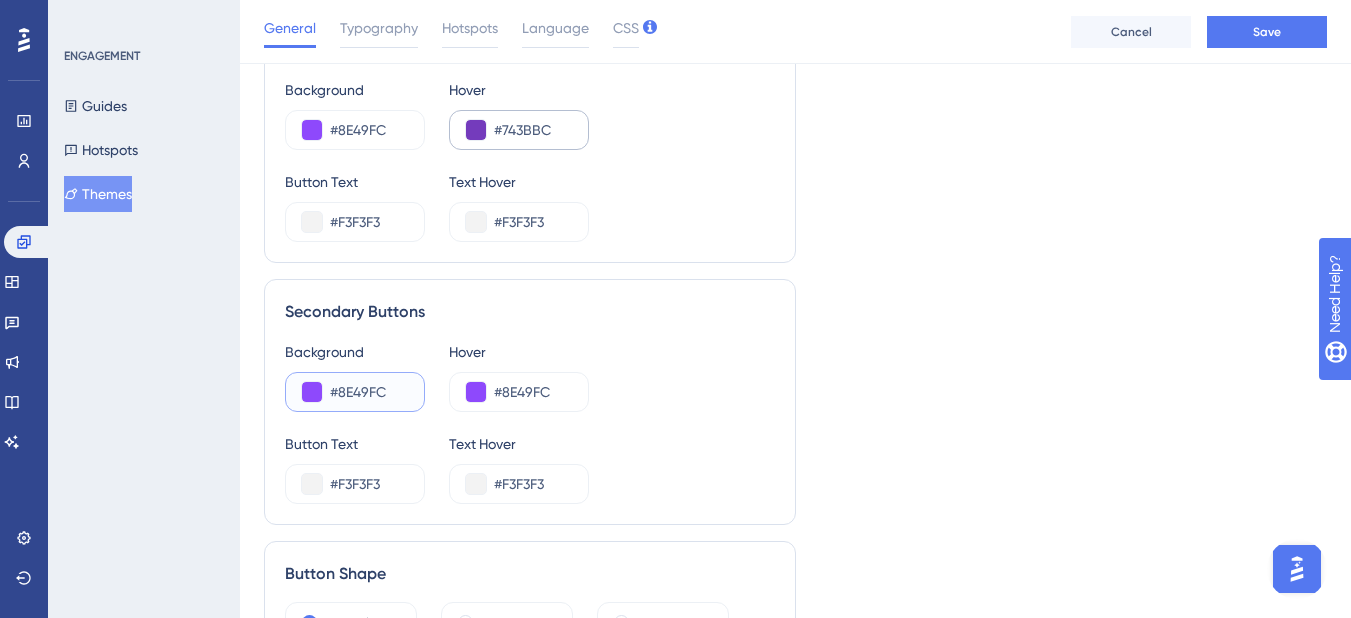 type on "#8E49FC" 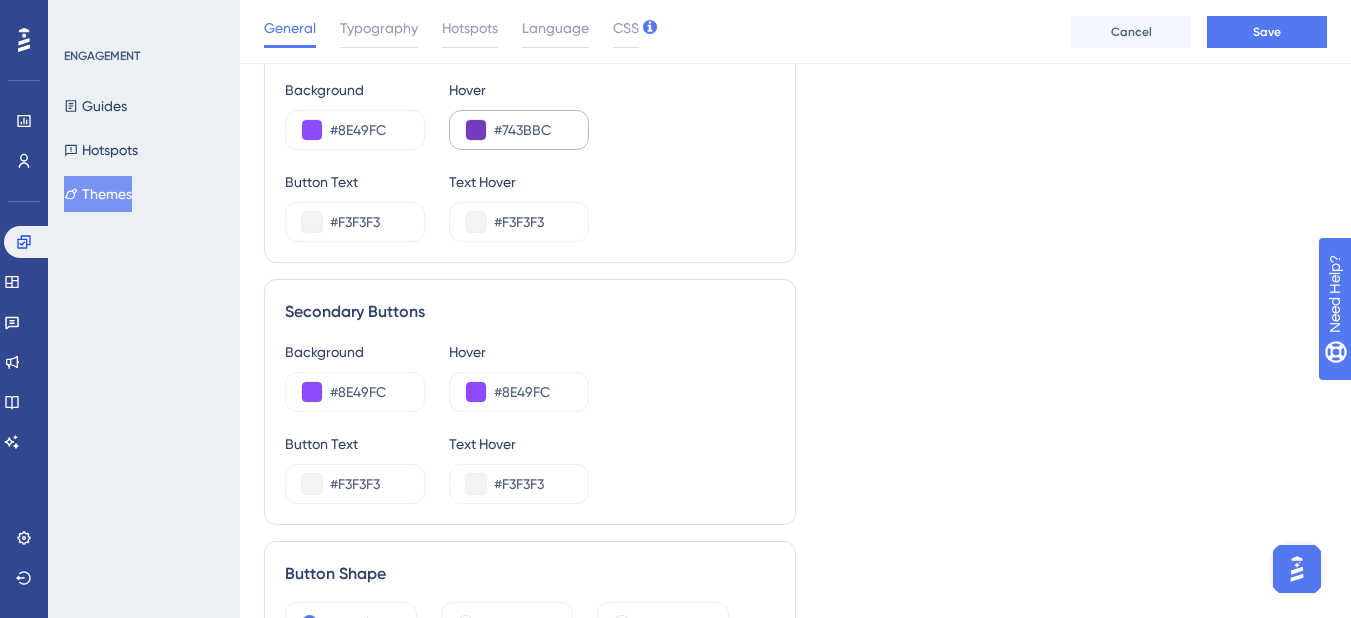 click on "#743BBC" at bounding box center [519, 130] 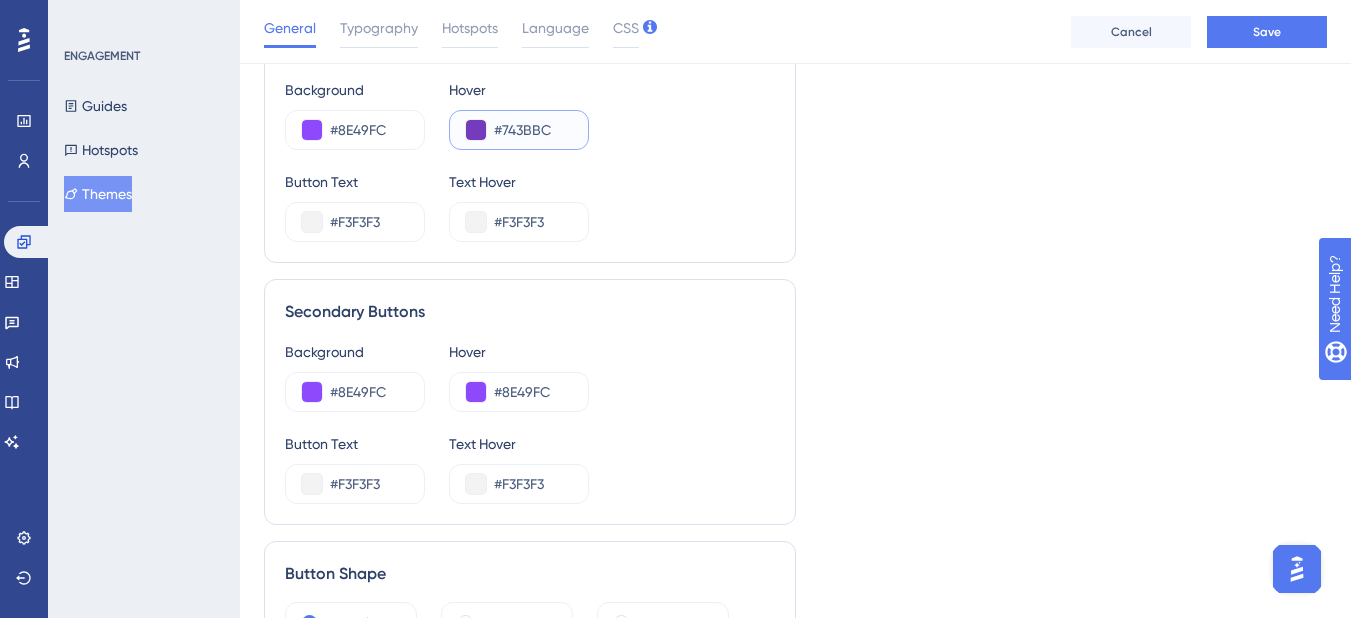 click on "#743BBC" at bounding box center (533, 130) 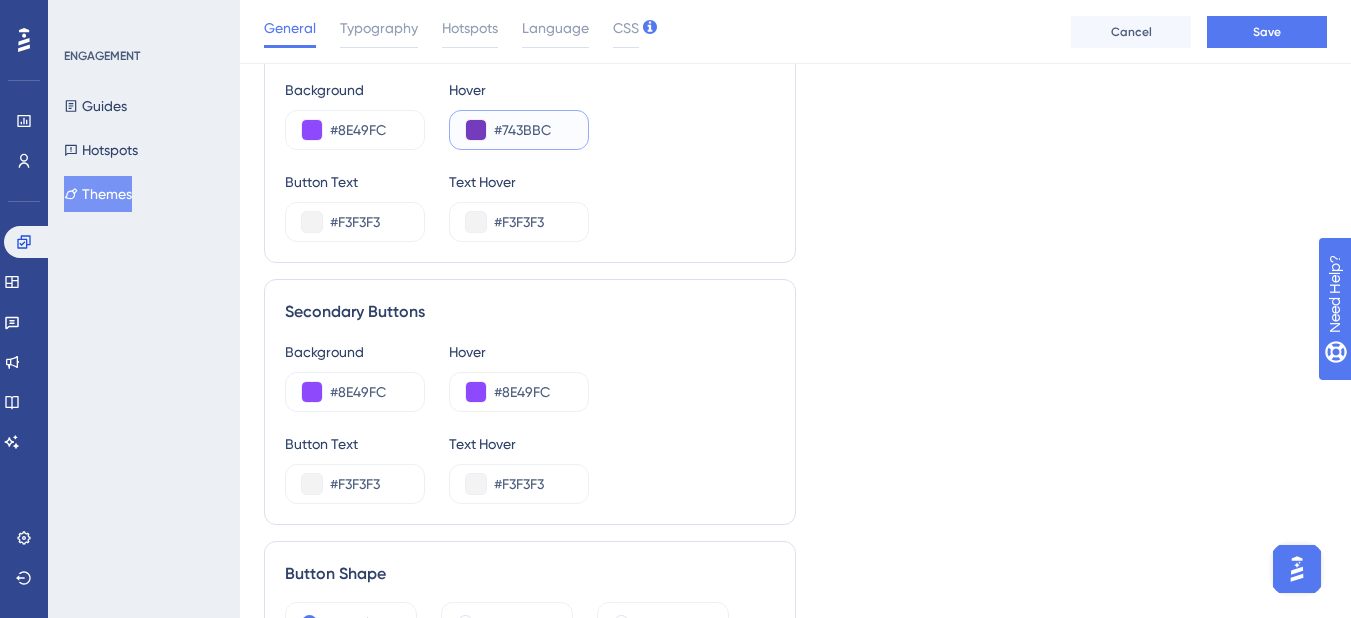 click on "#743BBC" at bounding box center [533, 130] 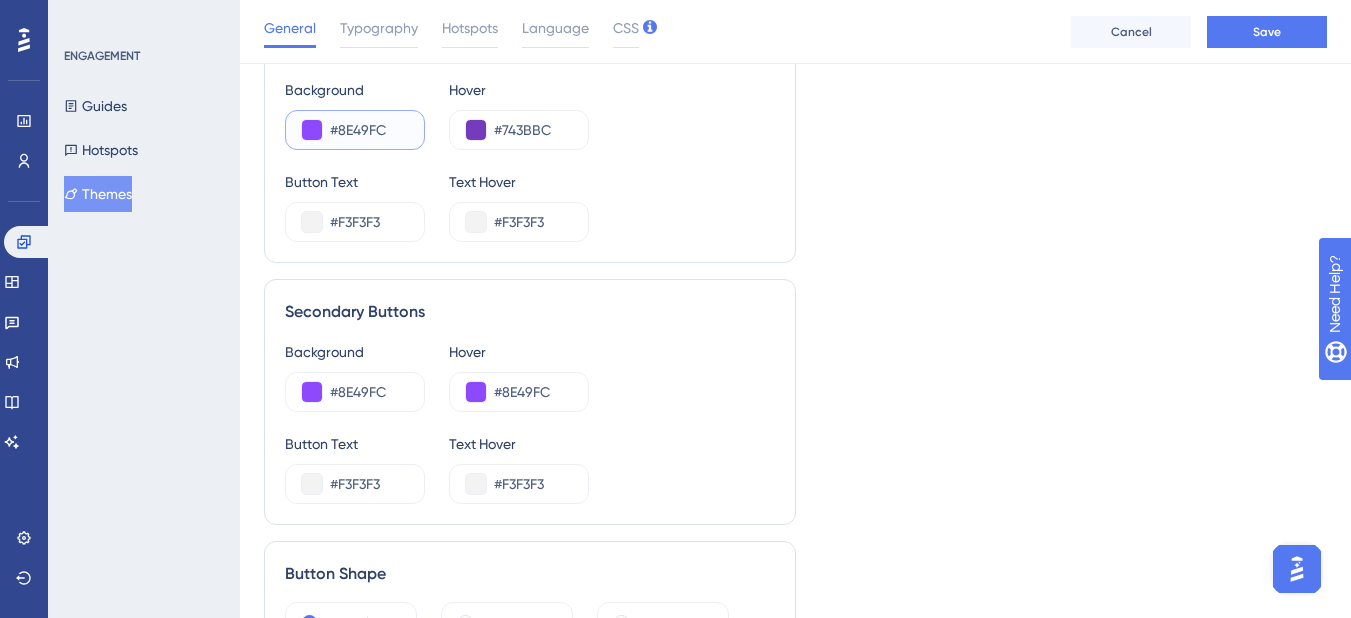 click on "#8E49FC" at bounding box center [369, 130] 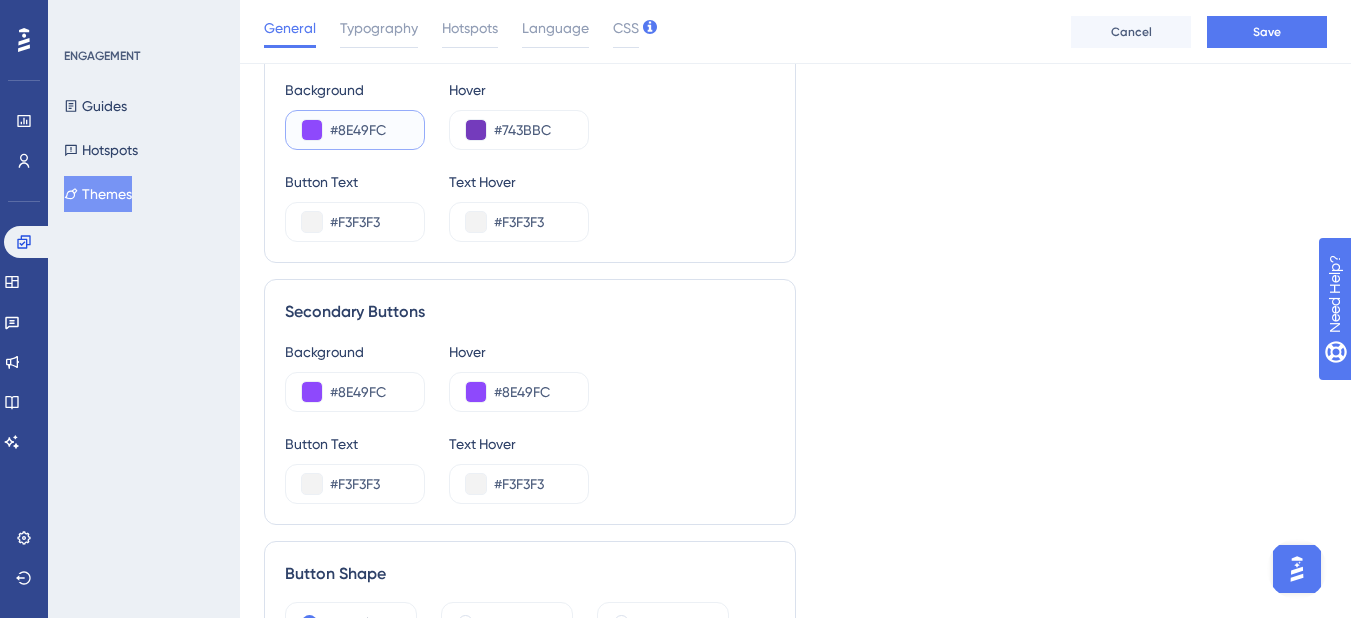 click on "#8E49FC" at bounding box center [369, 130] 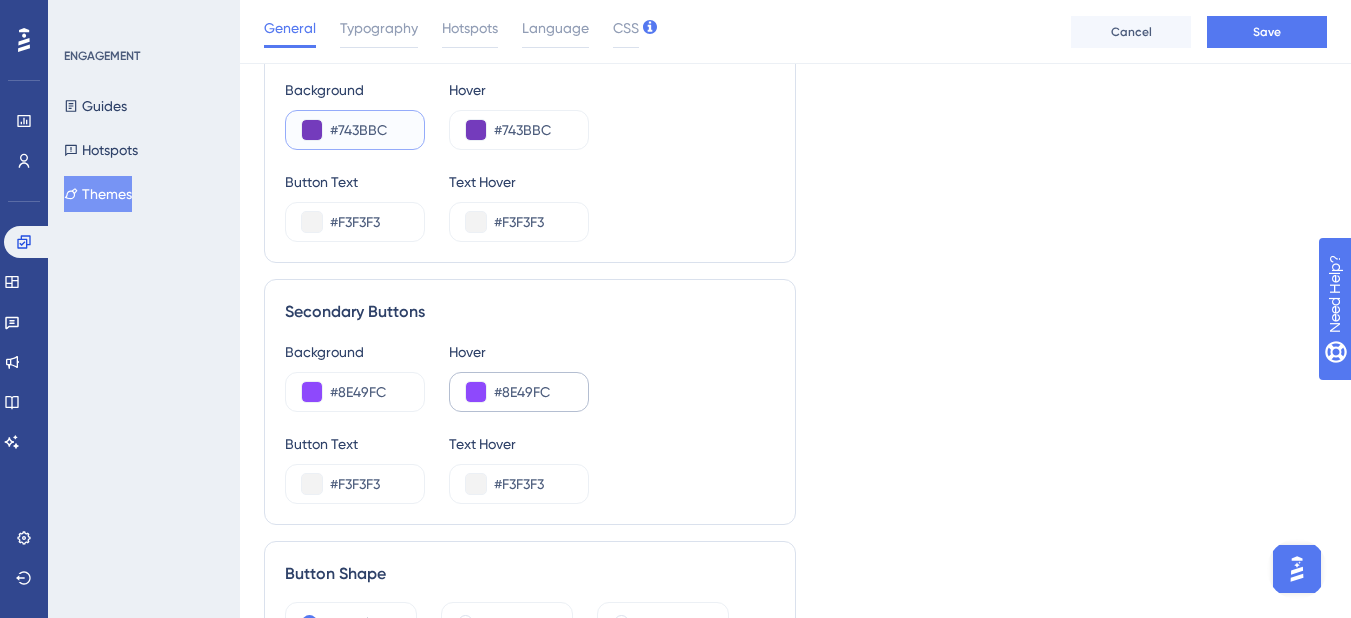 type on "#743BBC" 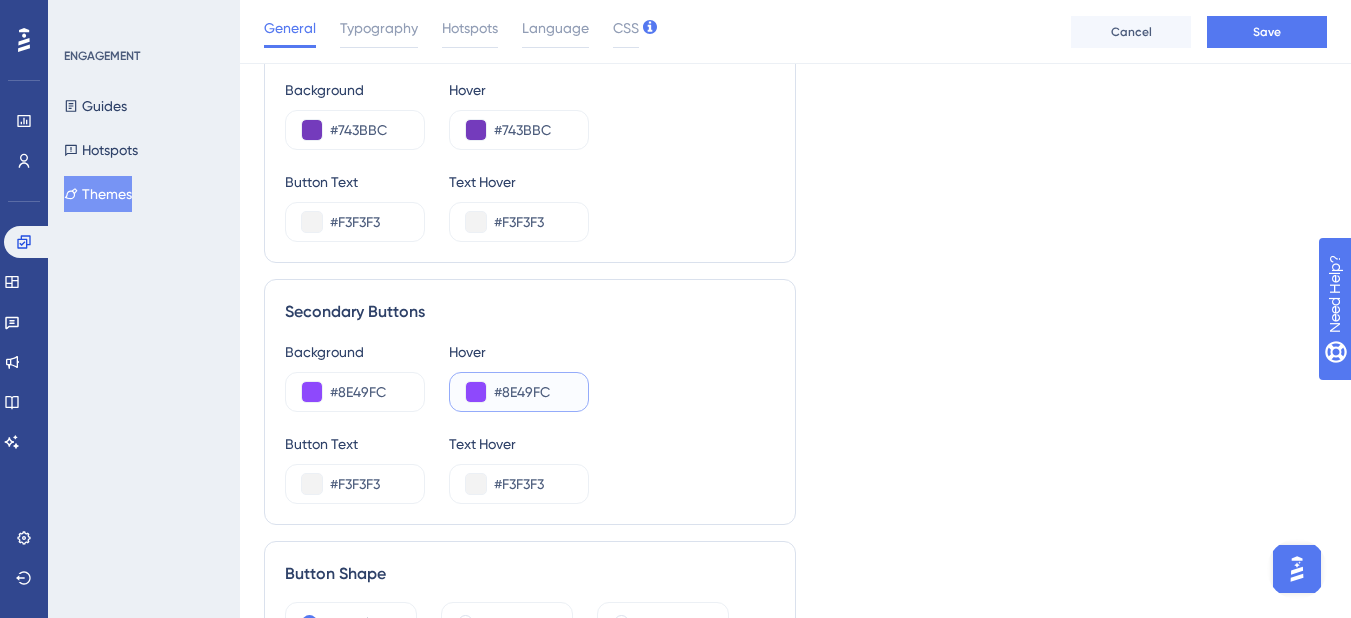 click on "#8E49FC" at bounding box center (533, 392) 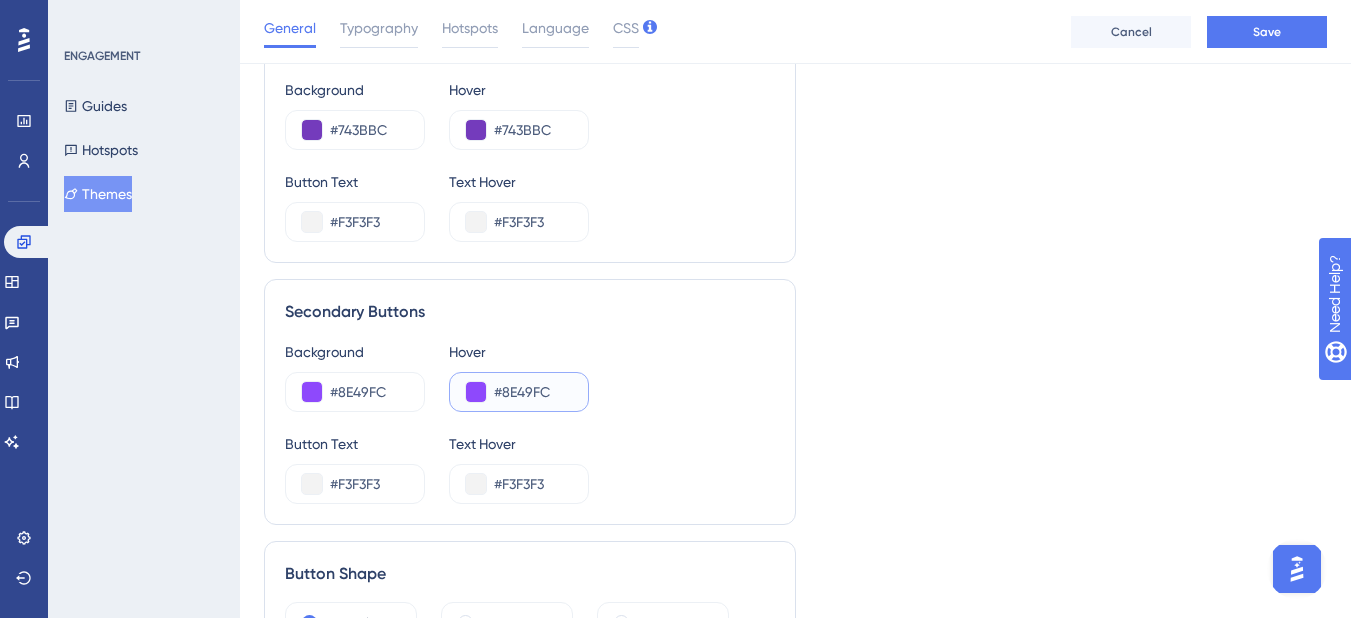 click on "#8E49FC" at bounding box center [533, 392] 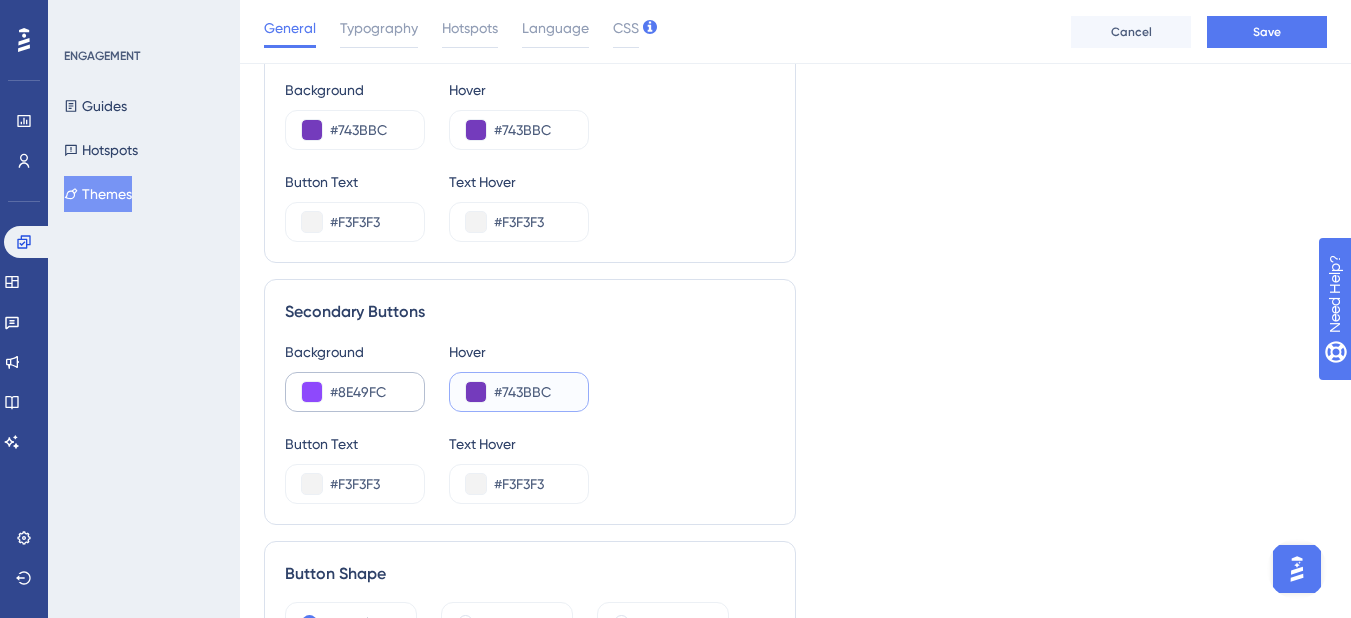 type on "#743BBC" 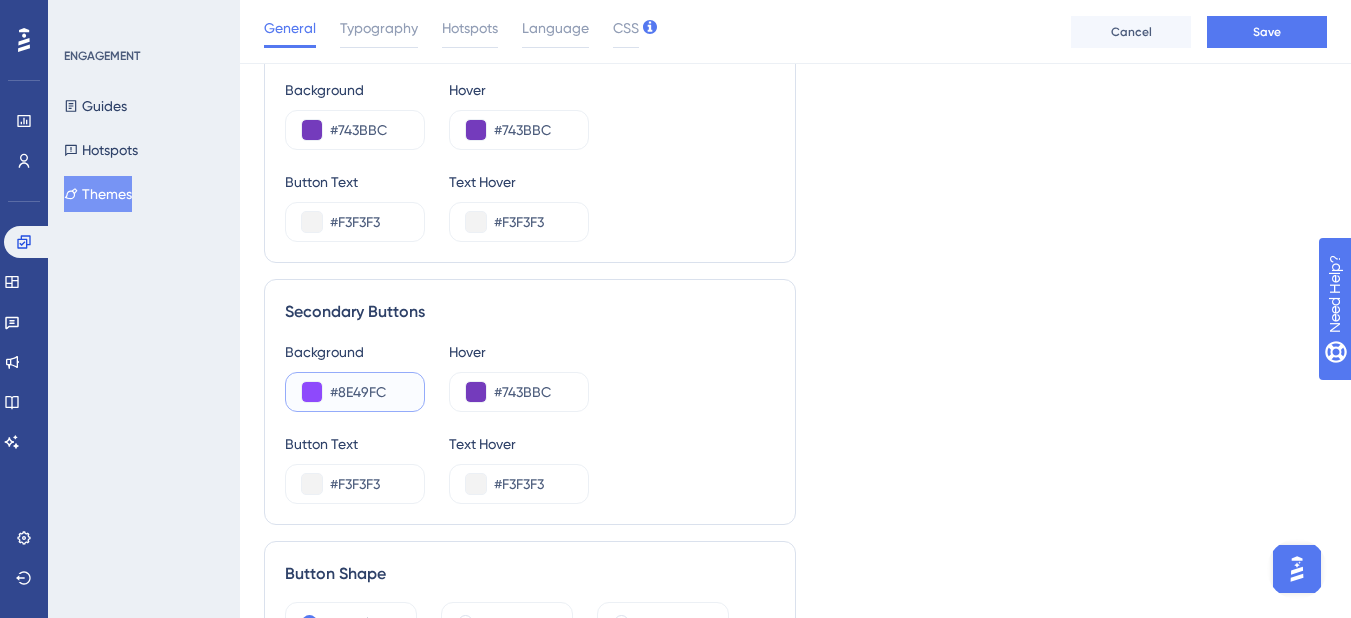 click on "#8E49FC" at bounding box center [369, 392] 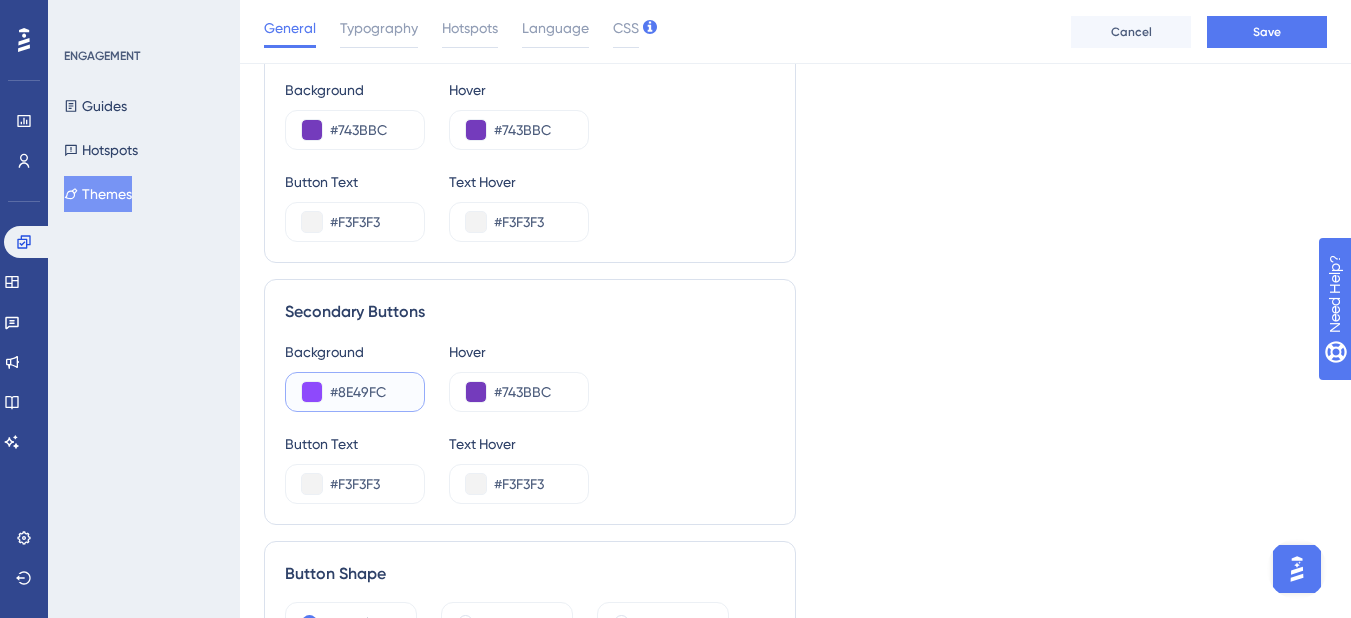 click on "#8E49FC" at bounding box center (369, 392) 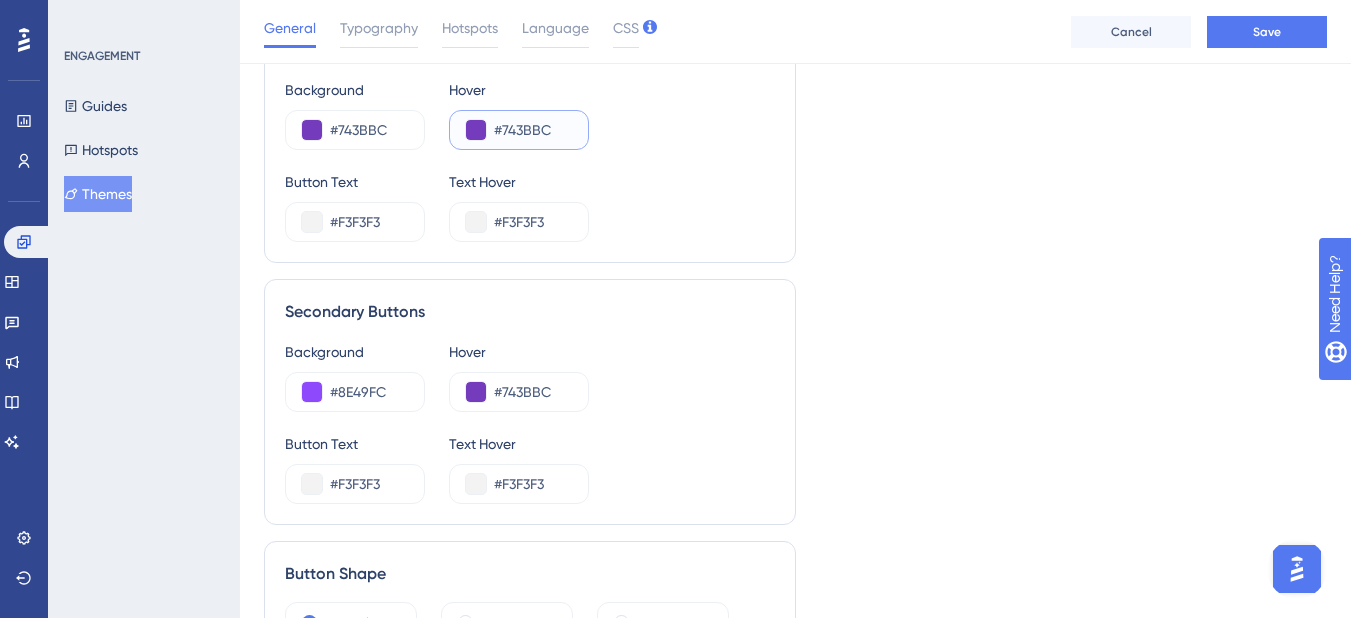 click on "#743BBC" at bounding box center (533, 130) 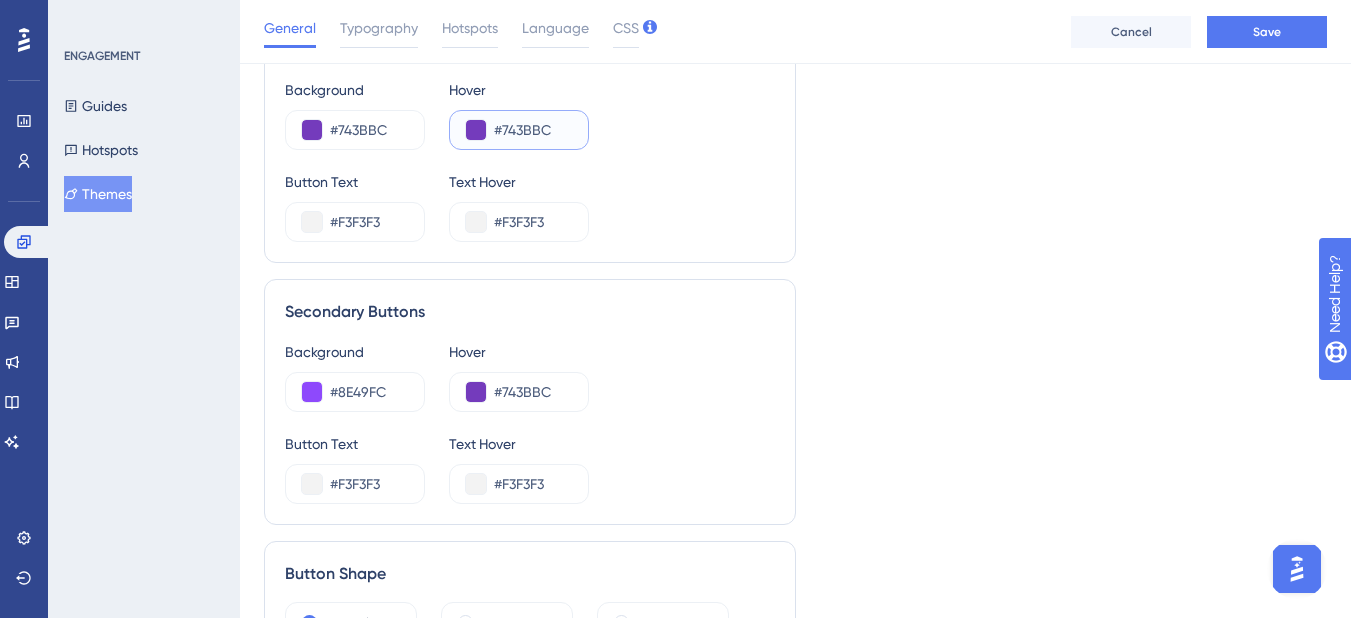 click on "#743BBC" at bounding box center (533, 130) 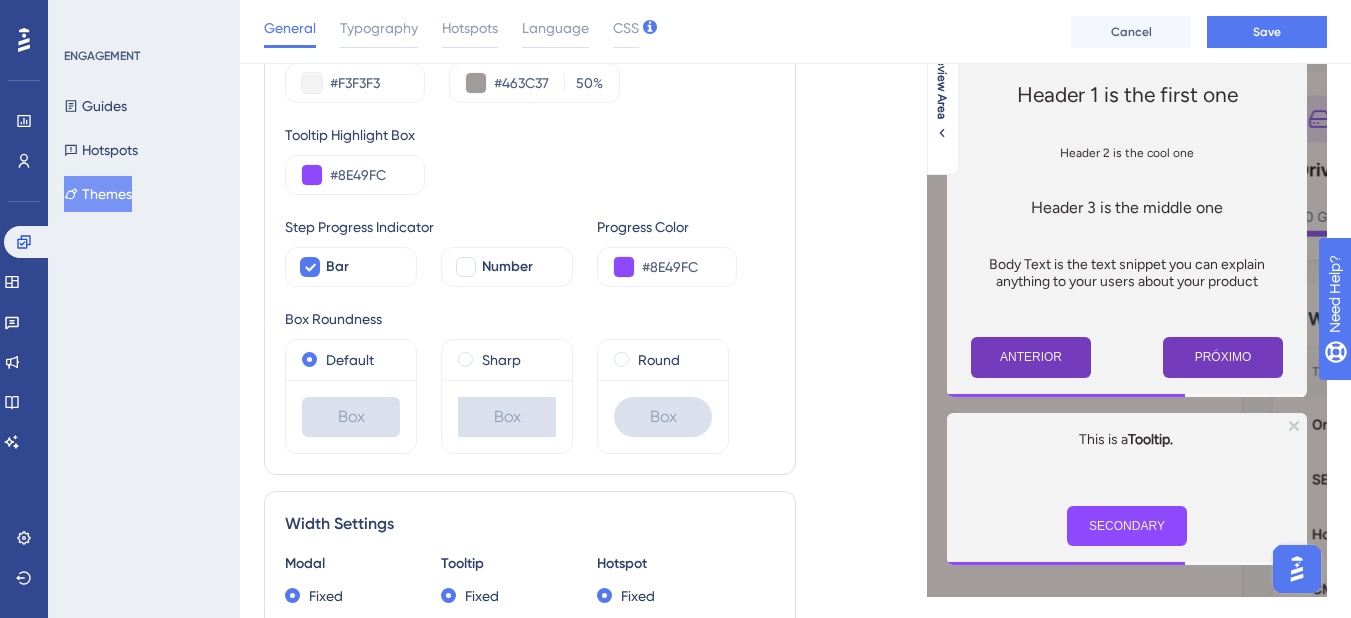 scroll, scrollTop: 0, scrollLeft: 0, axis: both 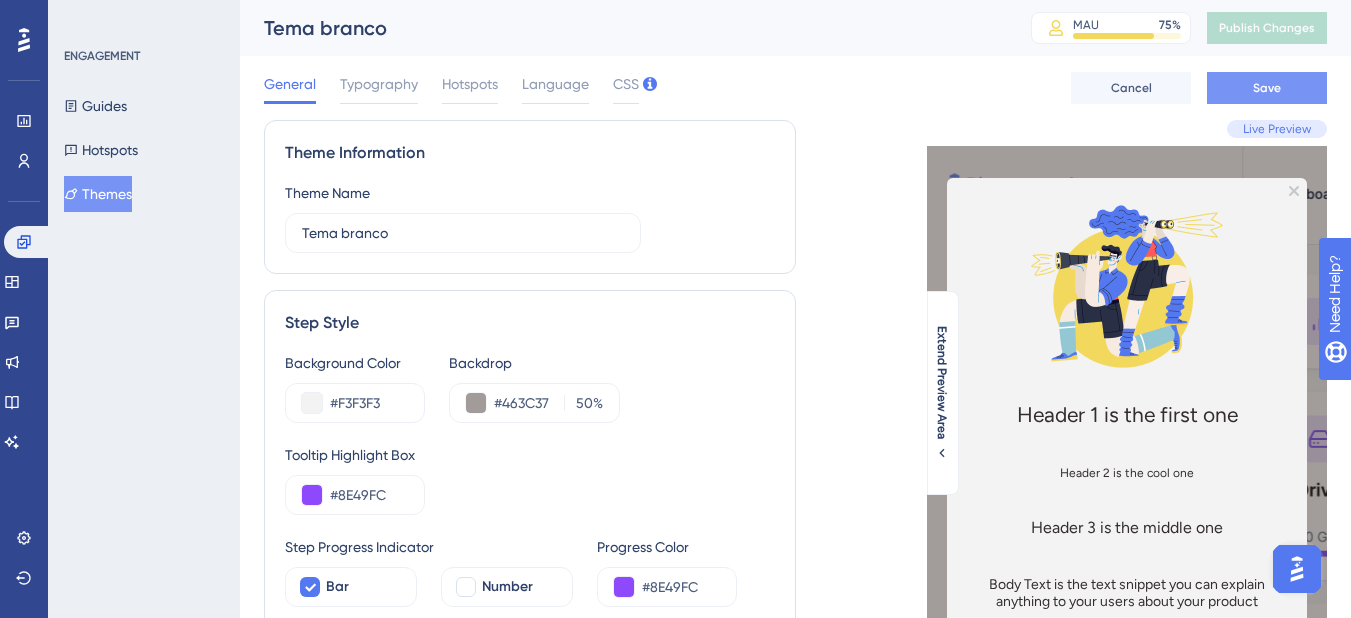type on "#8E49FC" 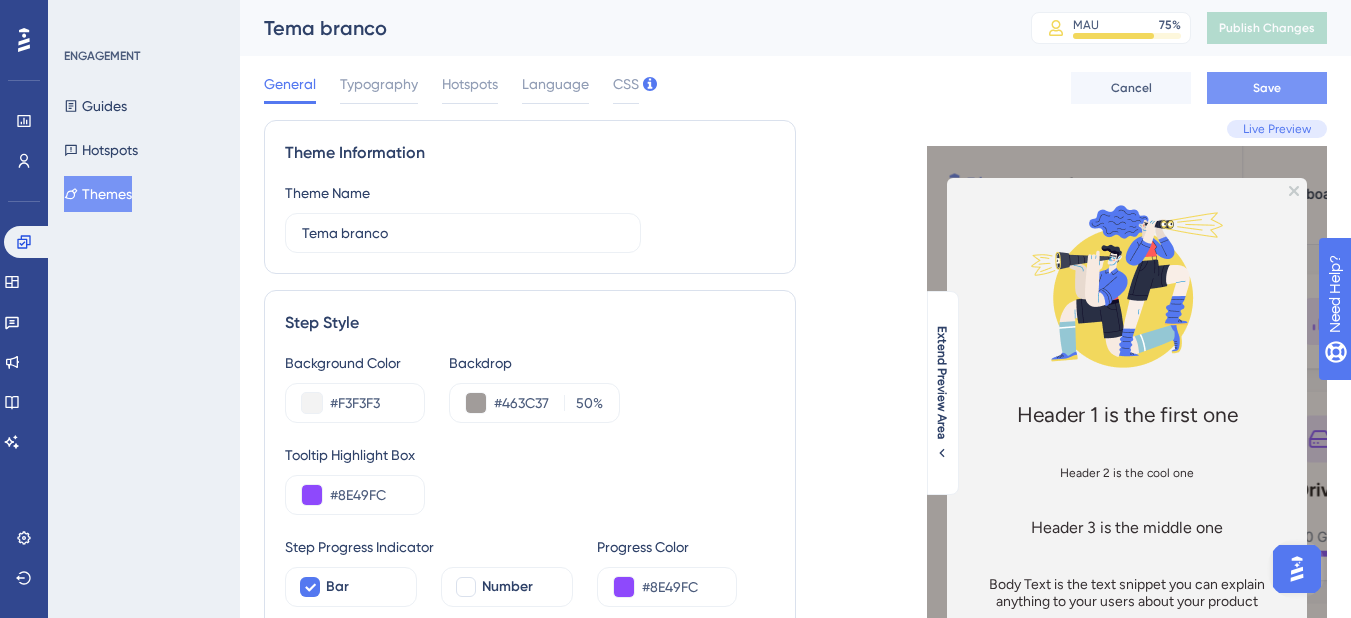 click on "Save" at bounding box center (1267, 88) 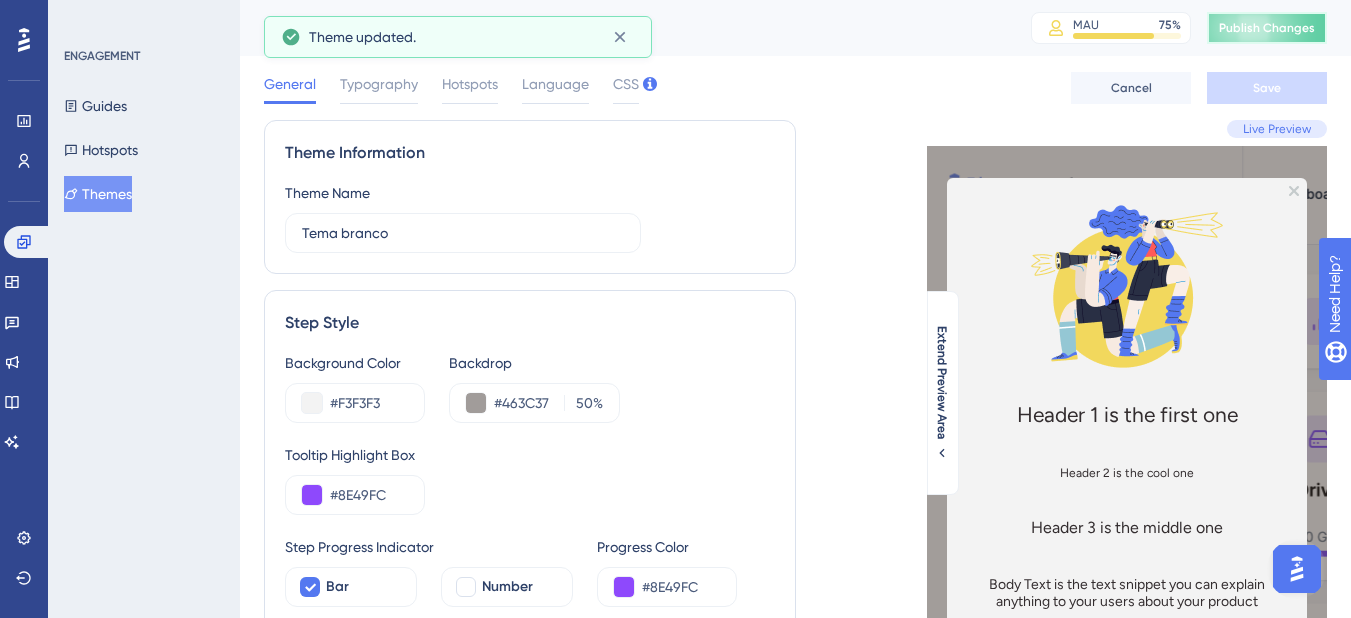 click on "Publish Changes" at bounding box center (1267, 28) 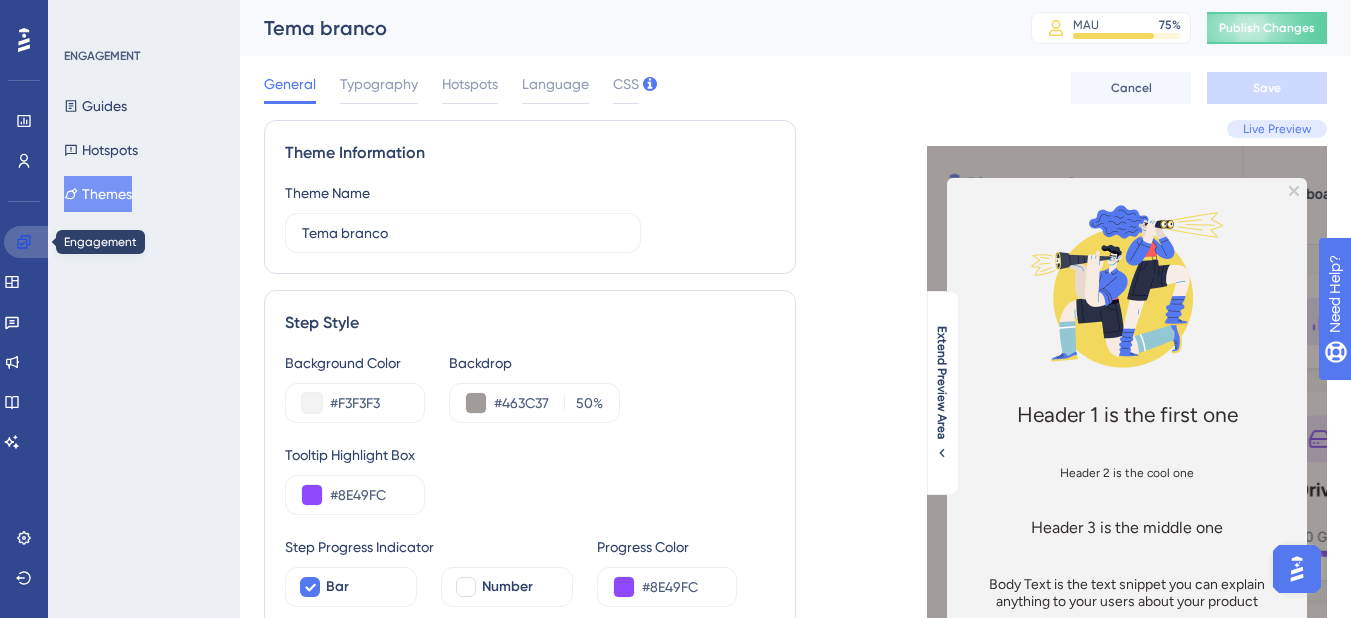 click 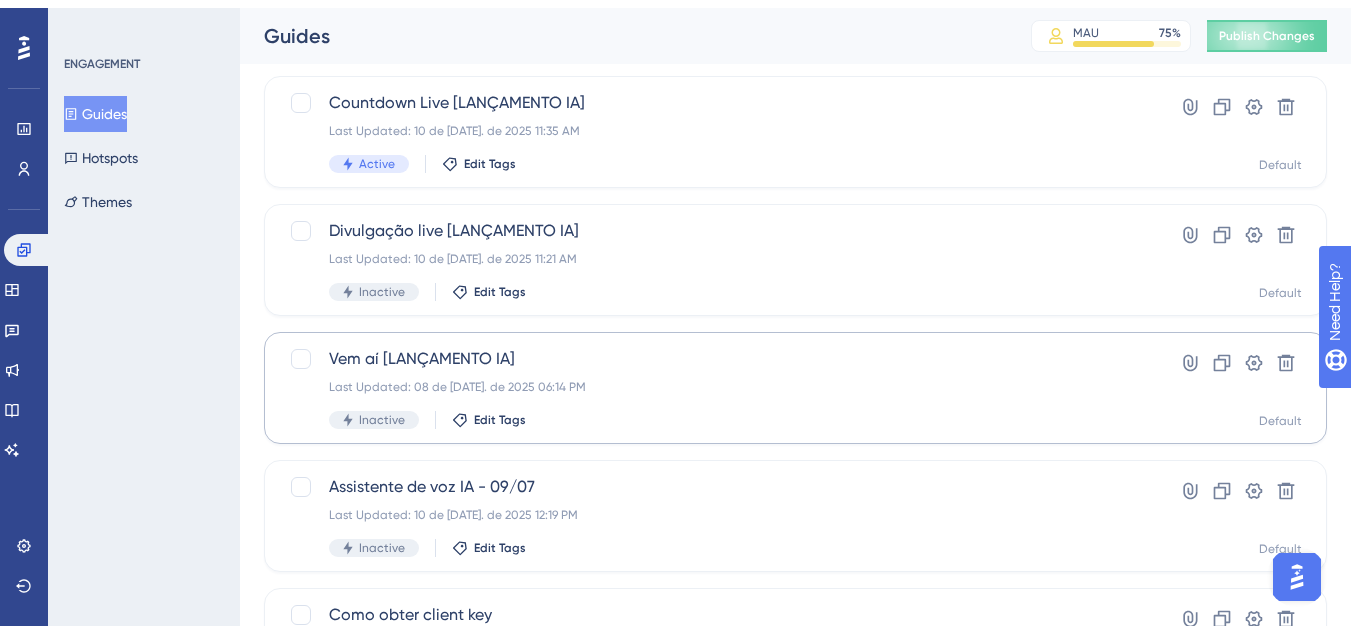 scroll, scrollTop: 300, scrollLeft: 0, axis: vertical 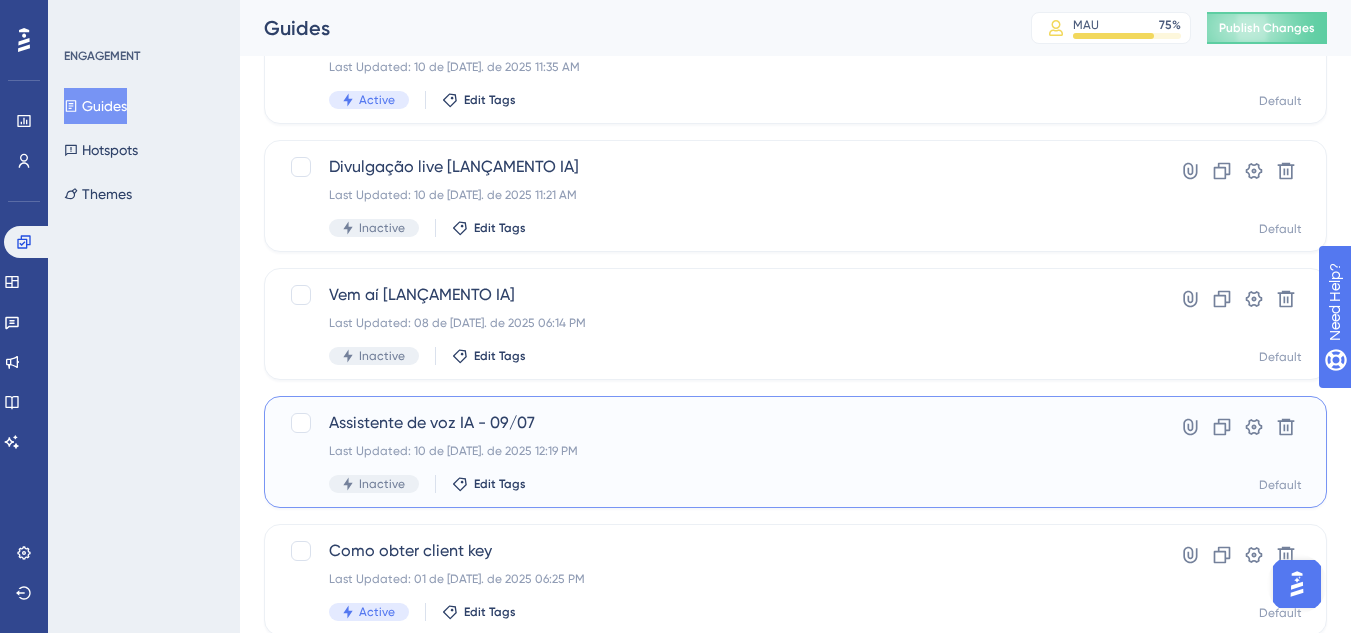 click on "Assistente de voz IA - 09/07" at bounding box center (715, 423) 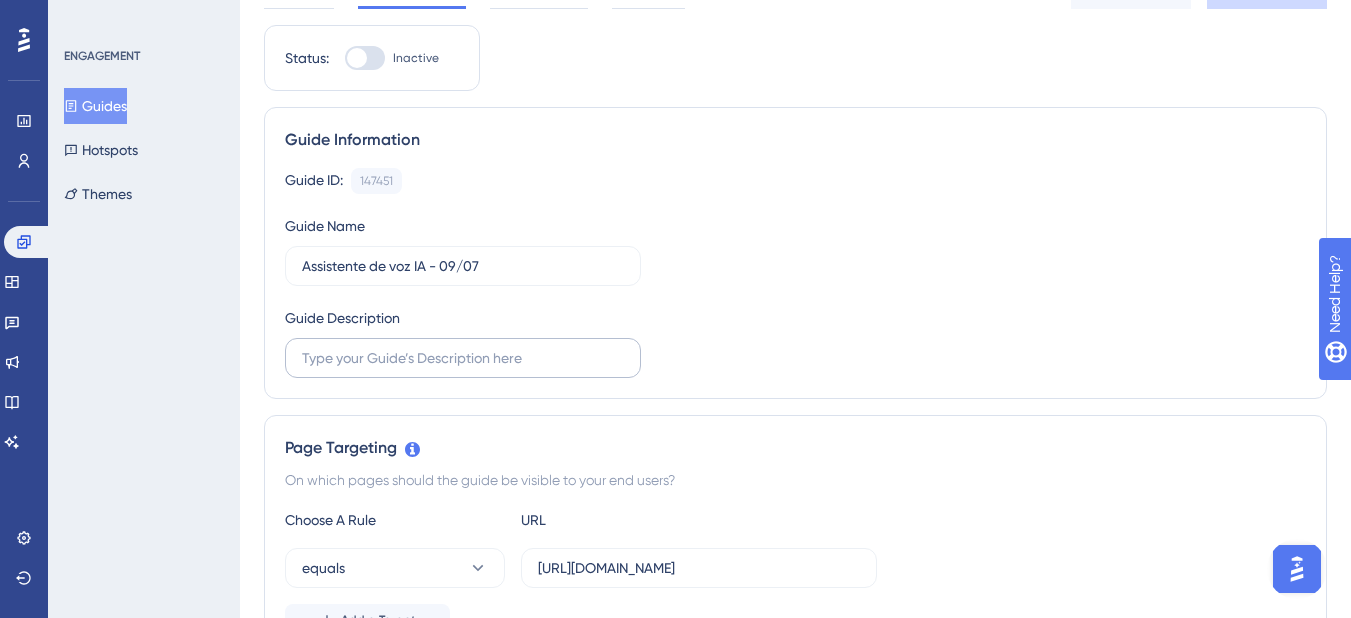 scroll, scrollTop: 200, scrollLeft: 0, axis: vertical 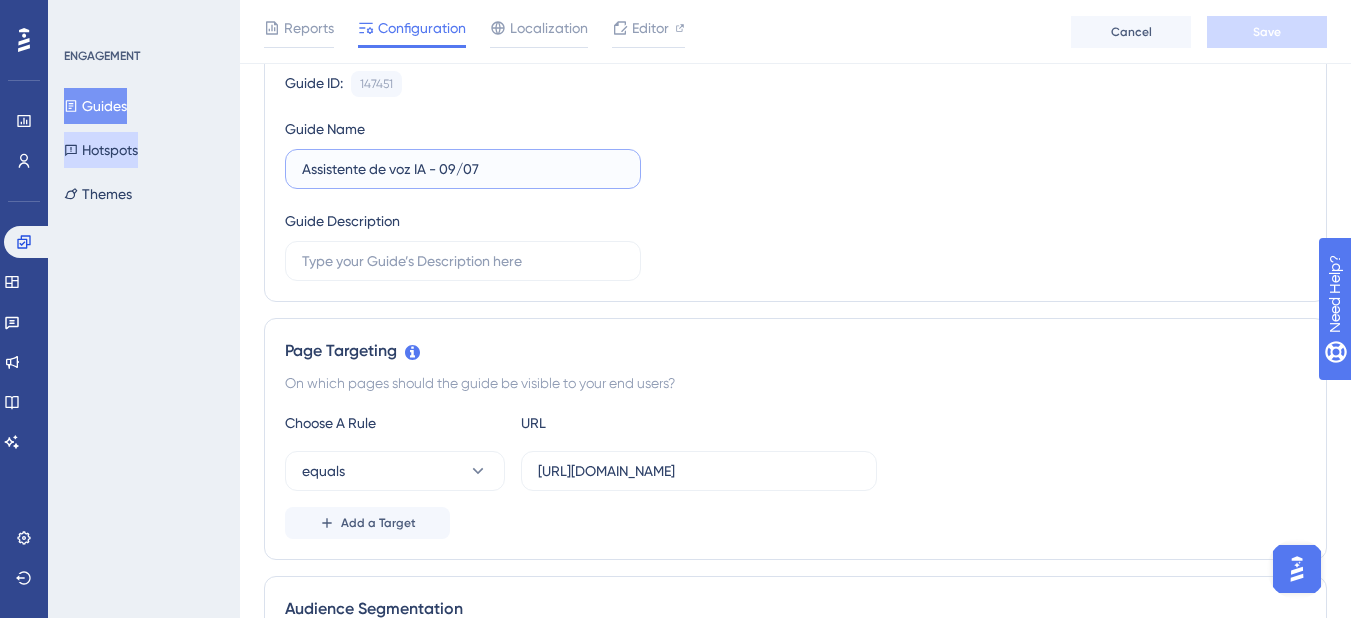 drag, startPoint x: 397, startPoint y: 167, endPoint x: 136, endPoint y: 149, distance: 261.61996 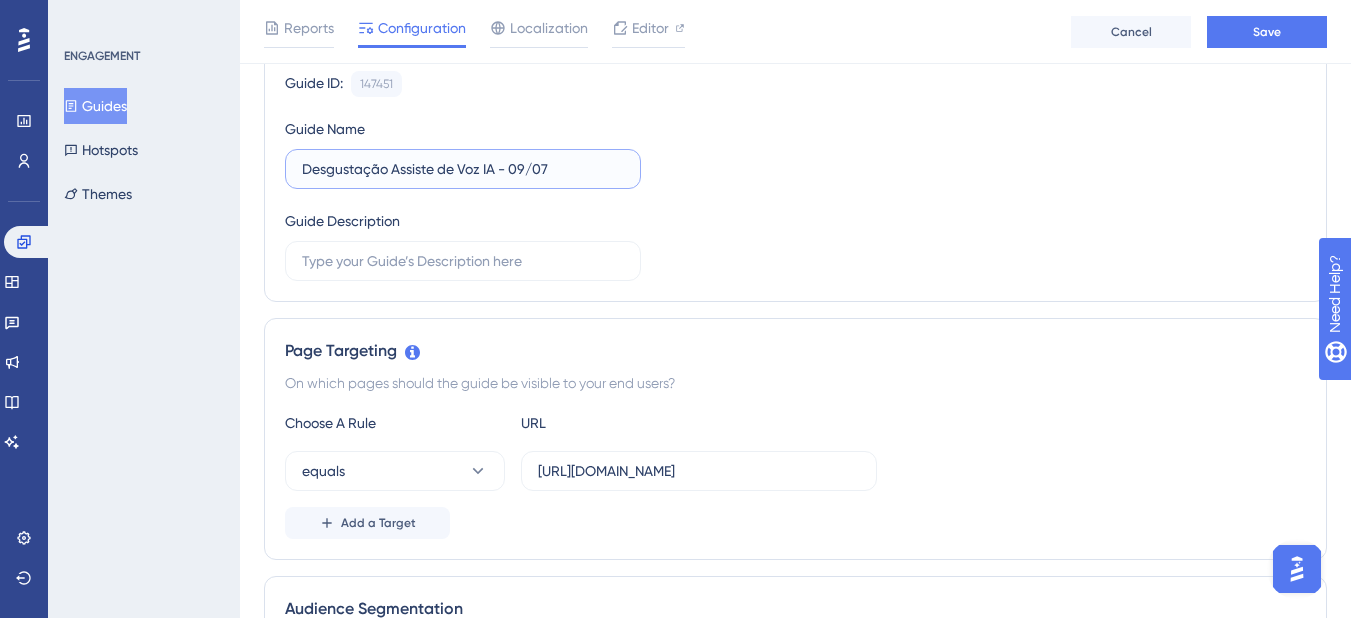 drag, startPoint x: 510, startPoint y: 170, endPoint x: 621, endPoint y: 165, distance: 111.11256 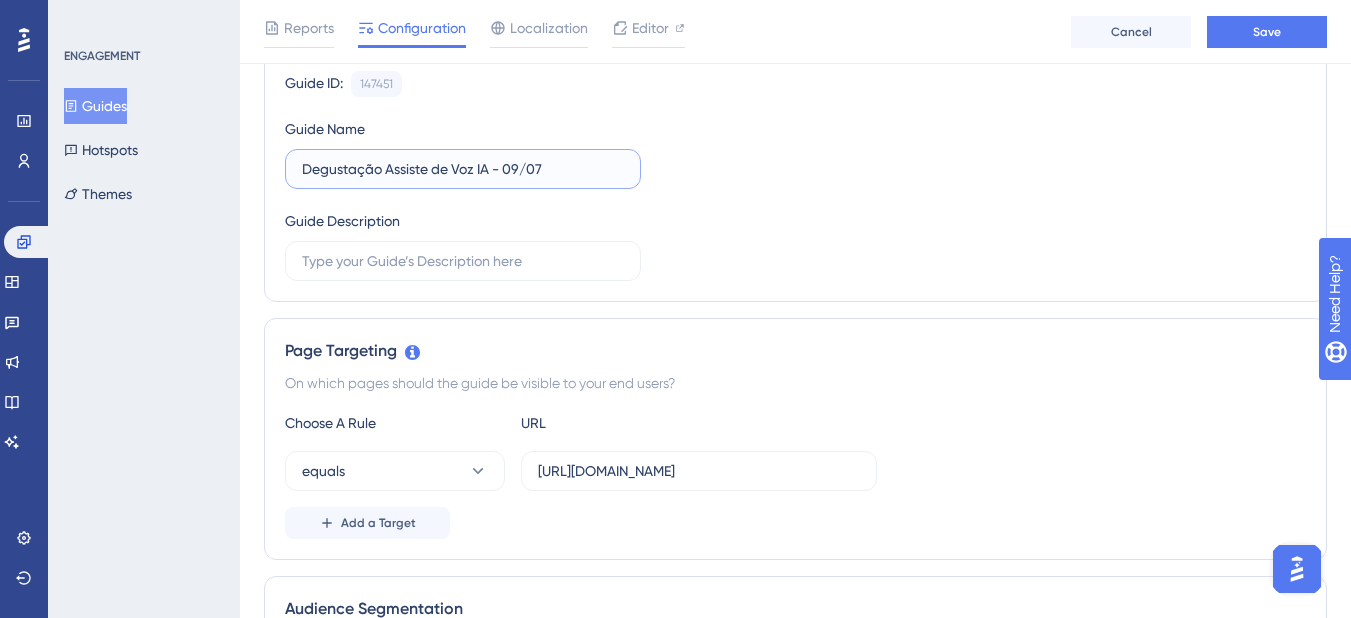 drag, startPoint x: 492, startPoint y: 170, endPoint x: 611, endPoint y: 167, distance: 119.03781 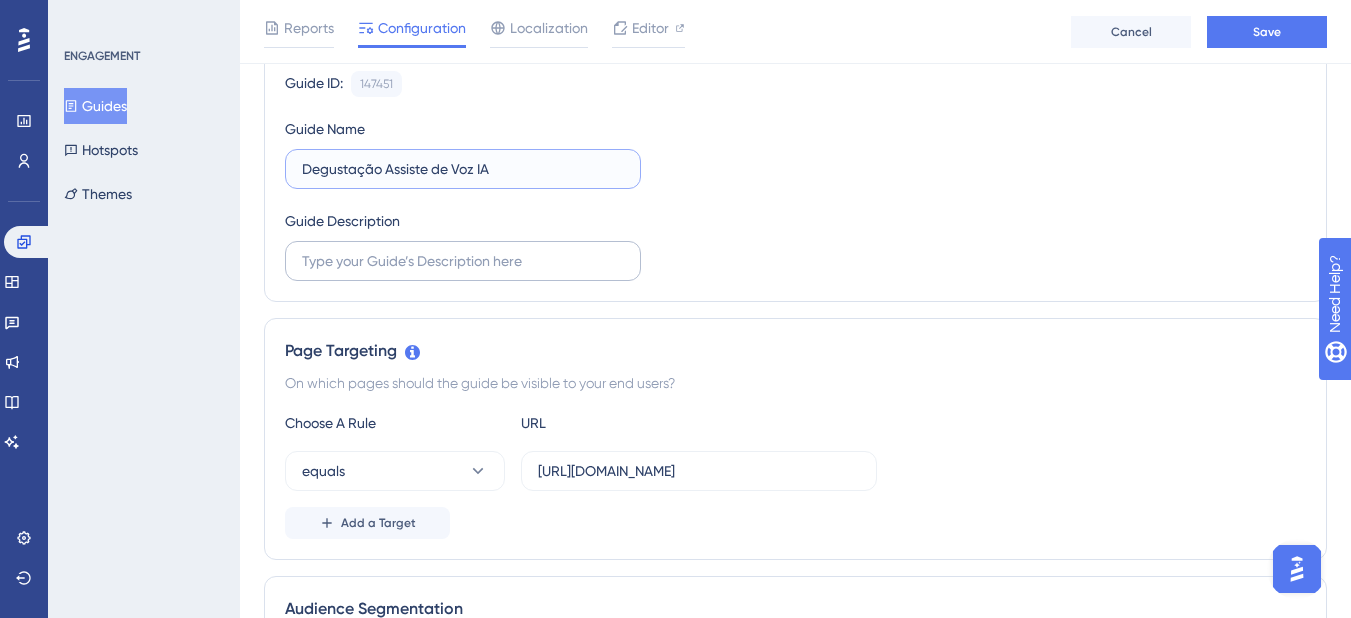 type on "Degustação Assiste de Voz IA" 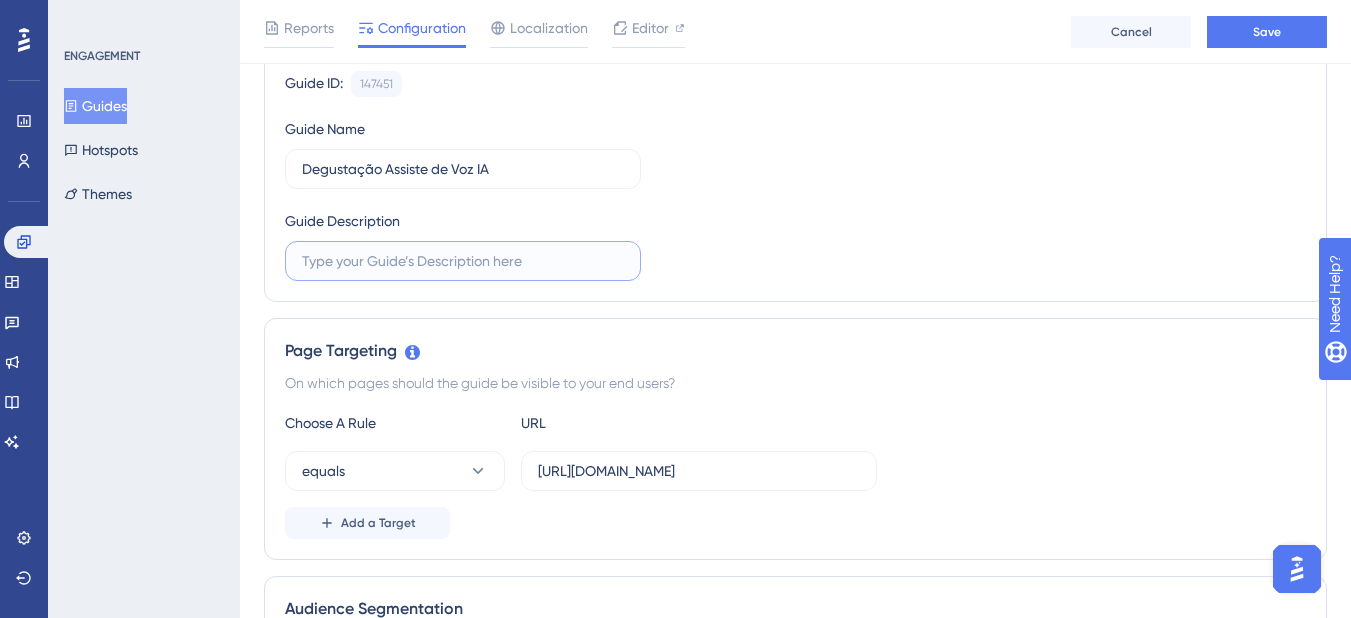click at bounding box center (463, 261) 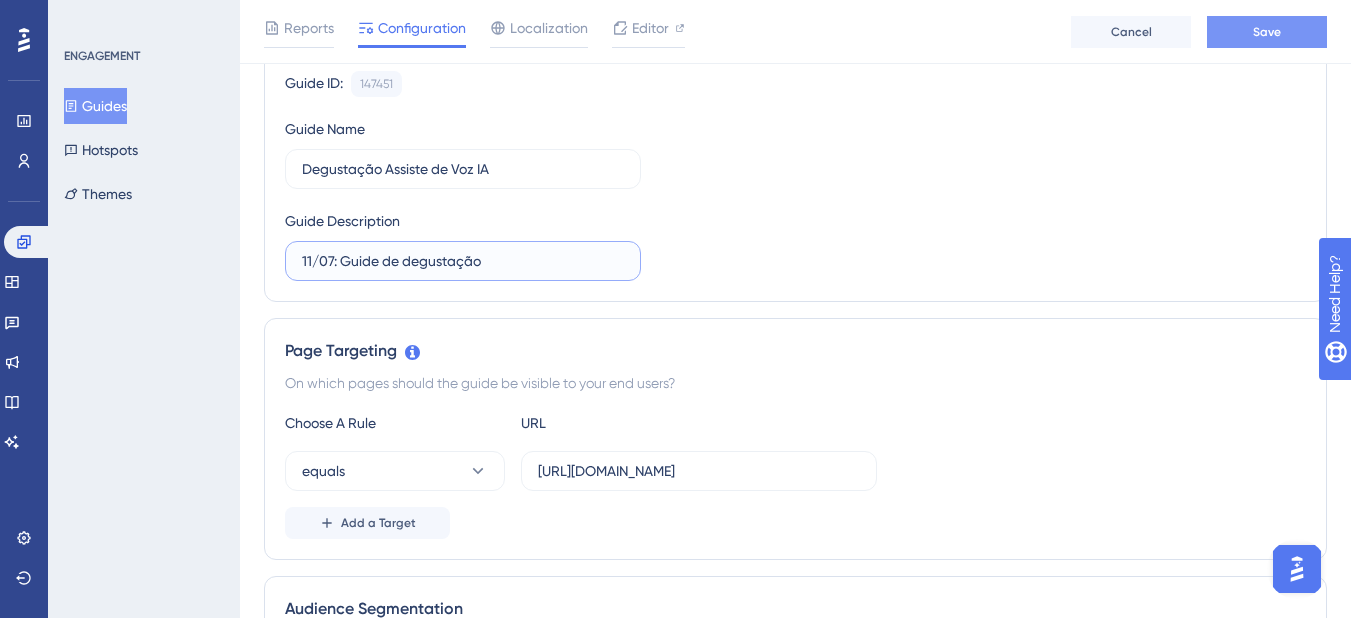 type on "11/07: Guide de degustação" 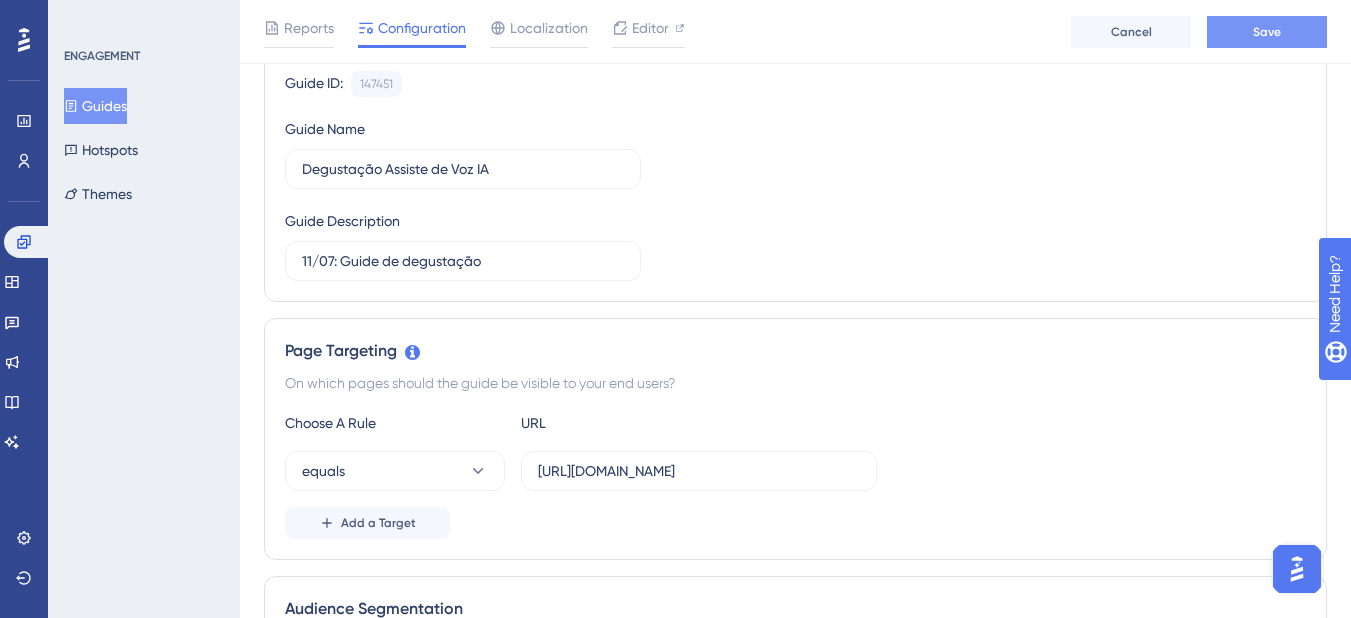 click on "Save" at bounding box center (1267, 32) 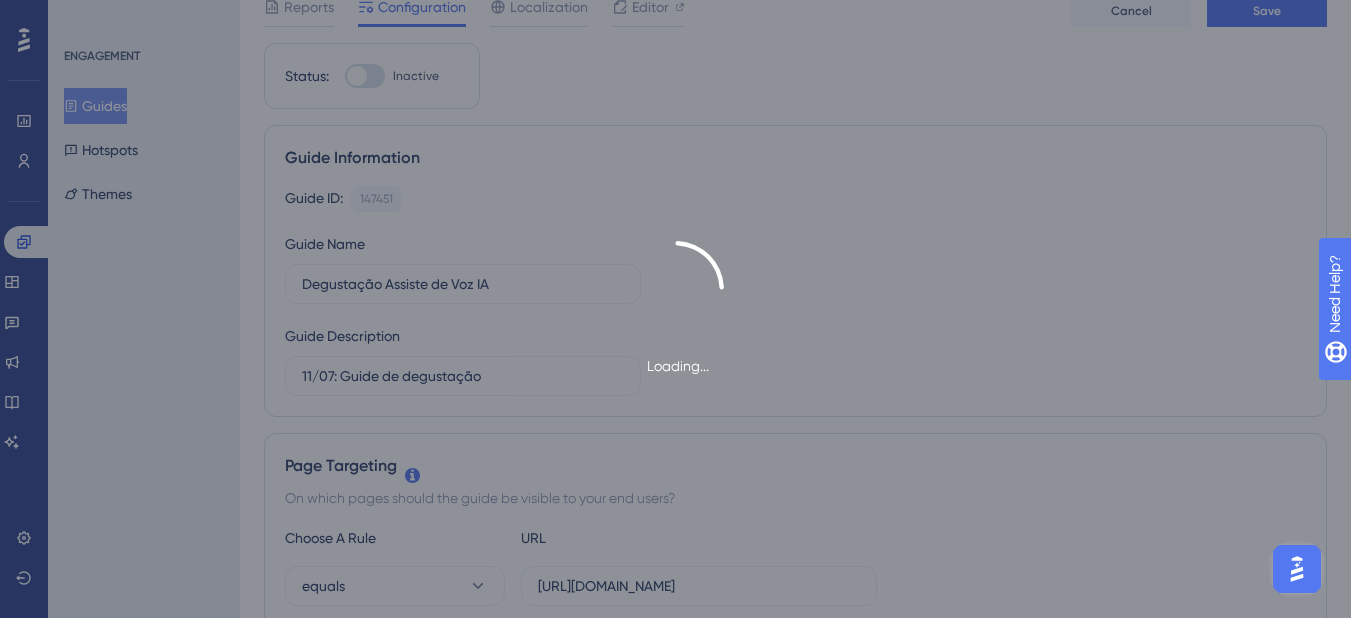 scroll, scrollTop: 0, scrollLeft: 0, axis: both 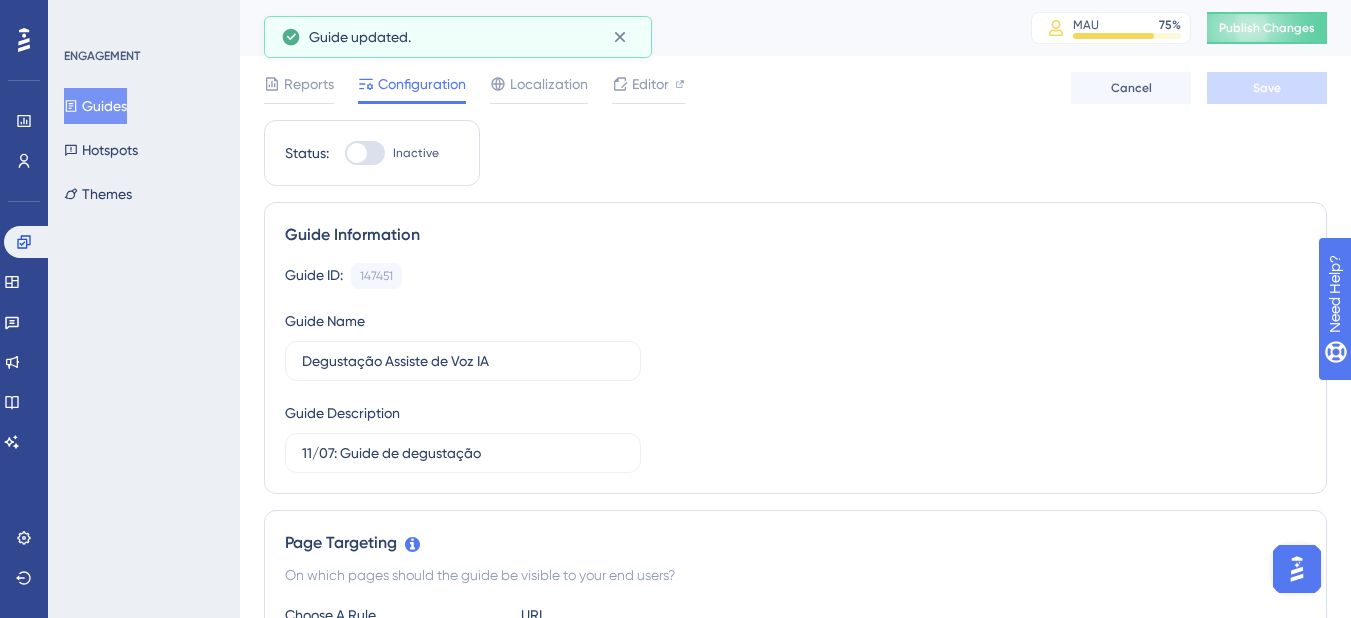 click on "Guides" at bounding box center [95, 106] 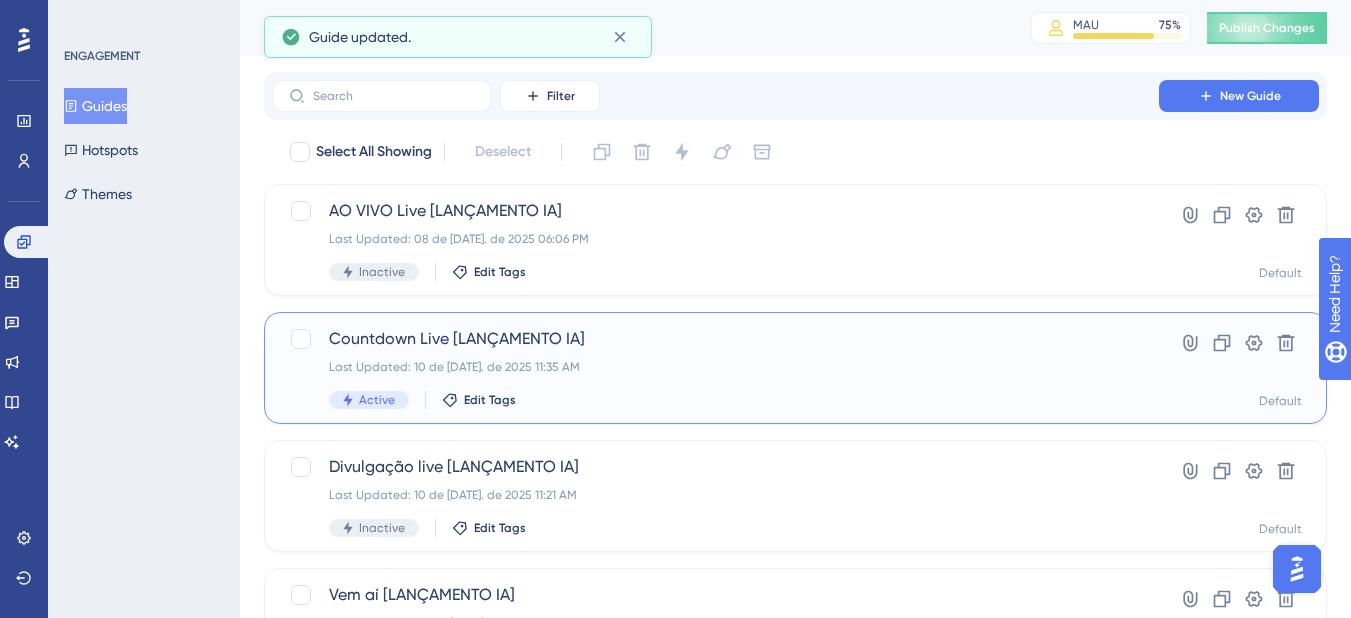 click on "Countdown Live [LANÇAMENTO IA]" at bounding box center (715, 339) 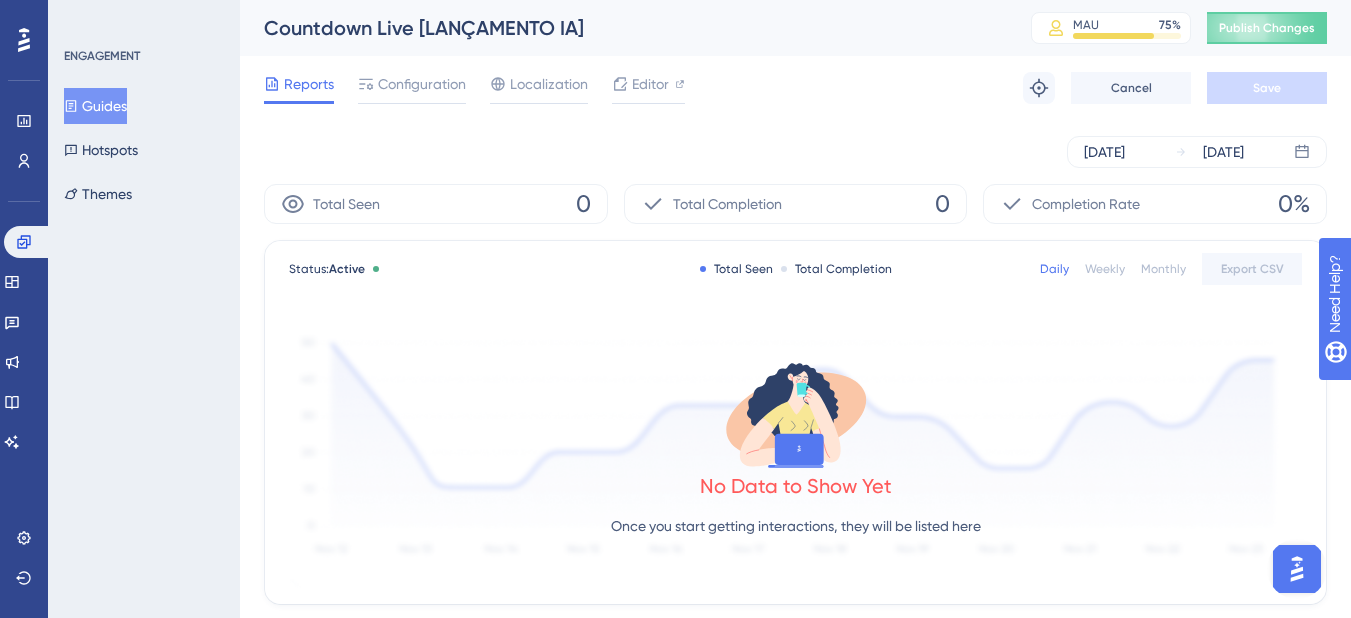 click on "Guides" at bounding box center (95, 106) 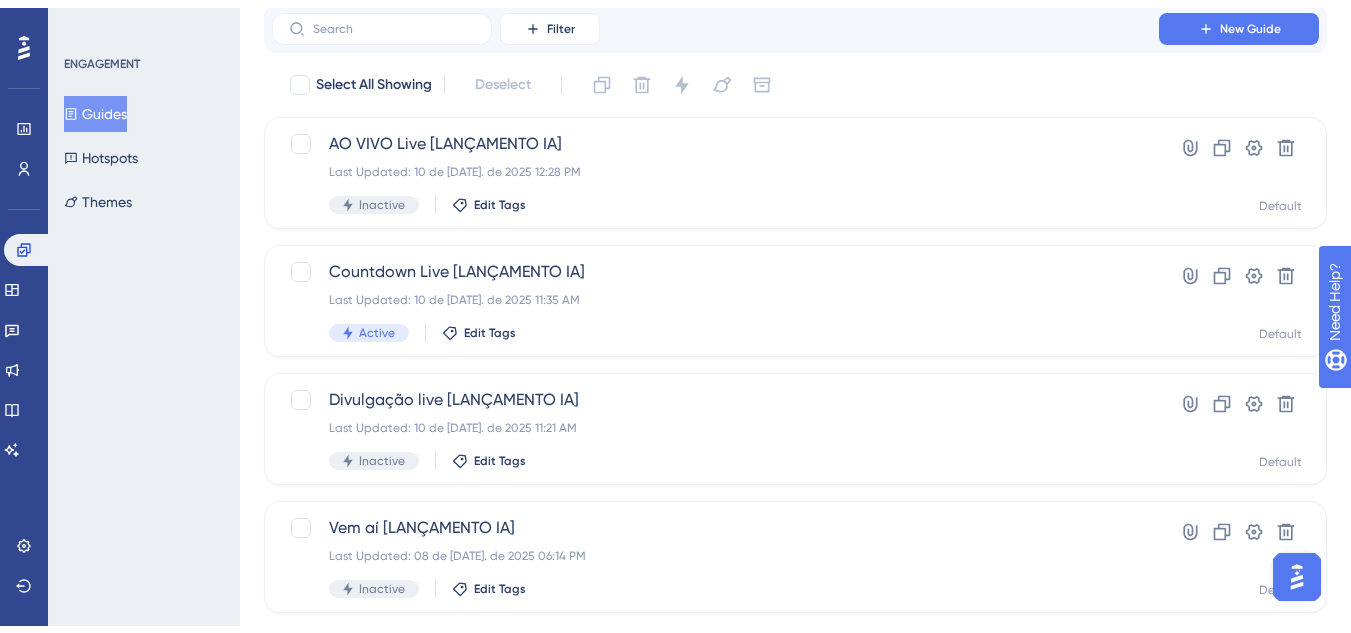 scroll, scrollTop: 300, scrollLeft: 0, axis: vertical 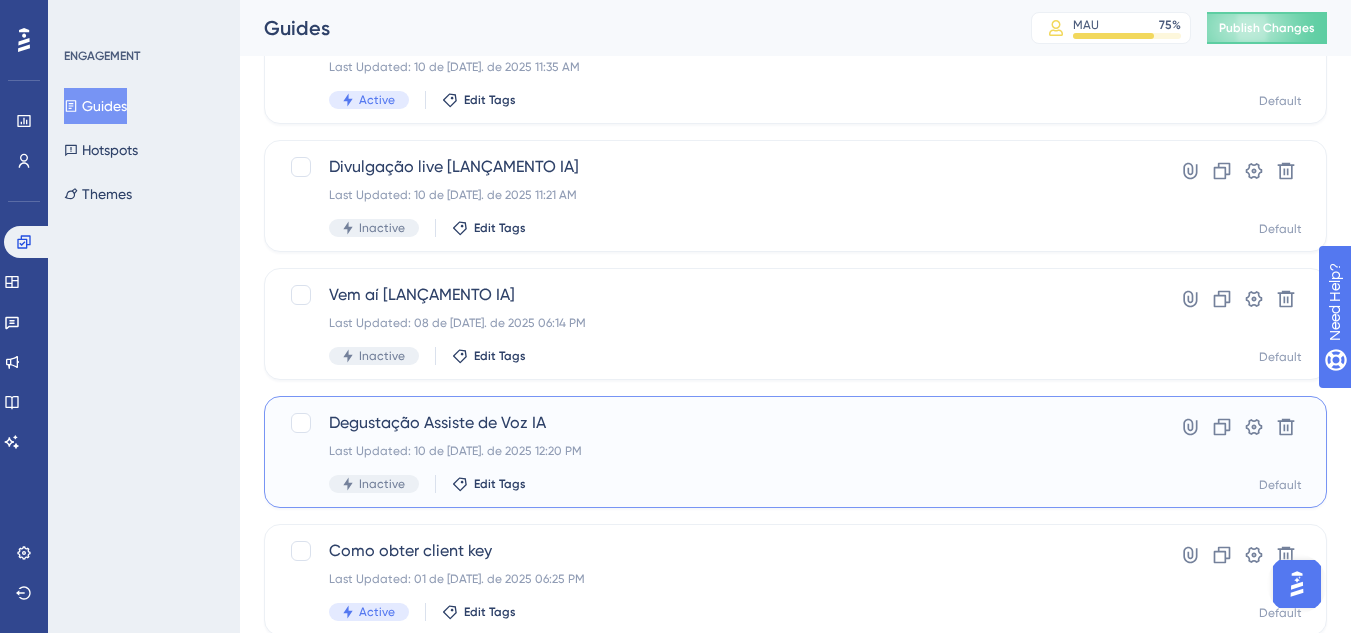 click on "Degustação Assiste de Voz IA" at bounding box center (715, 423) 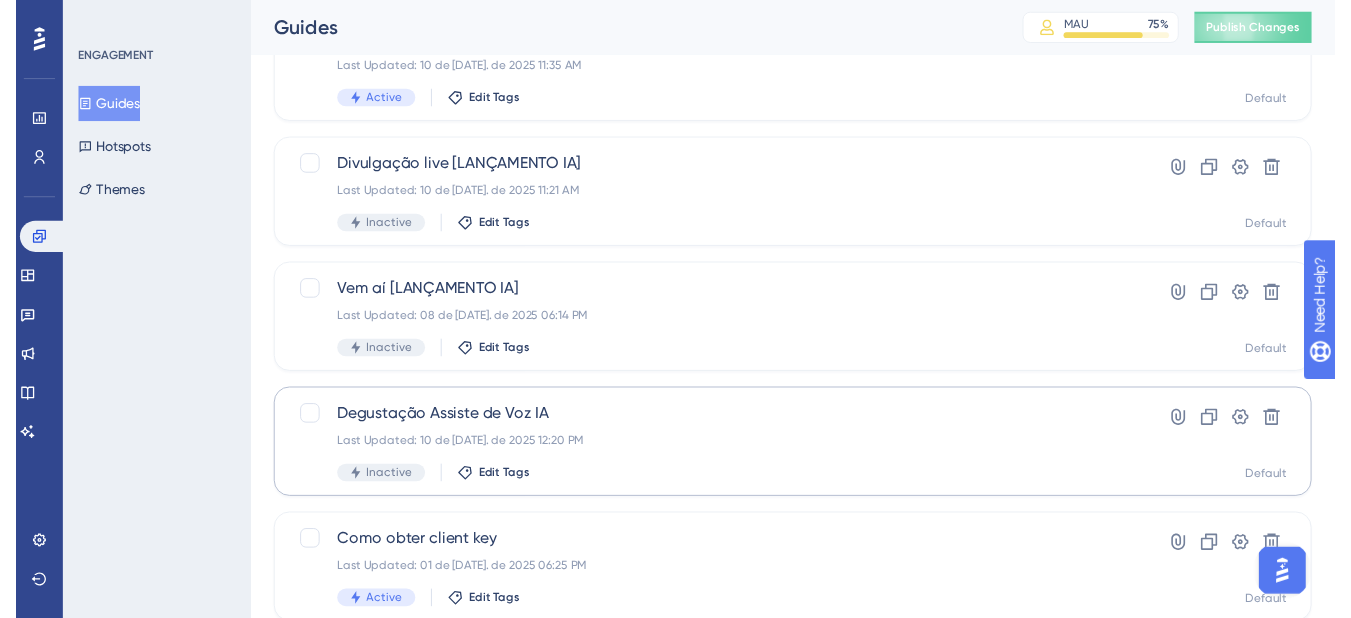 scroll, scrollTop: 0, scrollLeft: 0, axis: both 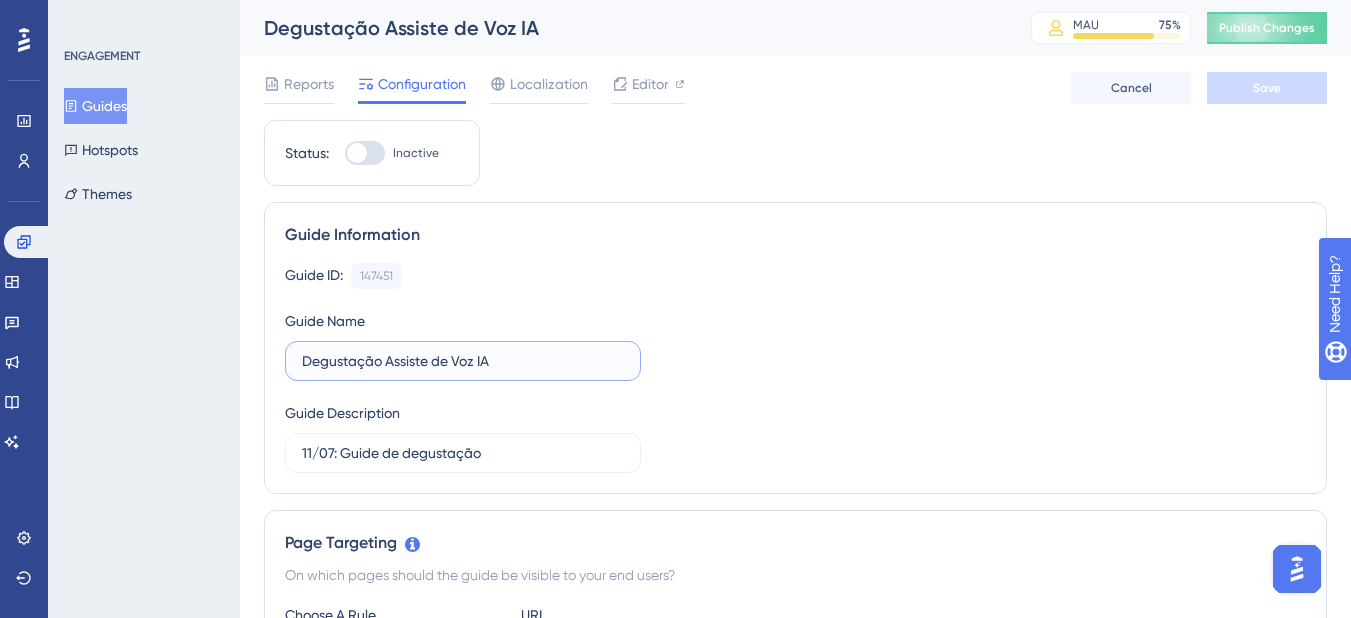 click on "Degustação Assiste de Voz IA" at bounding box center [463, 361] 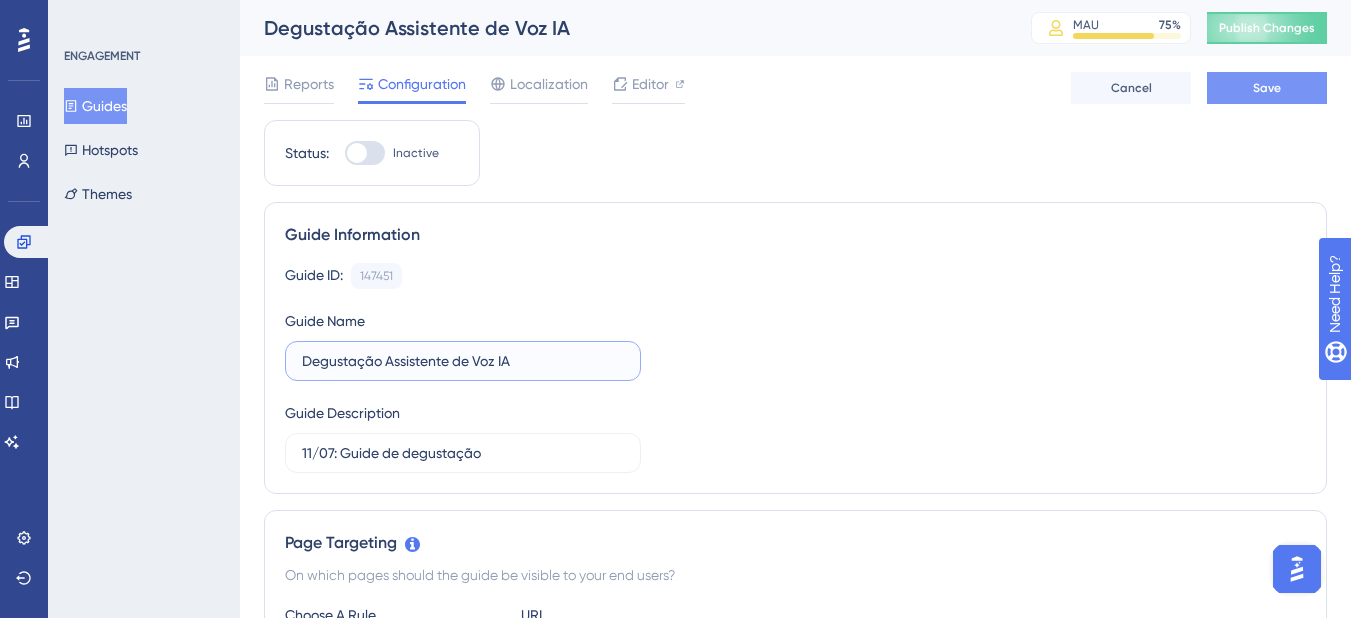 type on "Degustação Assistente de Voz IA" 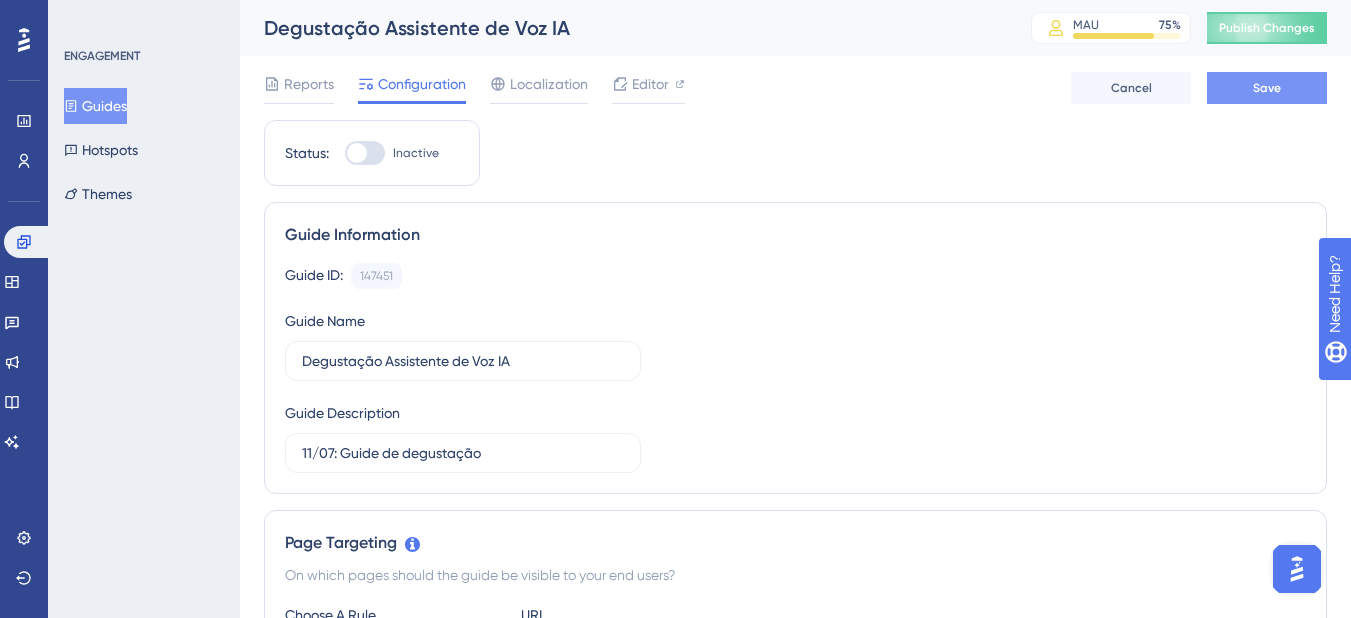 click on "Save" at bounding box center (1267, 88) 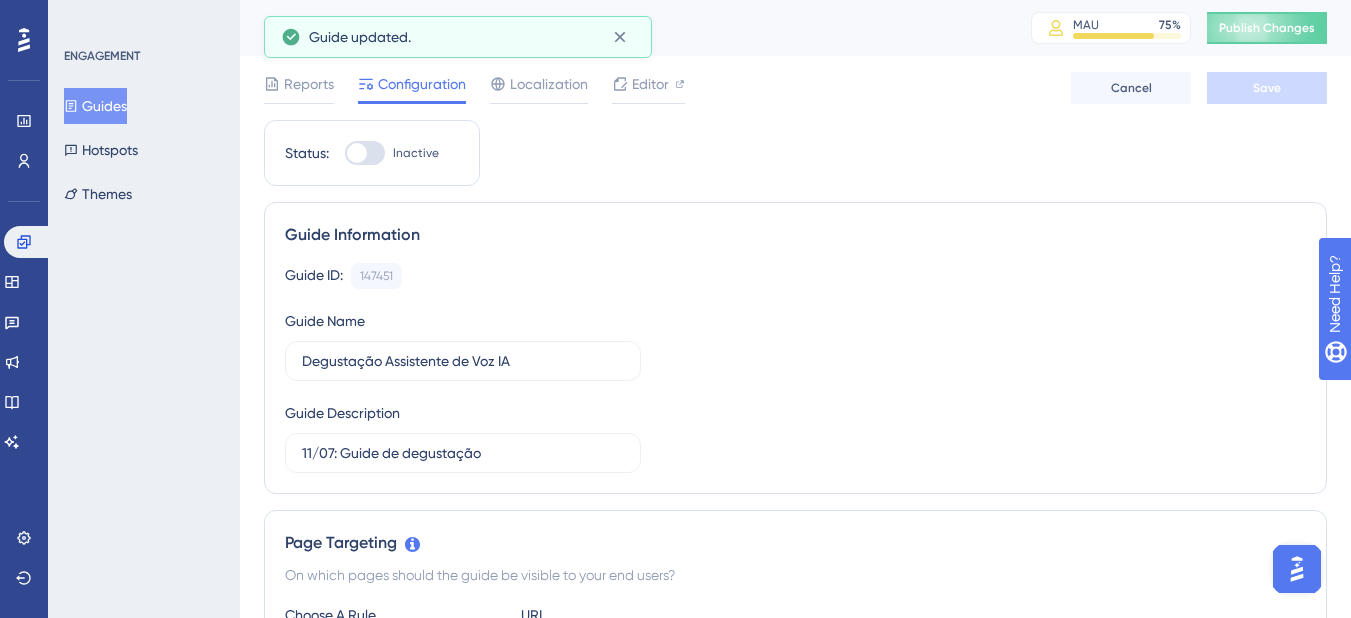 click on "Guides" at bounding box center (95, 106) 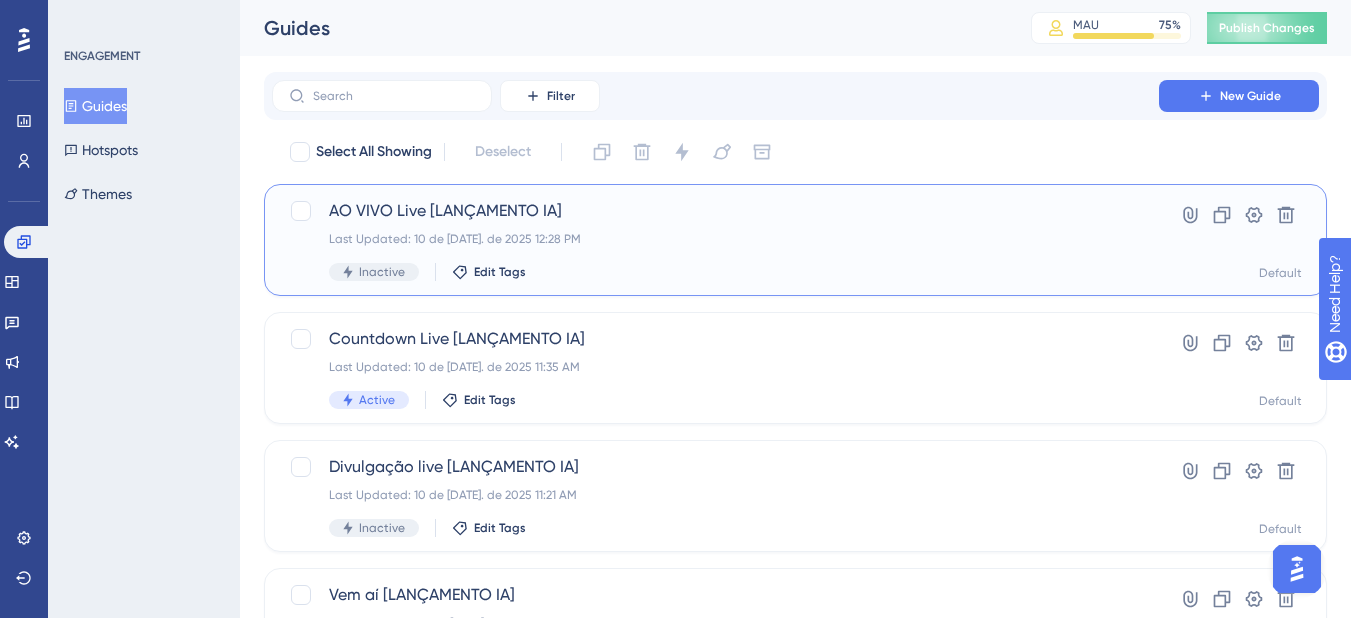 click on "AO VIVO Live [LANÇAMENTO IA] Last Updated: 10 de jul. de 2025 12:28 PM Inactive Edit Tags" at bounding box center [715, 240] 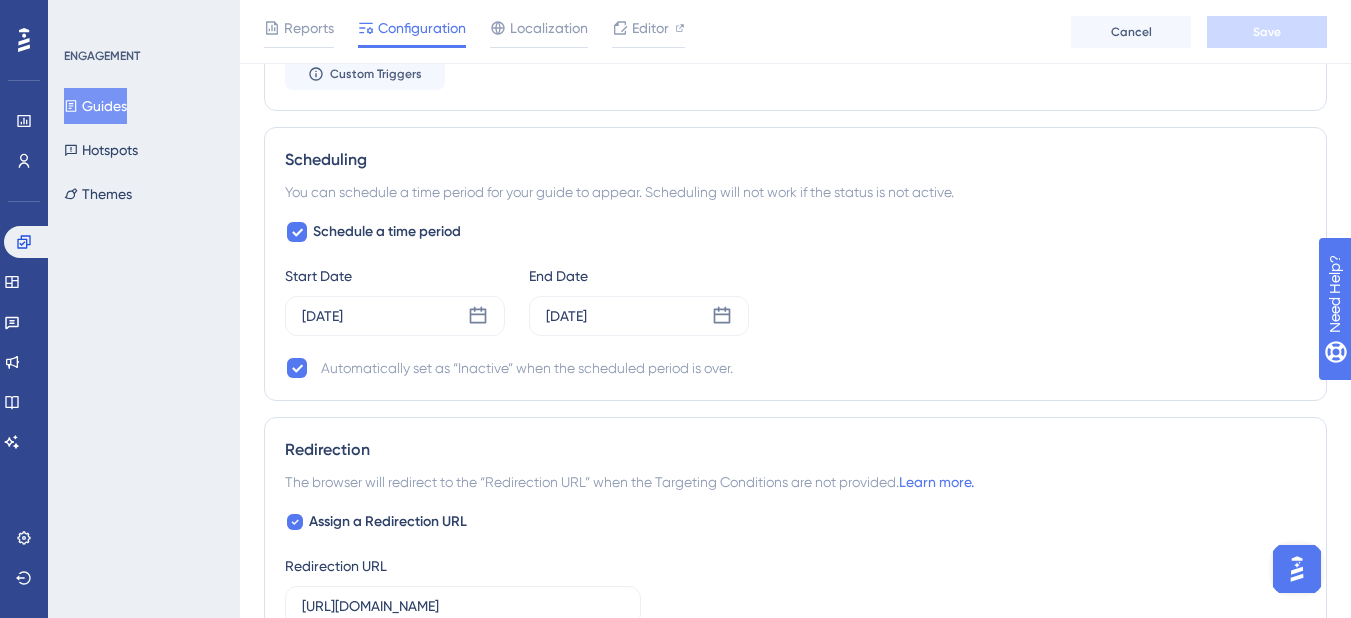 scroll, scrollTop: 1200, scrollLeft: 0, axis: vertical 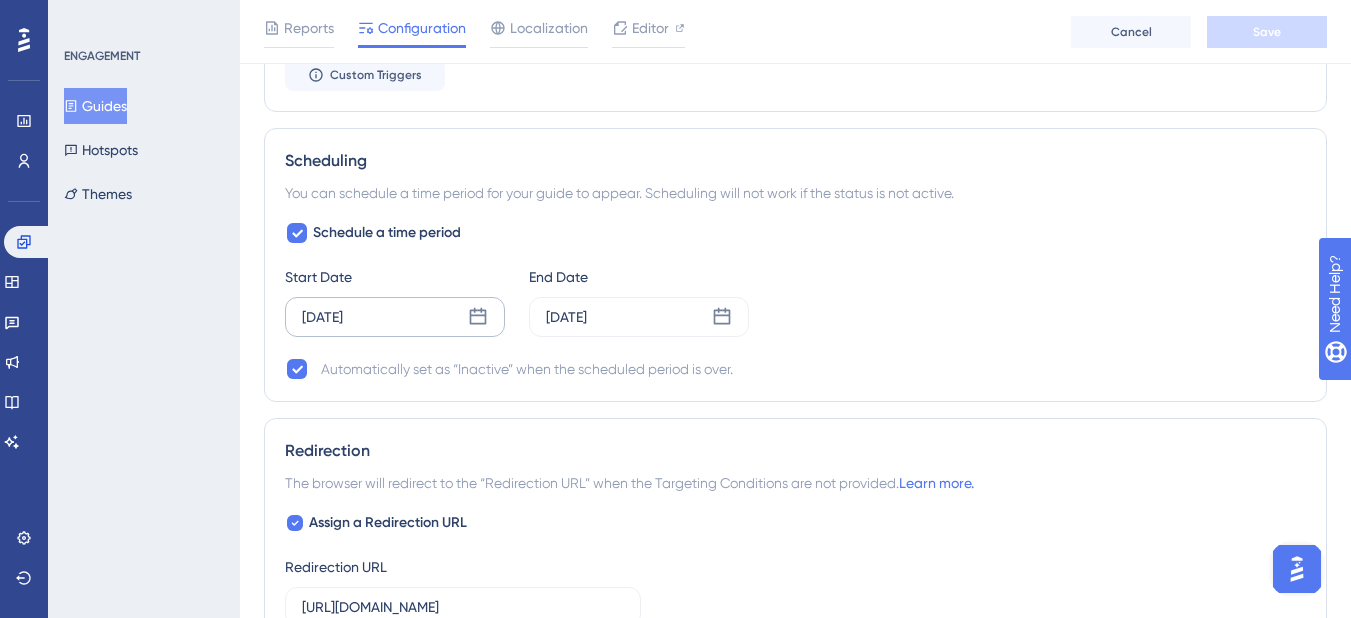 click on "Jul 11 2025" at bounding box center (322, 317) 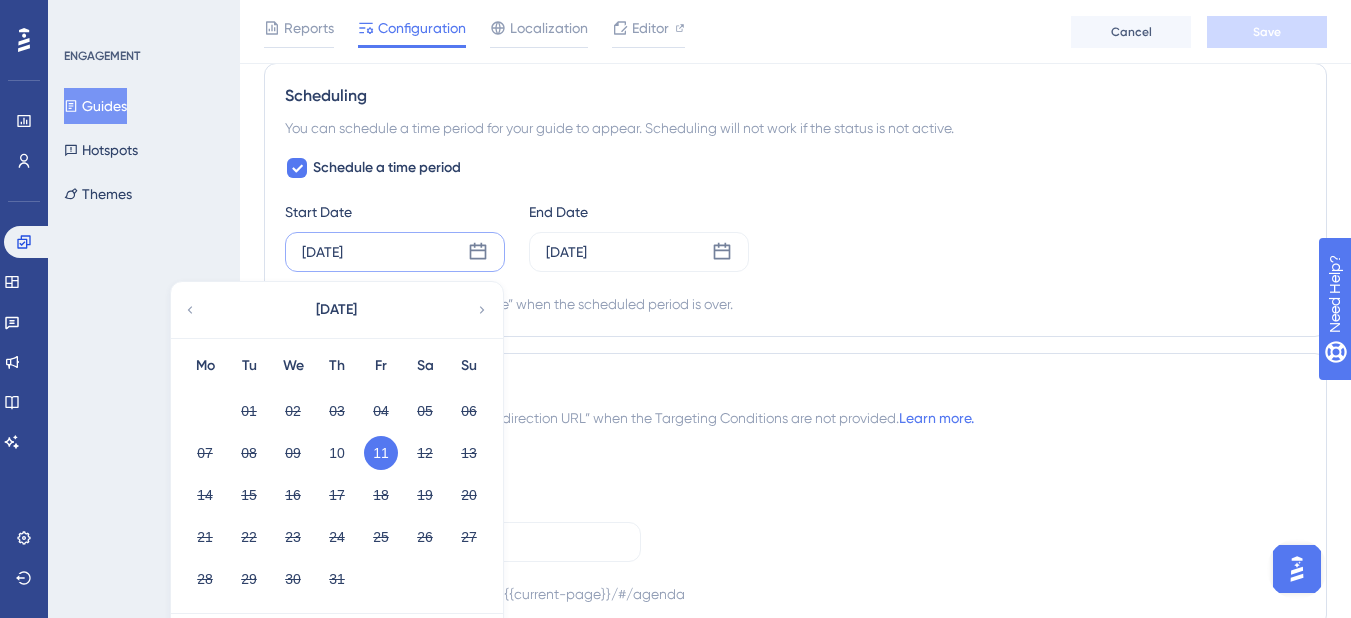 scroll, scrollTop: 1300, scrollLeft: 0, axis: vertical 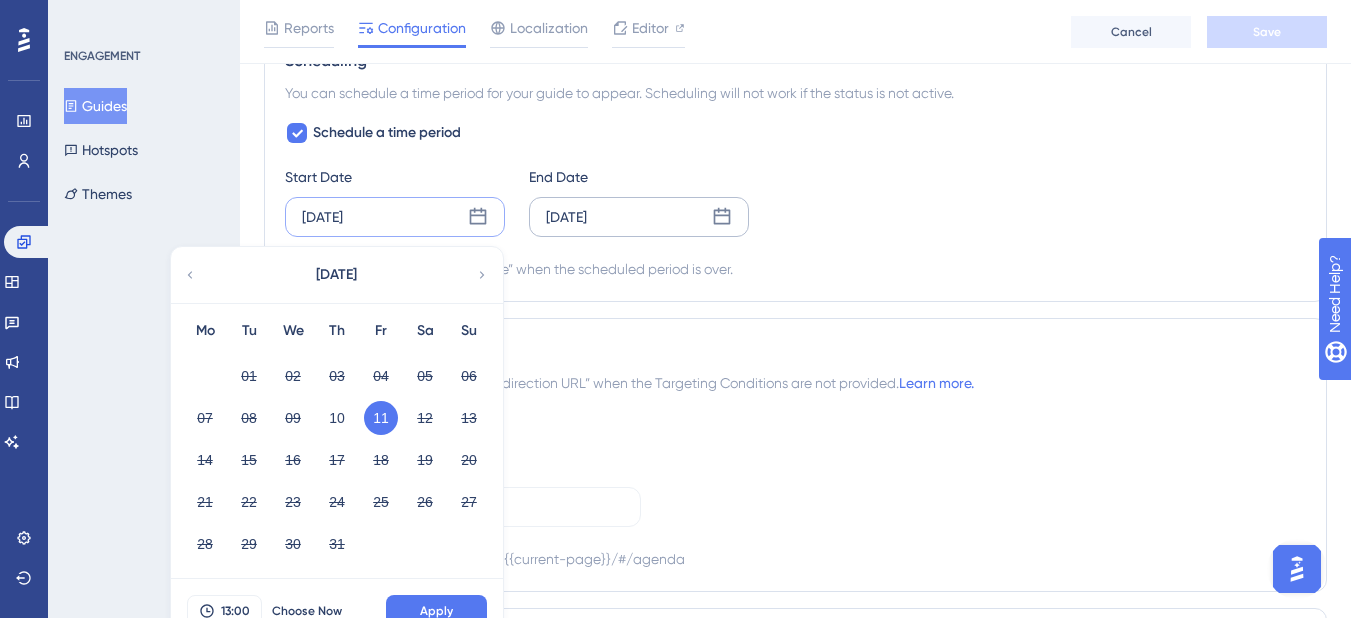 click on "Jul 11 2025" at bounding box center (639, 217) 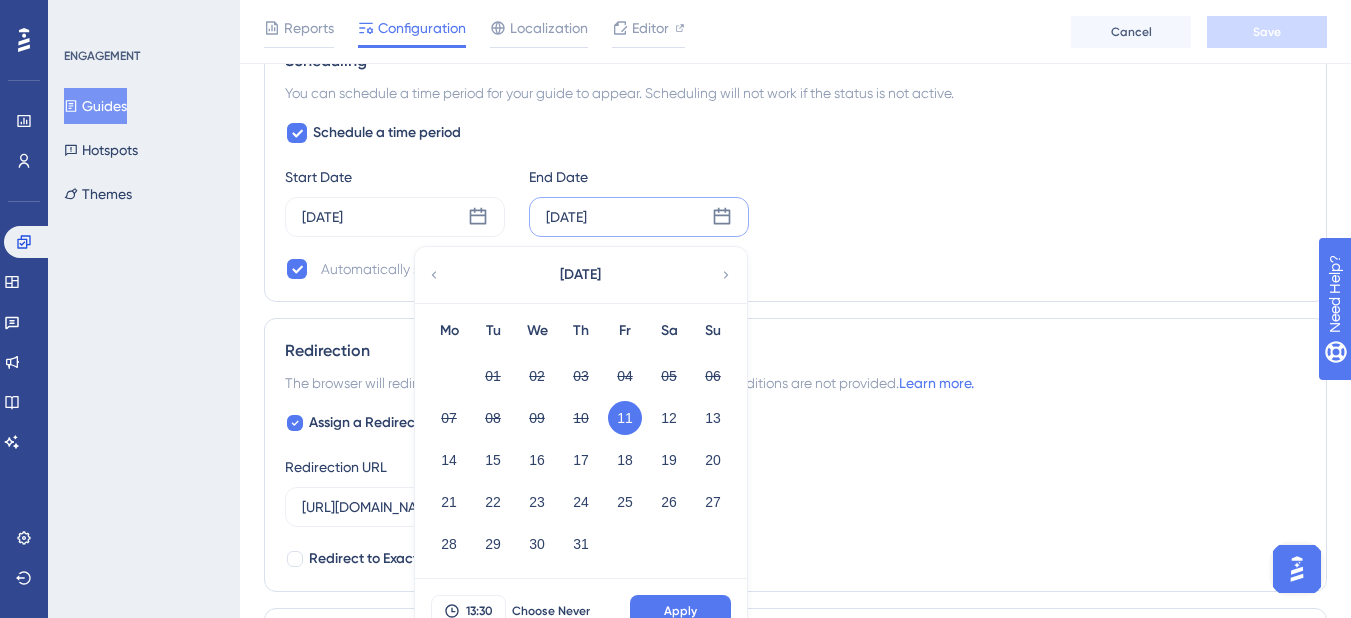 click on "Status: Inactive Guide Information Guide ID: 147573 Copy Guide Name AO VIVO Live [LANÇAMENTO IA] Guide Description Page Targeting
On which pages should the guide be visible to your end users?
Choose A Rule URL equals https://app.dentaloffice.com.br/#/agenda Add a Target Audience Segmentation Which segment of the audience would you like to show this guide to? All Users Custom Segment Only Me Trigger You can trigger your guide automatically when the target URL is visited,
and/or use the custom triggers. Auto-Trigger Set the Appear Frequency Only Once Set the Display Priority This option will set the display priority between
auto-triggered materials in cases of conflicts between multiple materials Highest Custom Triggers Scheduling You can schedule a time period for your guide to appear.
Scheduling will not work if the status is not active. Schedule a time period Start Date Jul 11 2025 End Date Jul 11 2025 July 2025 Mo Tu We Th Fr Sa Su 01 02 03 04 05 06 07 08 09 10 11 12 13 14 15 16 17" at bounding box center [795, -135] 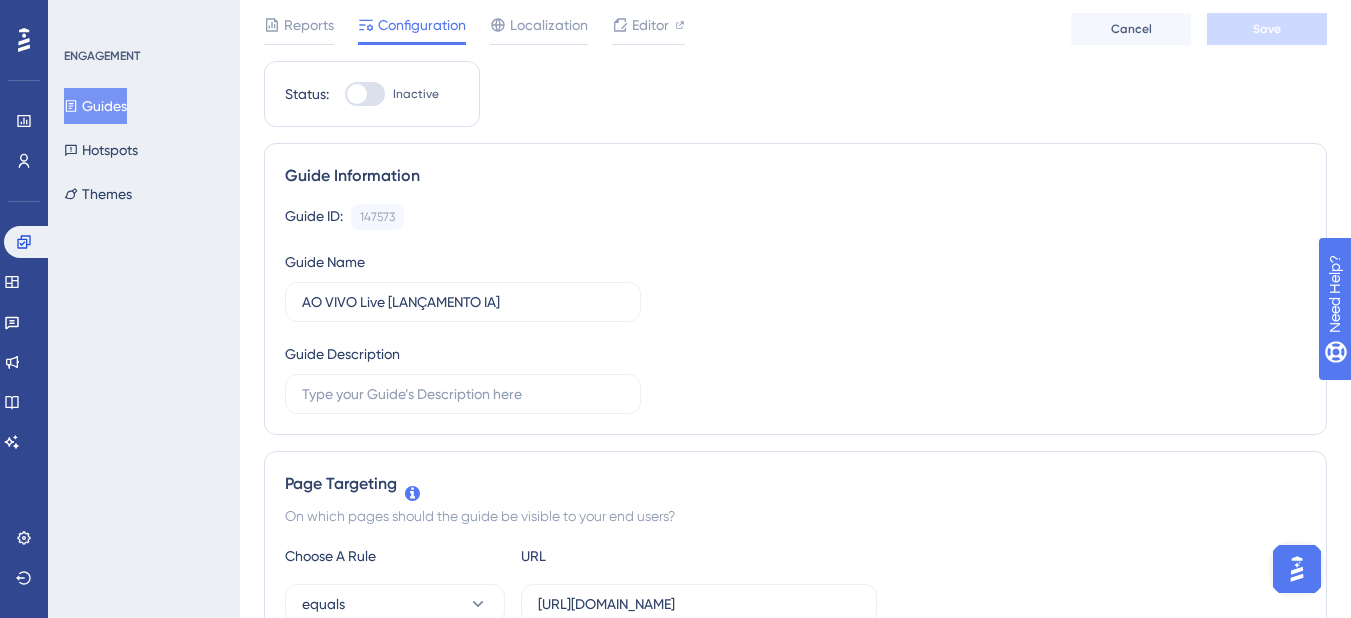 scroll, scrollTop: 0, scrollLeft: 0, axis: both 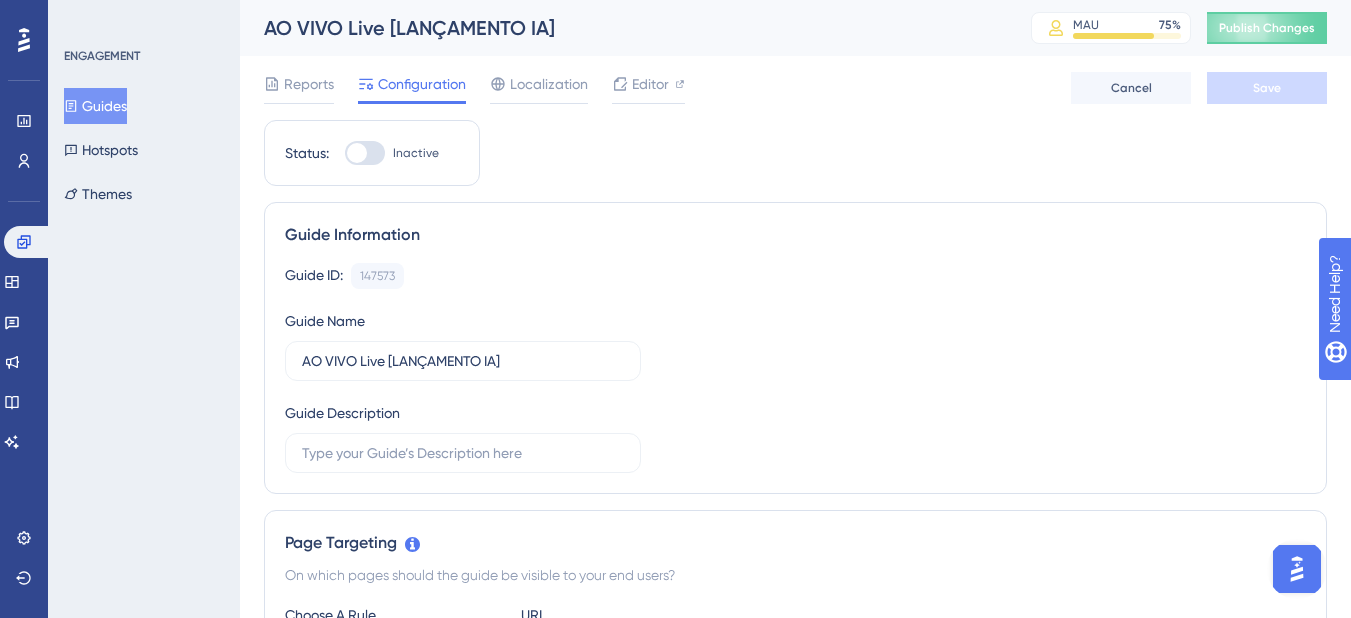 click on "Guides" at bounding box center [95, 106] 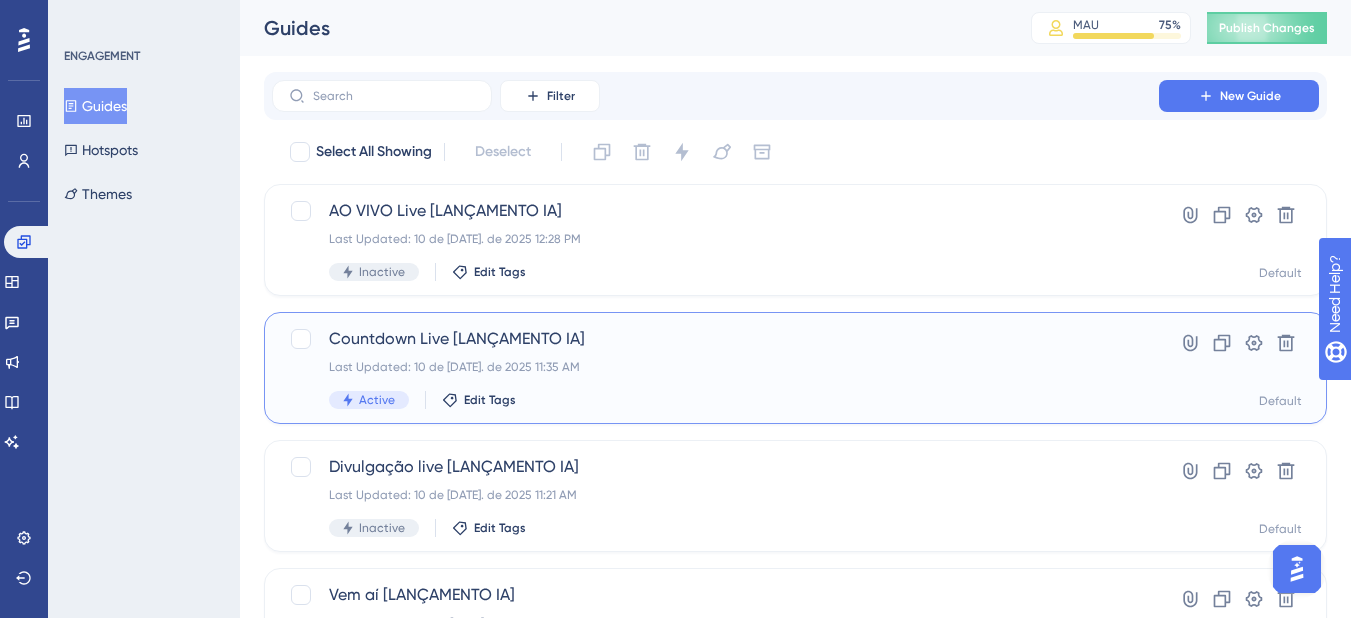 click on "Countdown Live [LANÇAMENTO IA]" at bounding box center [715, 339] 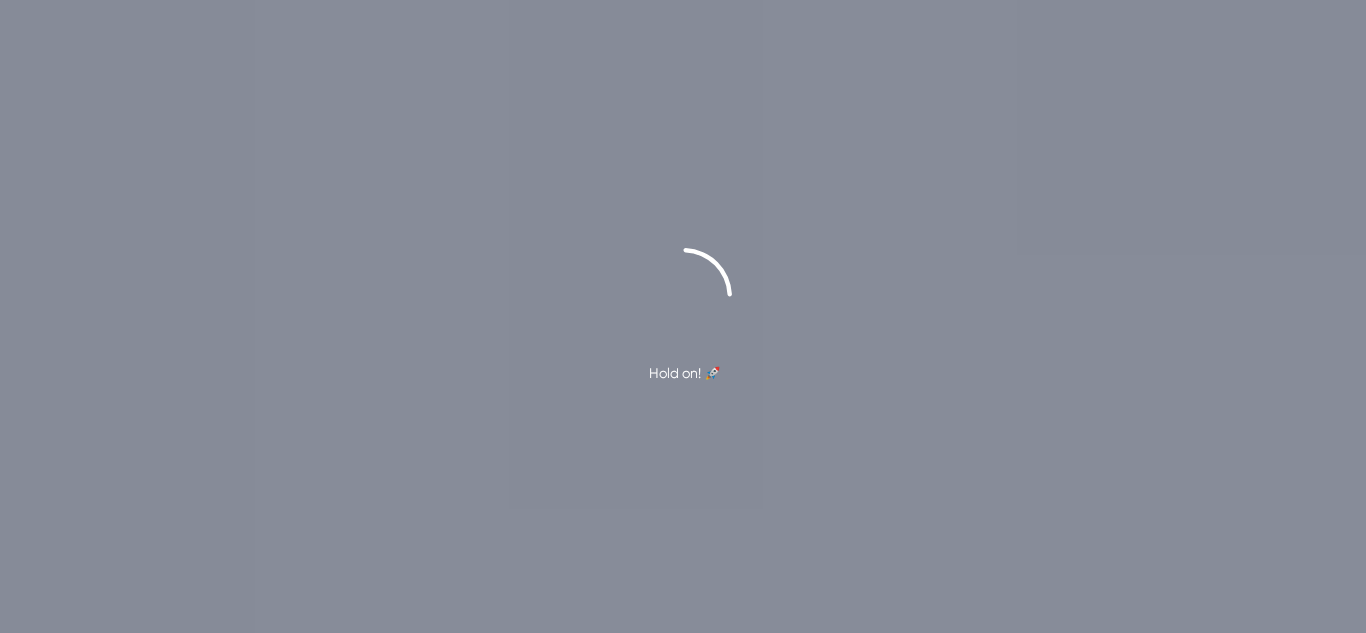 scroll, scrollTop: 0, scrollLeft: 0, axis: both 